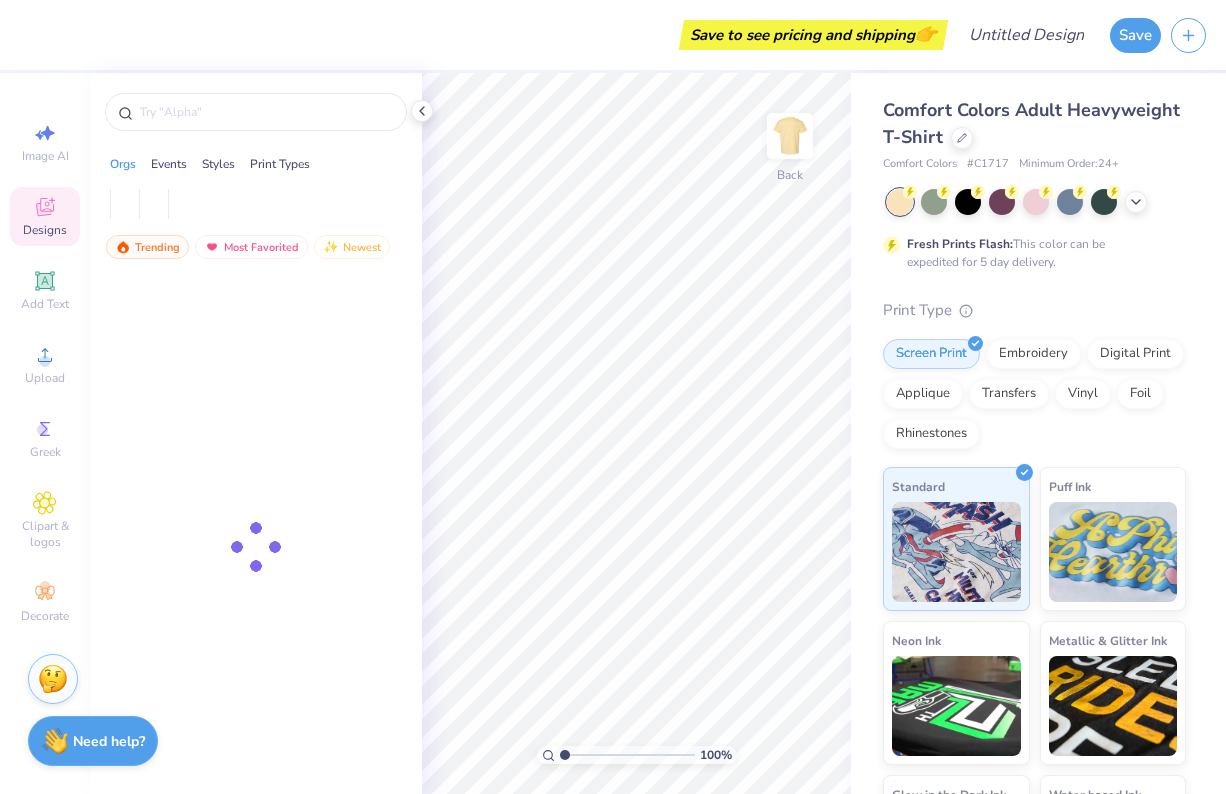 scroll, scrollTop: 0, scrollLeft: 0, axis: both 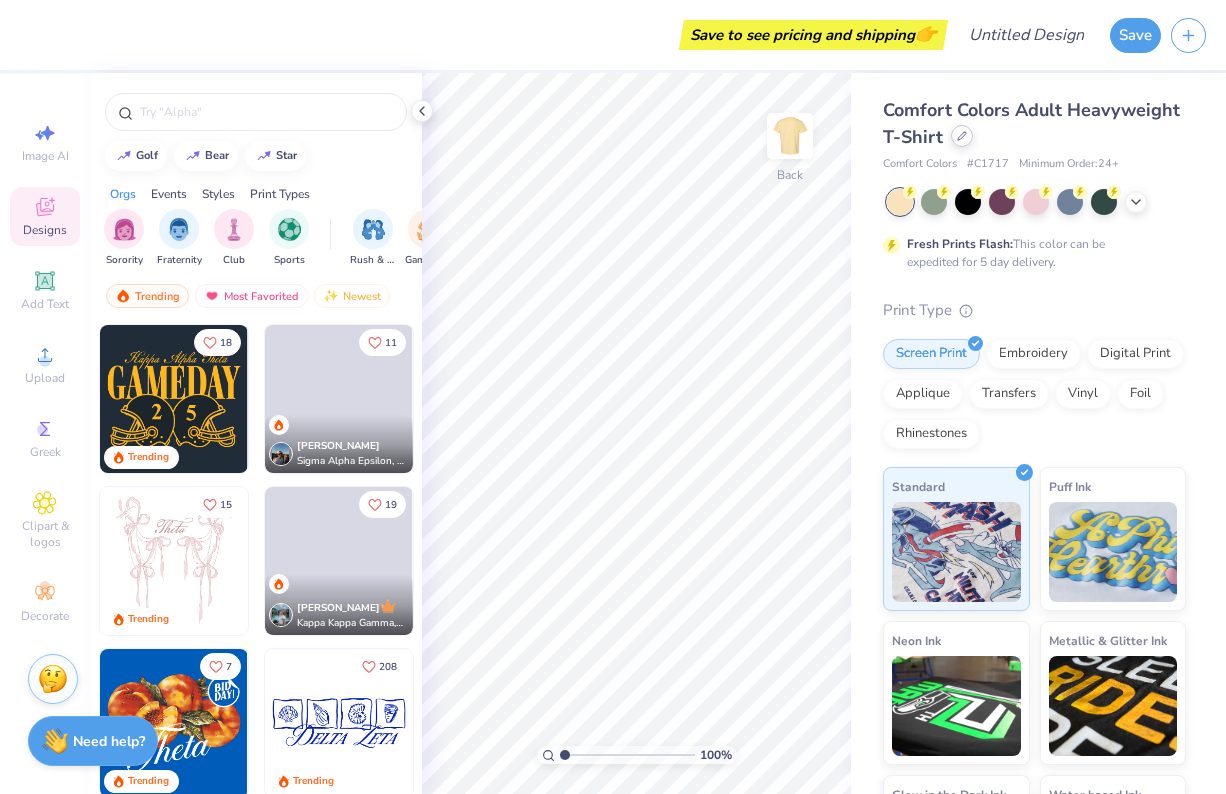 click 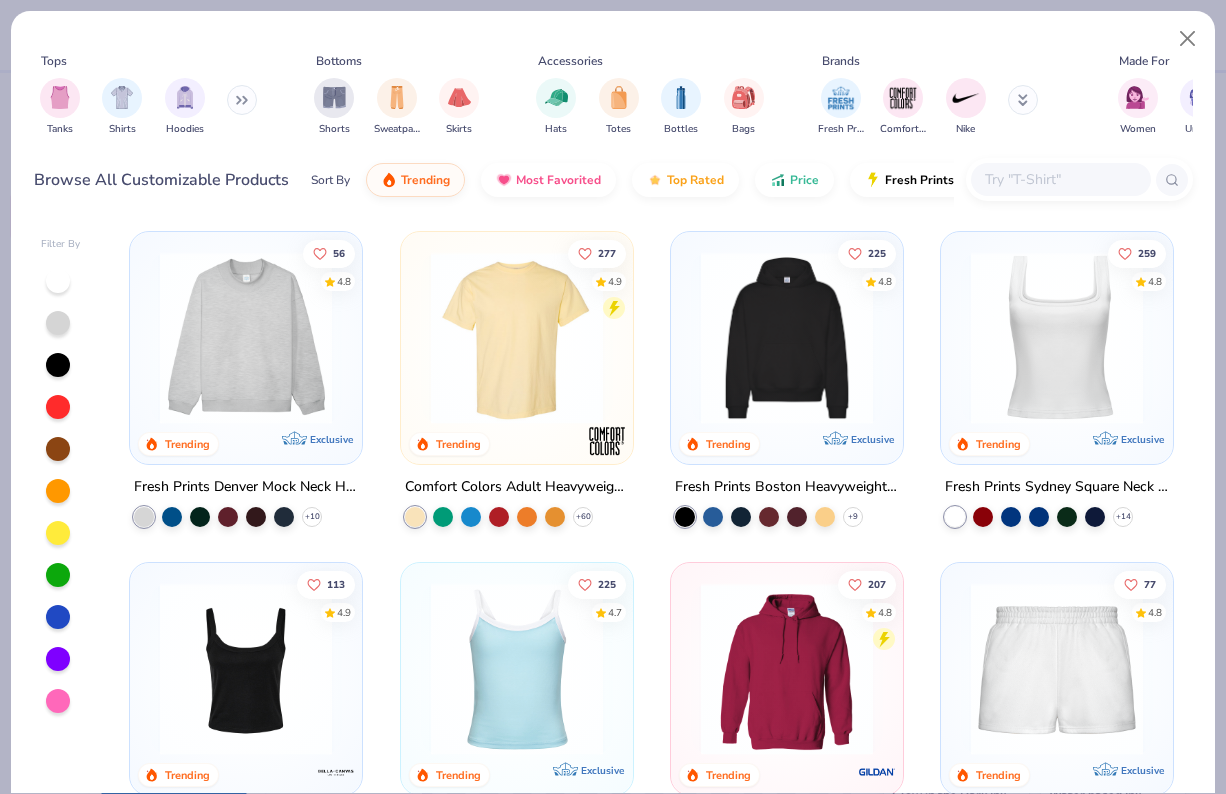 click at bounding box center [1060, 179] 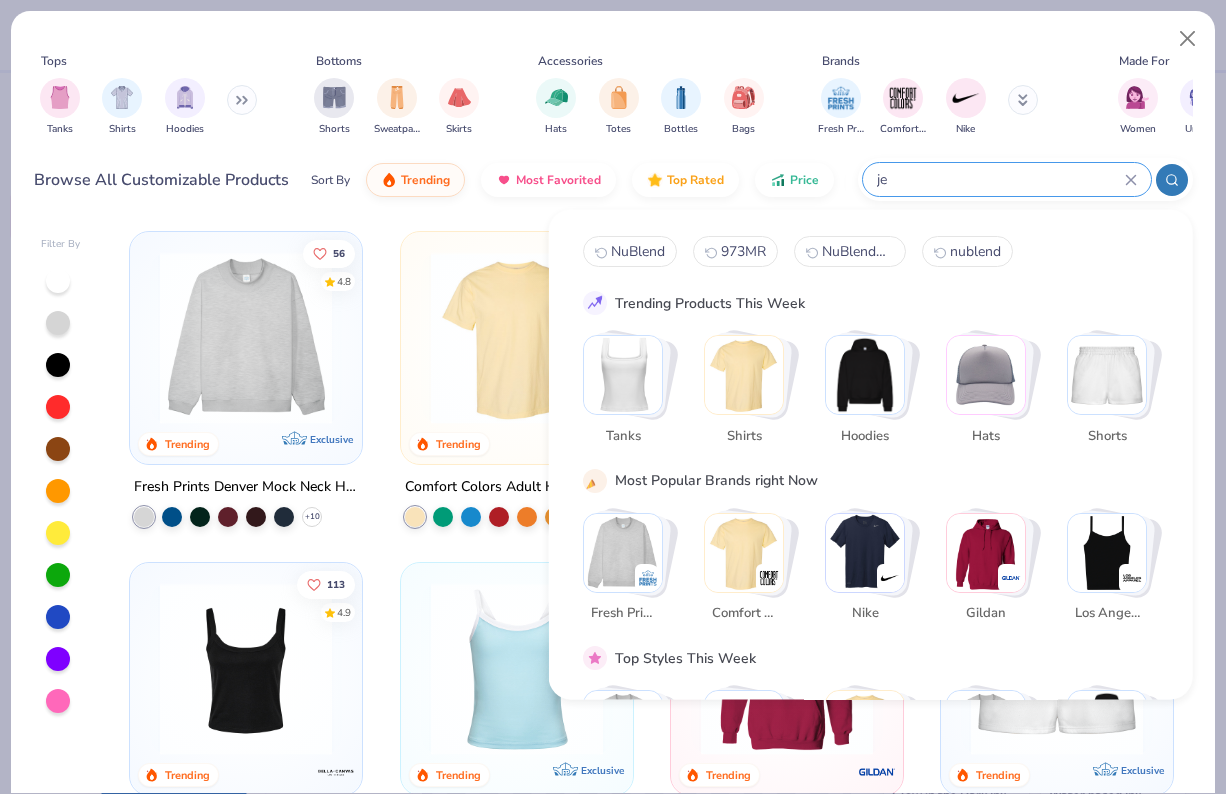 type on "j" 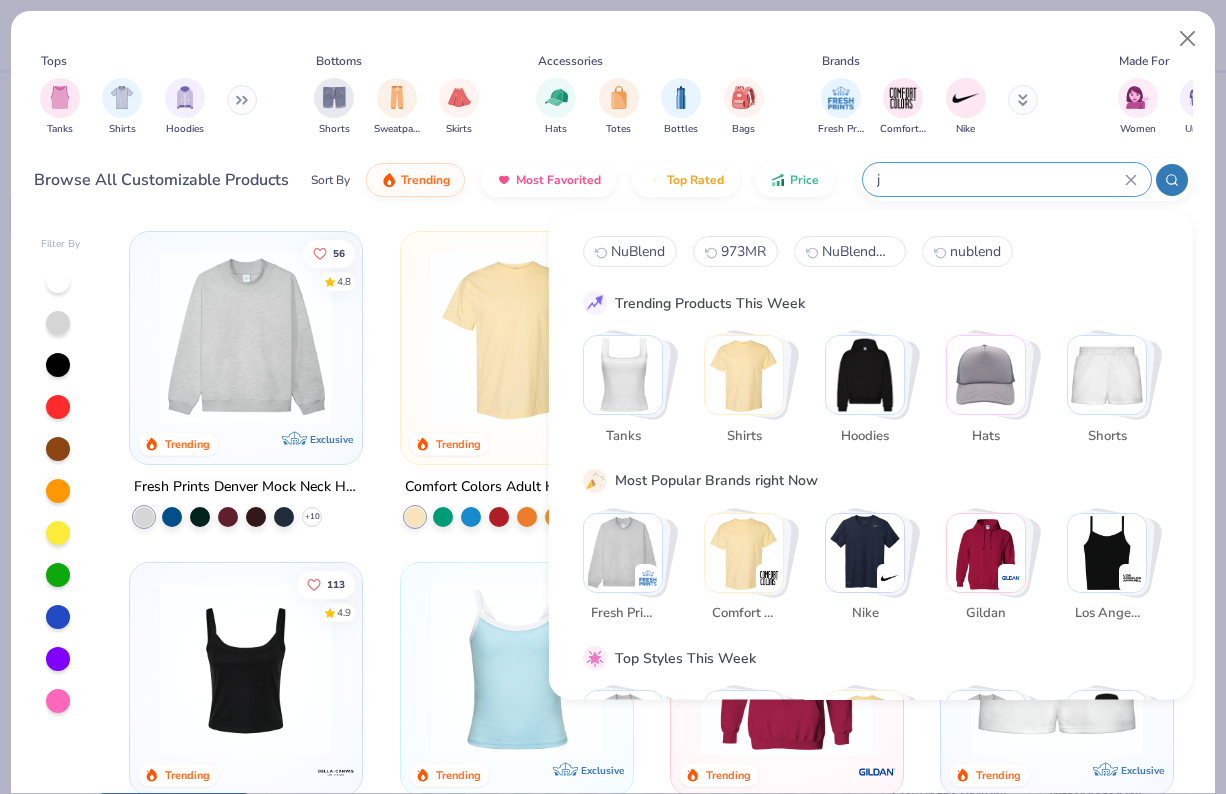 type 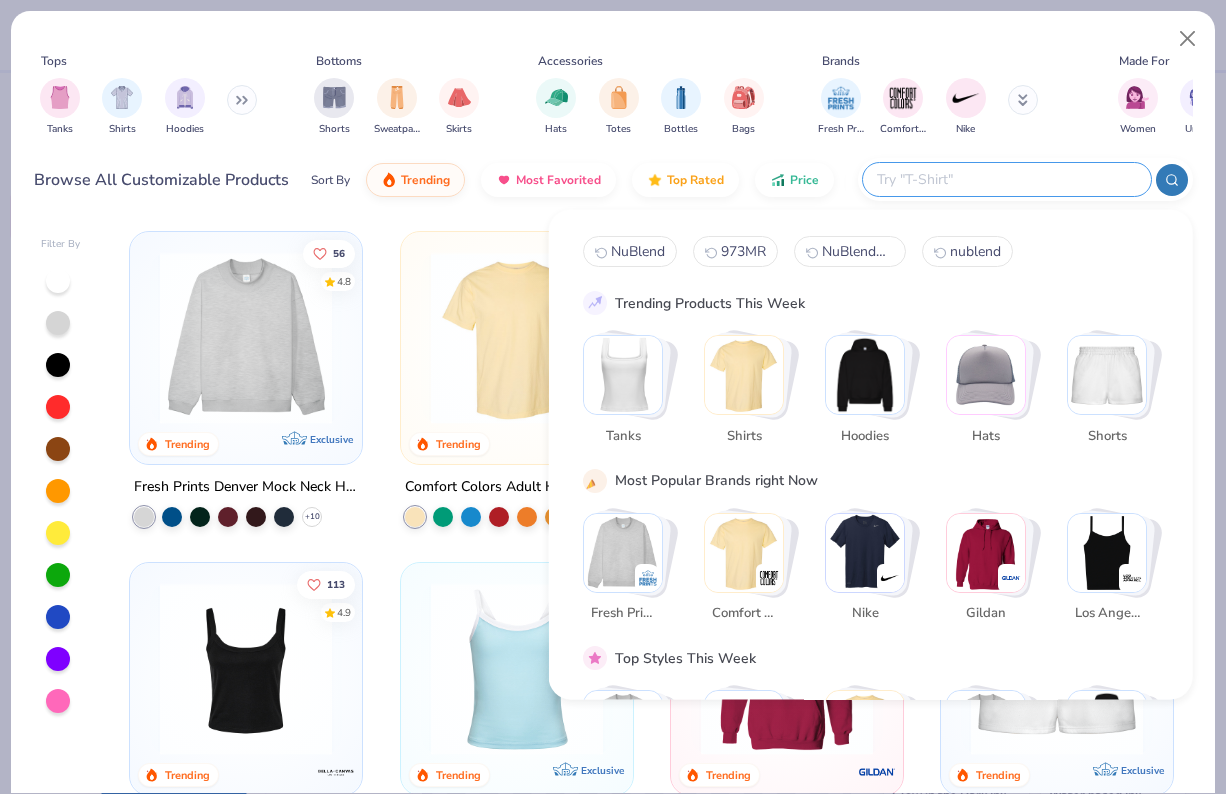 click at bounding box center (242, 100) 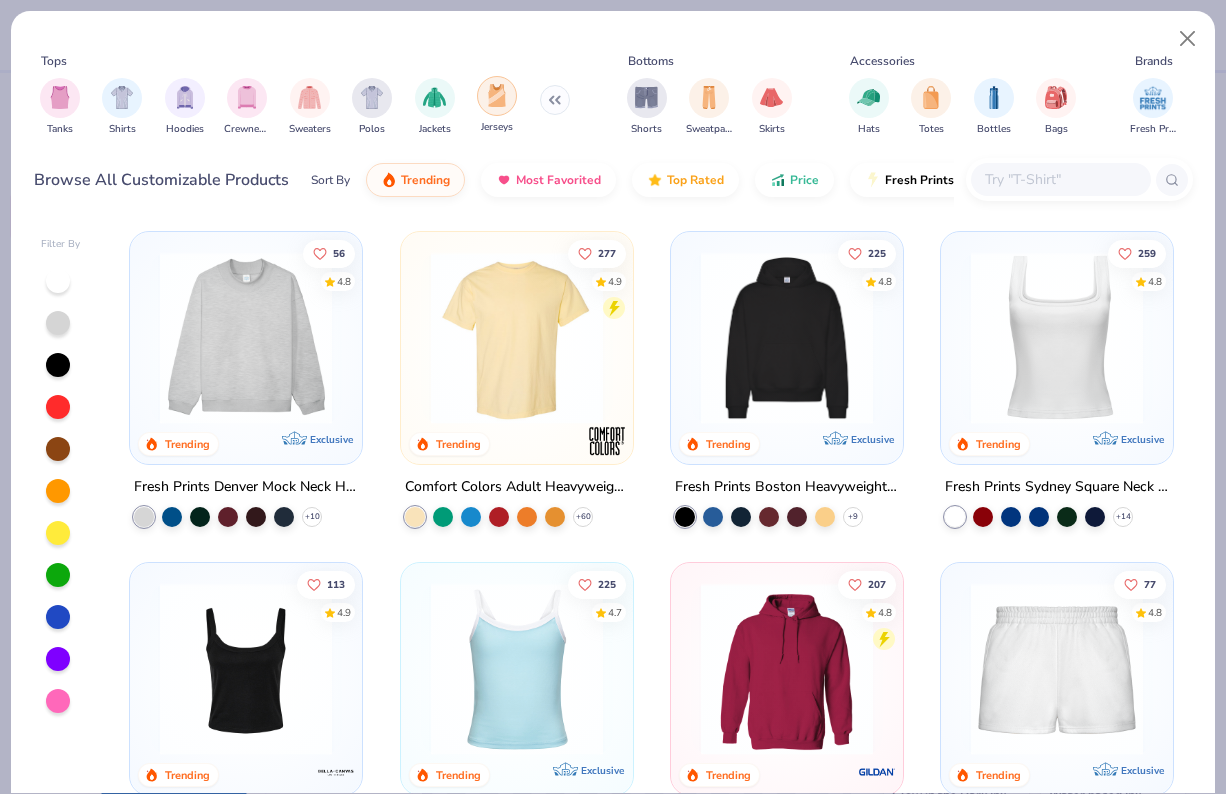 click at bounding box center (497, 95) 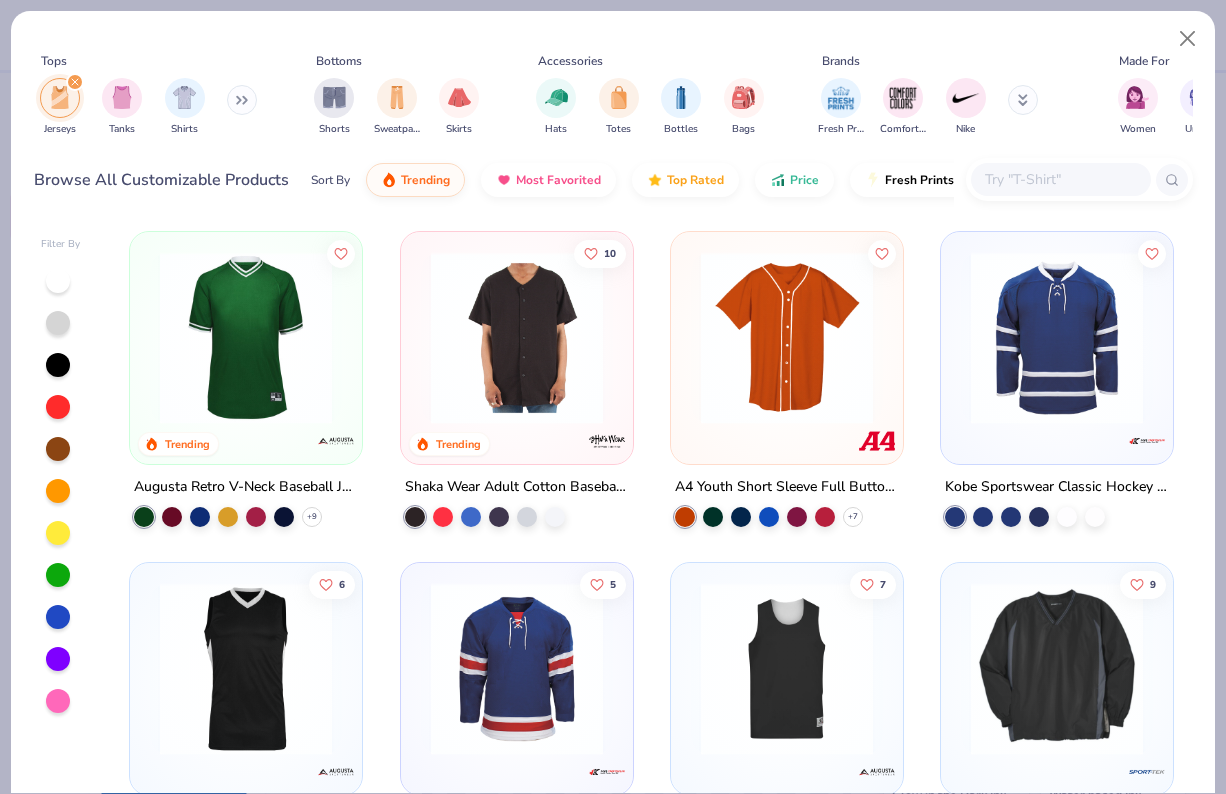 scroll, scrollTop: 0, scrollLeft: 0, axis: both 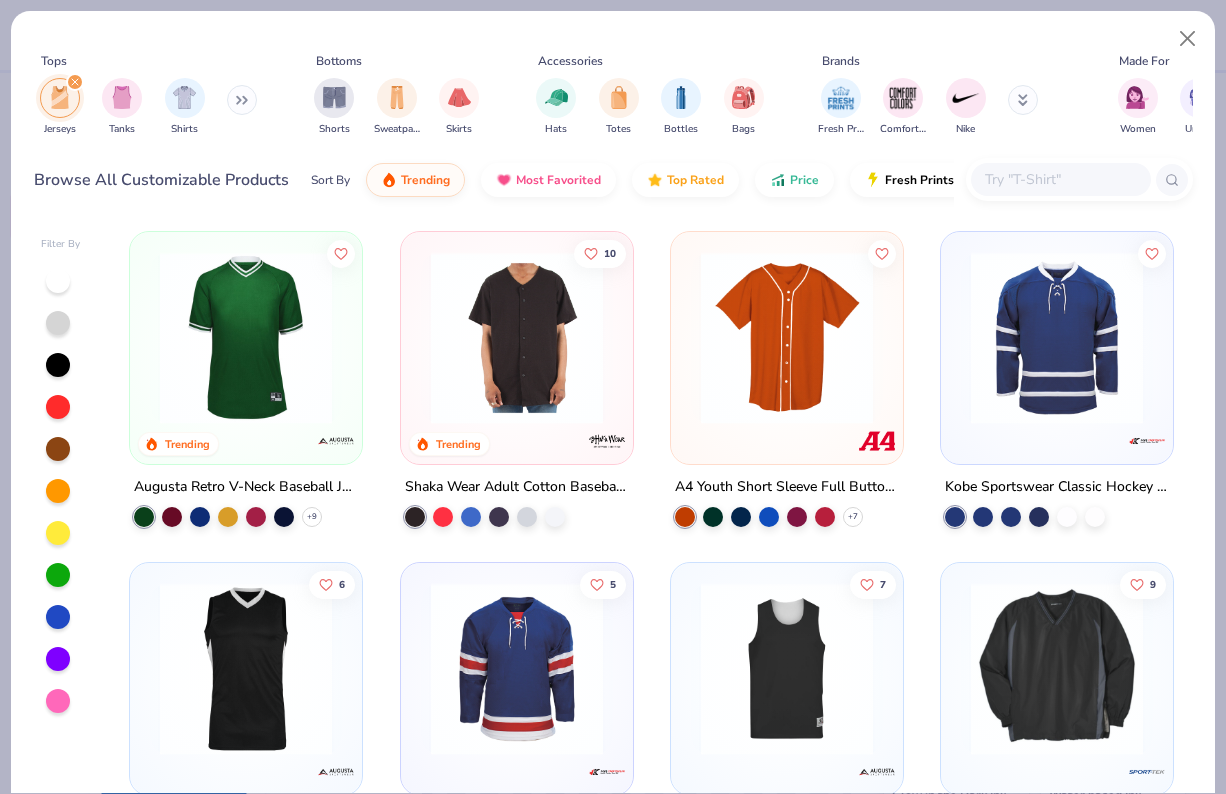 click at bounding box center (246, 338) 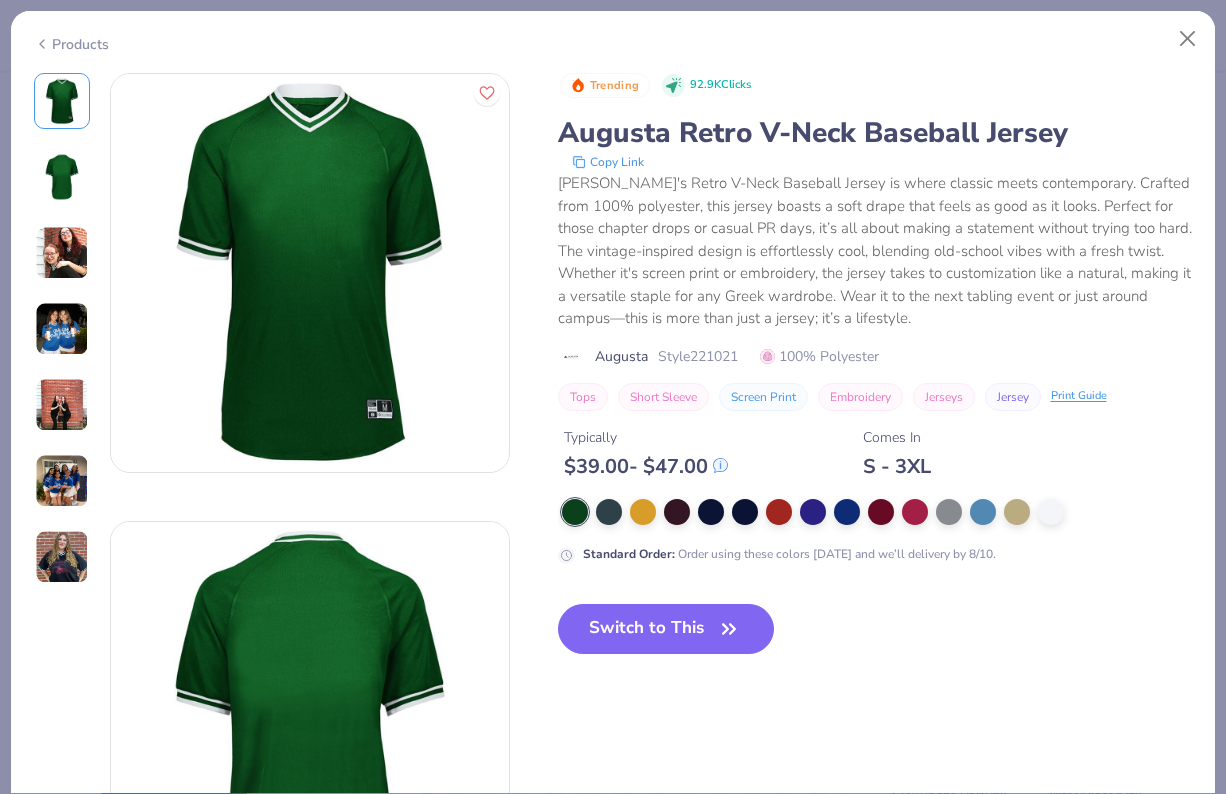 click at bounding box center (62, 329) 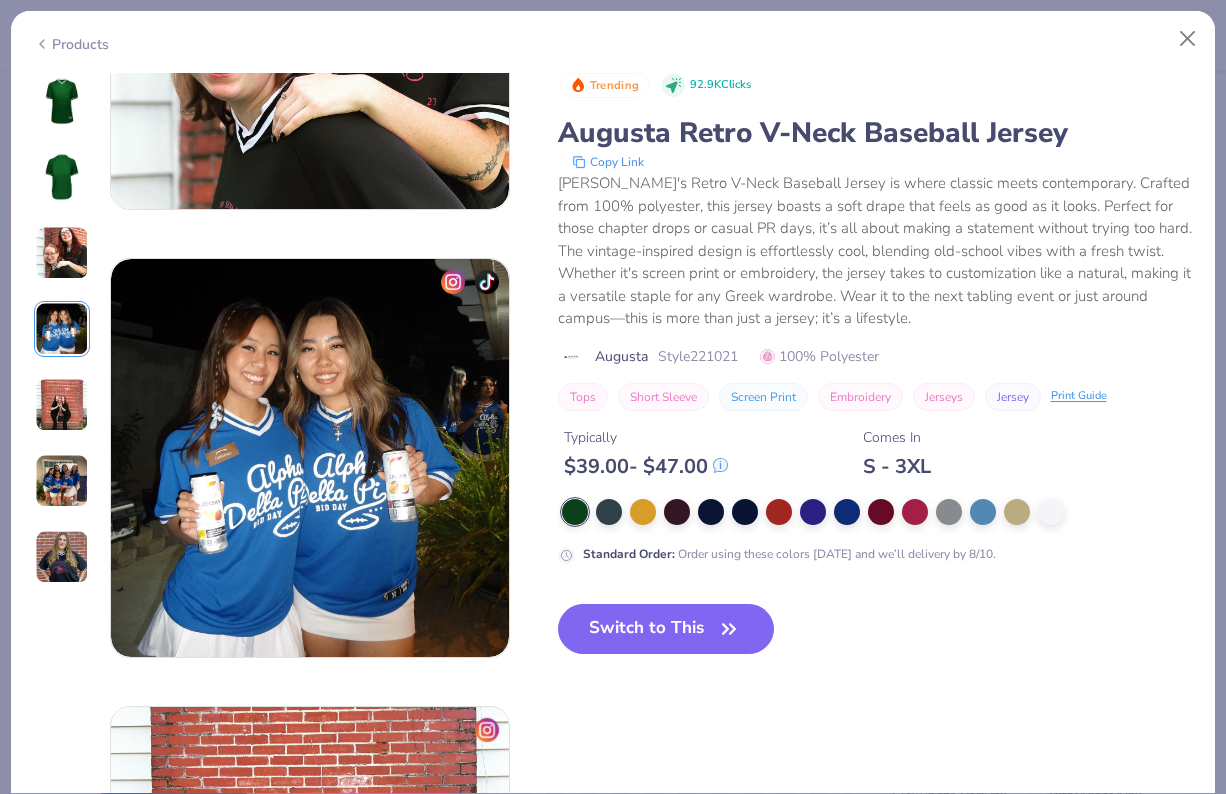 scroll, scrollTop: 1344, scrollLeft: 0, axis: vertical 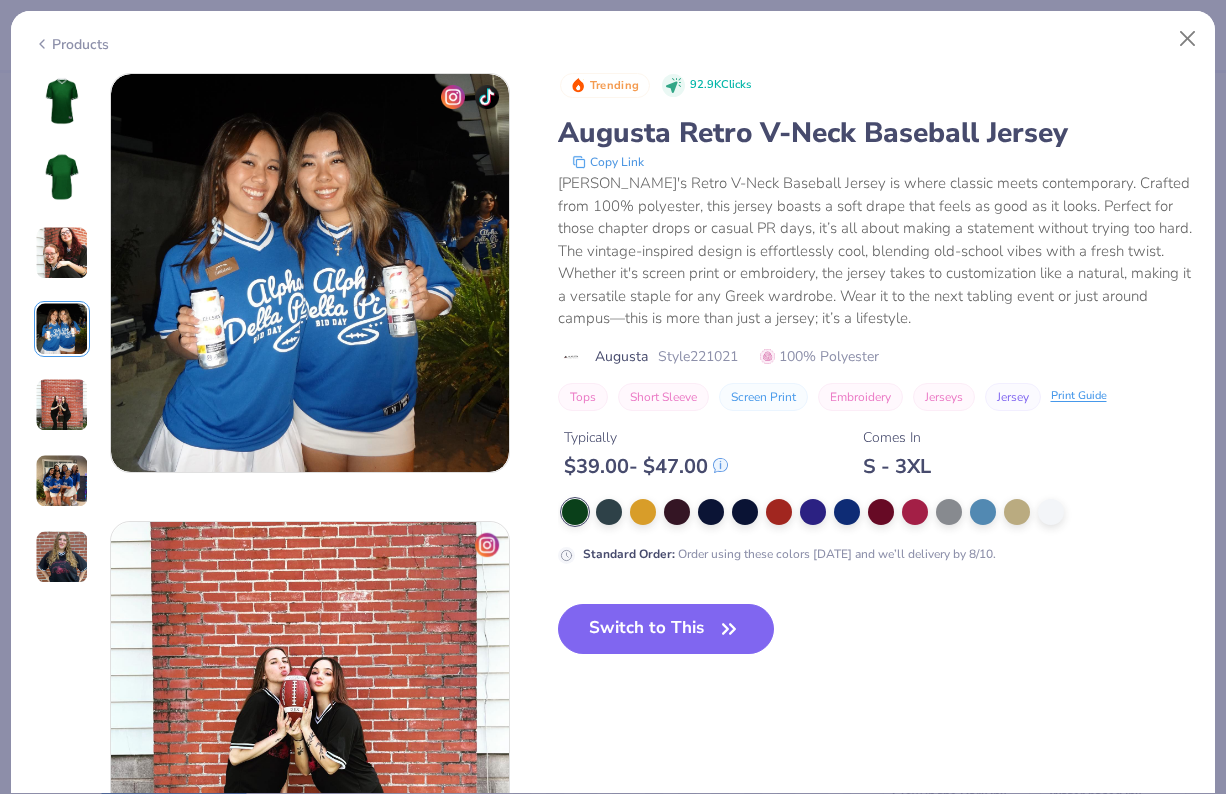 click at bounding box center [62, 177] 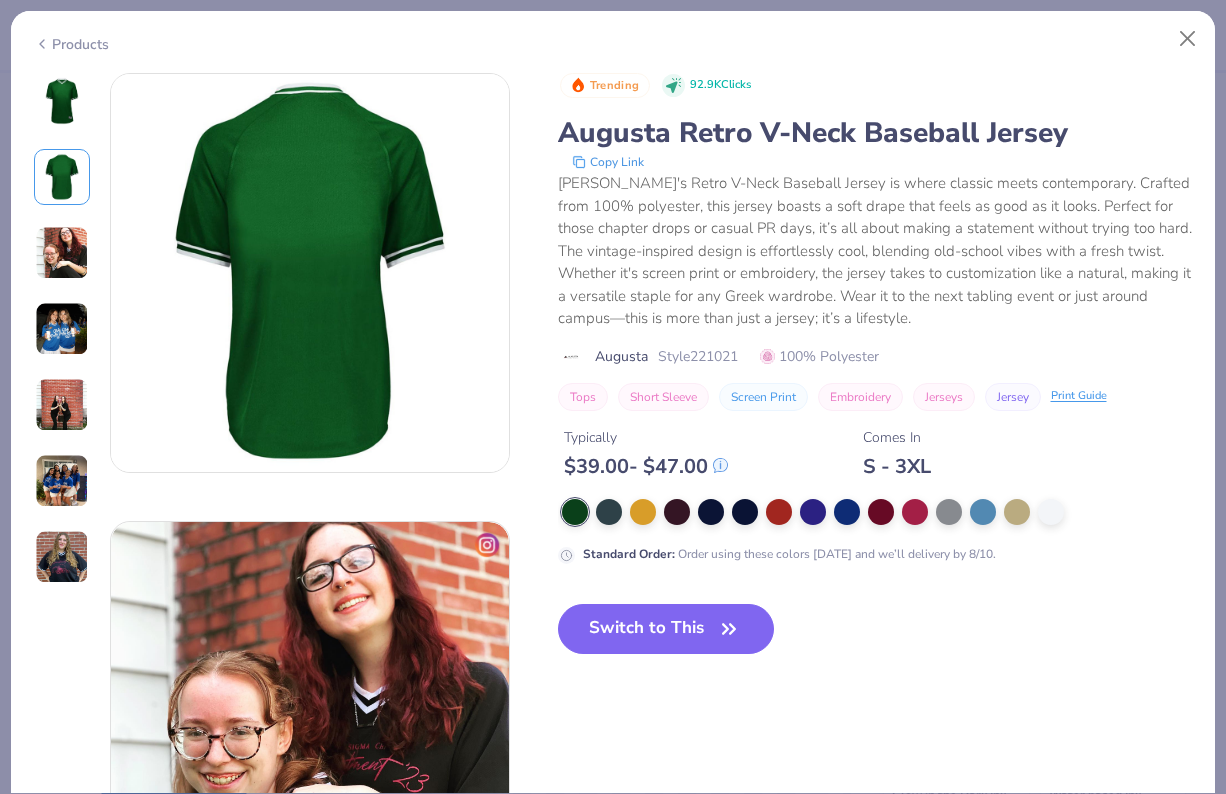click at bounding box center [62, 253] 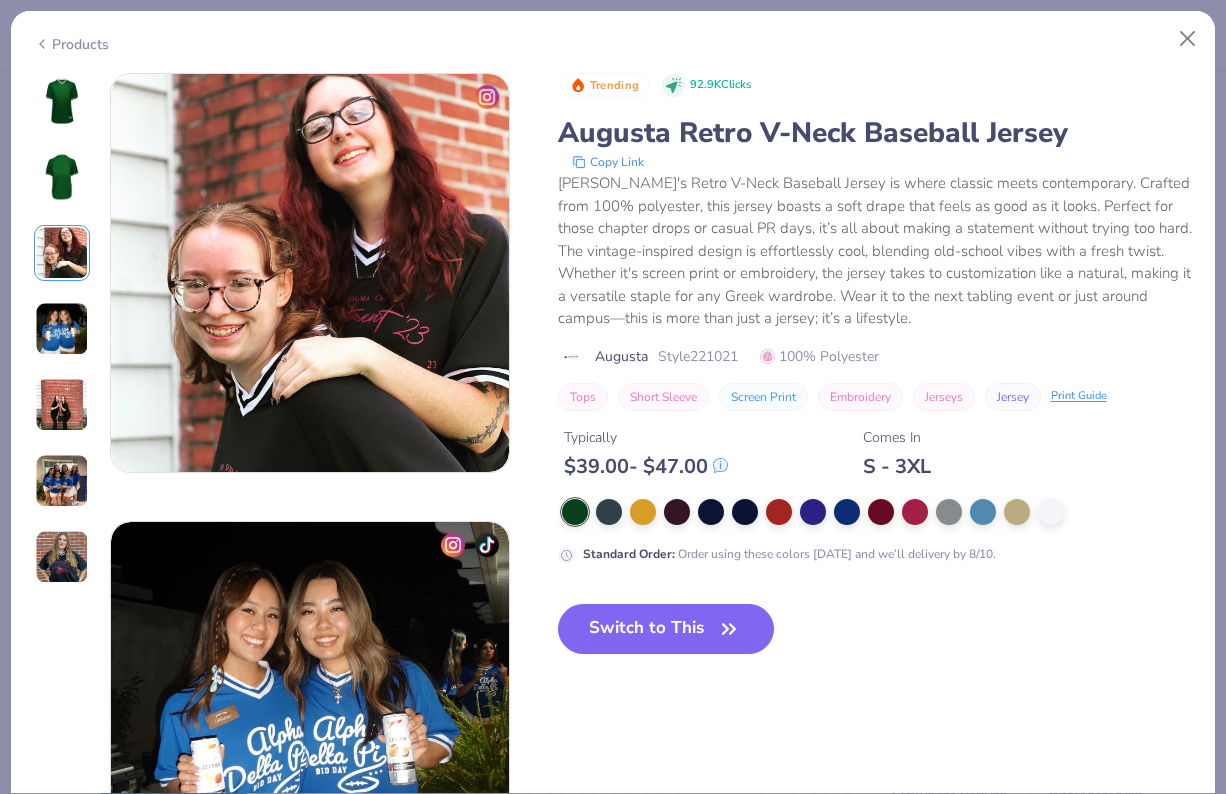 scroll, scrollTop: 896, scrollLeft: 0, axis: vertical 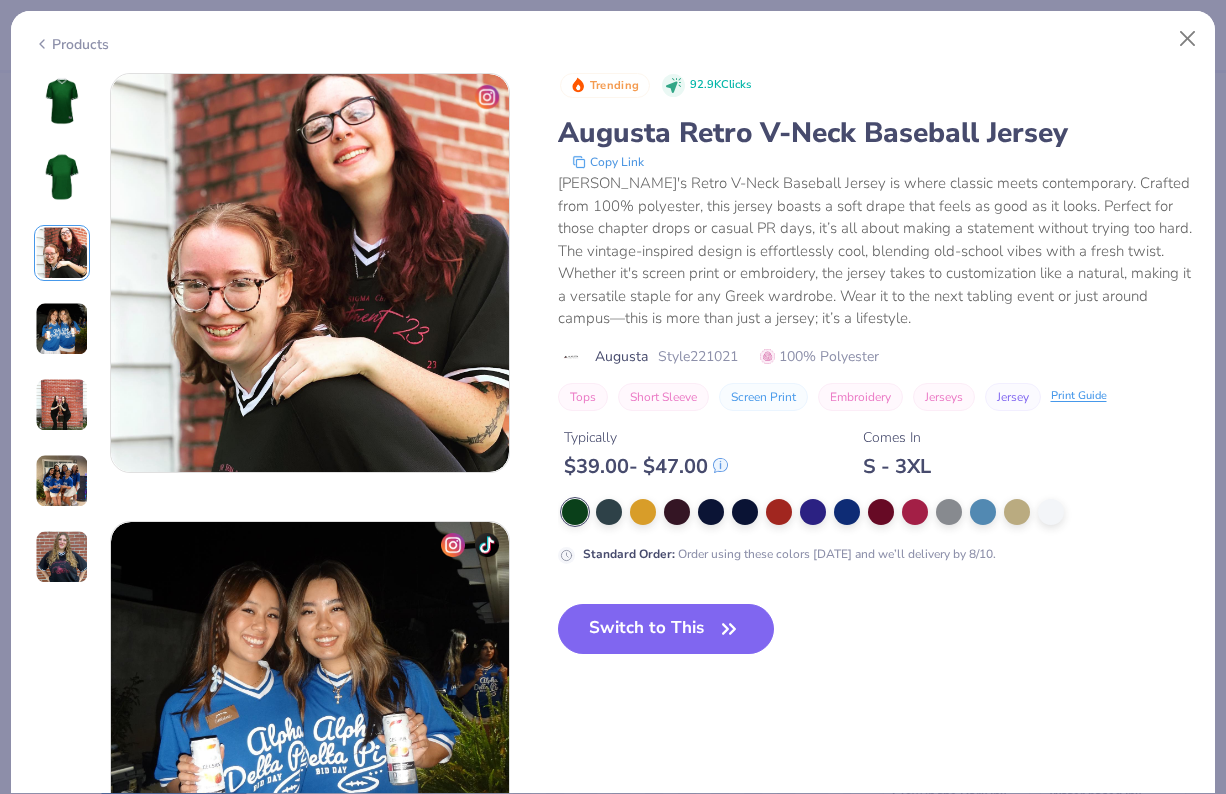 click at bounding box center [62, 329] 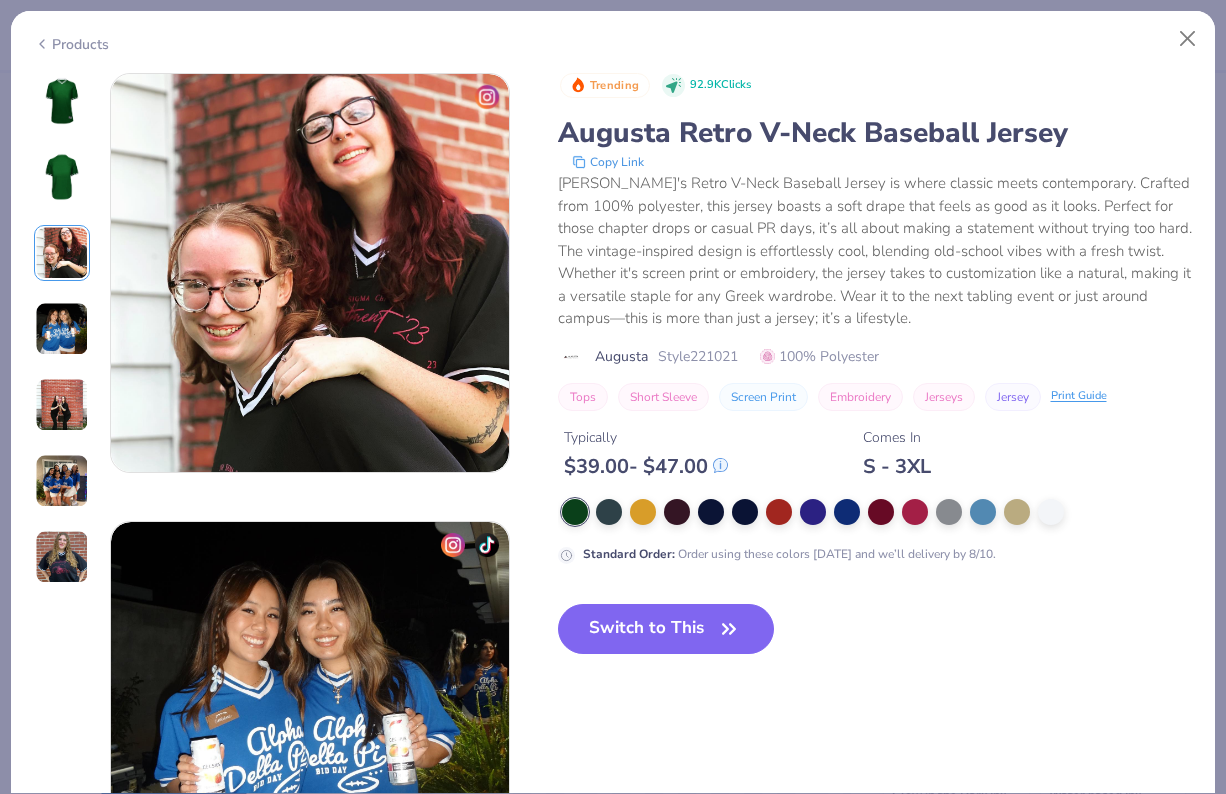 click at bounding box center [62, 329] 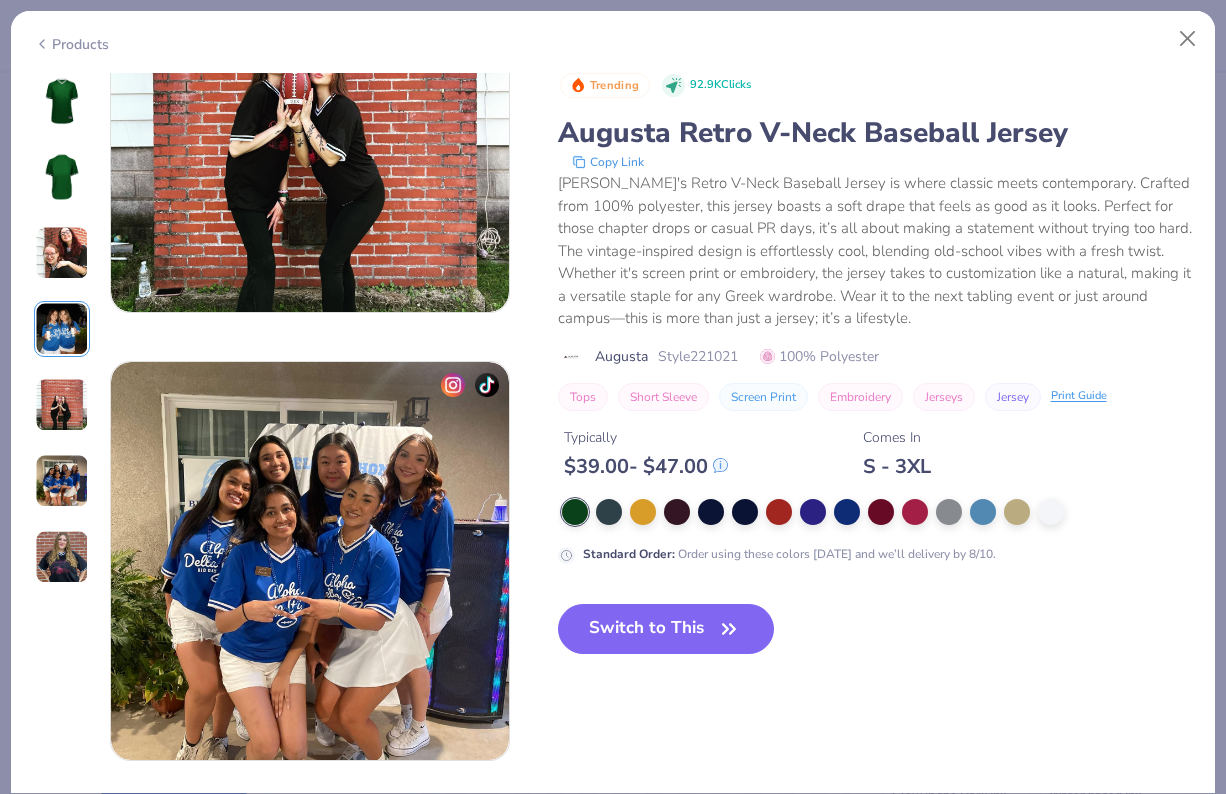 scroll, scrollTop: 1402, scrollLeft: 0, axis: vertical 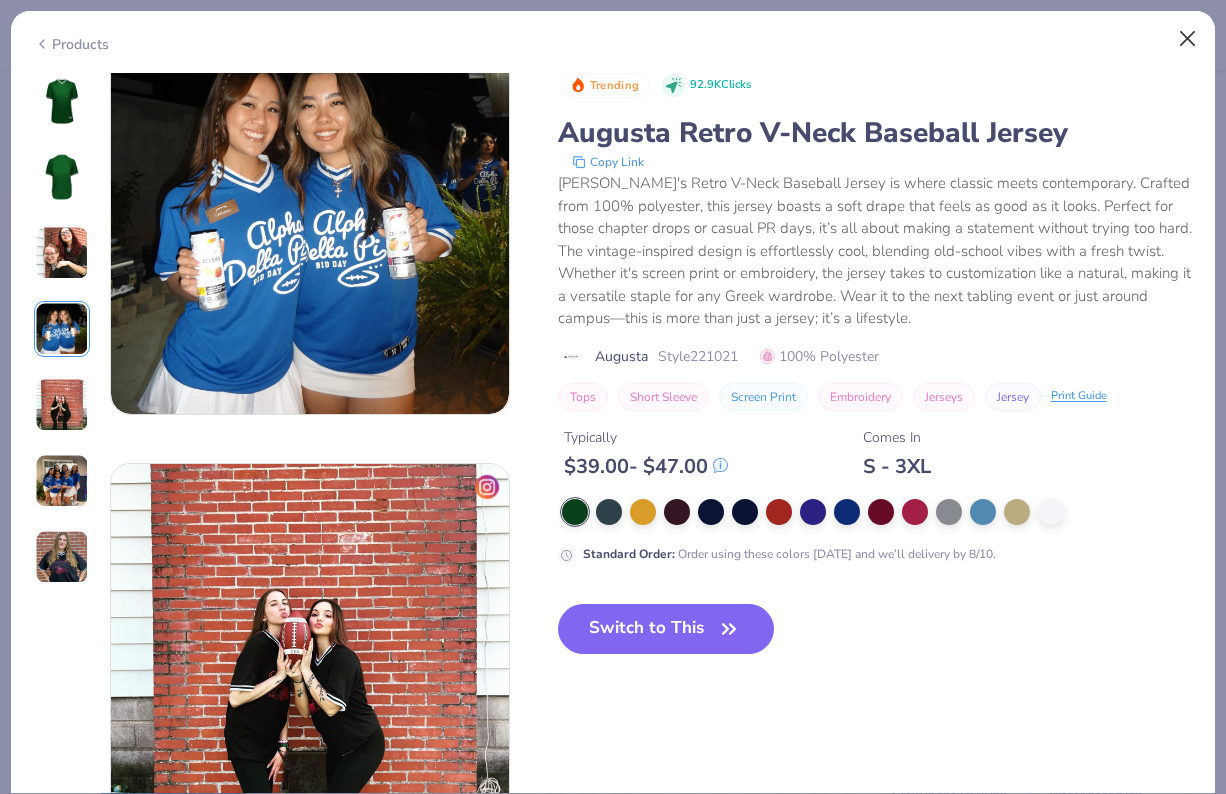 click at bounding box center (1188, 39) 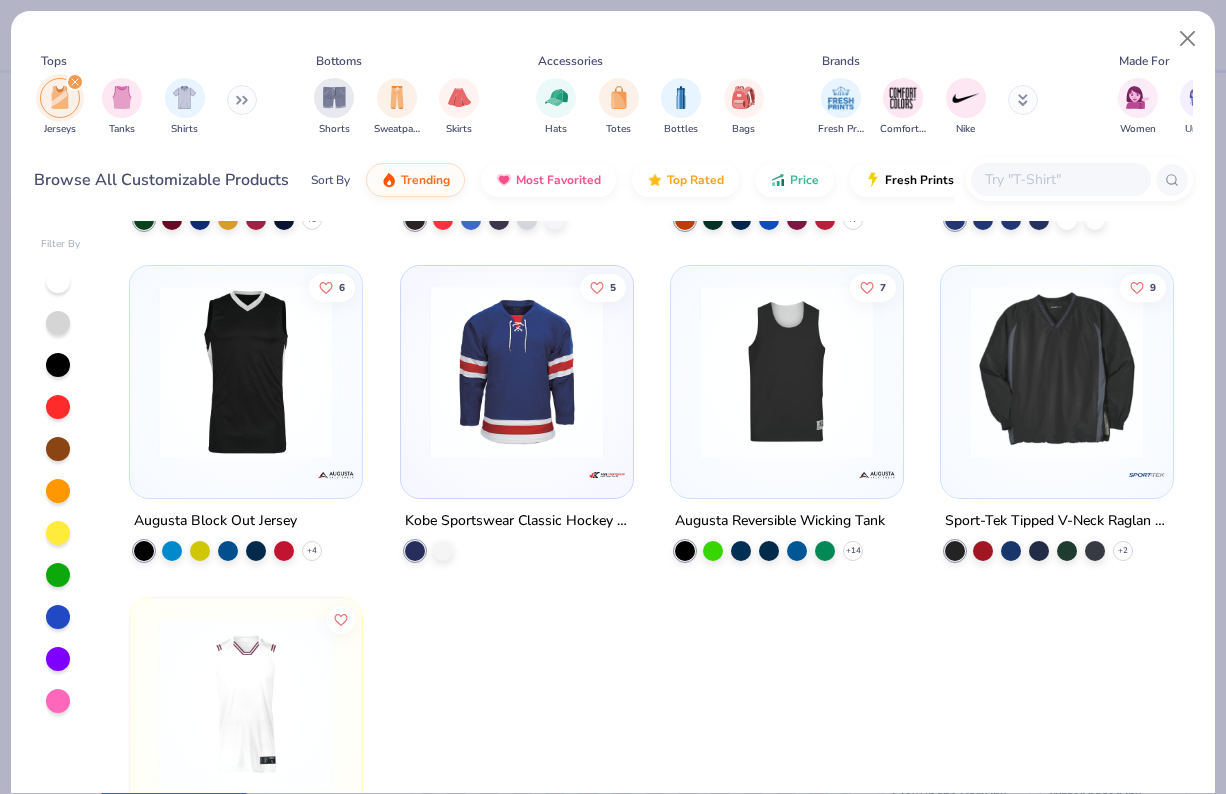 scroll, scrollTop: 0, scrollLeft: 0, axis: both 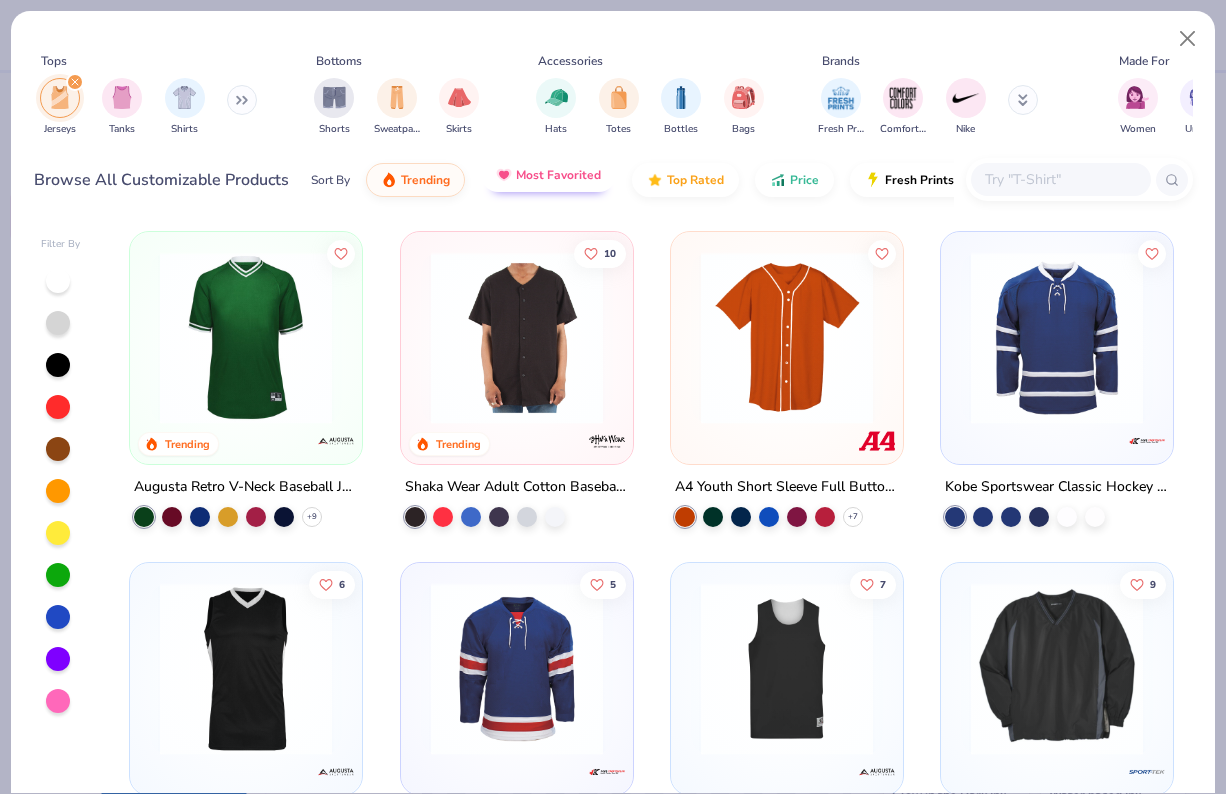 click on "Most Favorited" at bounding box center (548, 175) 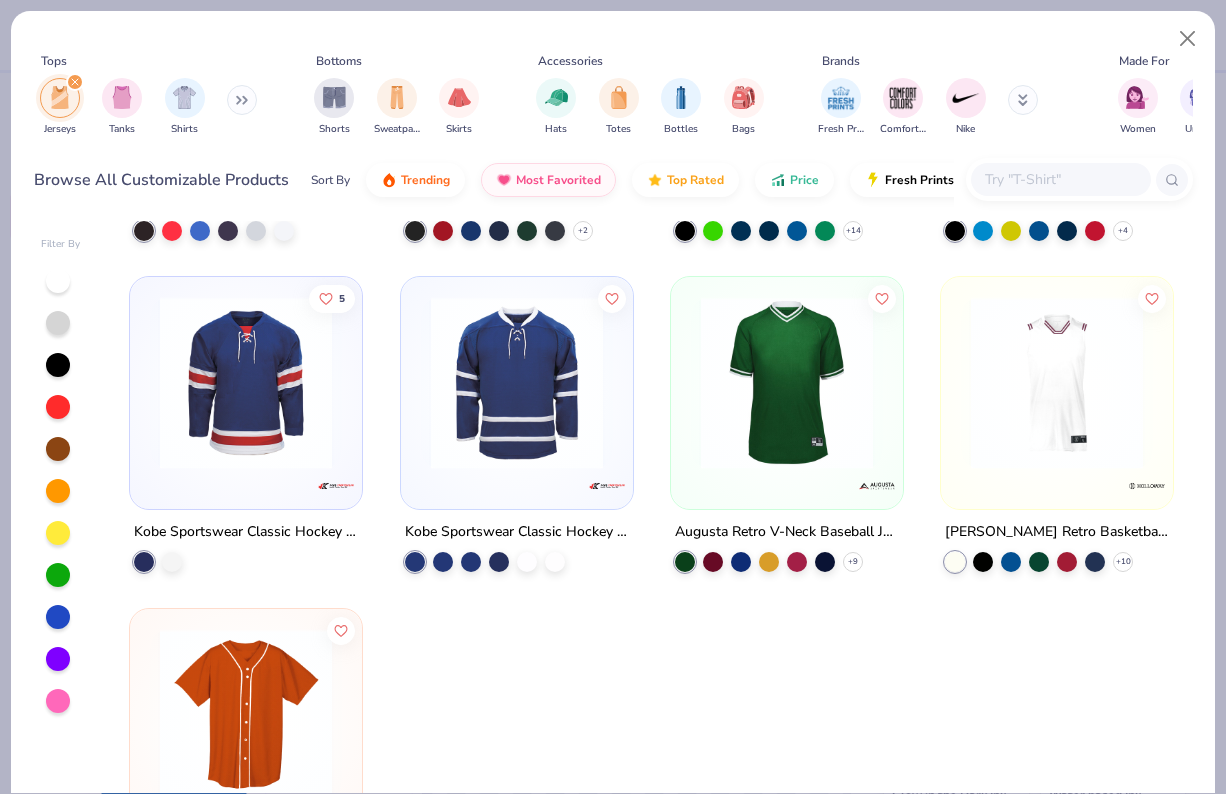 scroll, scrollTop: 0, scrollLeft: 0, axis: both 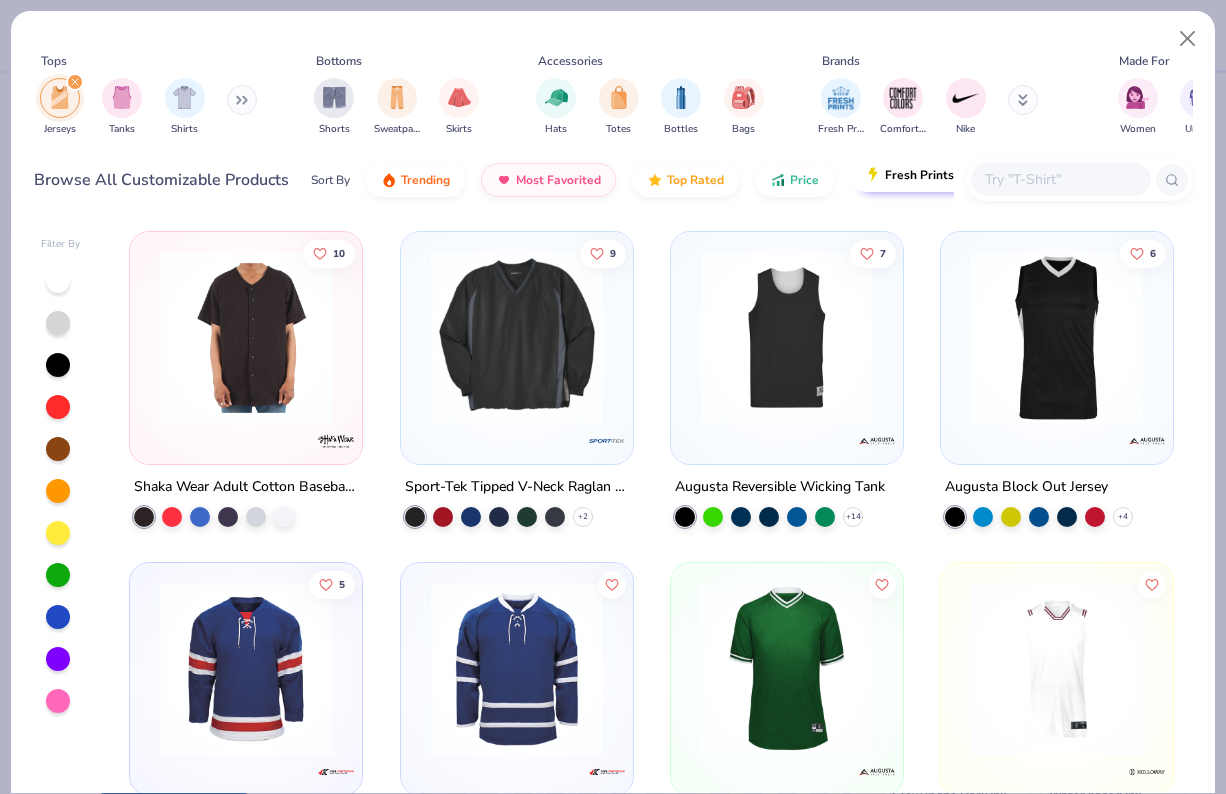 click on "Fresh Prints Flash" at bounding box center (936, 175) 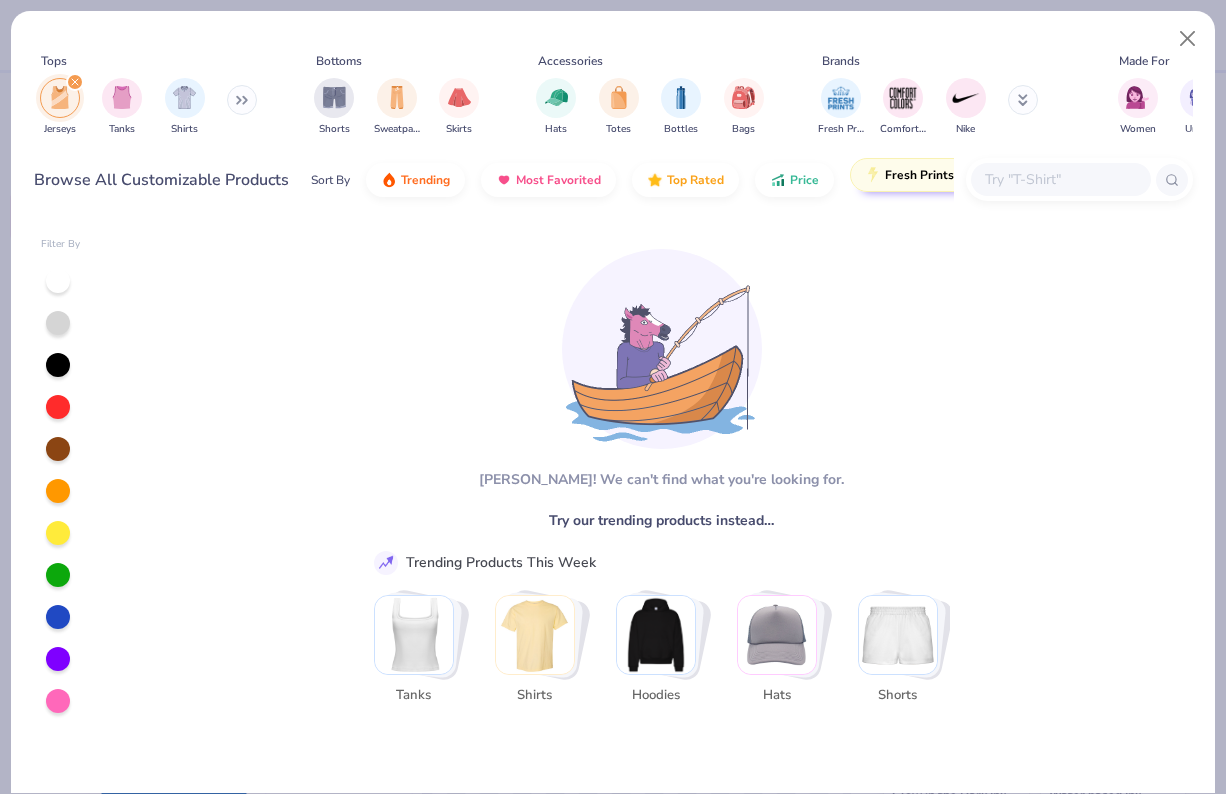 click on "Fresh Prints Flash 5 day delivery" at bounding box center (965, 175) 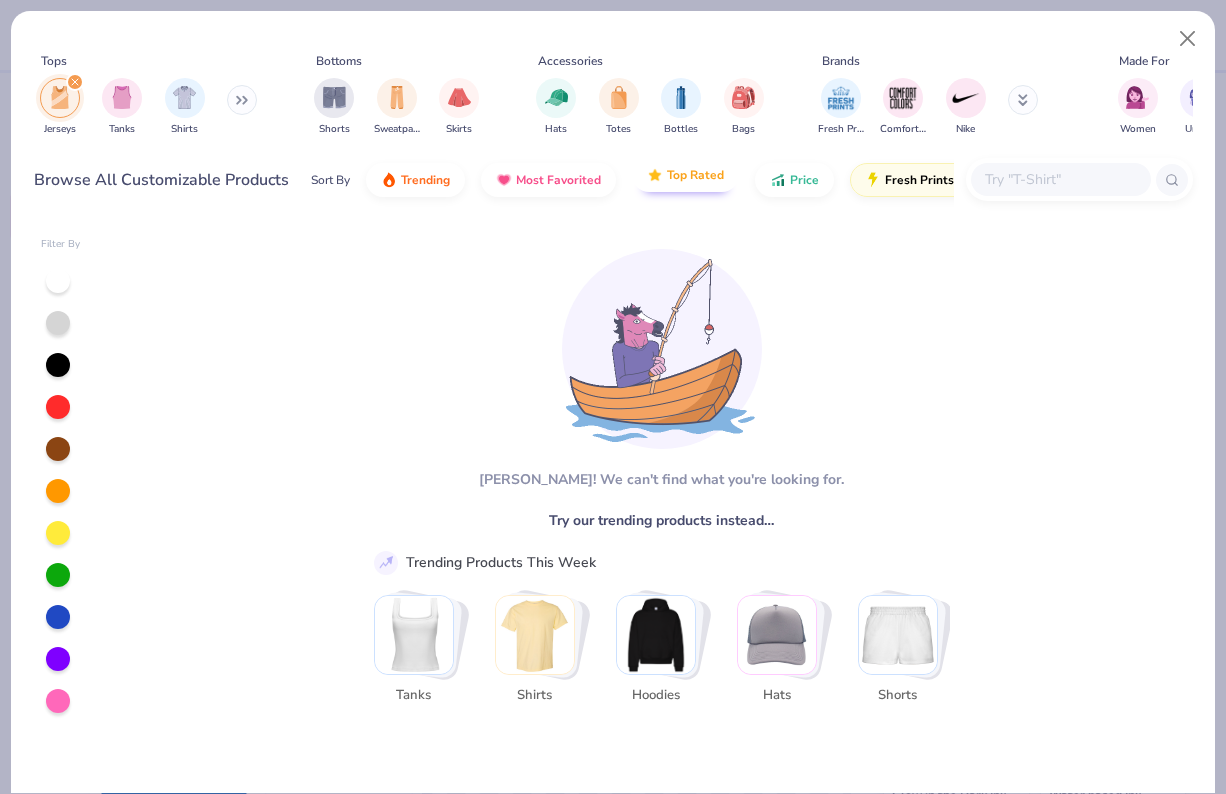 click on "Top Rated" at bounding box center [695, 175] 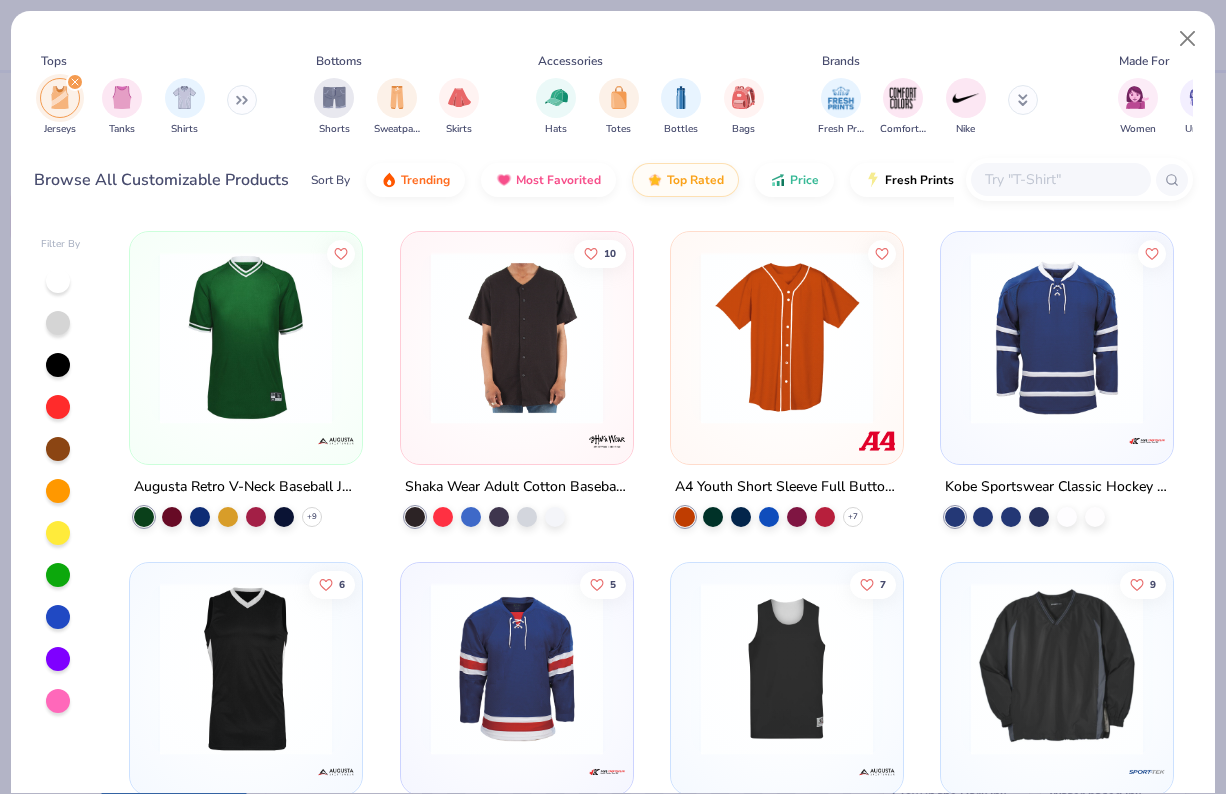 click at bounding box center [517, 338] 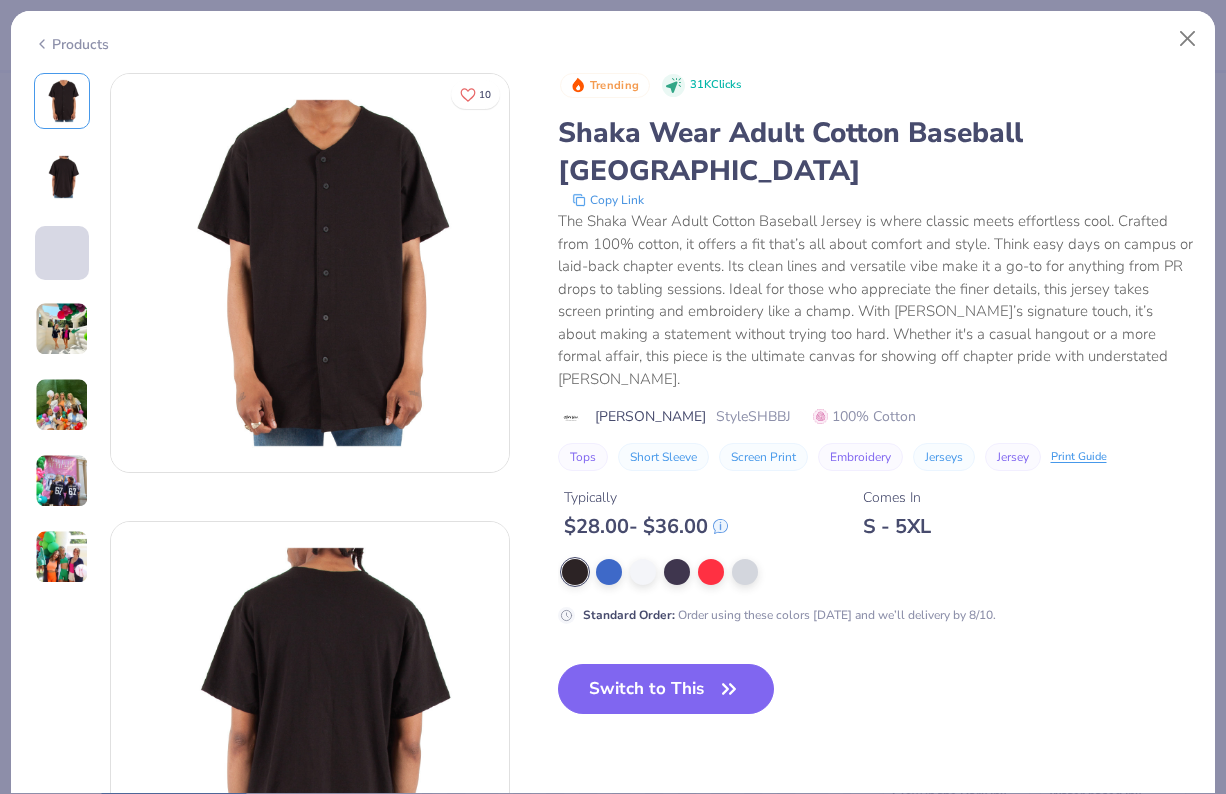 click at bounding box center (62, 405) 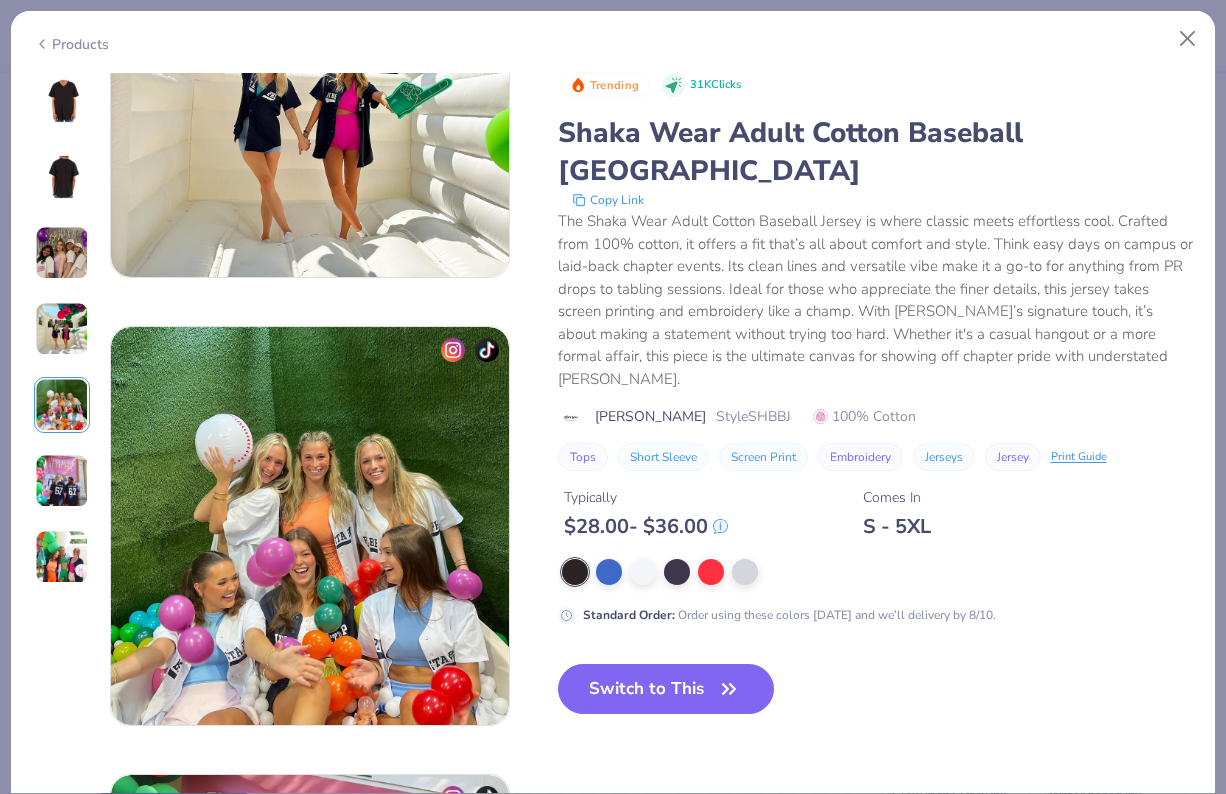 scroll, scrollTop: 1792, scrollLeft: 0, axis: vertical 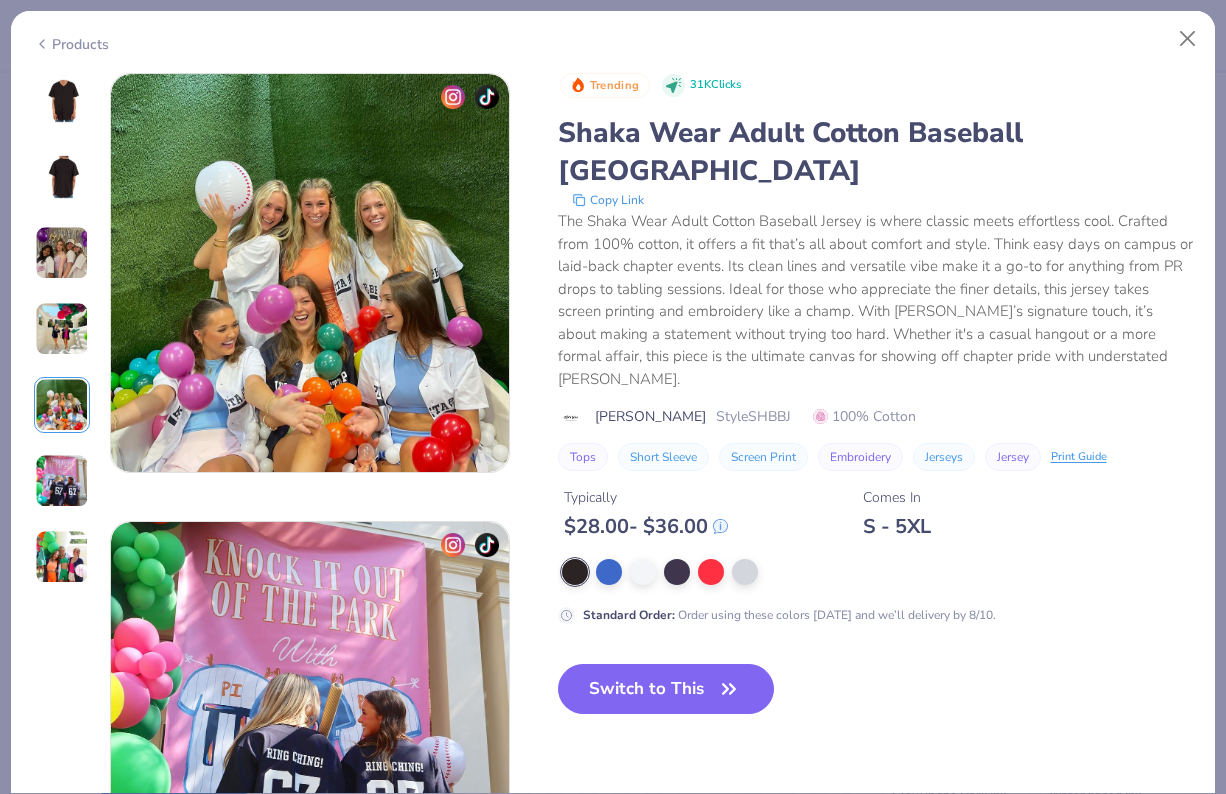 click at bounding box center [62, 329] 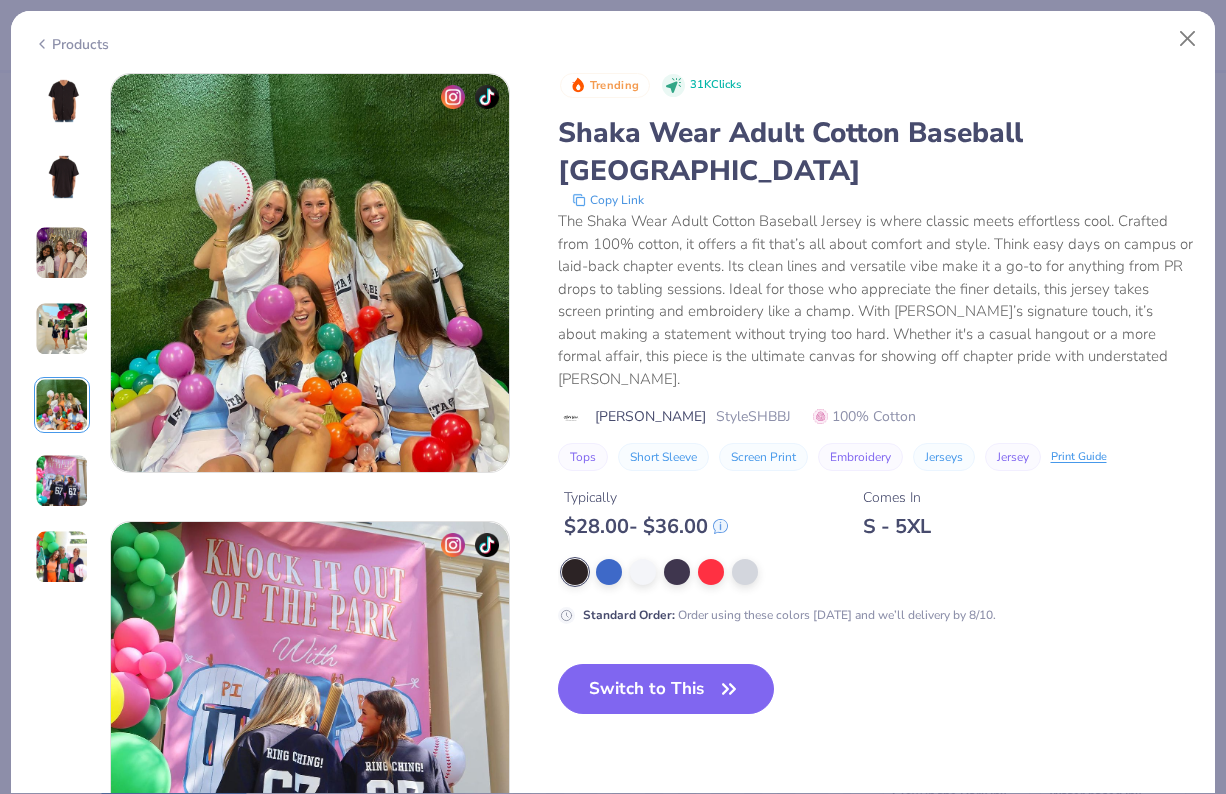 click at bounding box center (62, 253) 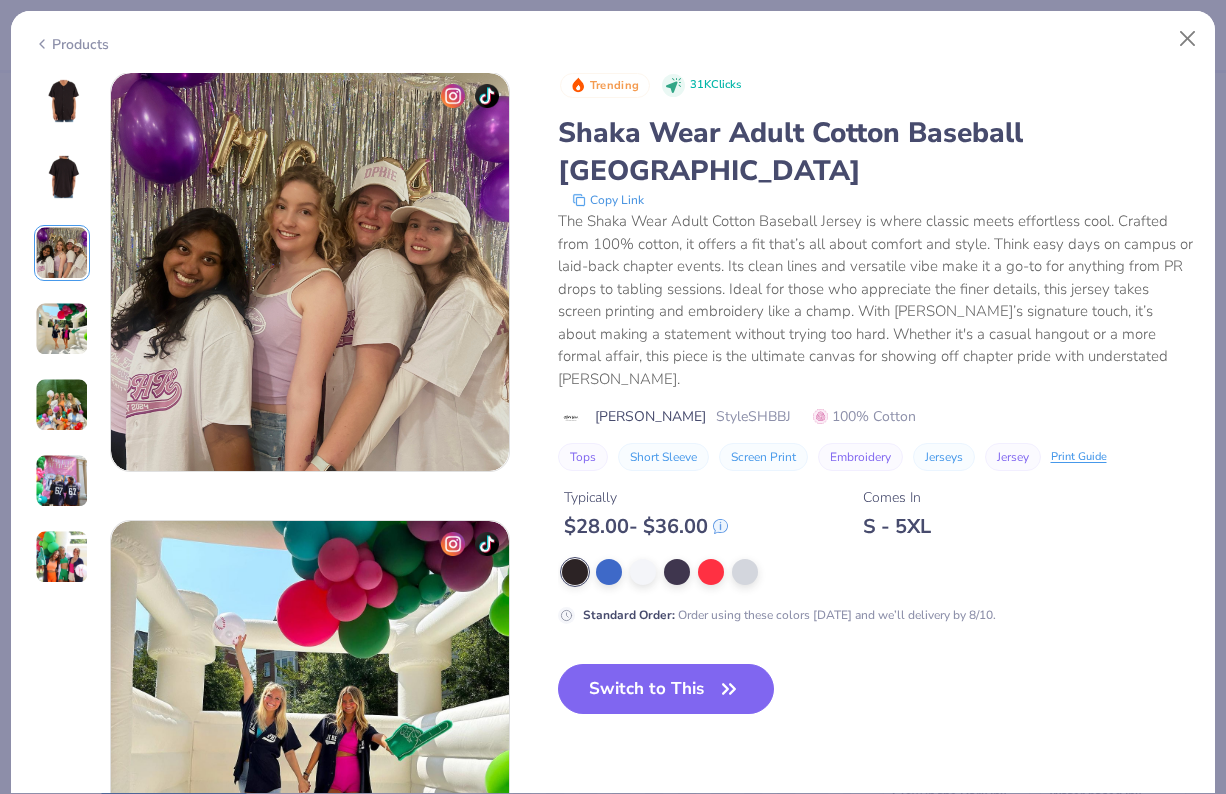 scroll, scrollTop: 896, scrollLeft: 0, axis: vertical 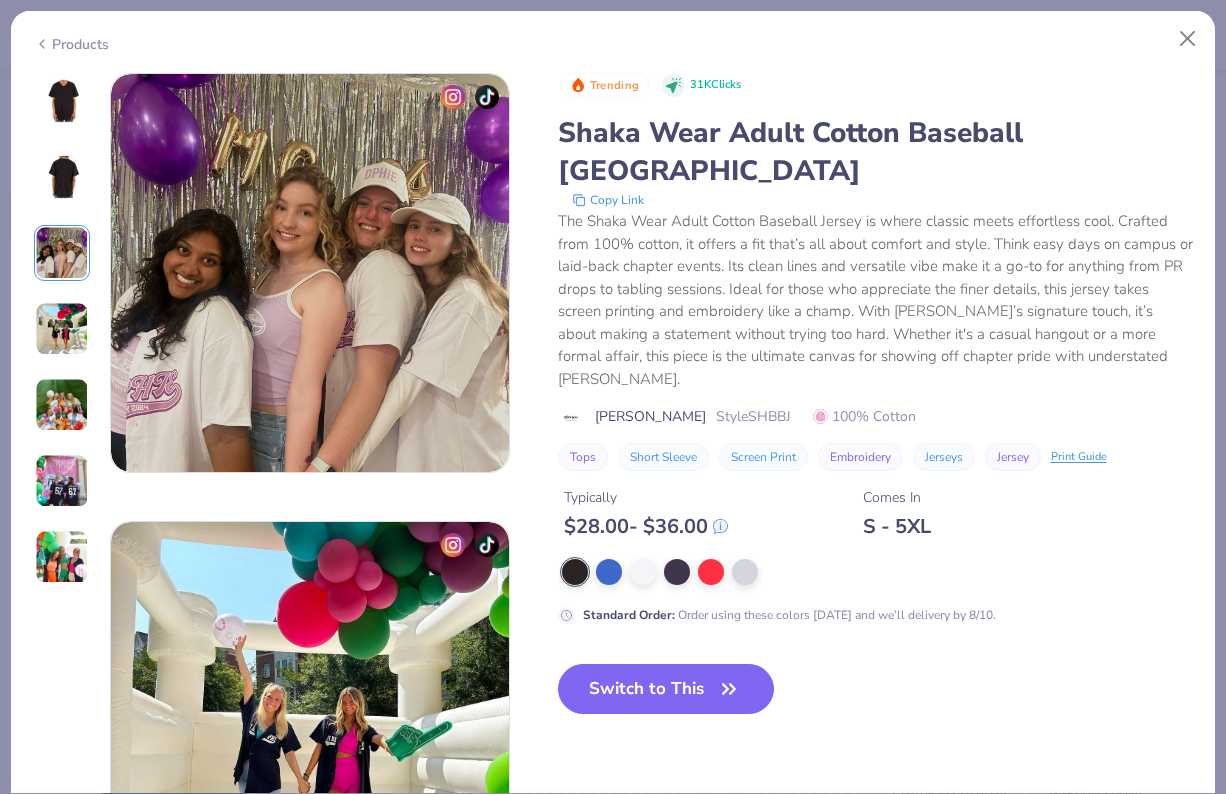 click at bounding box center [62, 329] 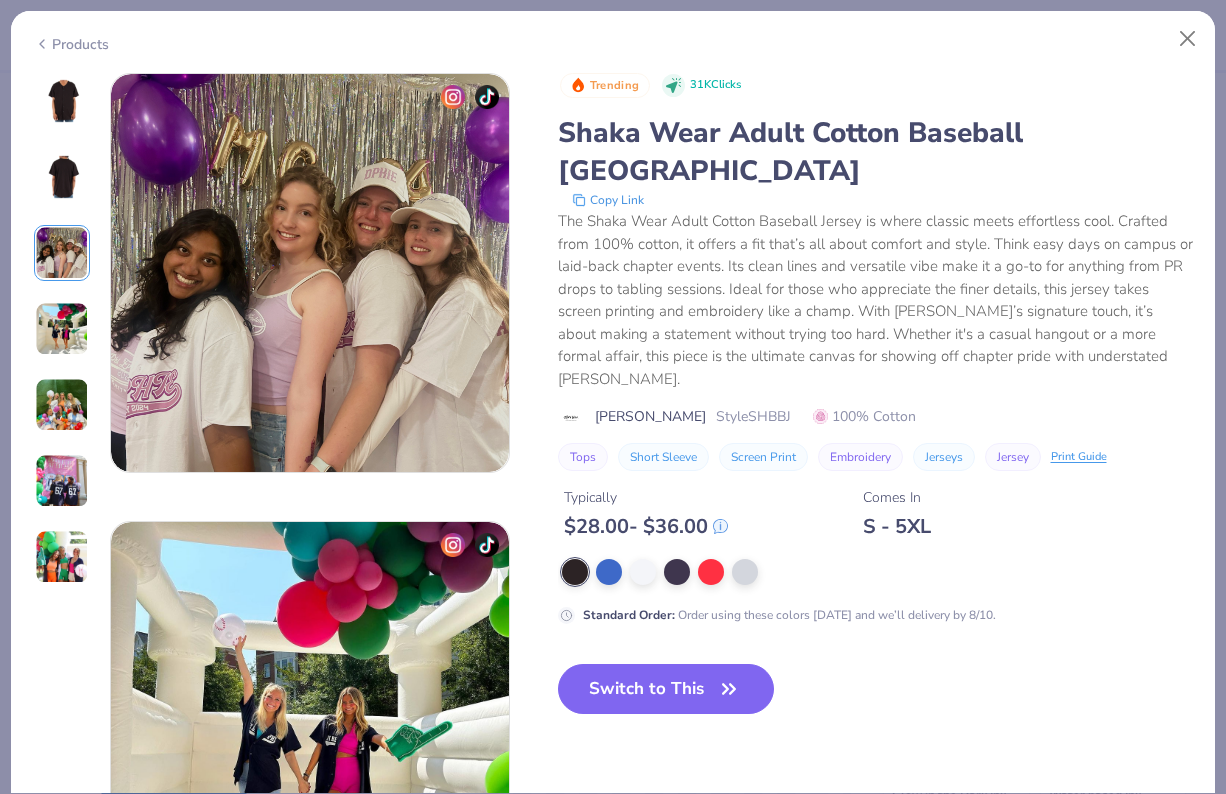 scroll, scrollTop: 1344, scrollLeft: 0, axis: vertical 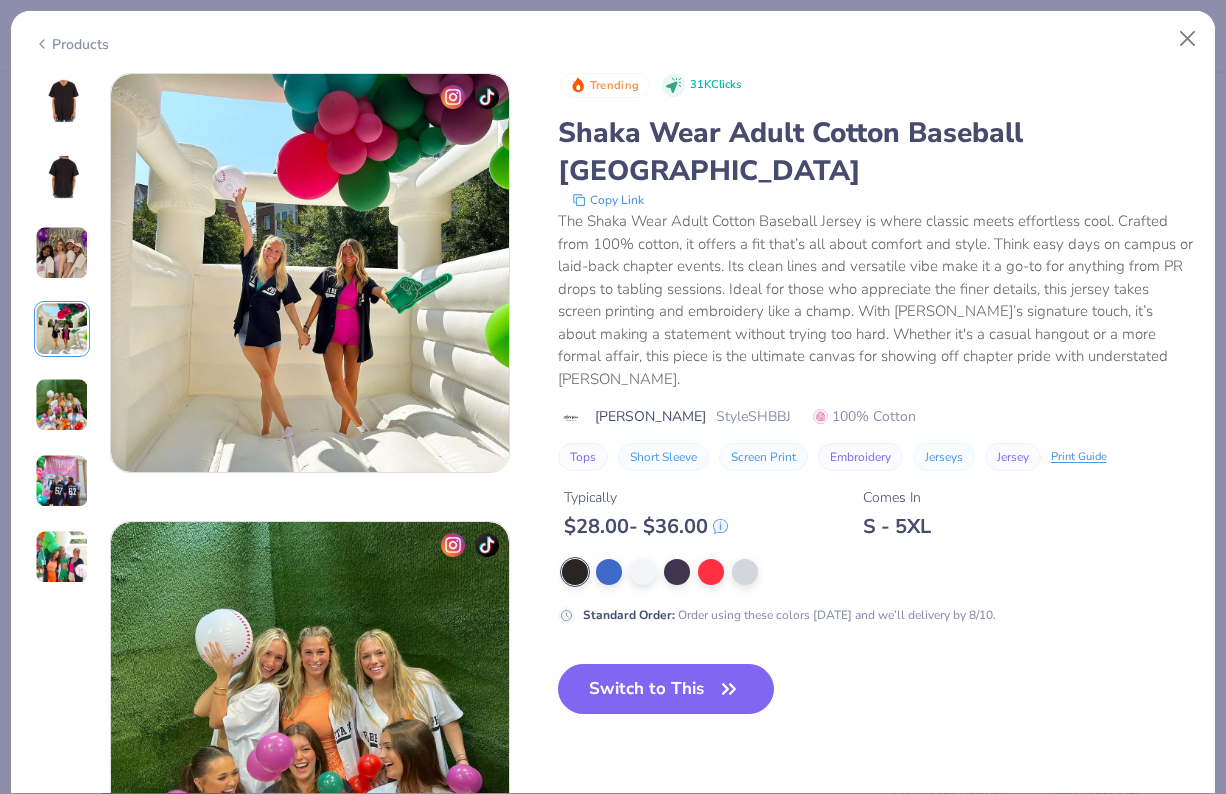 click at bounding box center [62, 481] 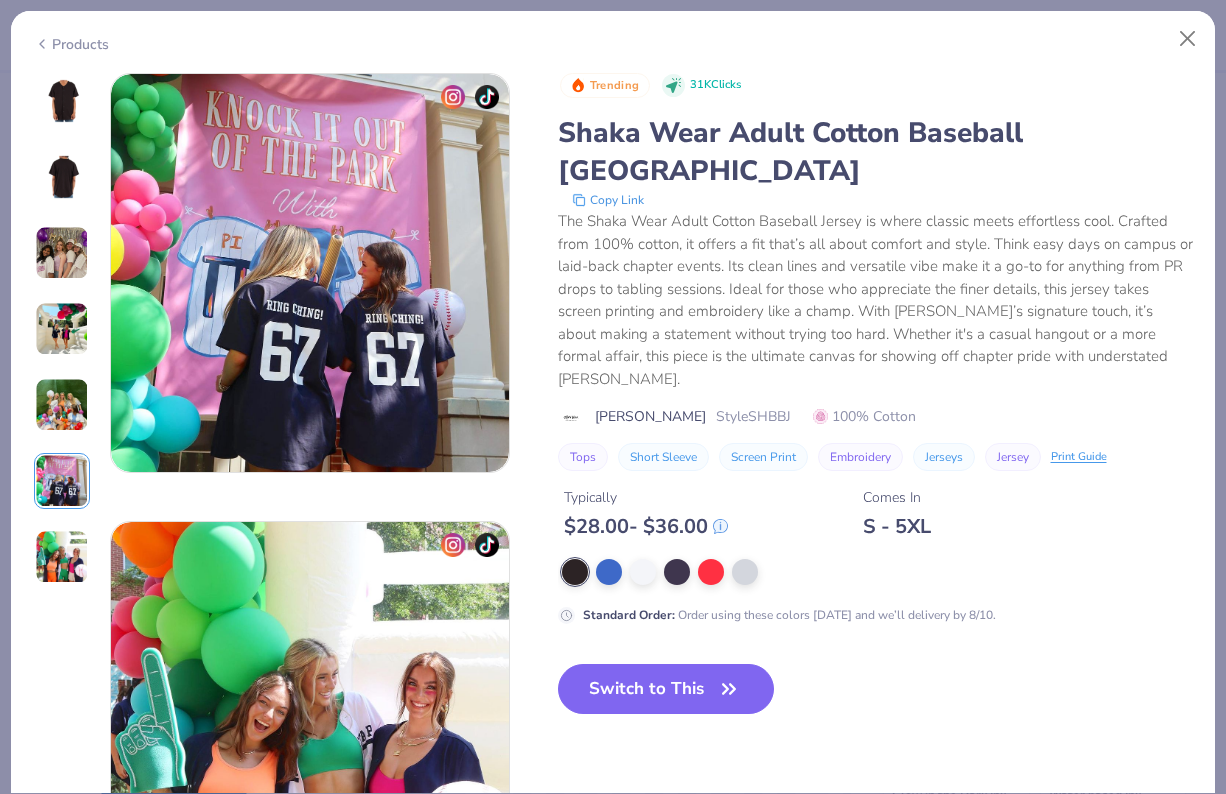 click at bounding box center (62, 557) 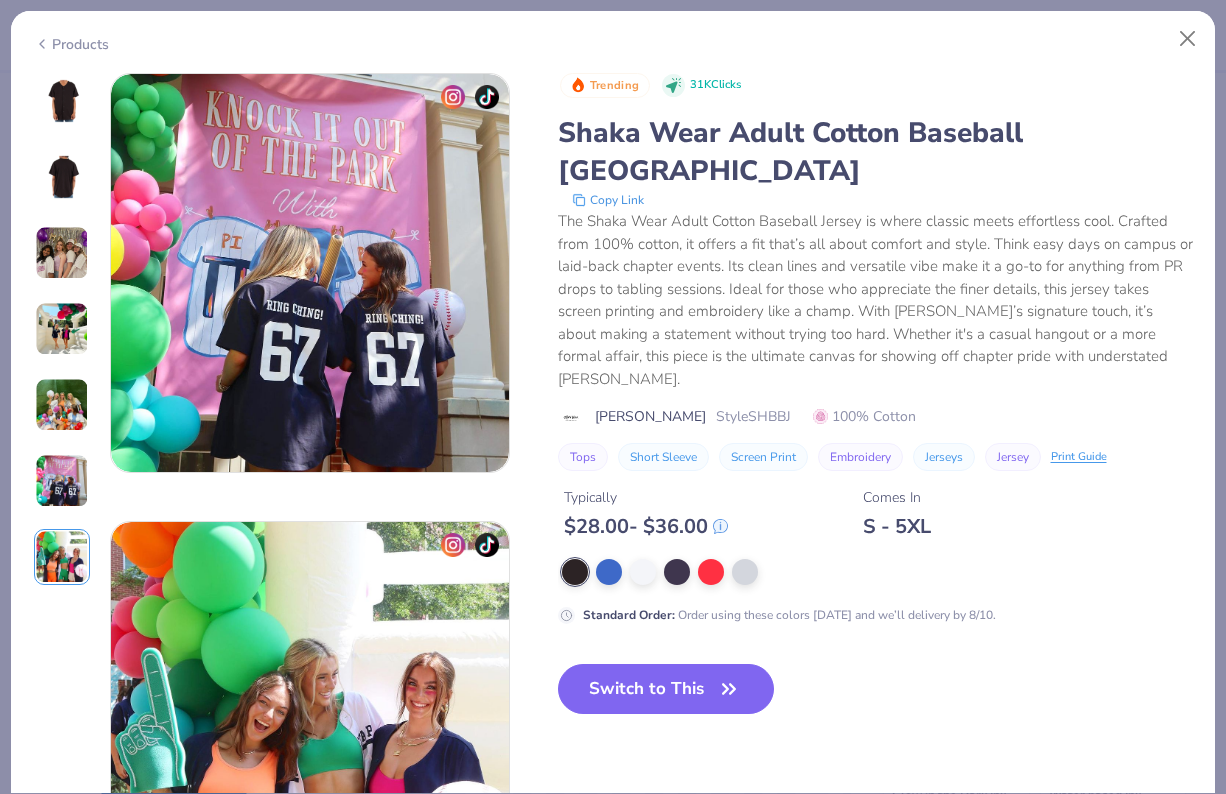 scroll, scrollTop: 2688, scrollLeft: 0, axis: vertical 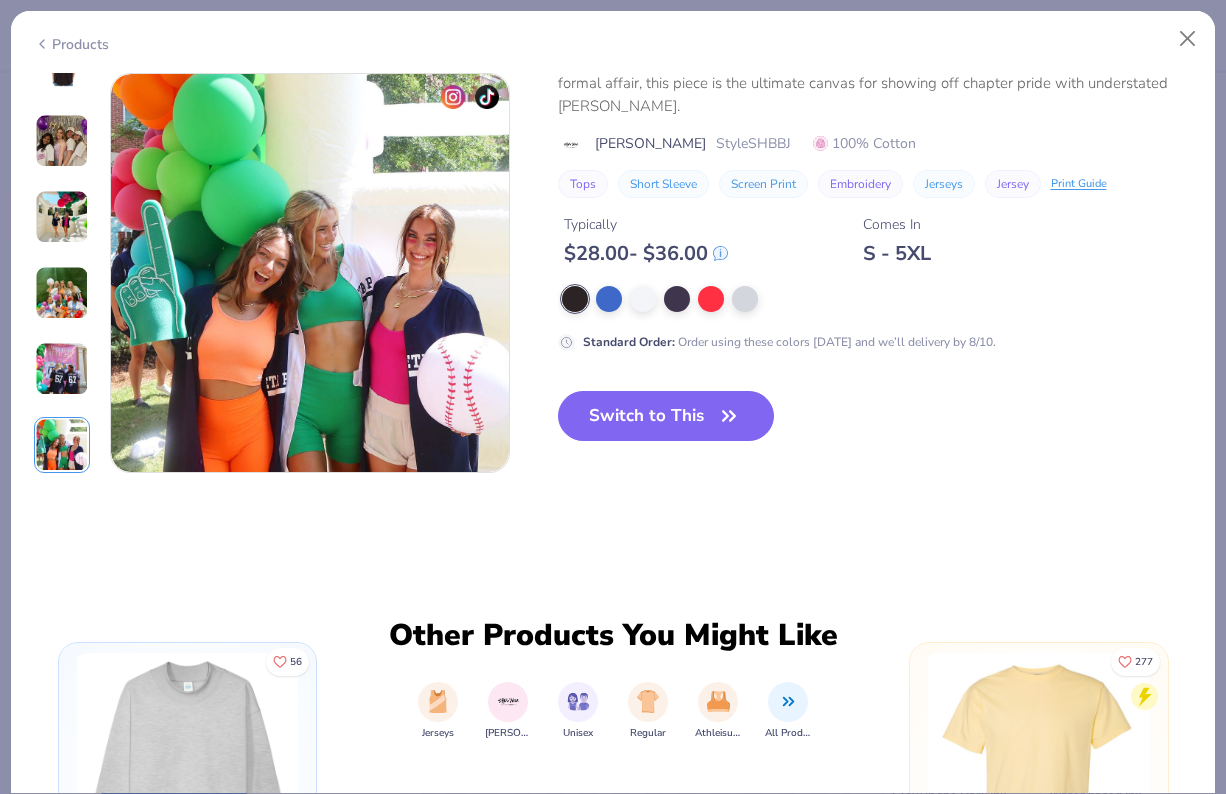 click on "10 DU Delta Phi Epsilon, Emory University PU Pi Beta Phi, Auburn University PU Pi Beta Phi, Auburn University PU Pi Beta Phi, Auburn University PU Pi Beta Phi, Auburn University Trending 31K  Clicks Shaka Wear Adult Cotton Baseball Jersey Copy Link The Shaka Wear Adult Cotton Baseball Jersey is where classic meets effortless cool. Crafted from 100% cotton, it offers a fit that’s all about comfort and style. Think easy days on campus or laid-back chapter events. Its clean lines and versatile vibe make it a go-to for anything from PR drops to tabling sessions. Ideal for those who appreciate the finer details, this jersey takes screen printing and embroidery like a champ. With Shaka Wear’s signature touch, it’s about making a statement without trying too hard. Whether it's a casual hangout or a more formal affair, this piece is the ultimate canvas for showing off chapter pride with understated flair. Shaka Wear Style  SHBBJ   100% Cotton Tops Short Sleeve Screen Print Embroidery Jerseys Jersey Print Guide" at bounding box center [613, 433] 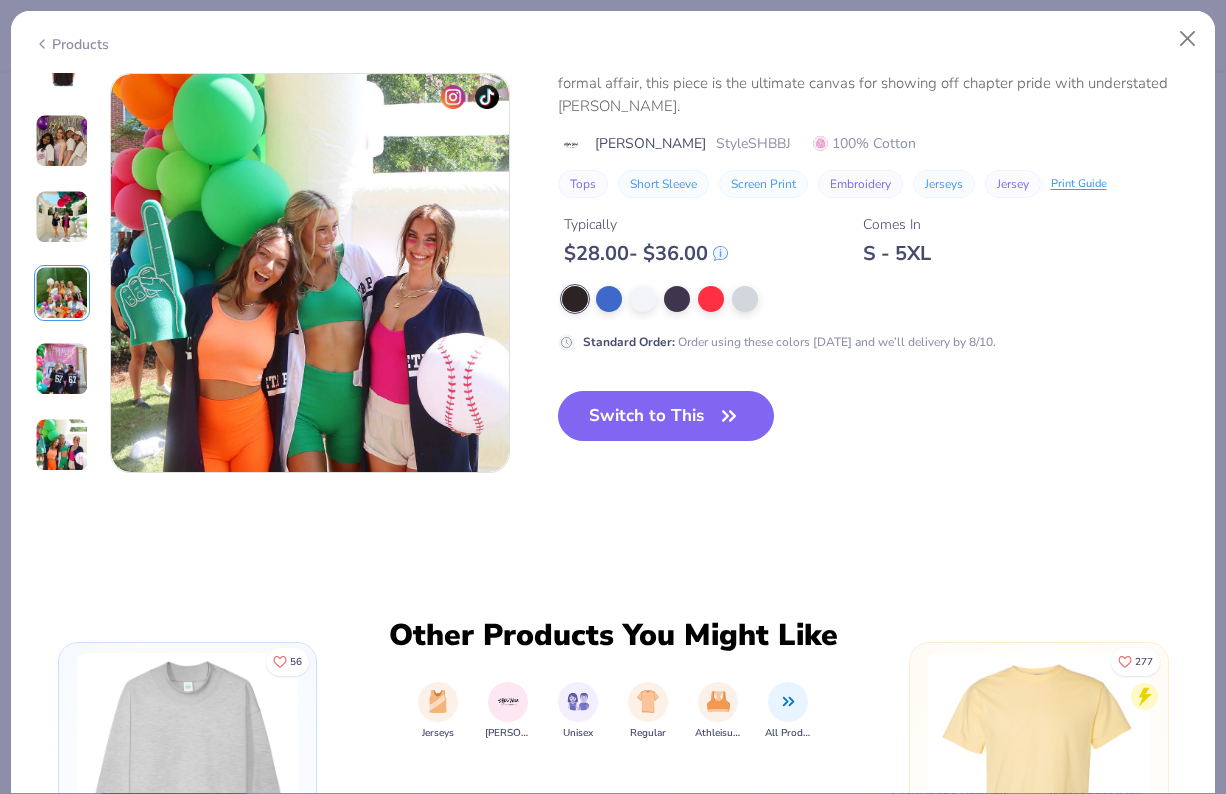 scroll, scrollTop: 1792, scrollLeft: 0, axis: vertical 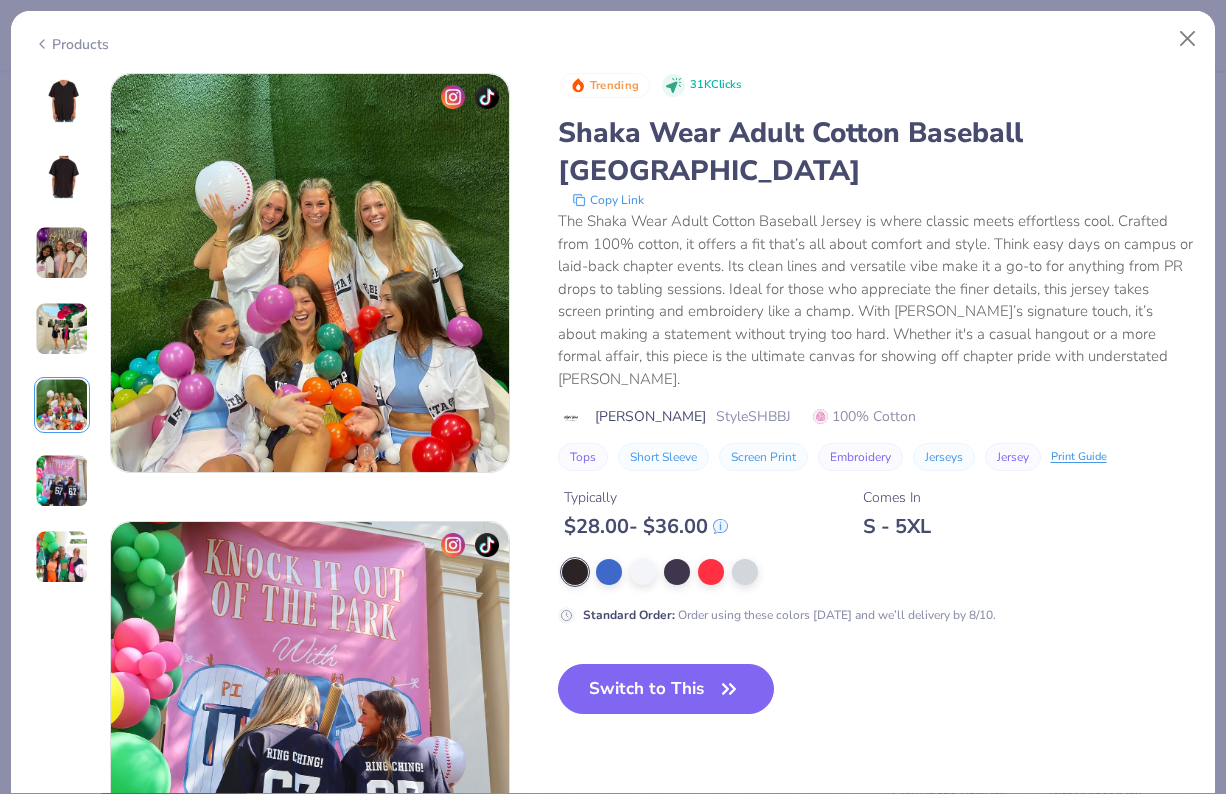 click at bounding box center (62, 253) 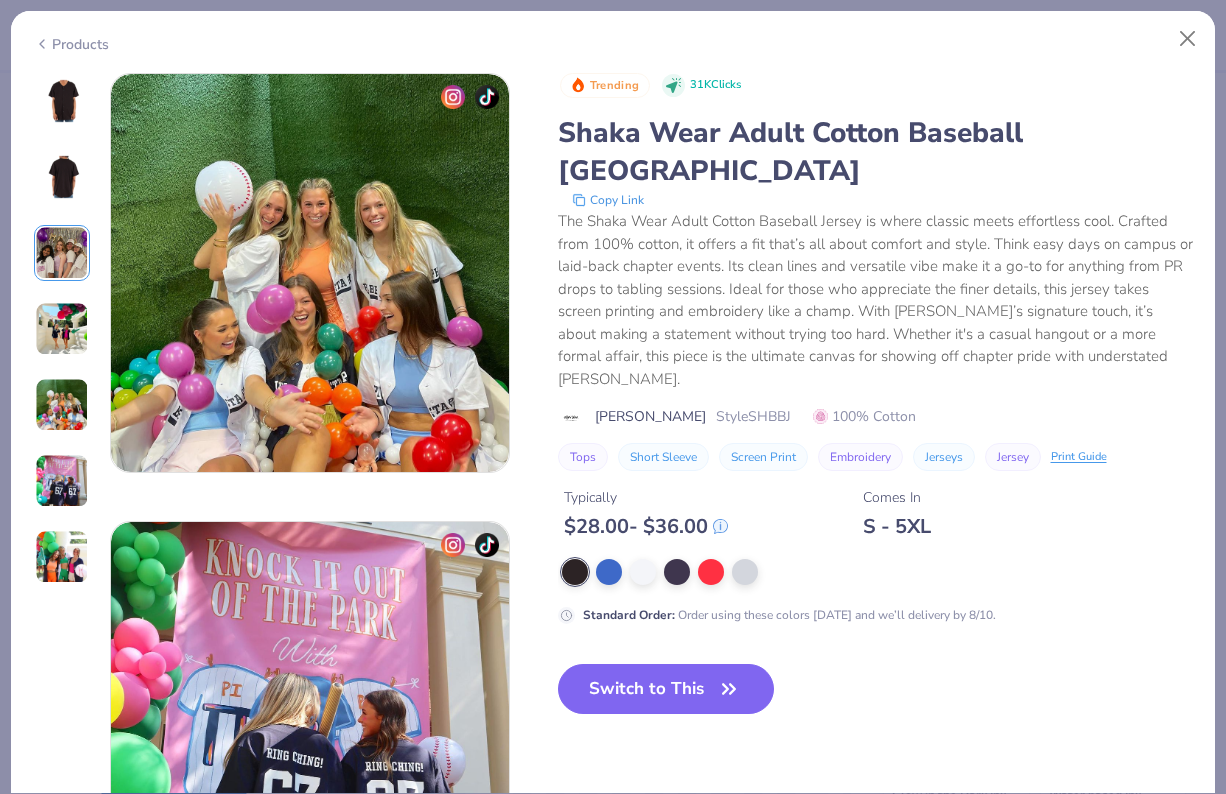 scroll, scrollTop: 896, scrollLeft: 0, axis: vertical 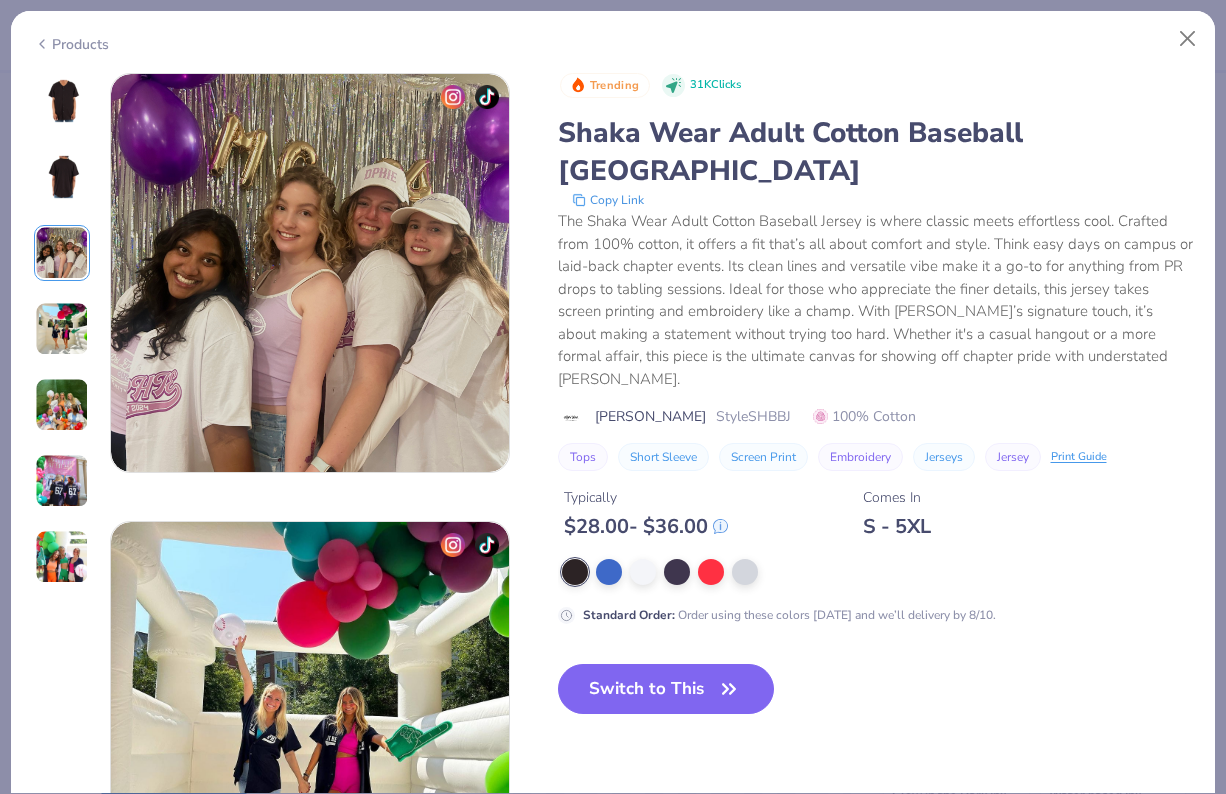 click at bounding box center (62, 177) 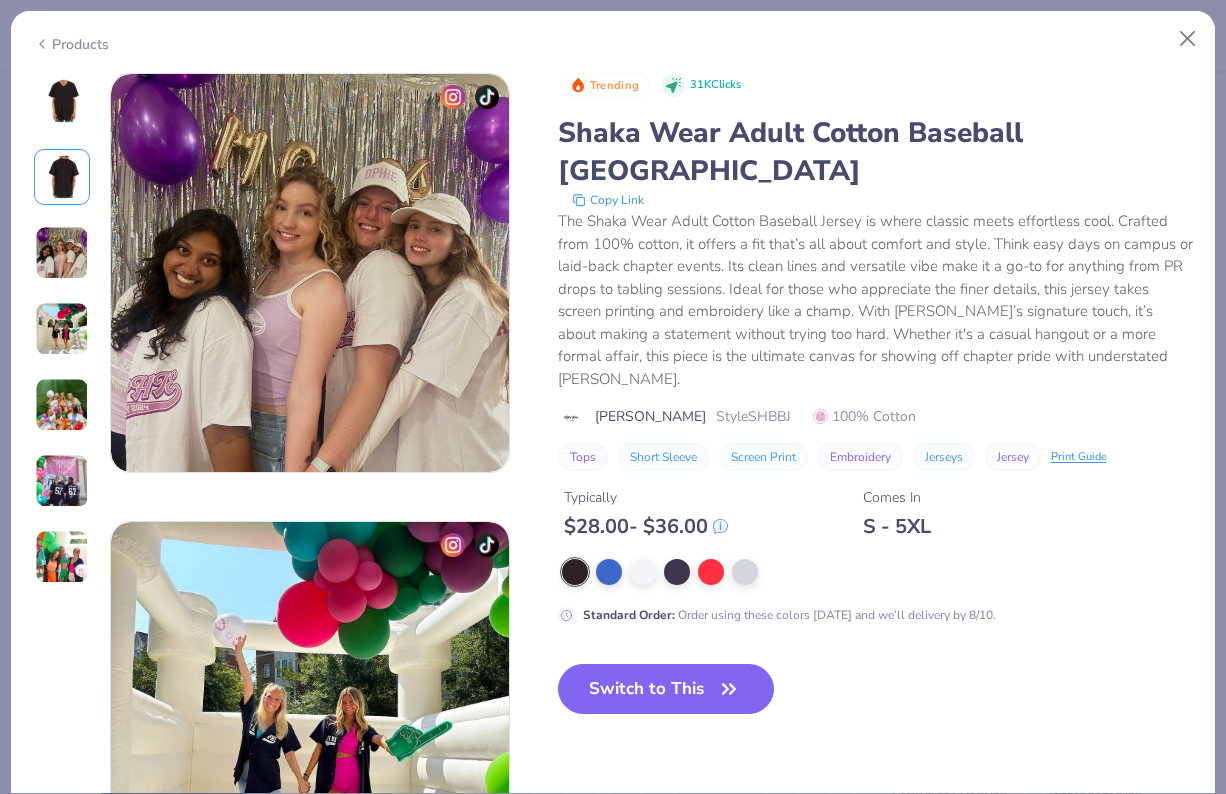 scroll, scrollTop: 448, scrollLeft: 0, axis: vertical 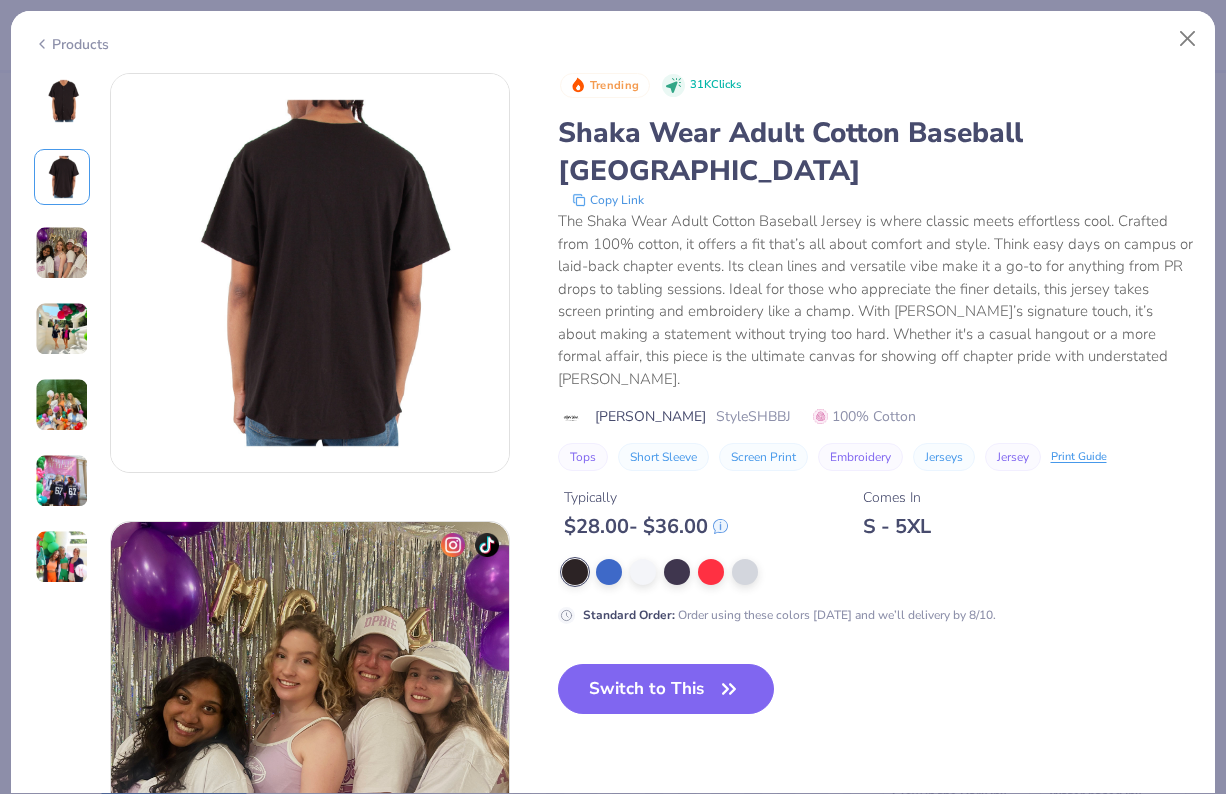 click at bounding box center [62, 101] 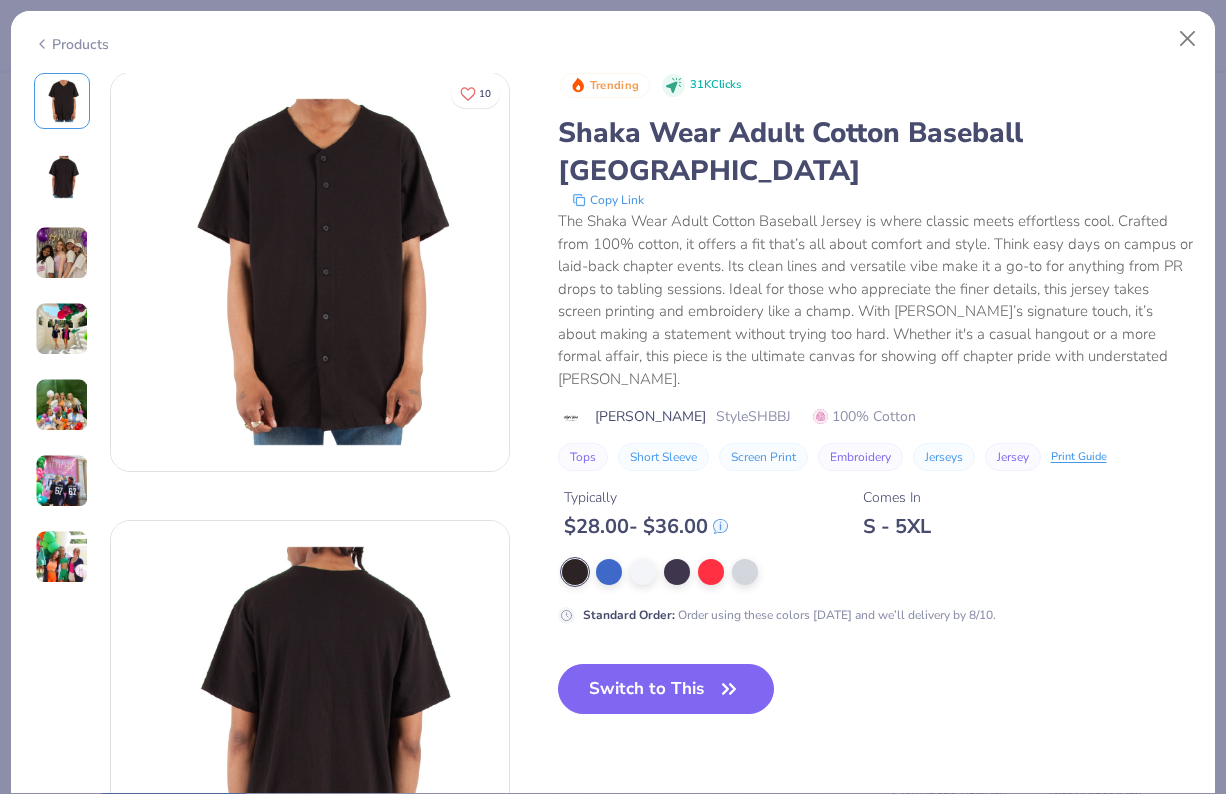scroll, scrollTop: 0, scrollLeft: 0, axis: both 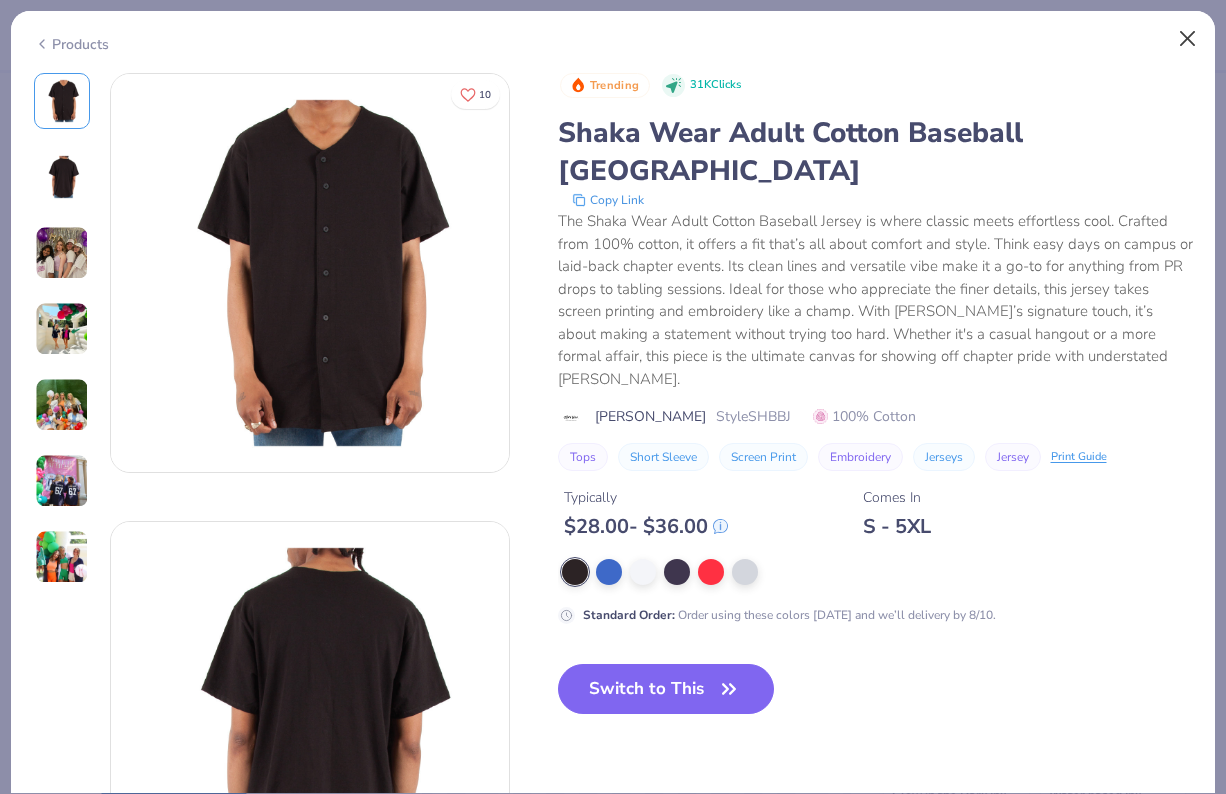 click at bounding box center (1188, 39) 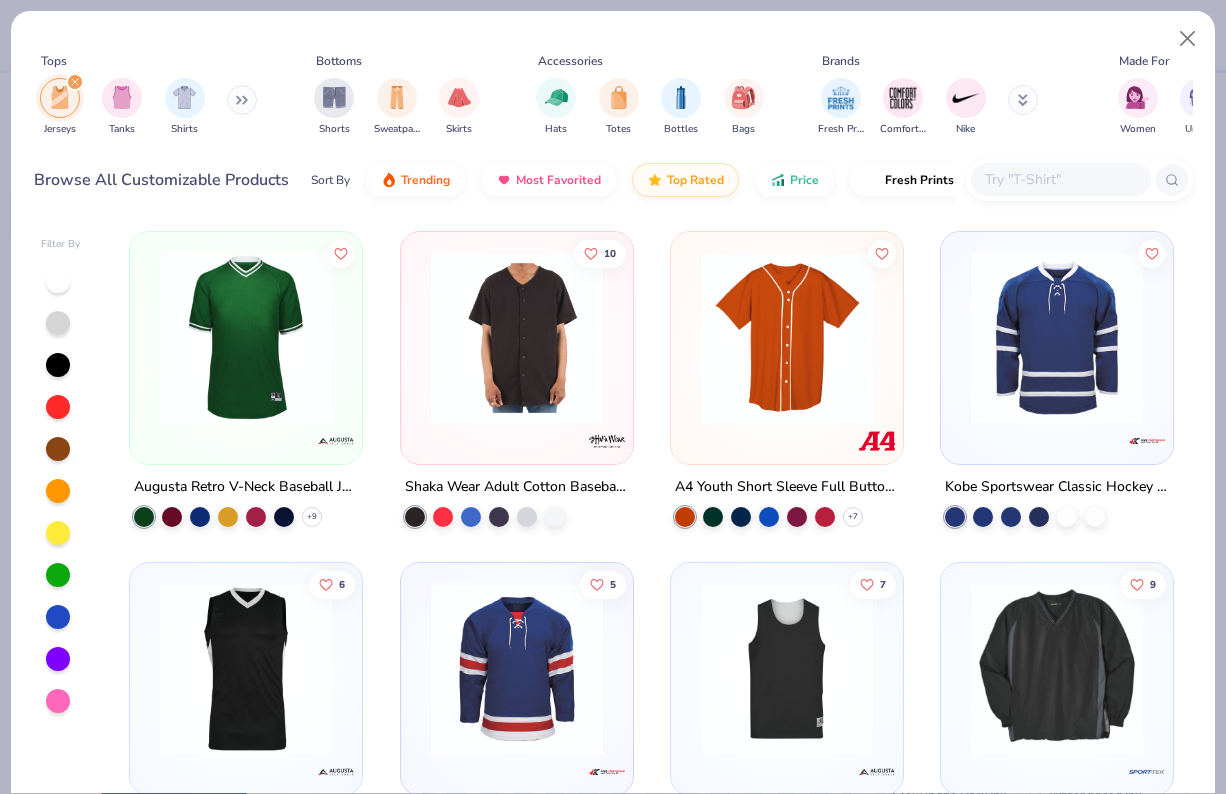 scroll, scrollTop: 0, scrollLeft: 0, axis: both 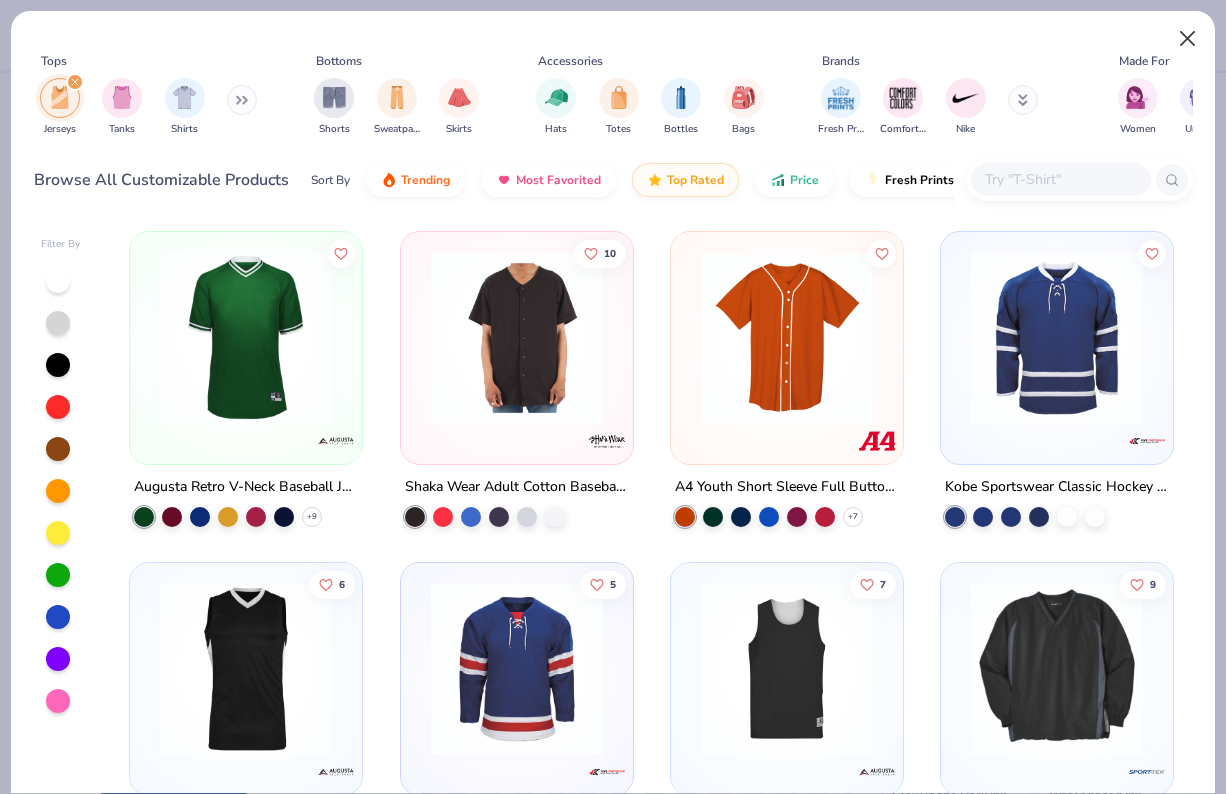 click at bounding box center (1188, 39) 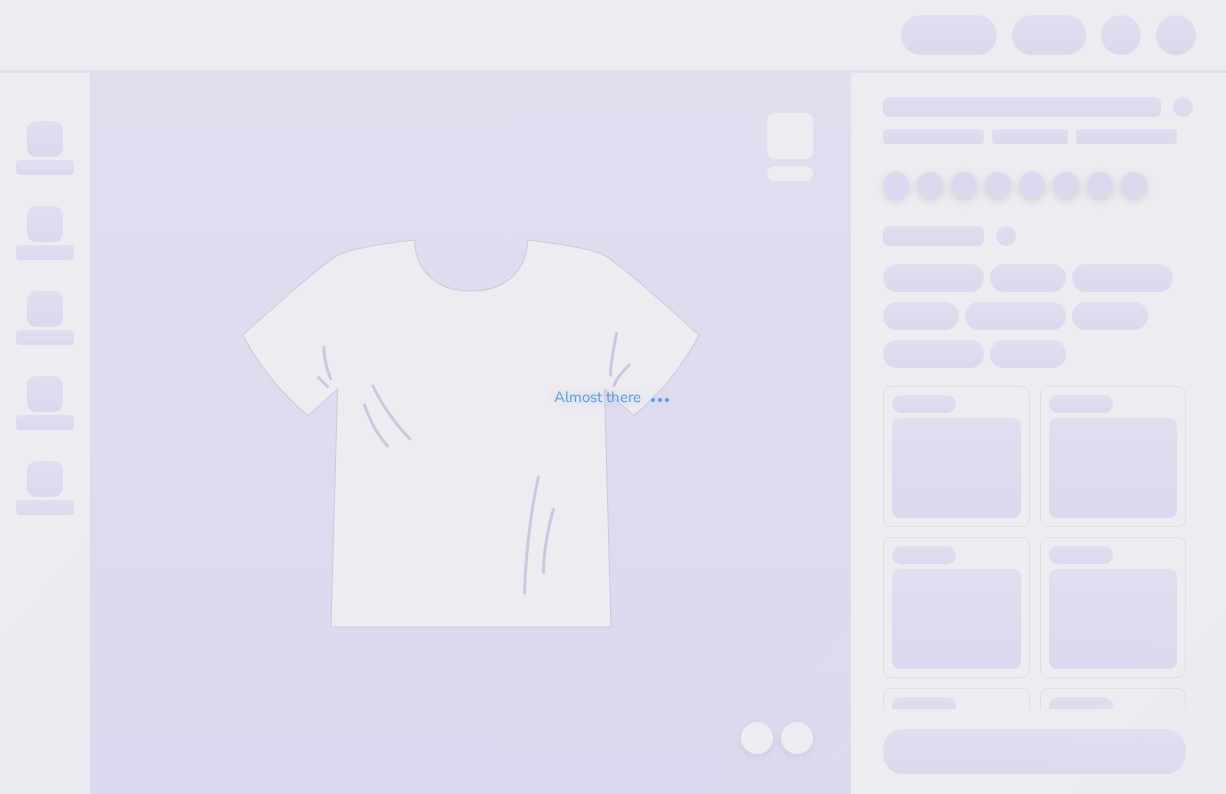 scroll, scrollTop: 0, scrollLeft: 0, axis: both 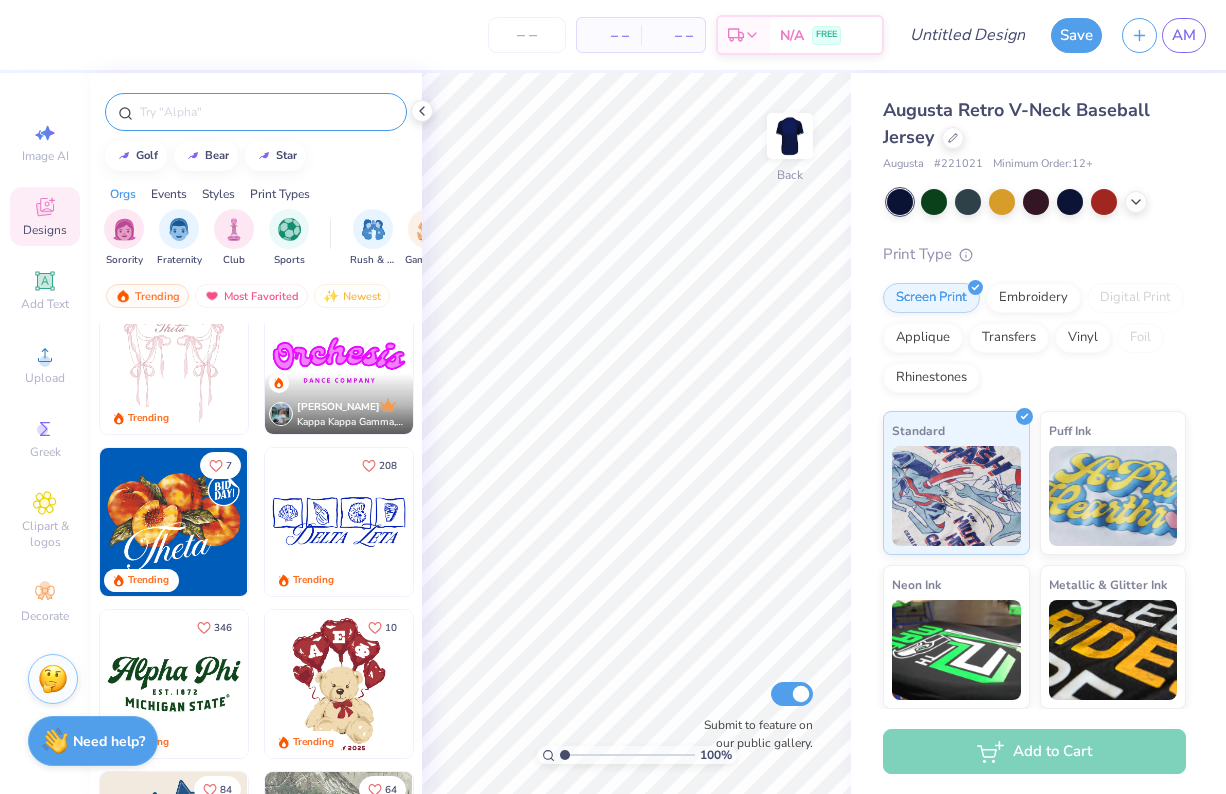 click at bounding box center [256, 112] 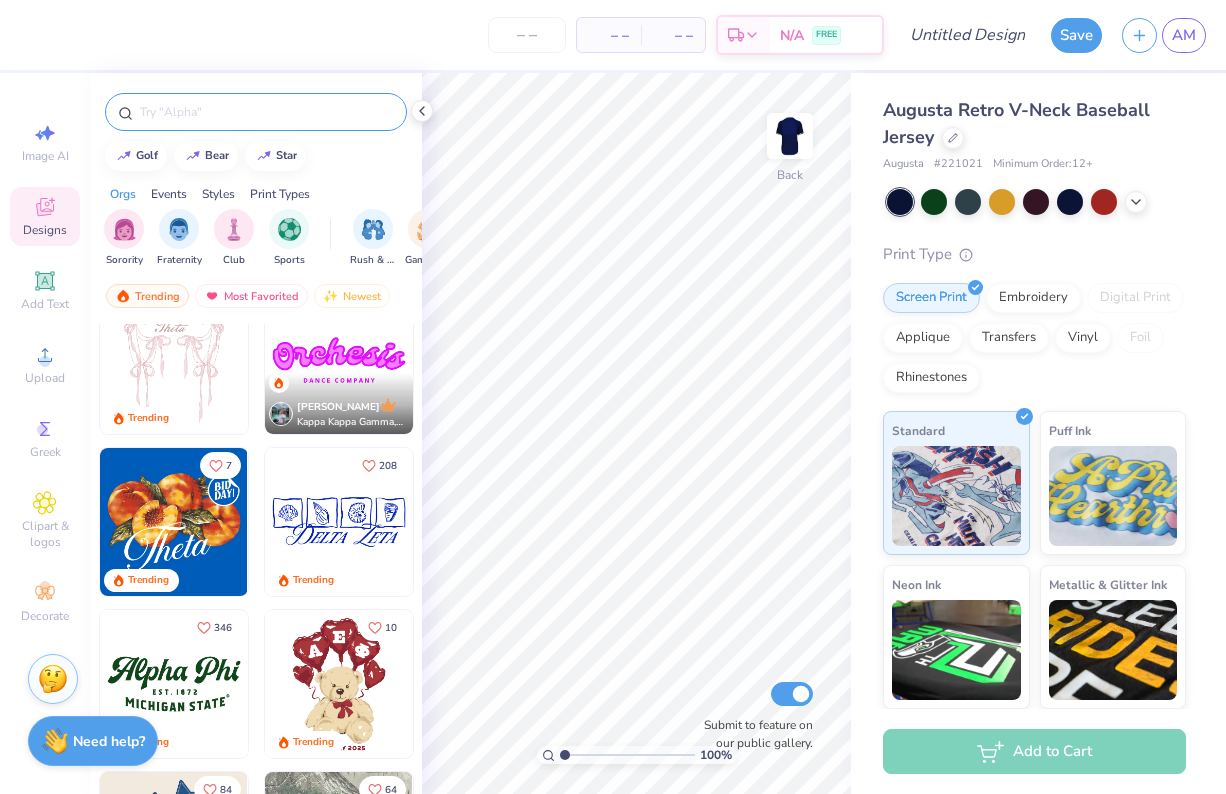 click at bounding box center (266, 112) 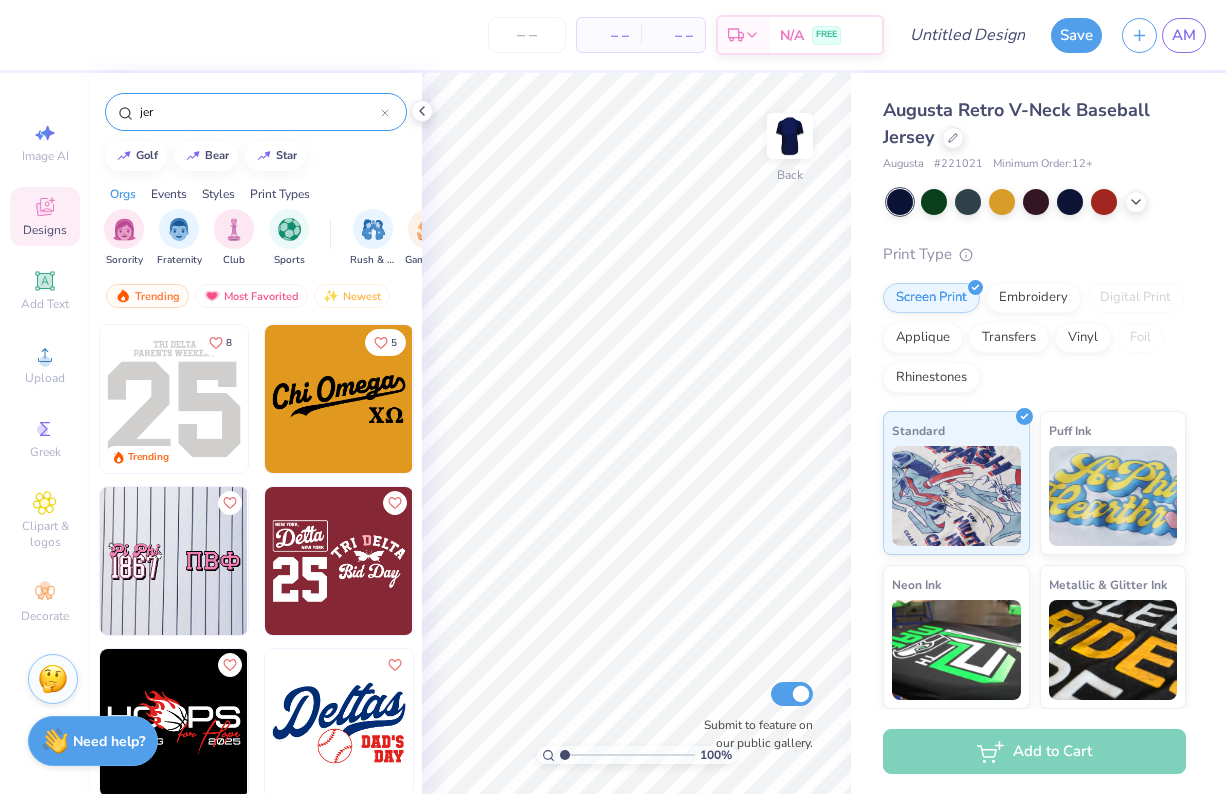 scroll, scrollTop: 0, scrollLeft: 0, axis: both 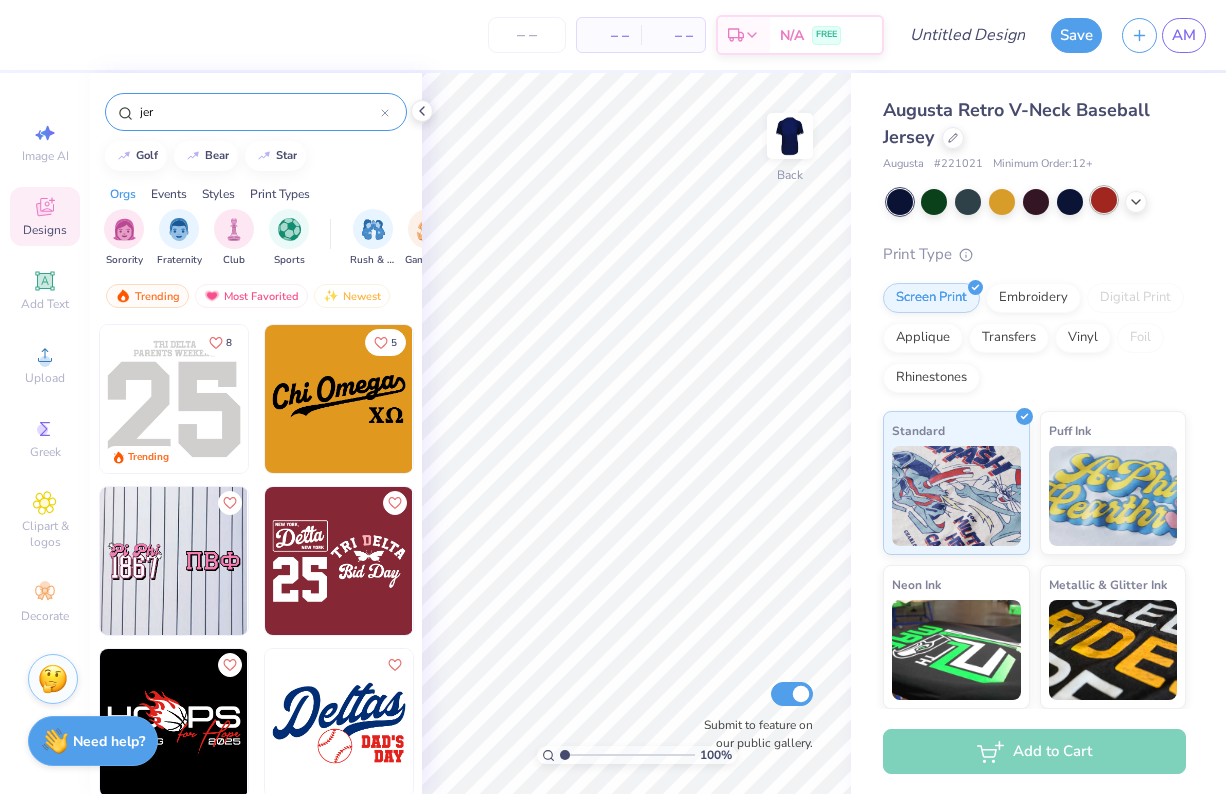 type on "jer" 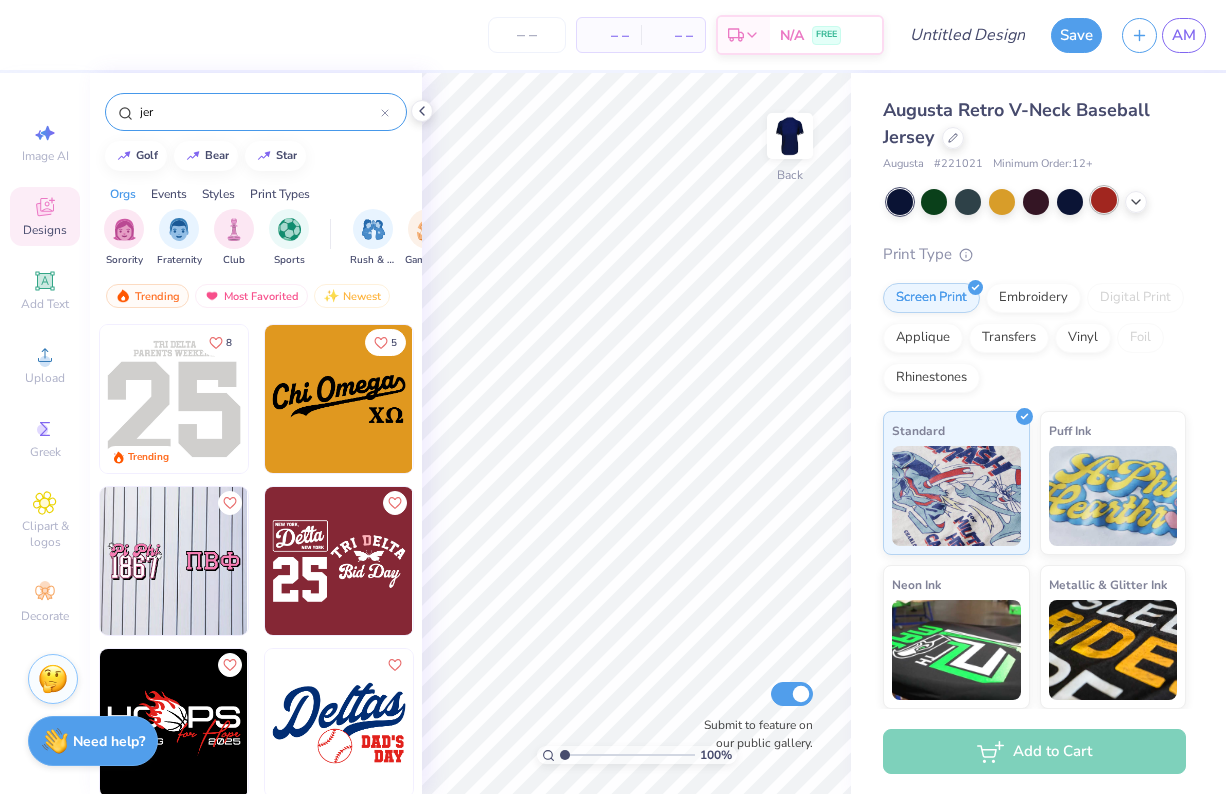 click at bounding box center (1104, 200) 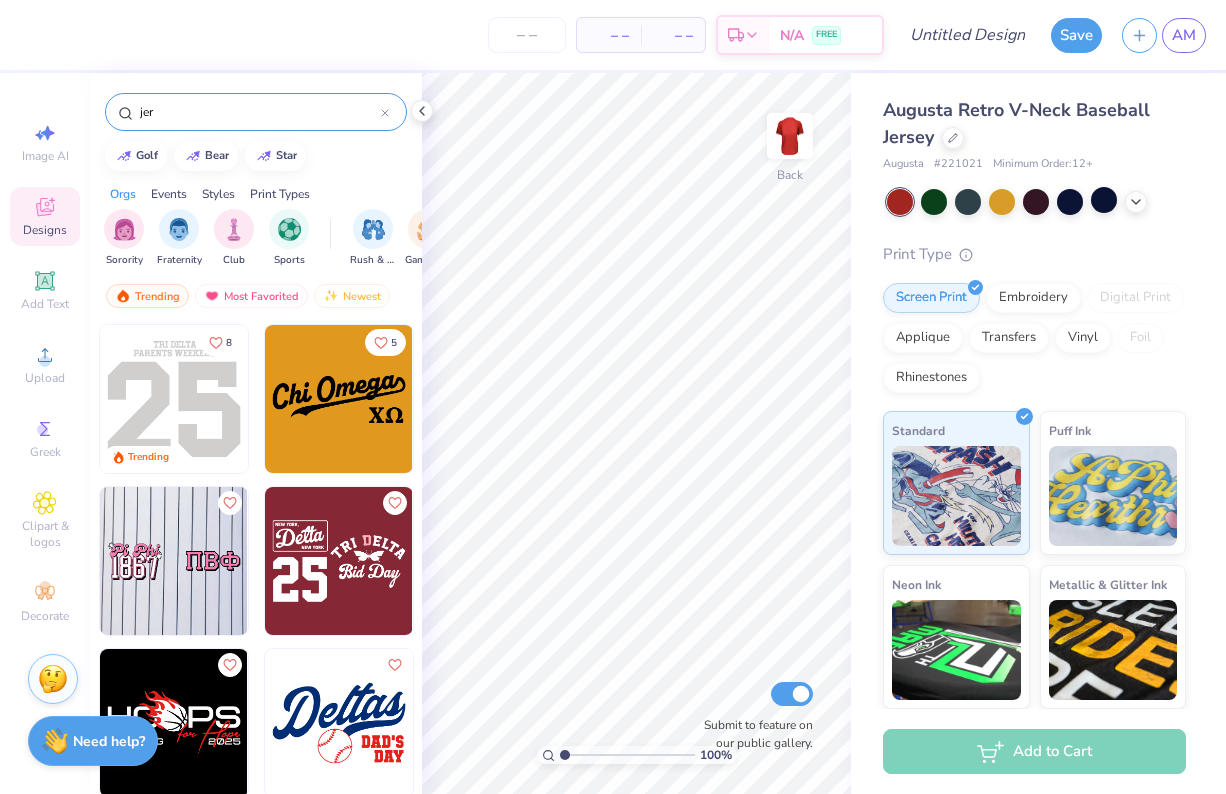 scroll, scrollTop: 0, scrollLeft: 0, axis: both 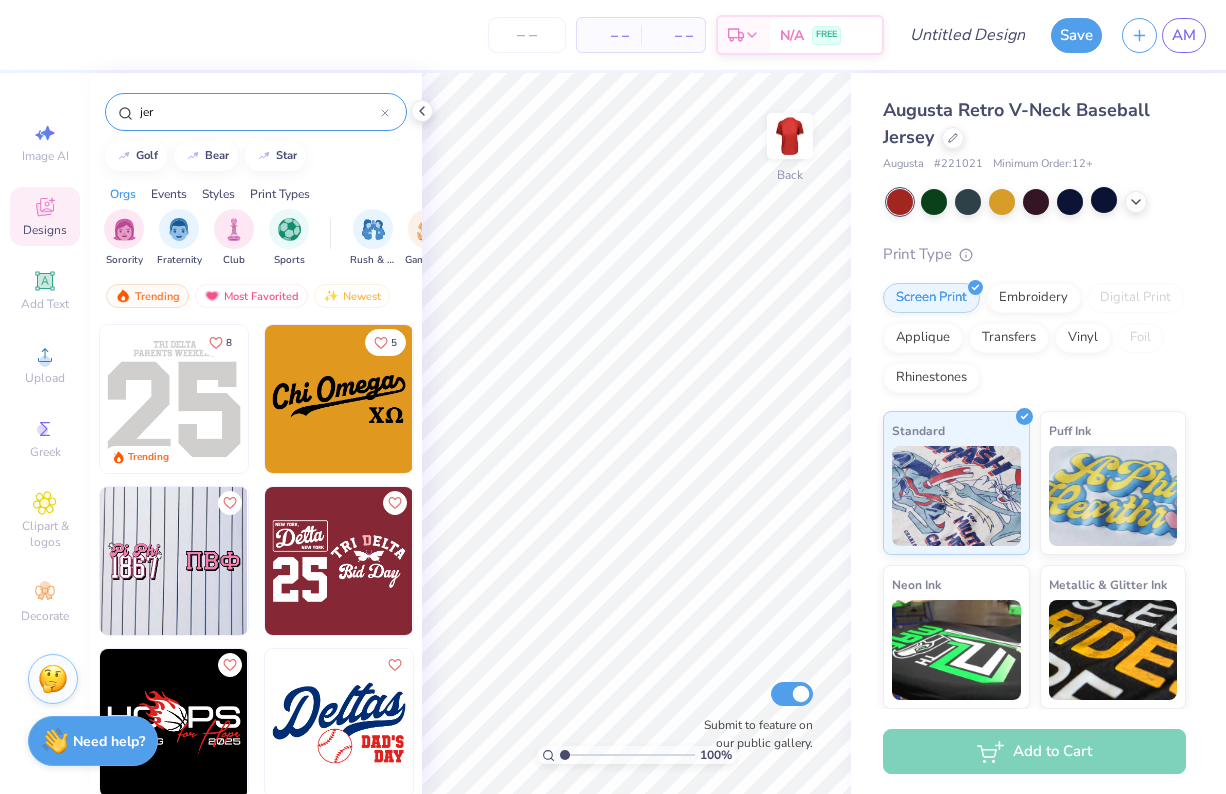 click at bounding box center [174, 399] 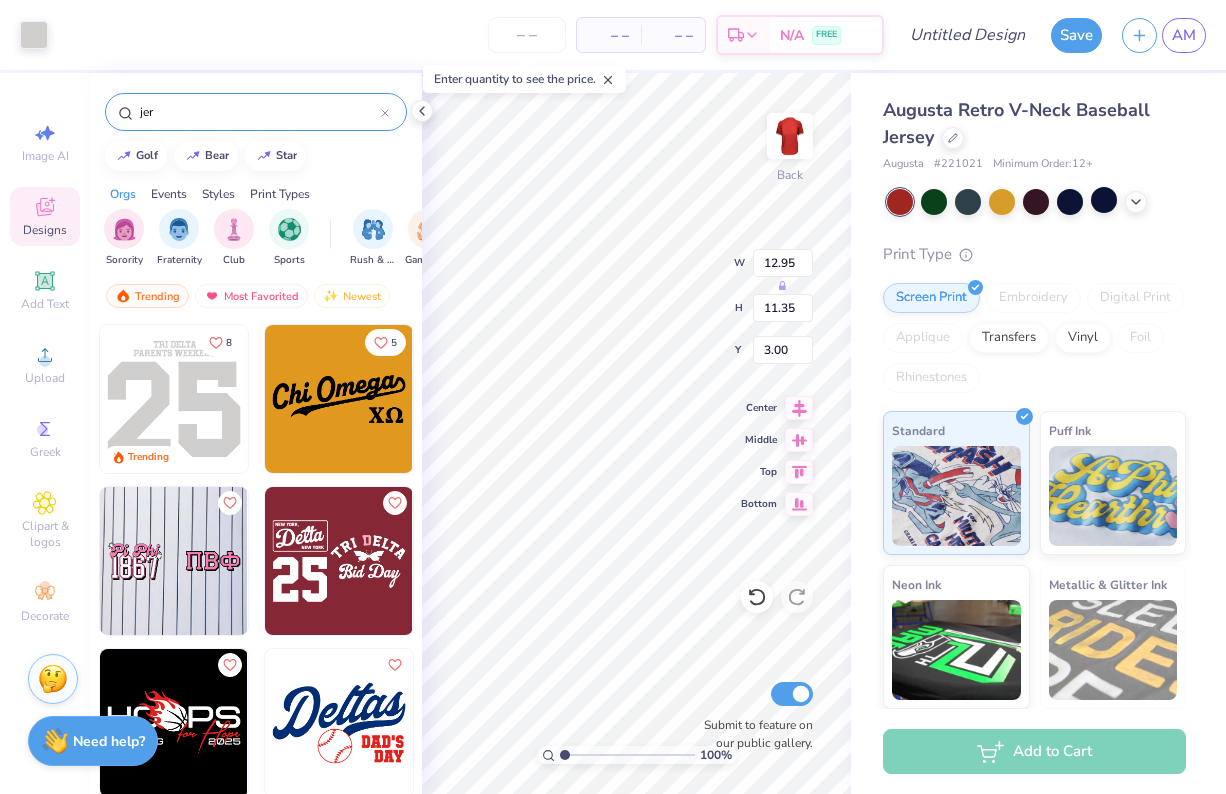 type on "0.50" 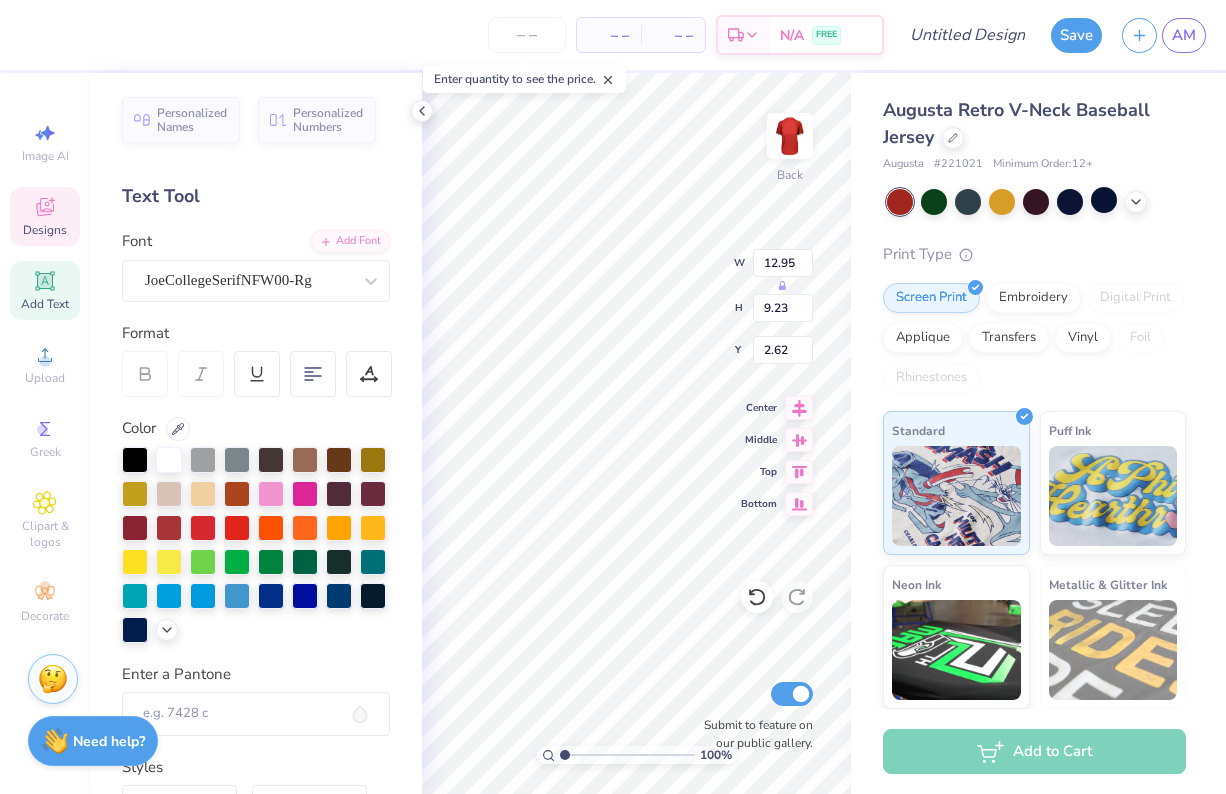 type on "11.73" 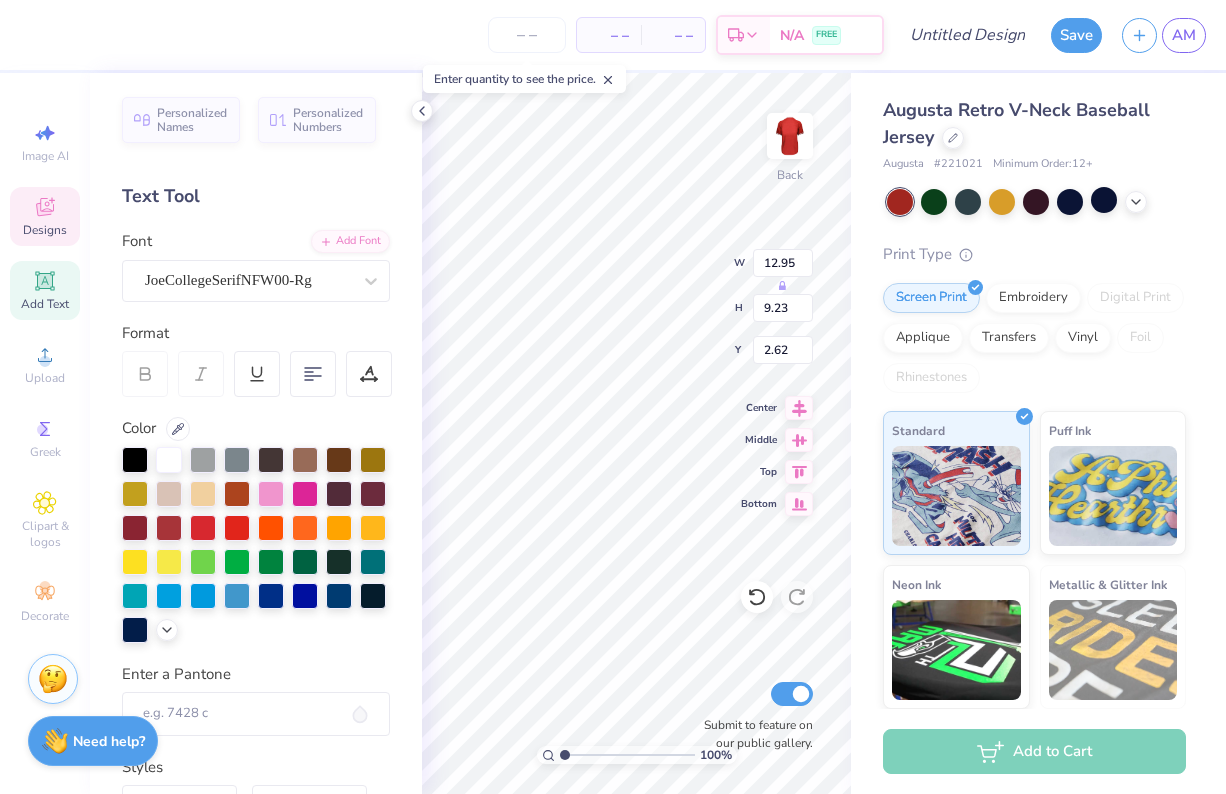 type on "8.37" 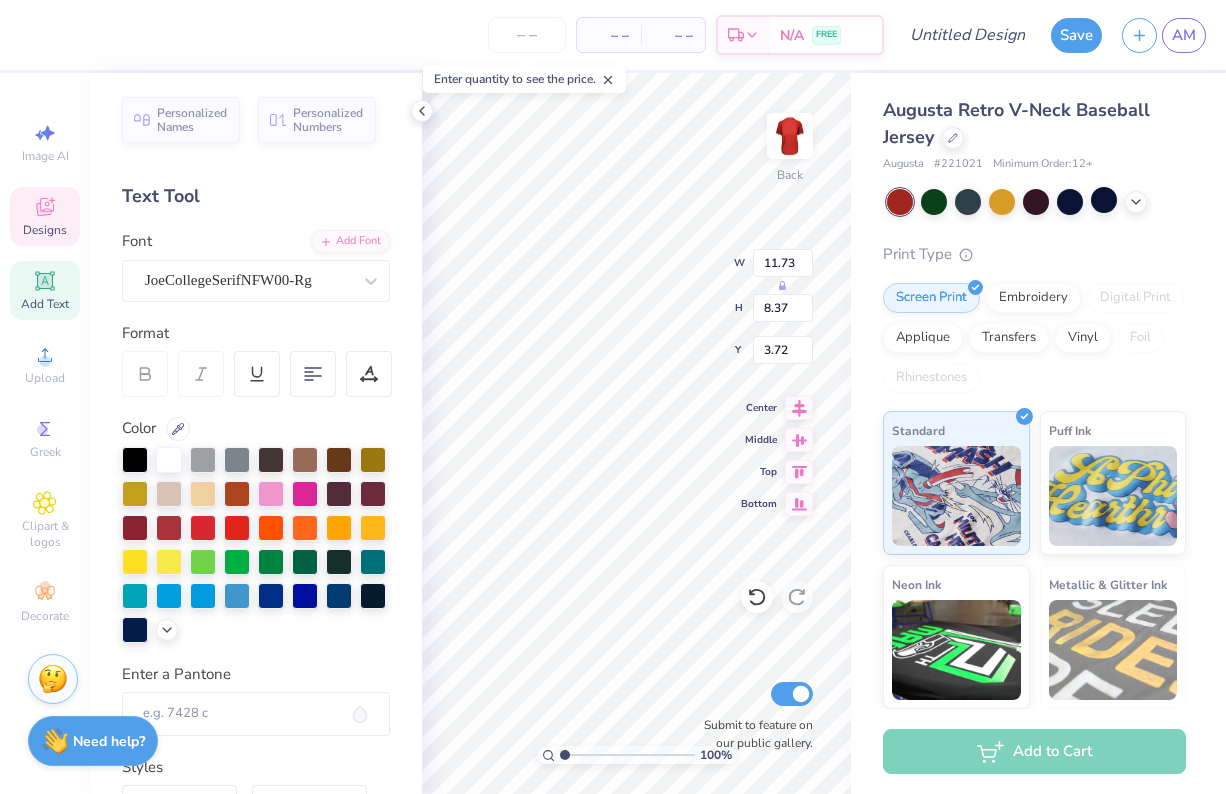 click on "Personalized Names Personalized Numbers Text Tool  Add Font Font JoeCollegeSerifNFW00-Rg Format Color Enter a Pantone Styles Text Shape" at bounding box center [256, 433] 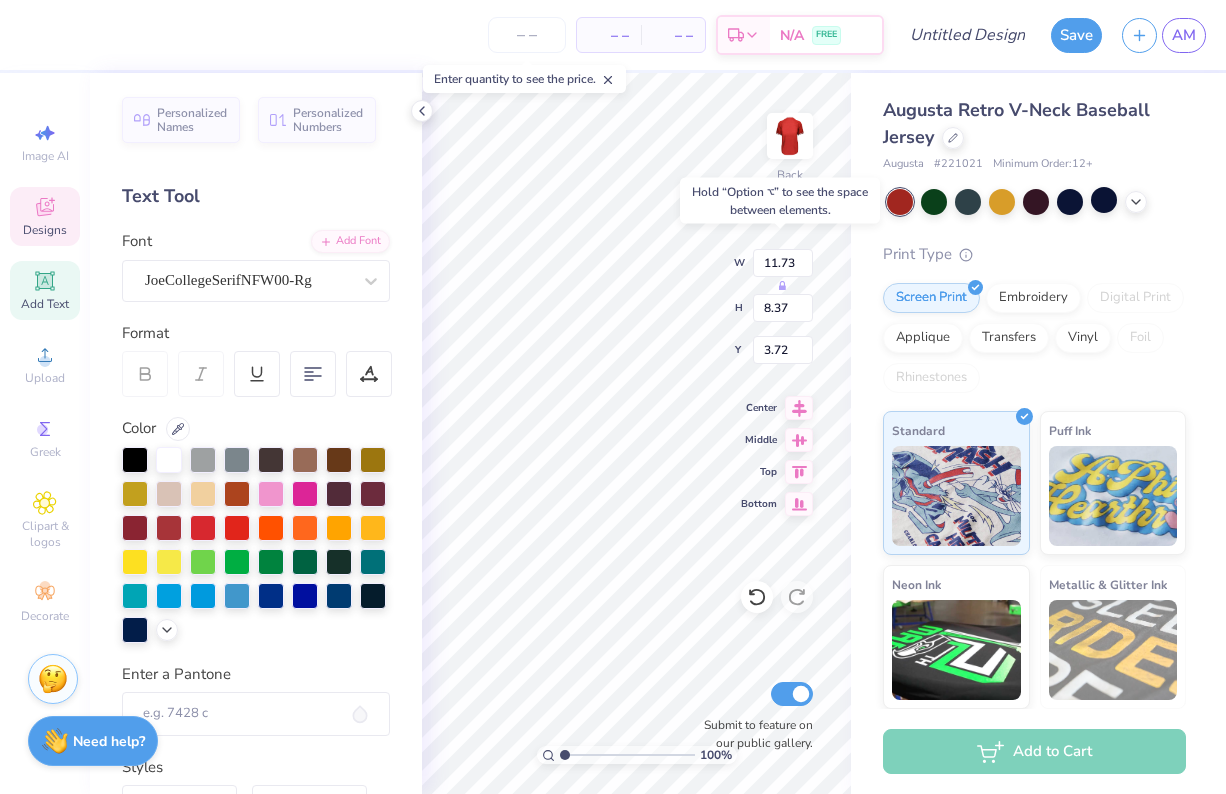 type on "3.00" 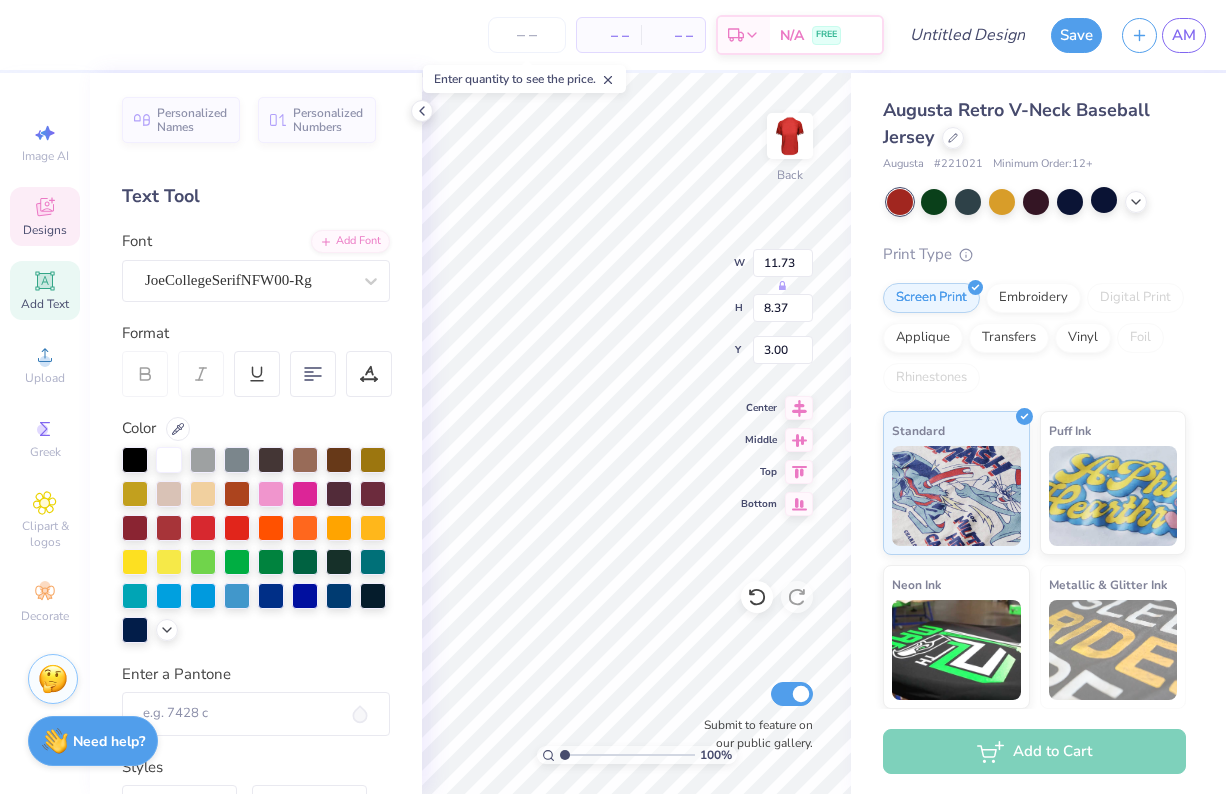 type on "13" 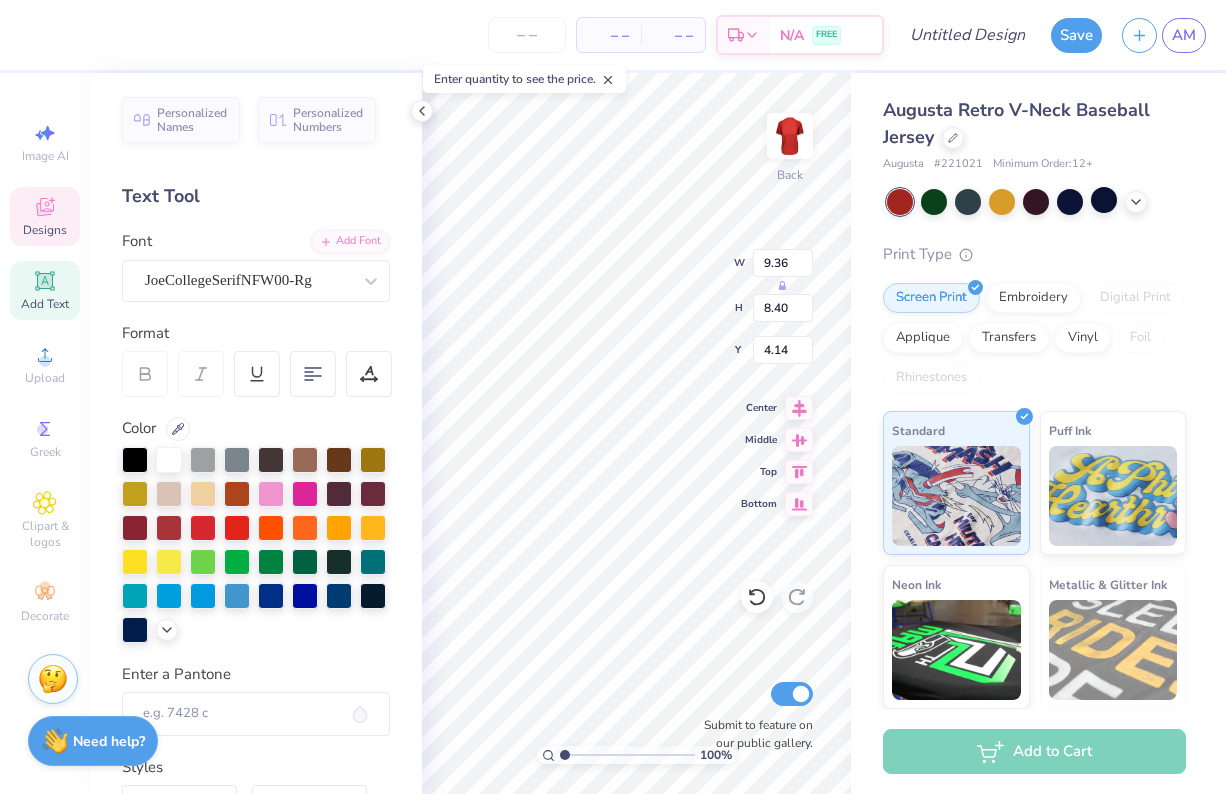 type on "3.00" 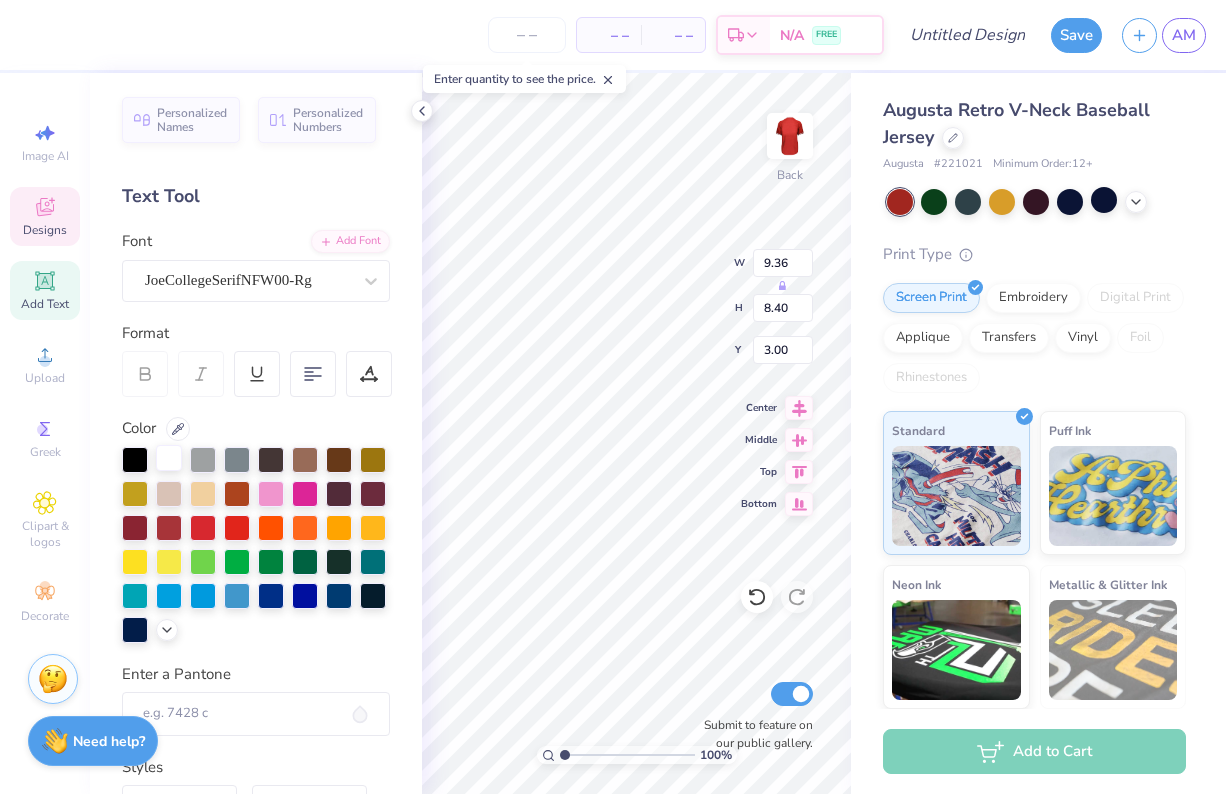 click at bounding box center (169, 458) 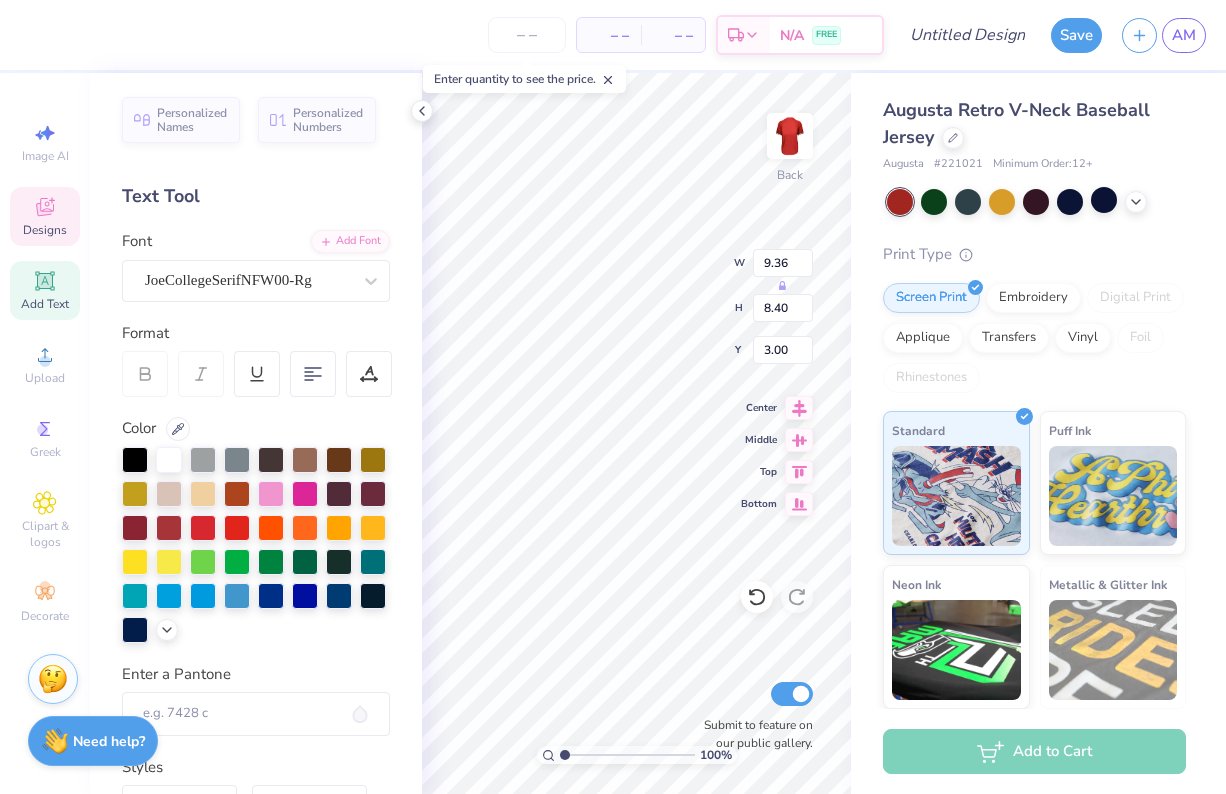 type on "8.01" 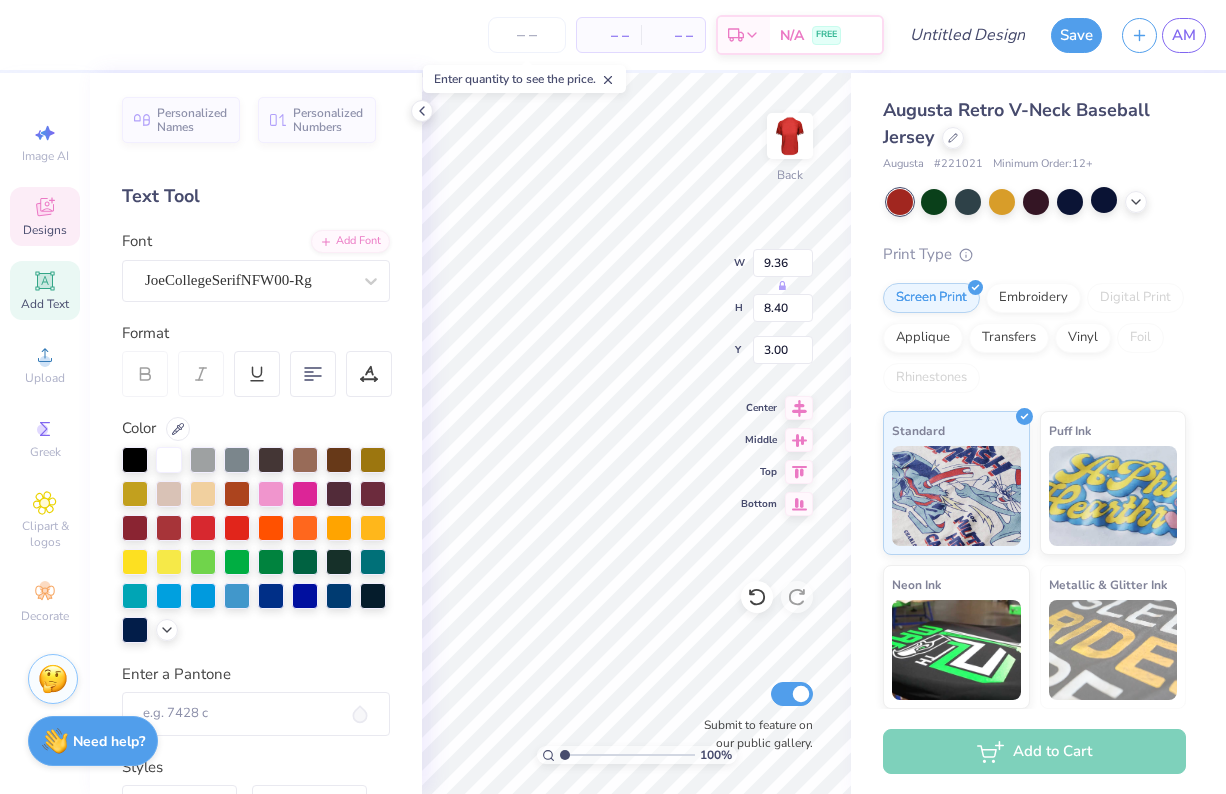 type on "0.71" 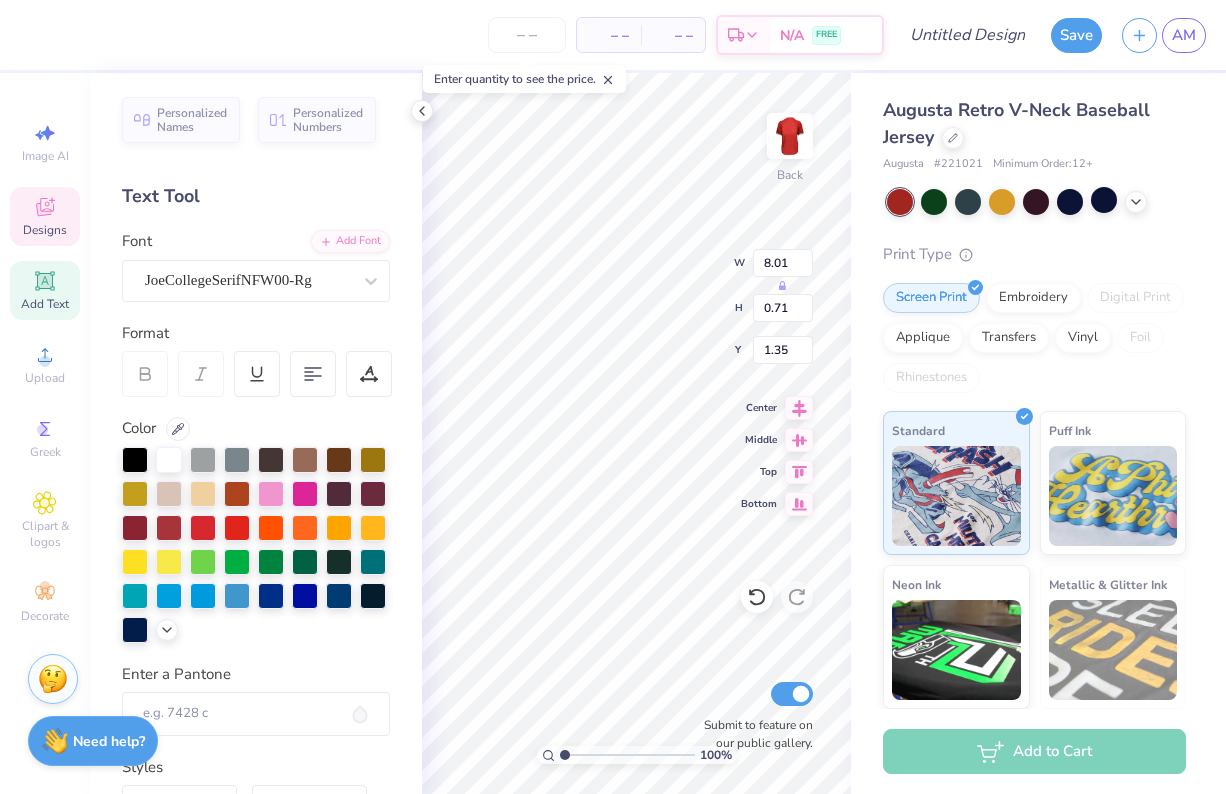 type on "4.20" 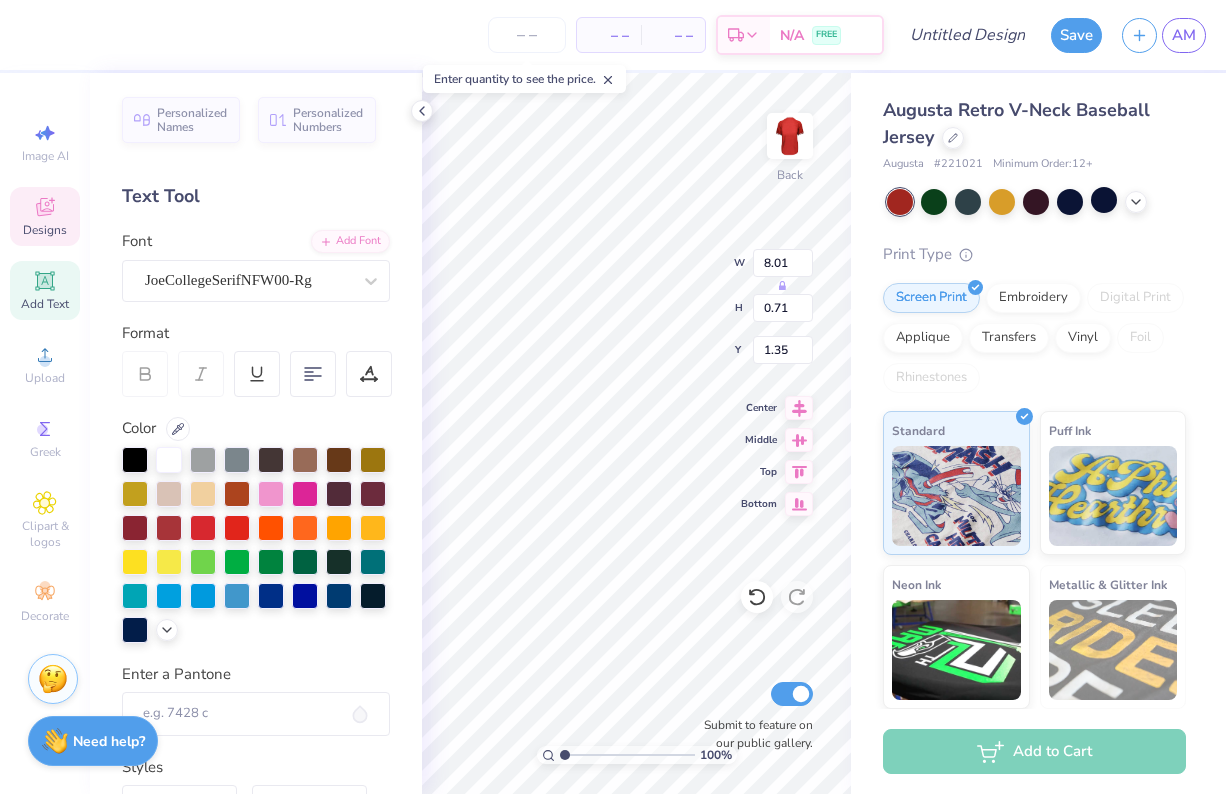 type on "0.50" 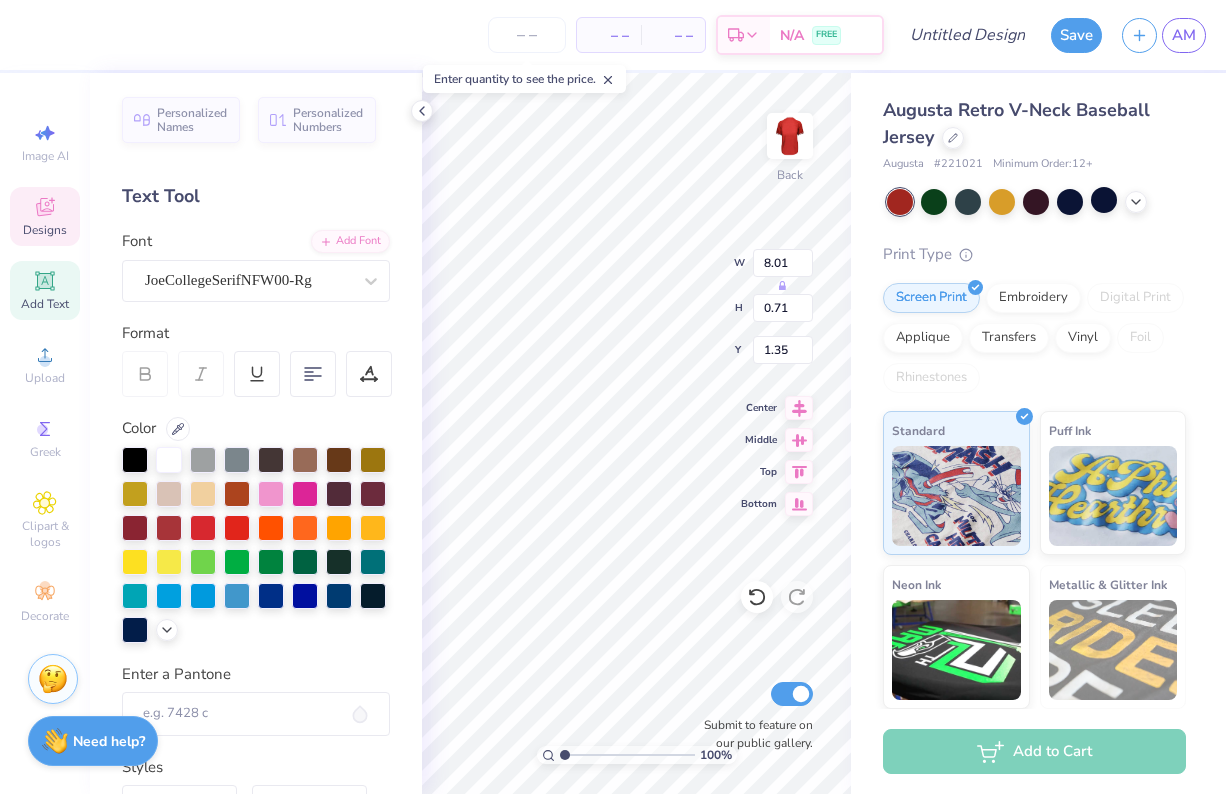 scroll, scrollTop: 0, scrollLeft: 3, axis: horizontal 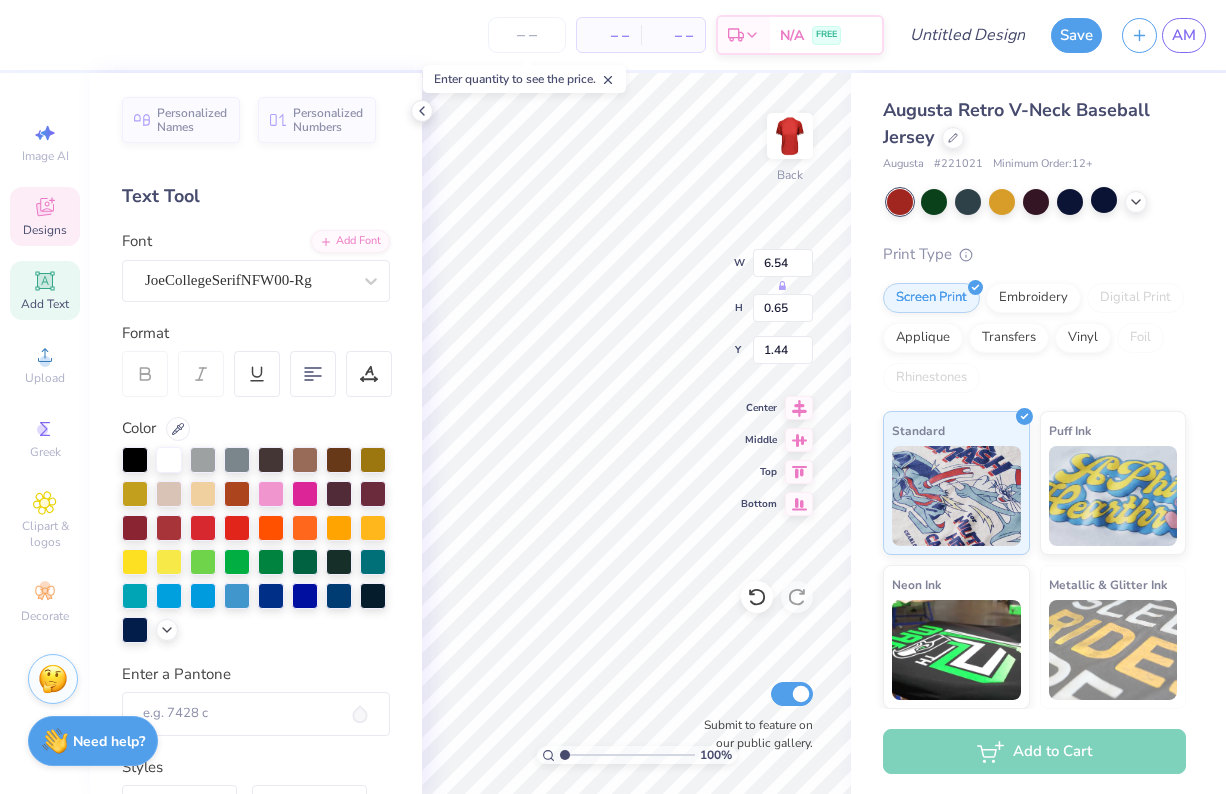 type on "9.68" 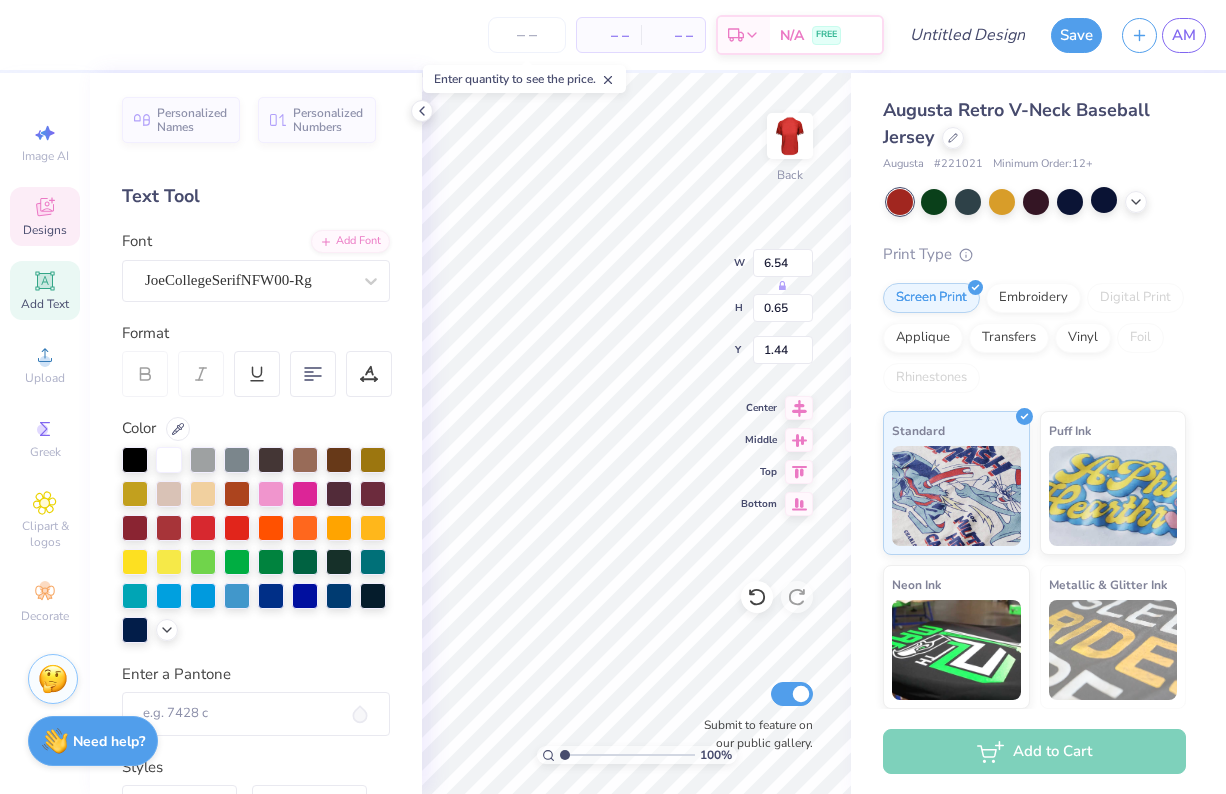 type on "0.97" 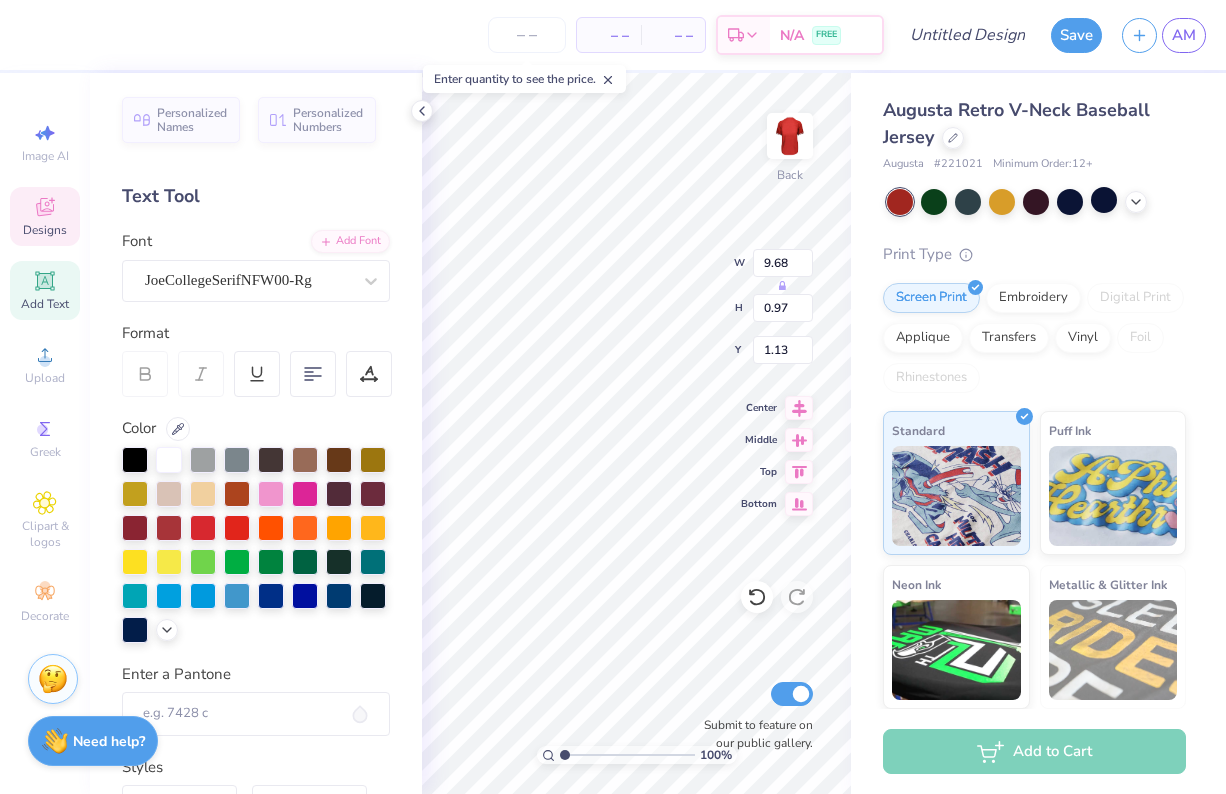 type on "12.98" 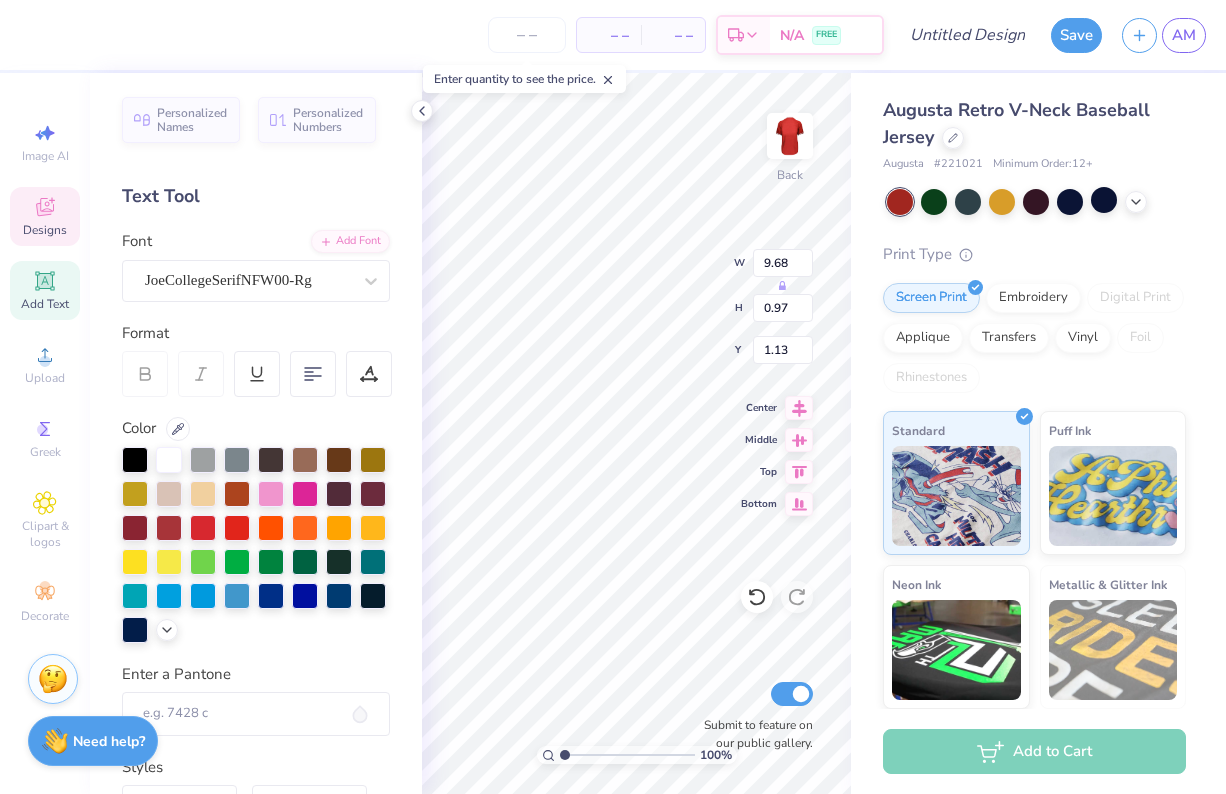 type on "1.30" 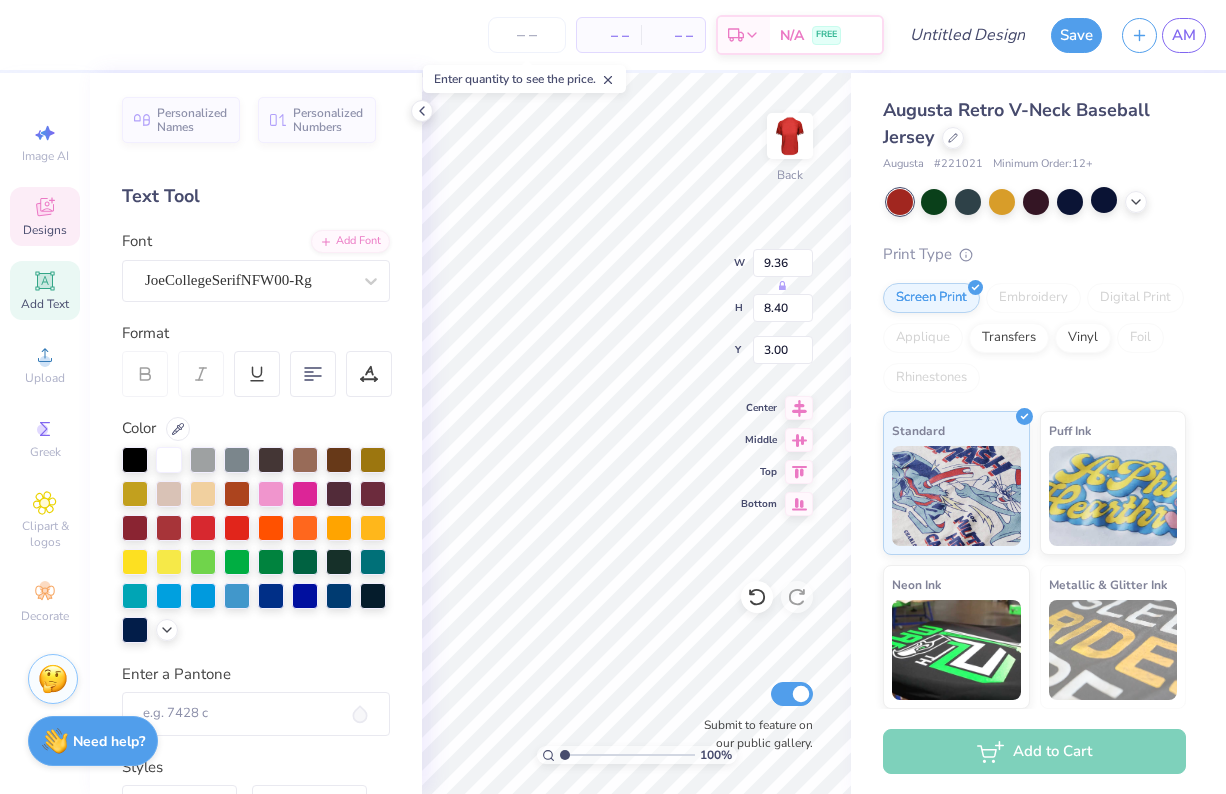 type on "12.98" 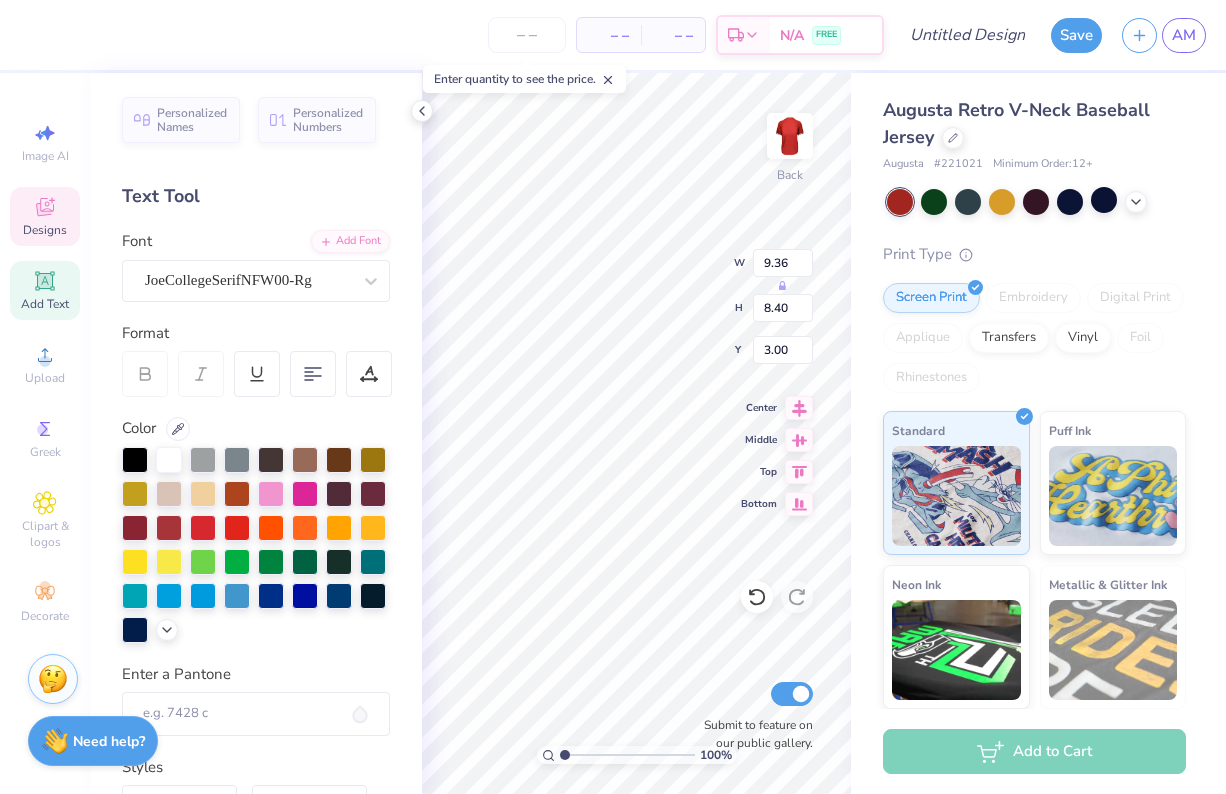 type on "1.30" 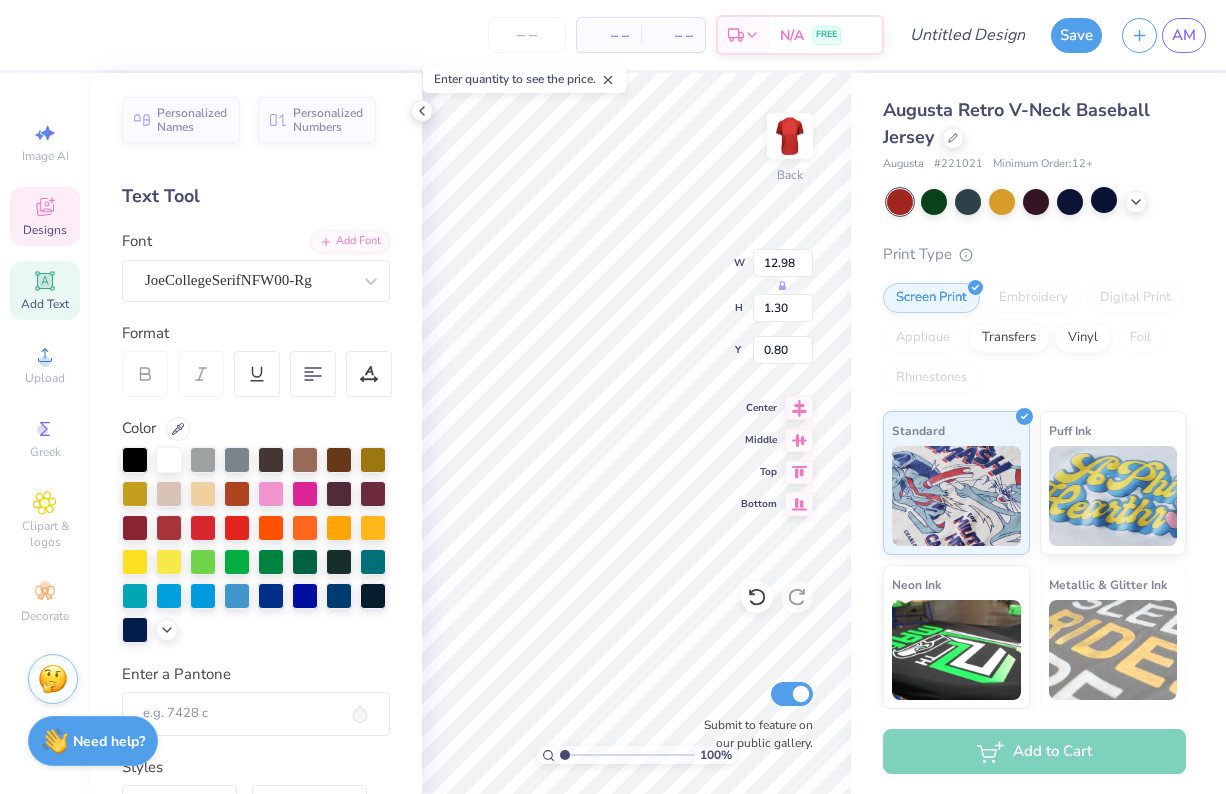 type on "1.03" 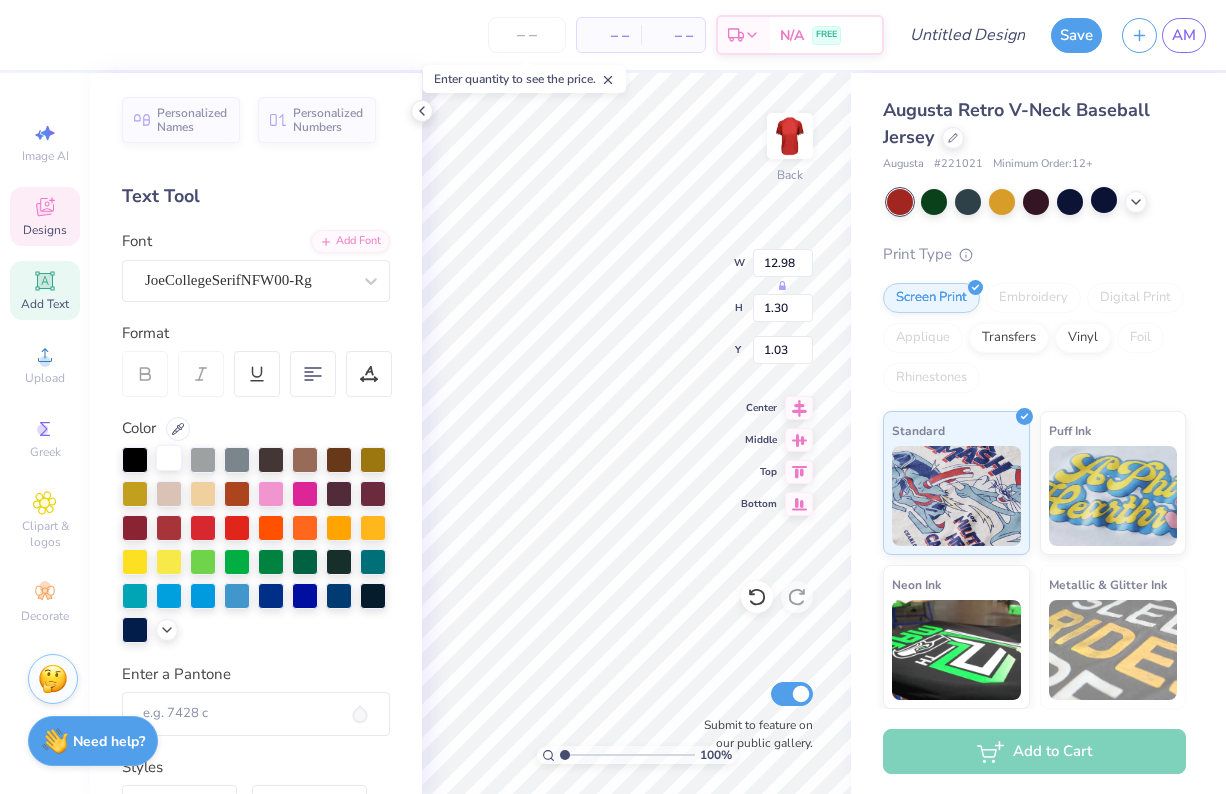click at bounding box center (169, 458) 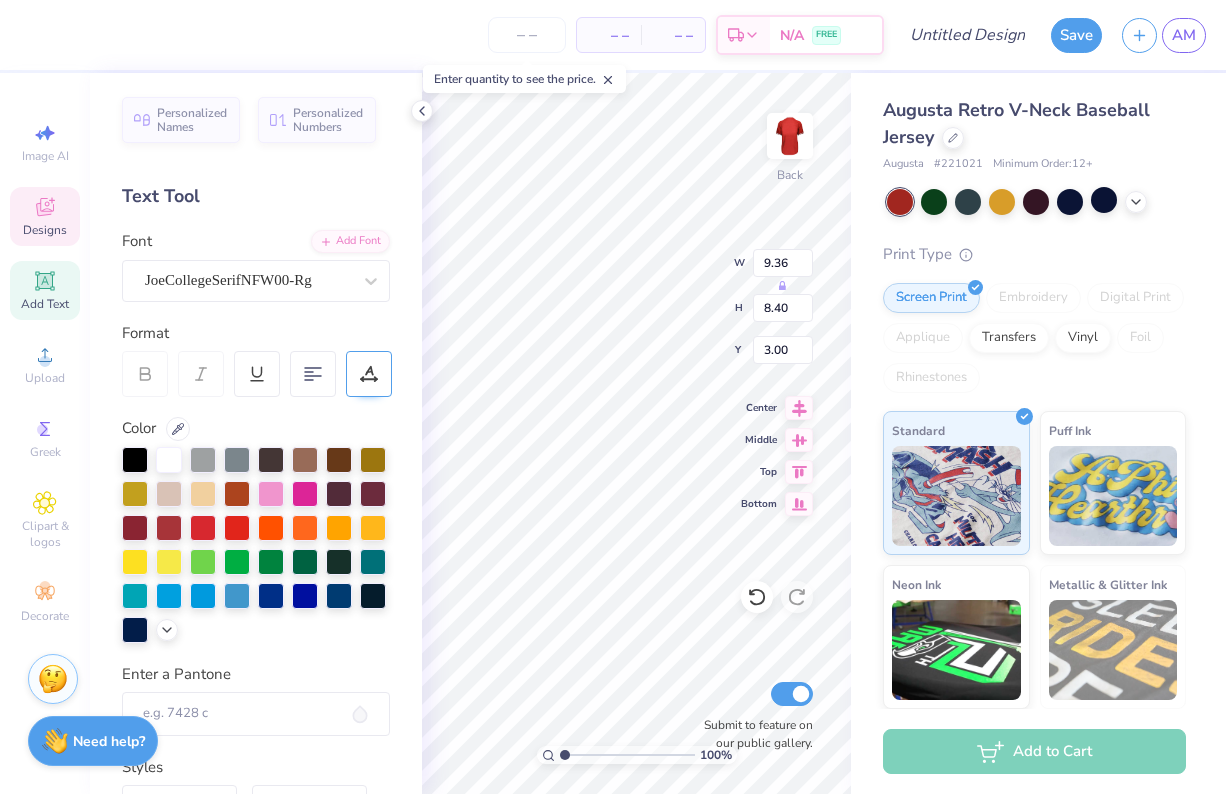 type on "12.98" 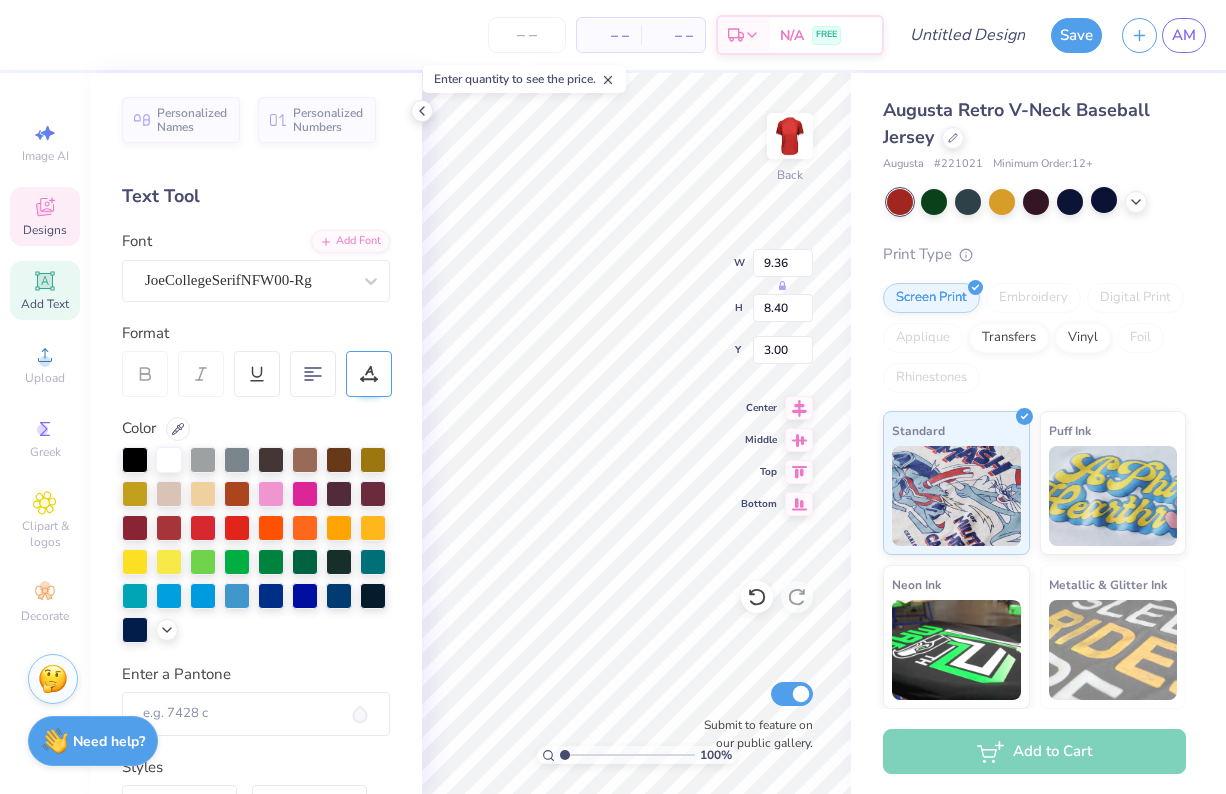 type on "1.30" 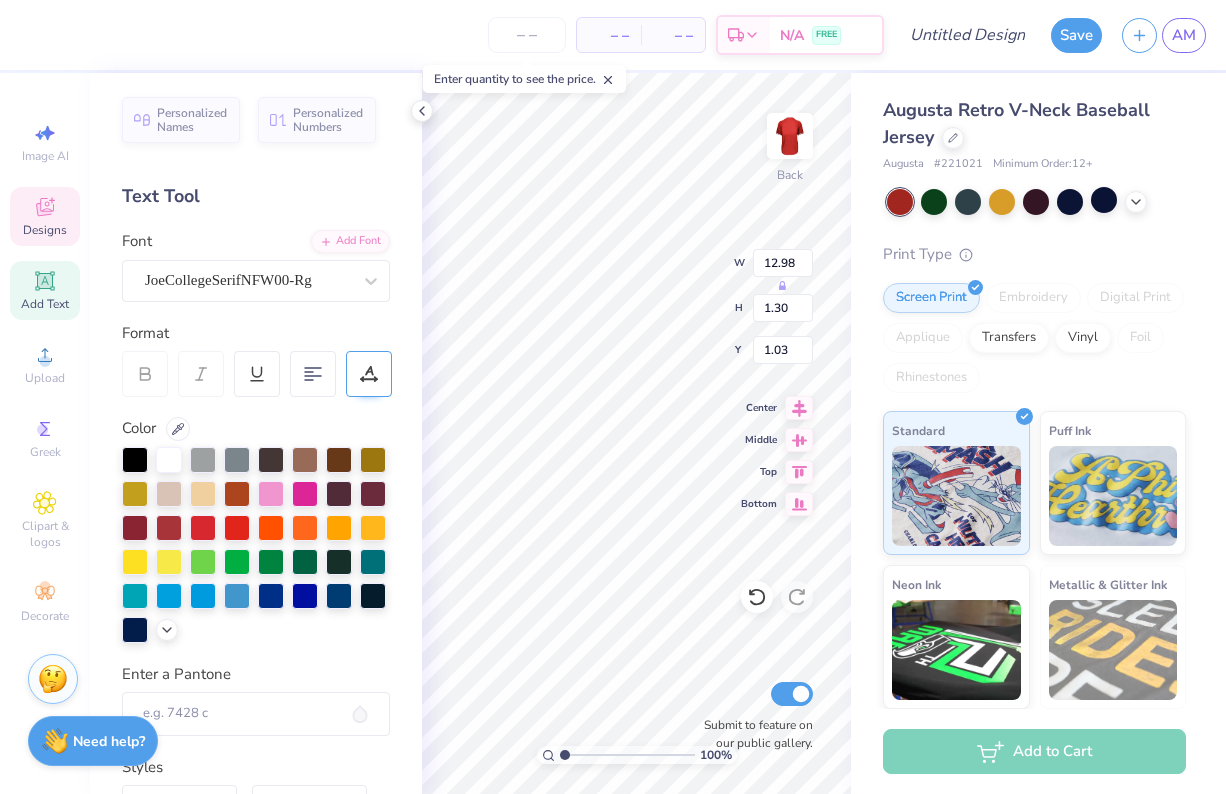type on "1.08" 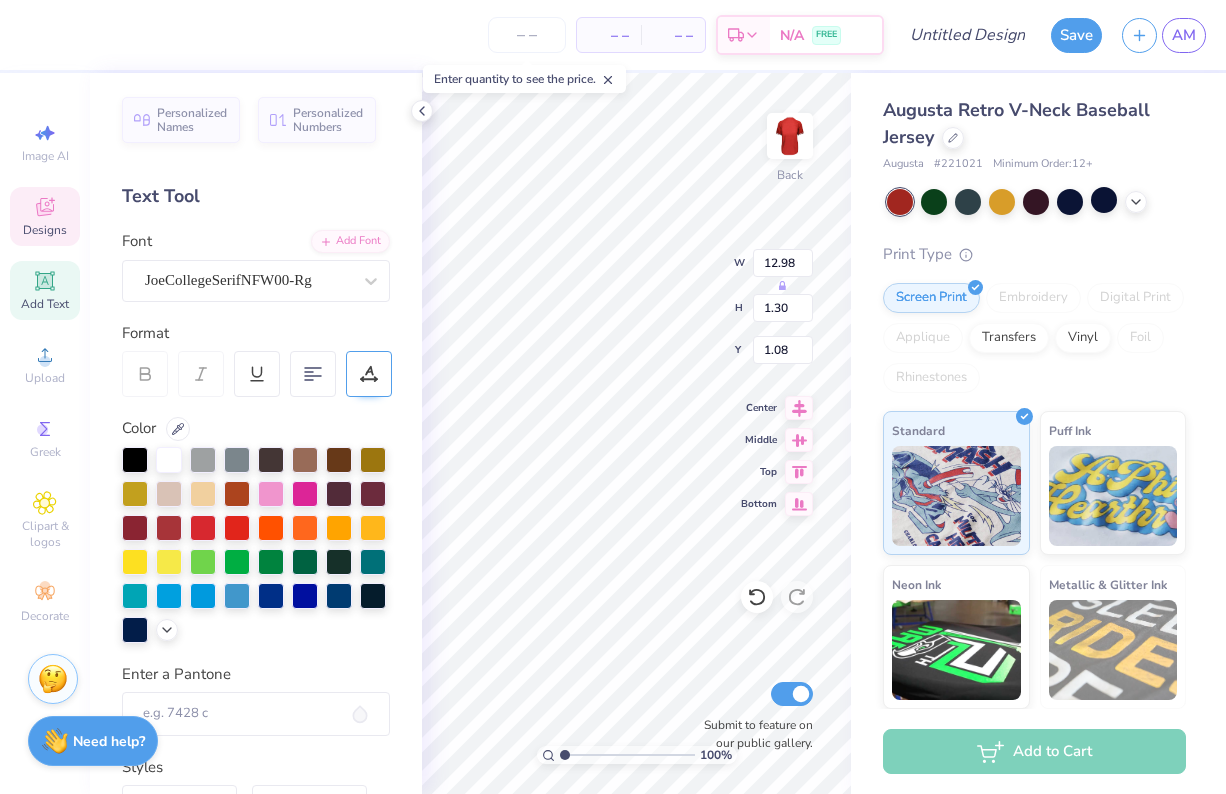 type on "9.36" 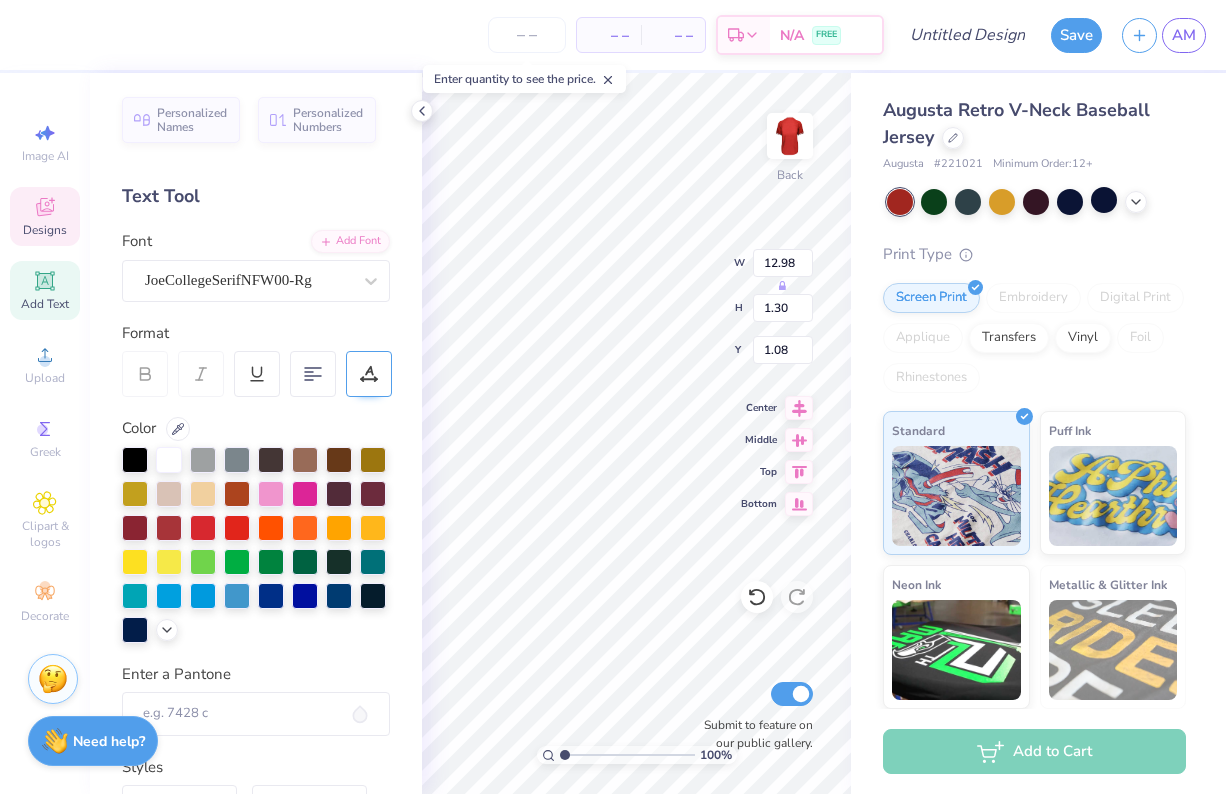 type on "8.40" 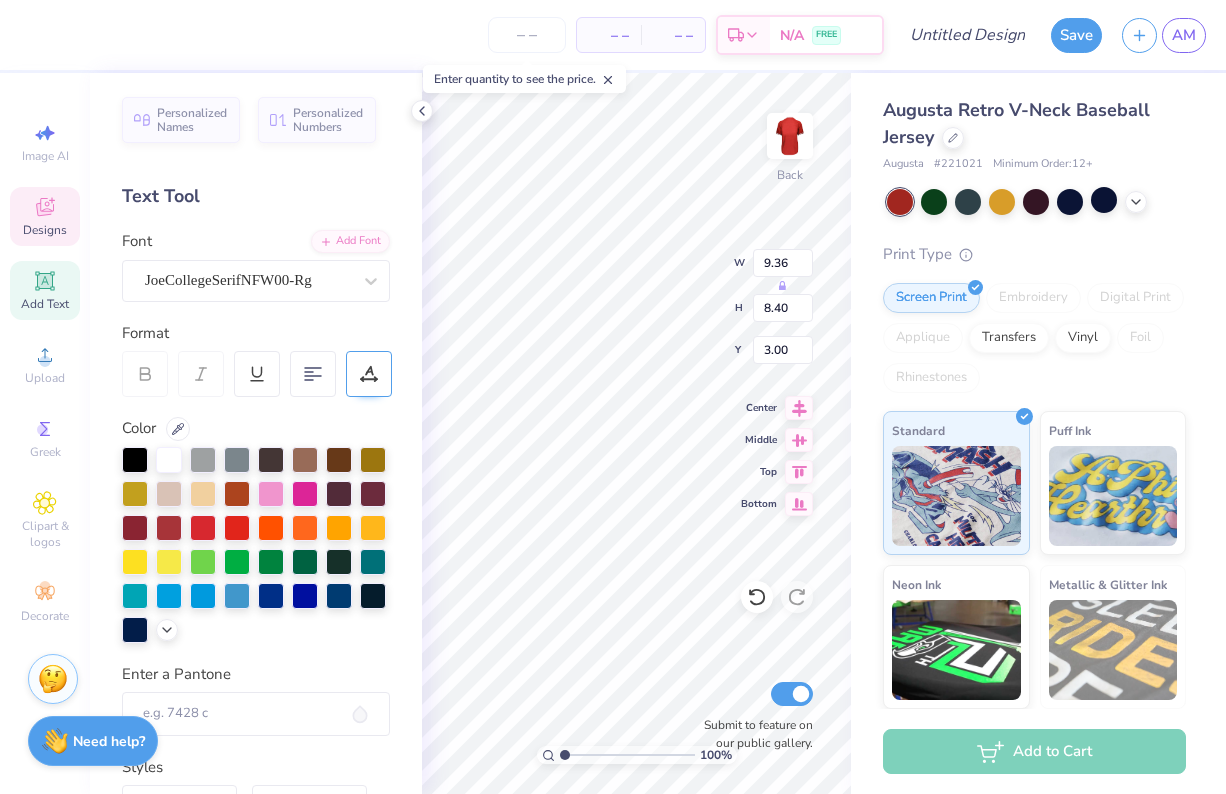 type on "6.46" 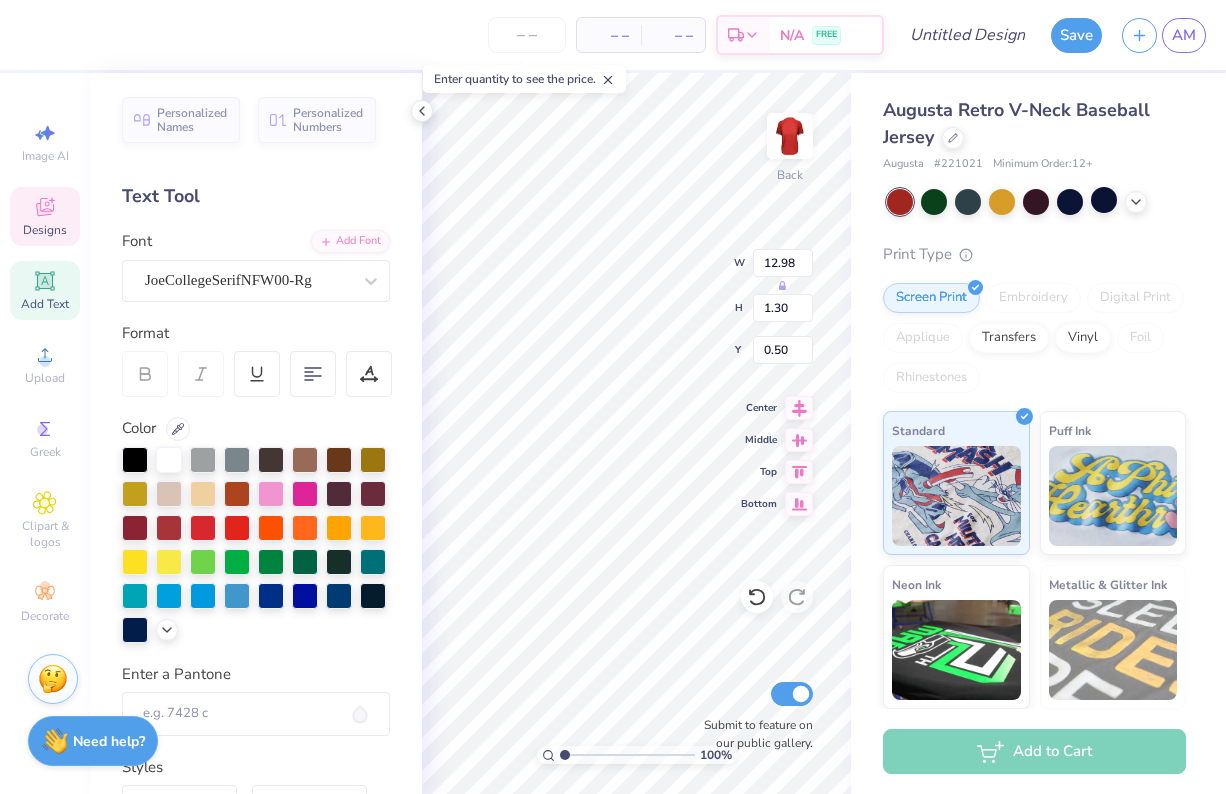 type on "1.06" 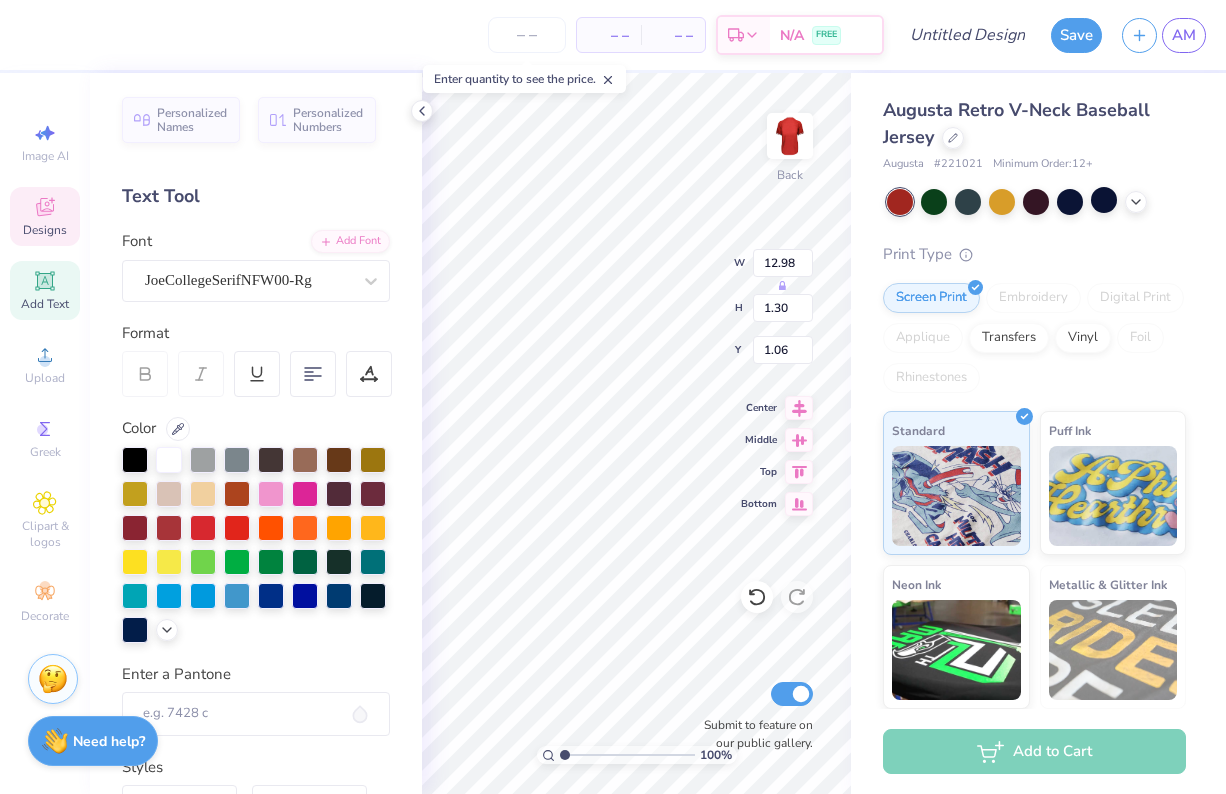 type on "9.36" 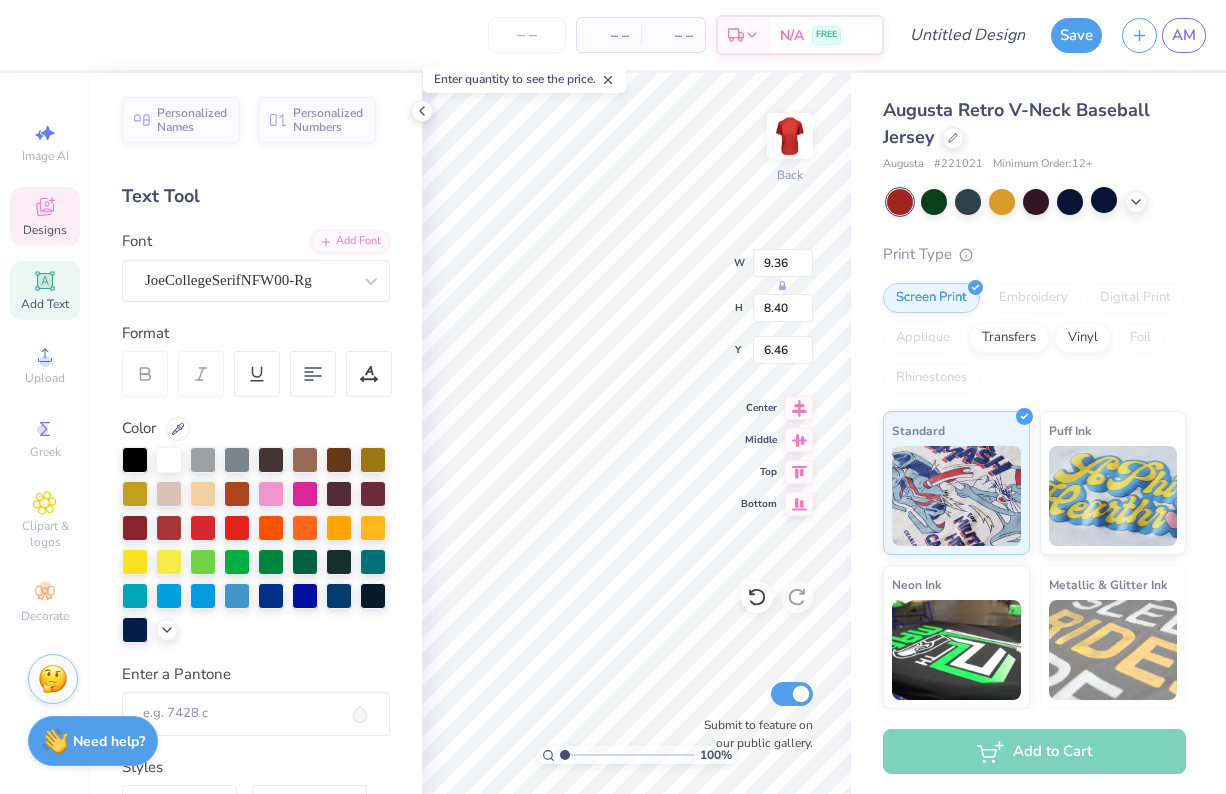 type on "3.00" 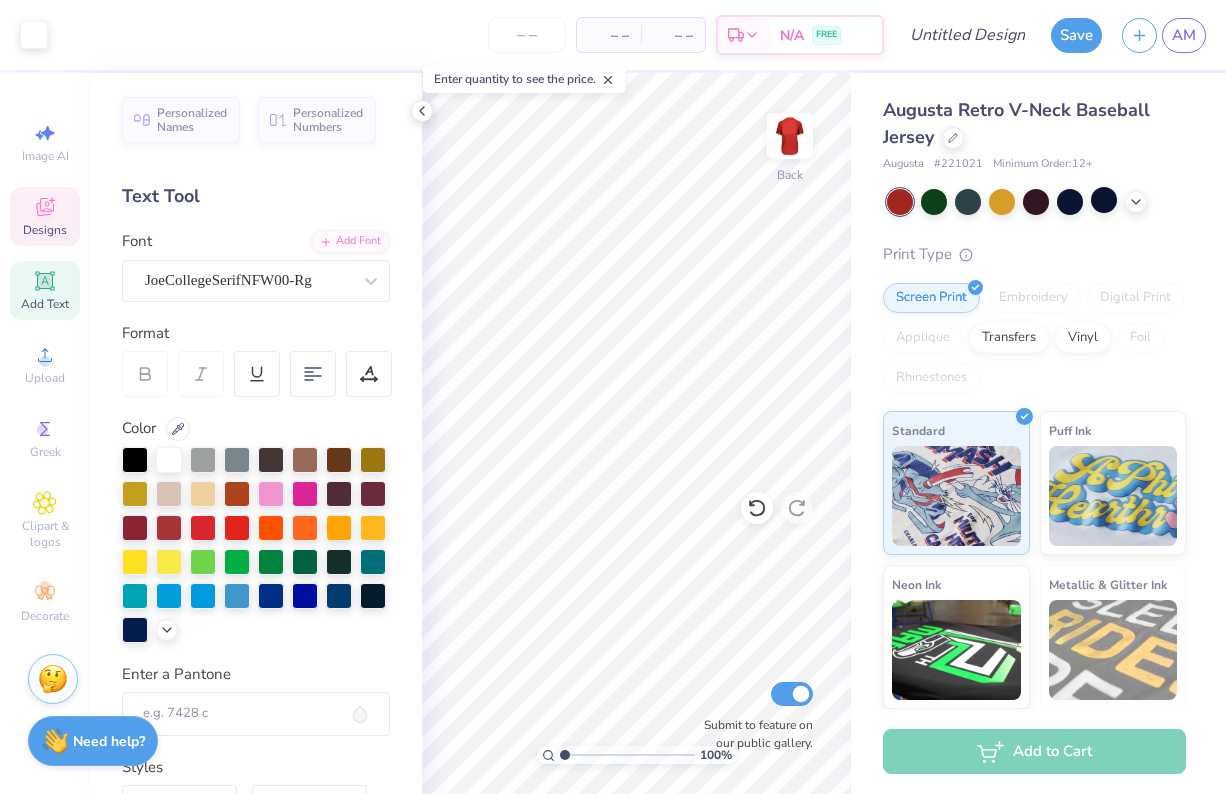 click on "Designs" at bounding box center (45, 216) 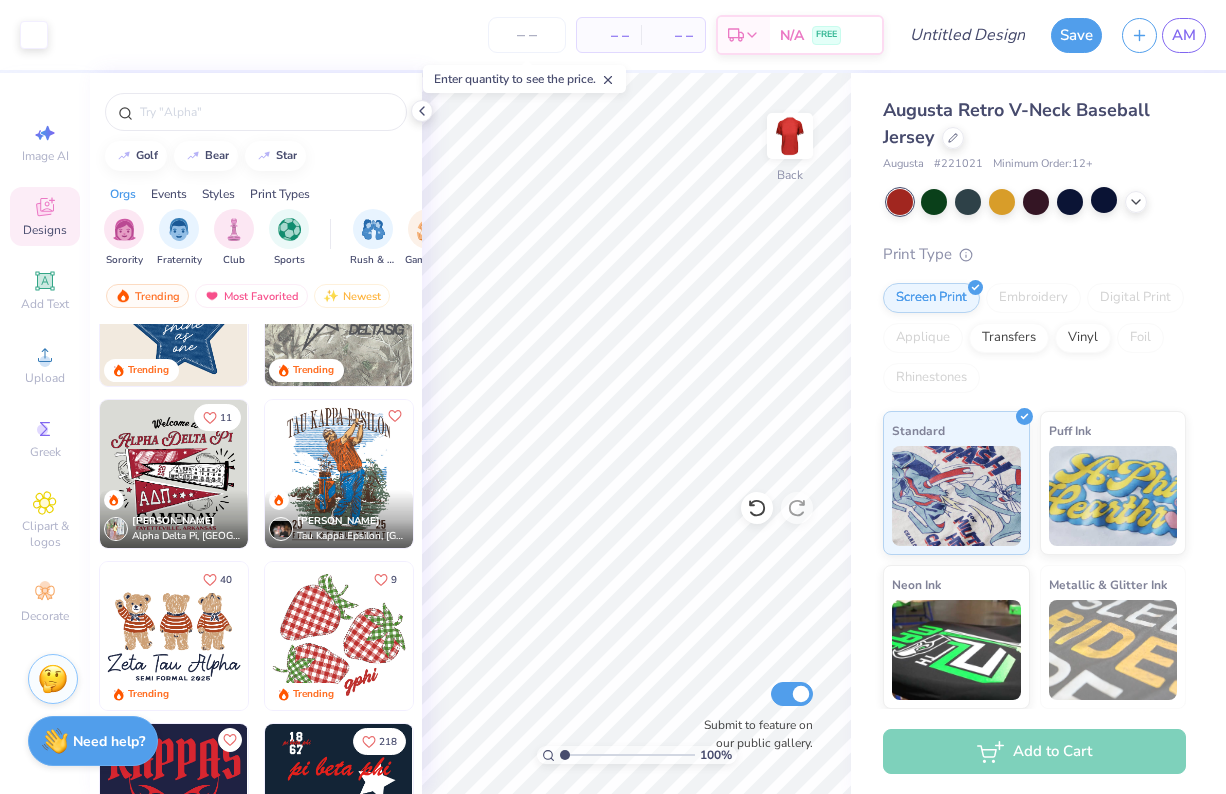 scroll, scrollTop: 813, scrollLeft: 0, axis: vertical 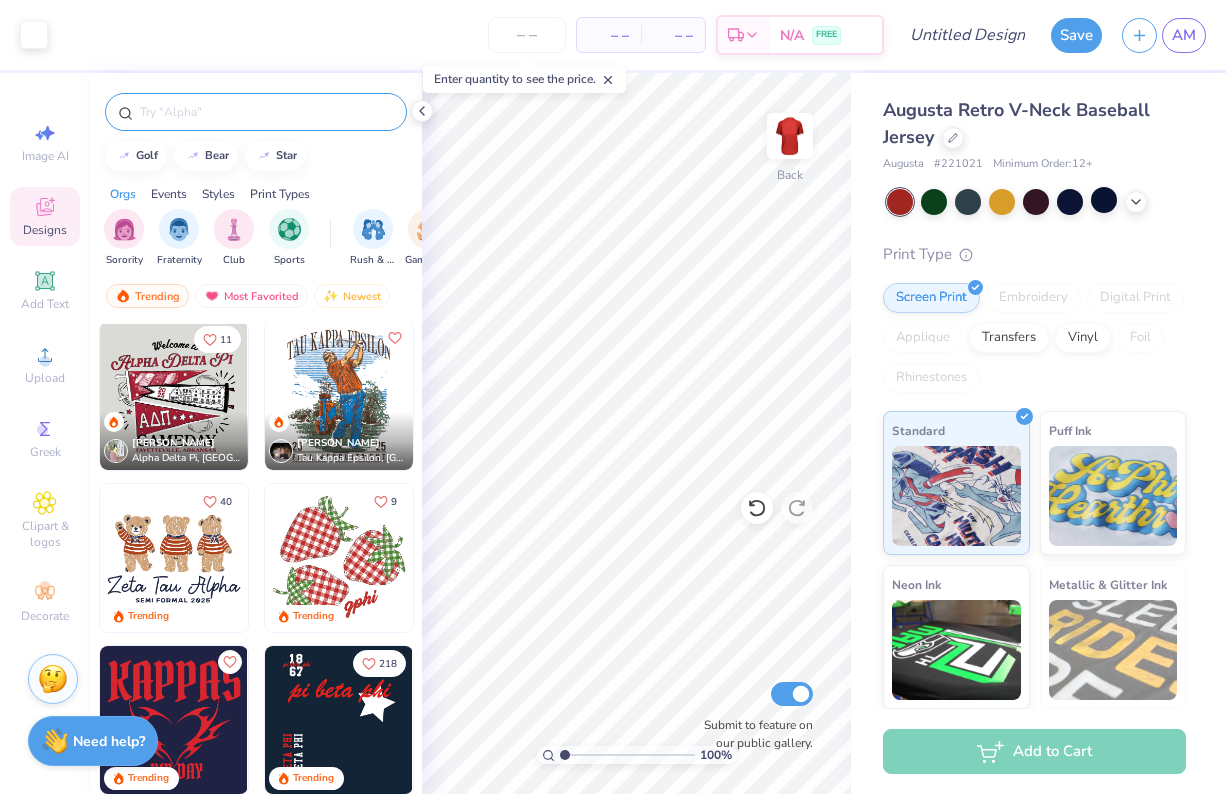click at bounding box center (266, 112) 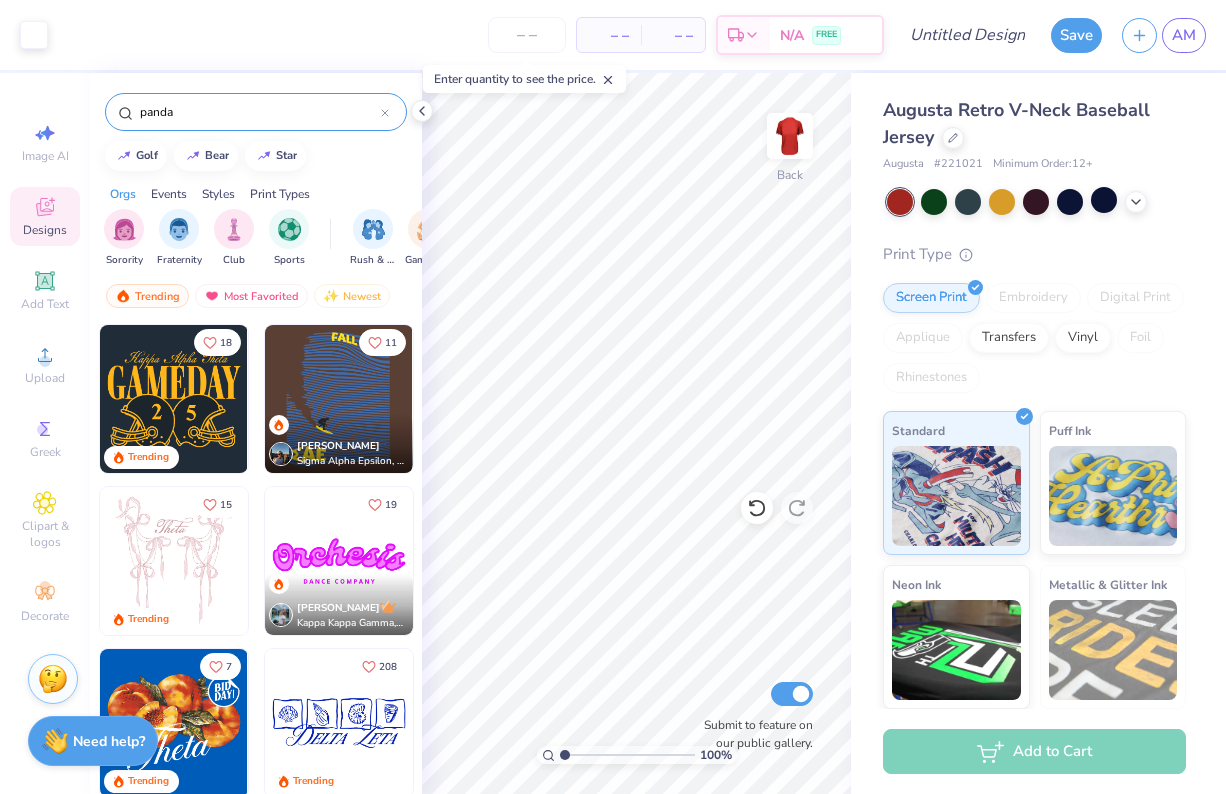type on "panda" 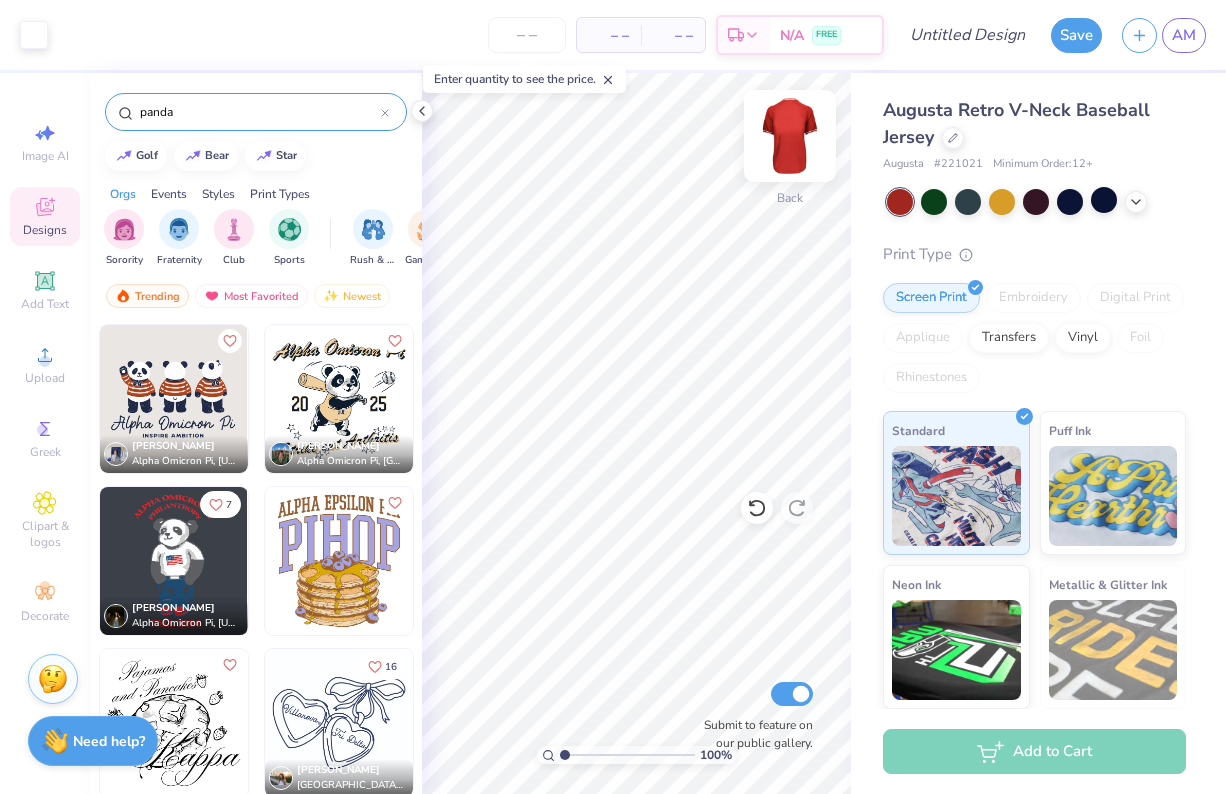 click at bounding box center [790, 136] 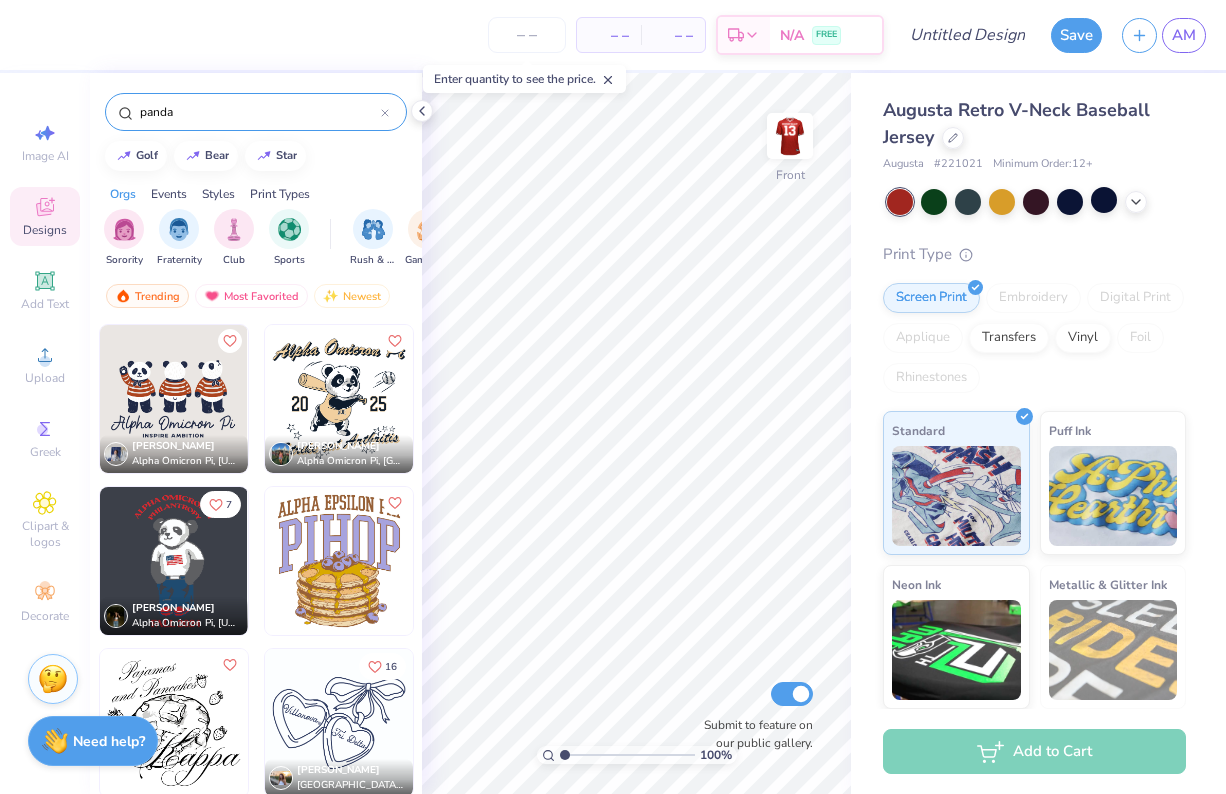 click on "panda" at bounding box center [256, 112] 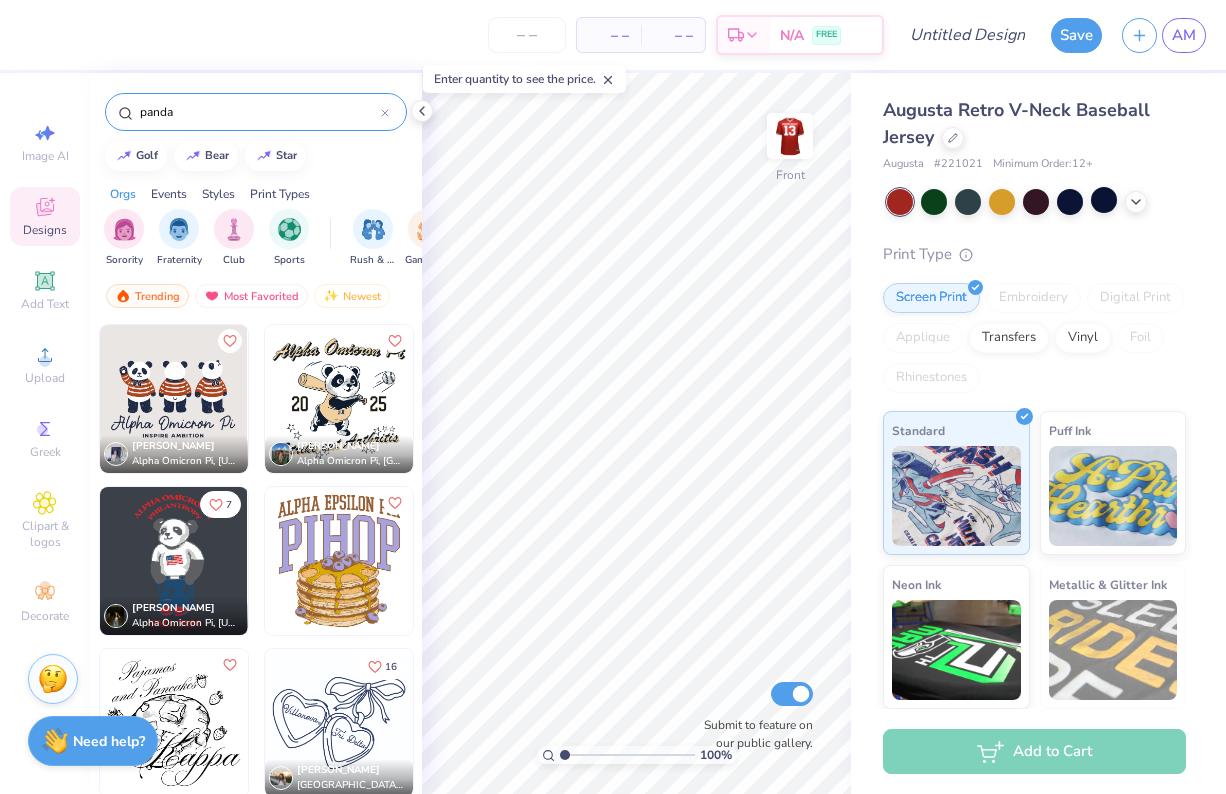 click 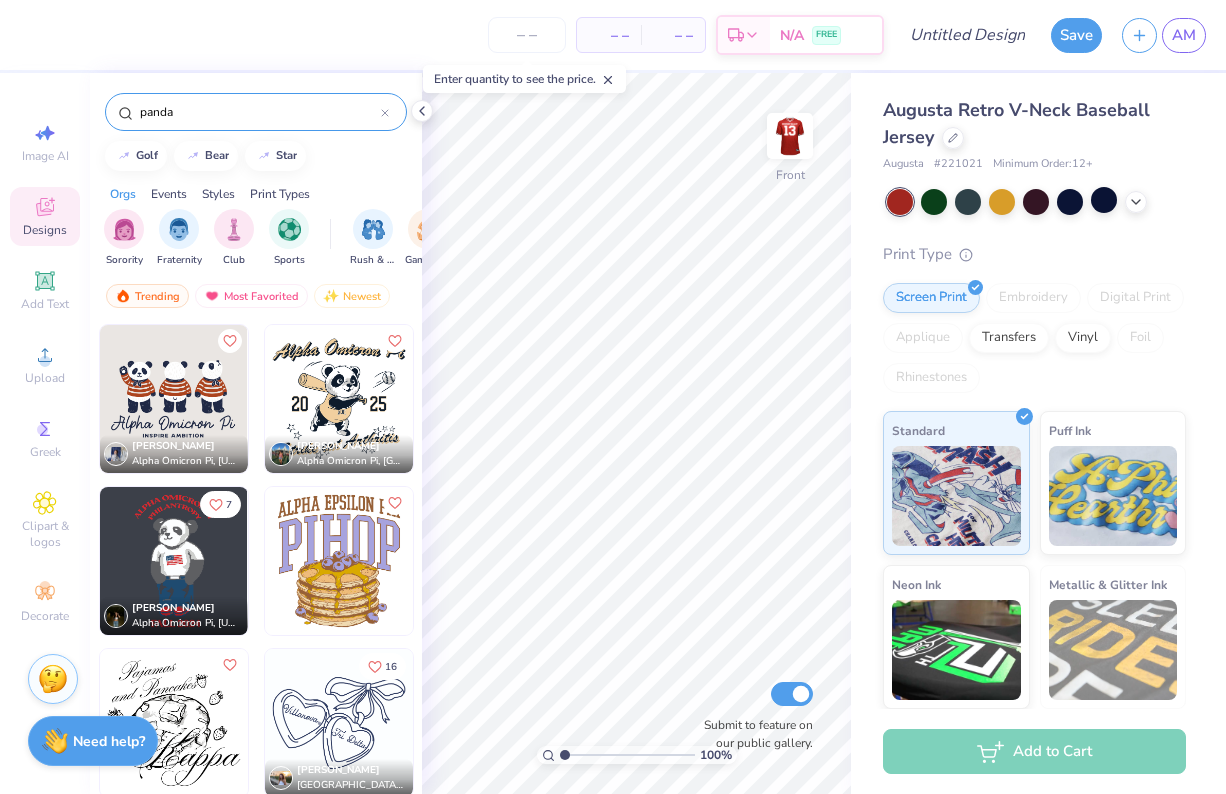 type 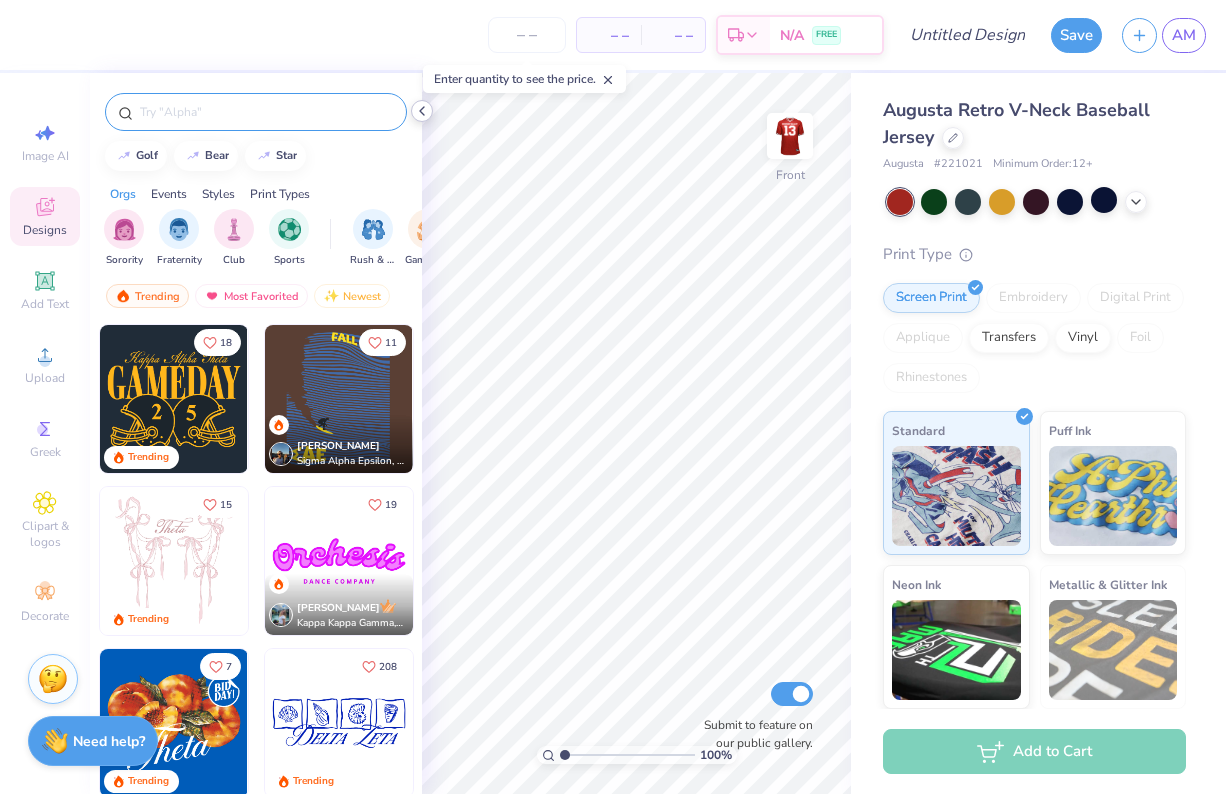 click 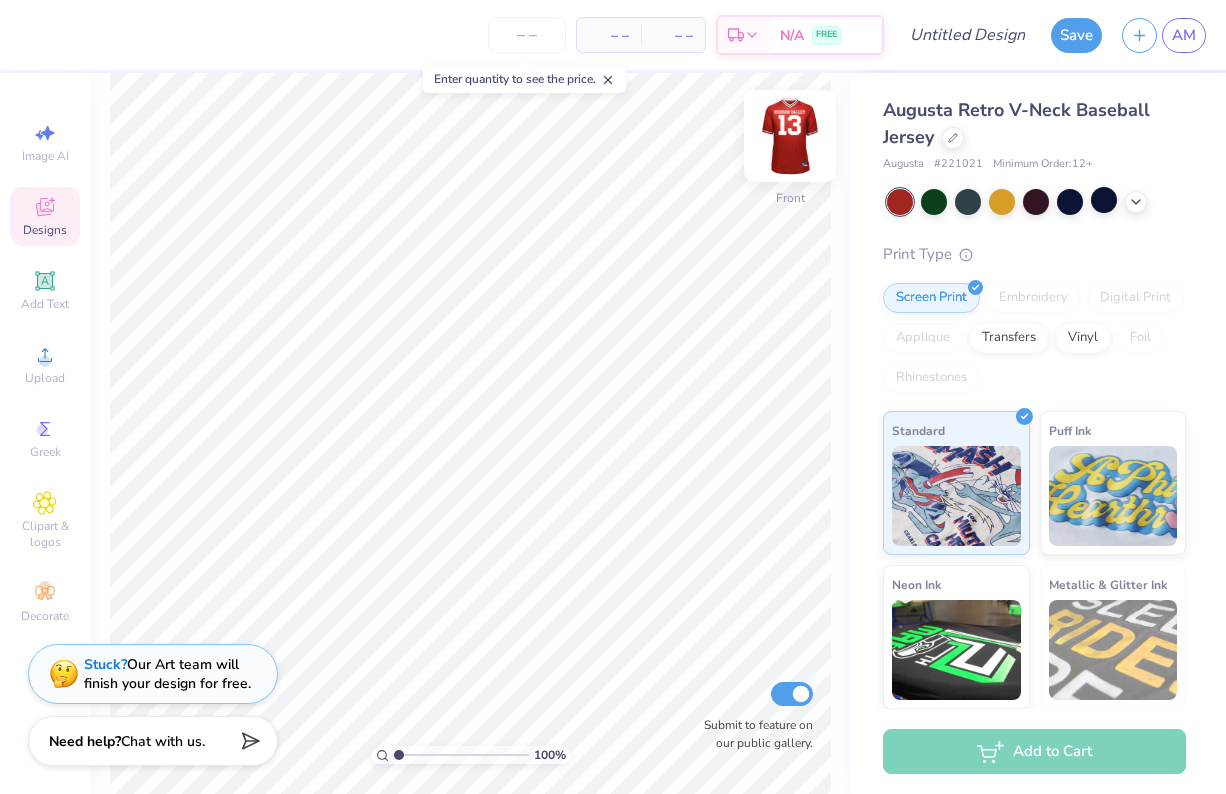 click at bounding box center [790, 136] 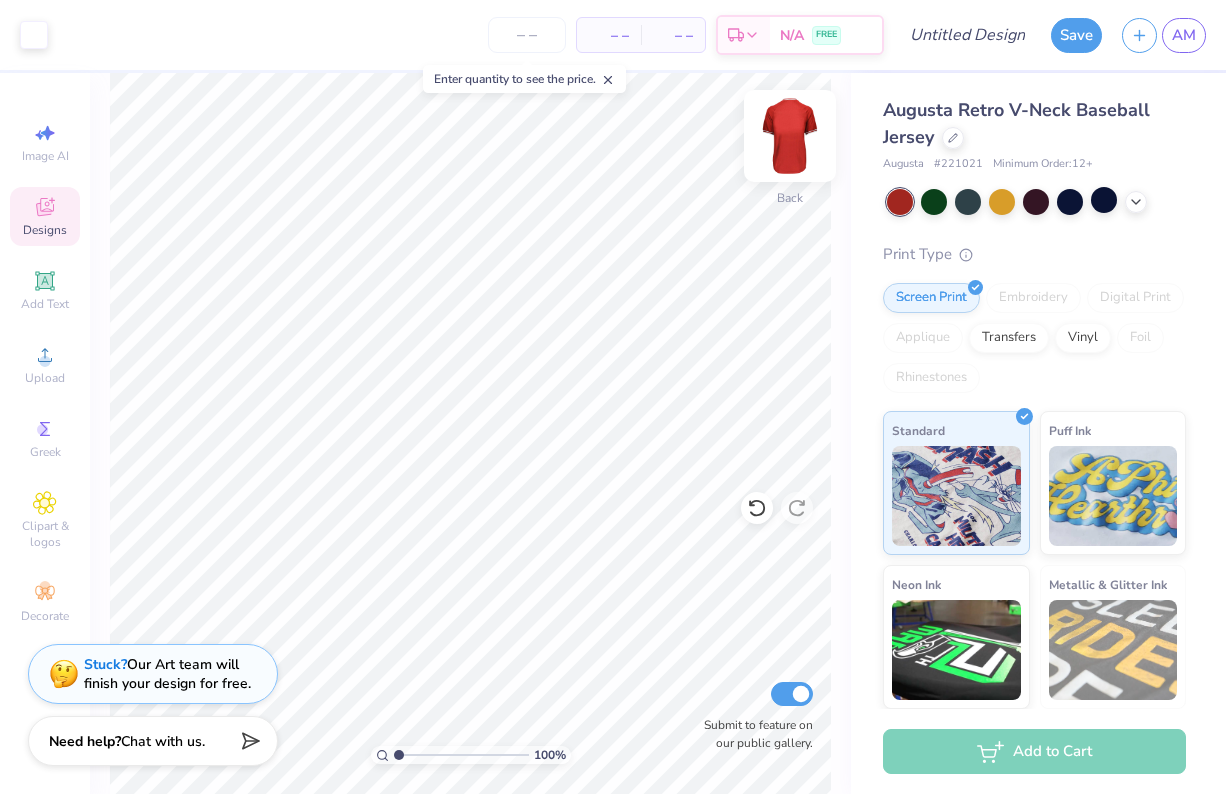 click at bounding box center (790, 136) 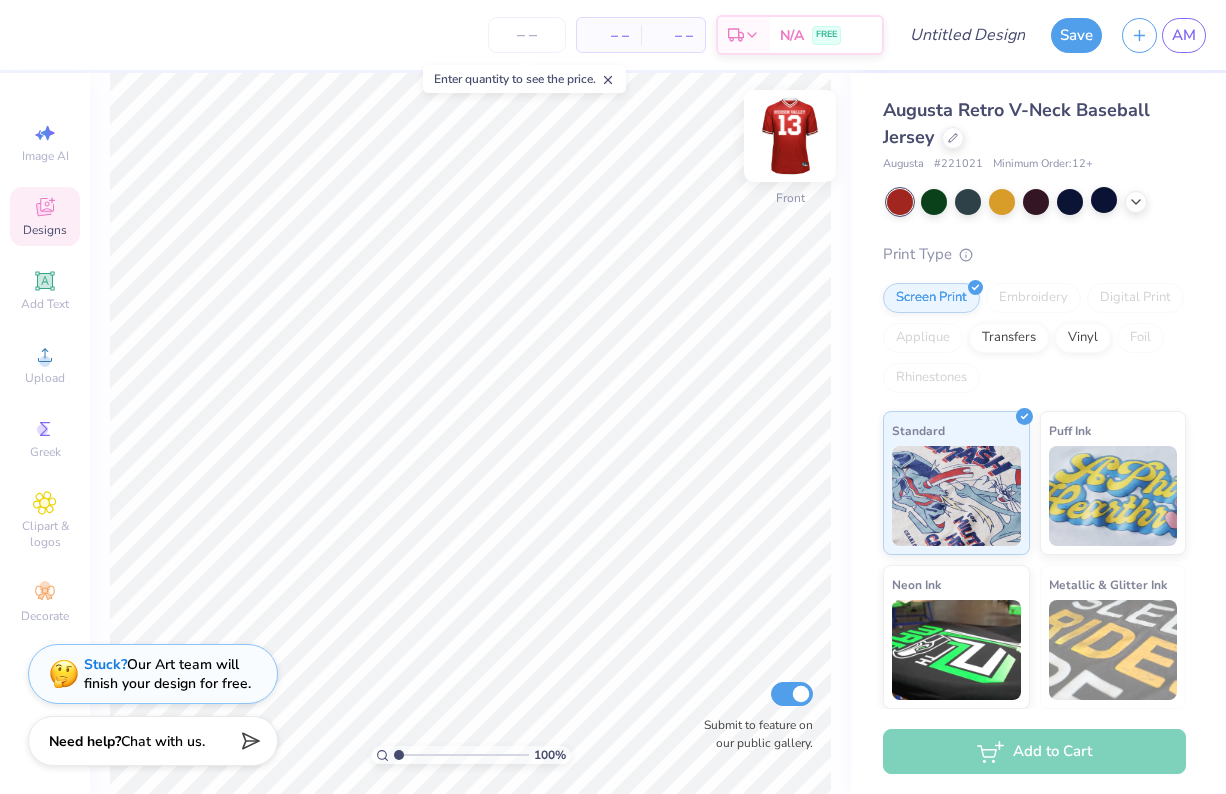 click at bounding box center (790, 136) 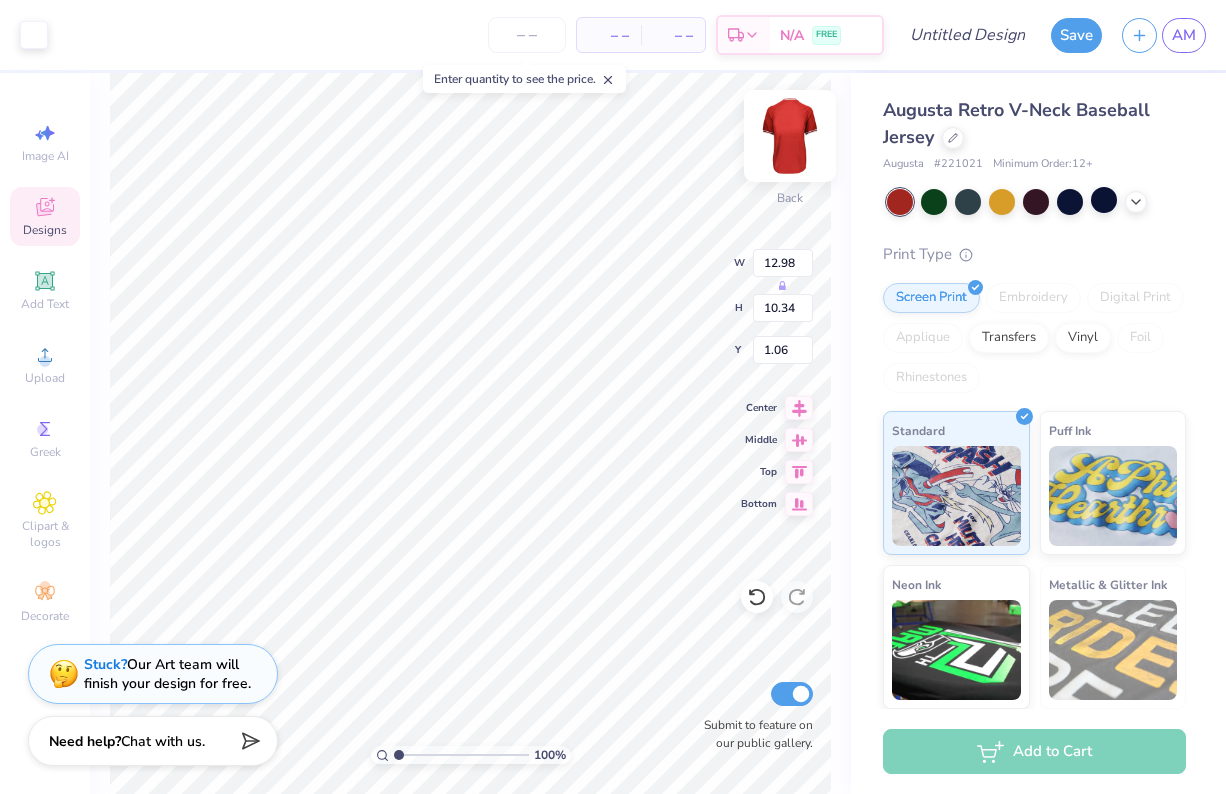 click at bounding box center [790, 136] 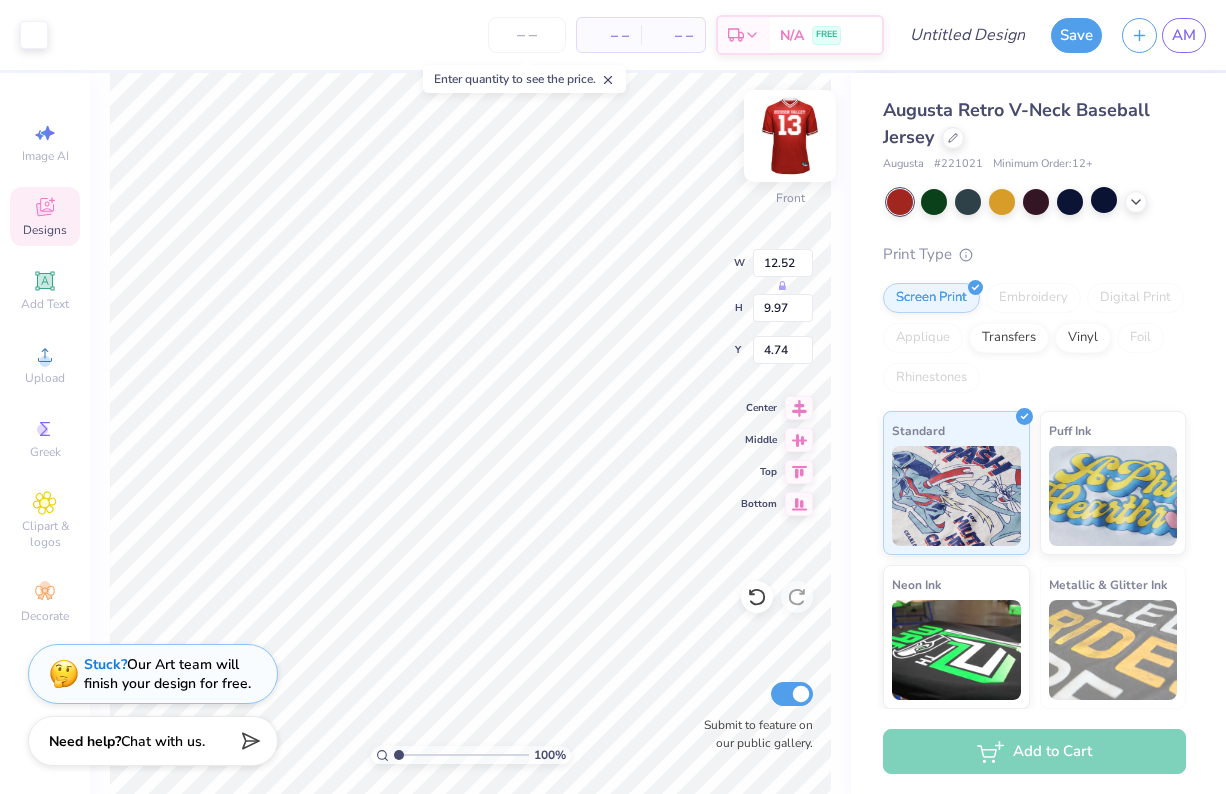 type on "4.78" 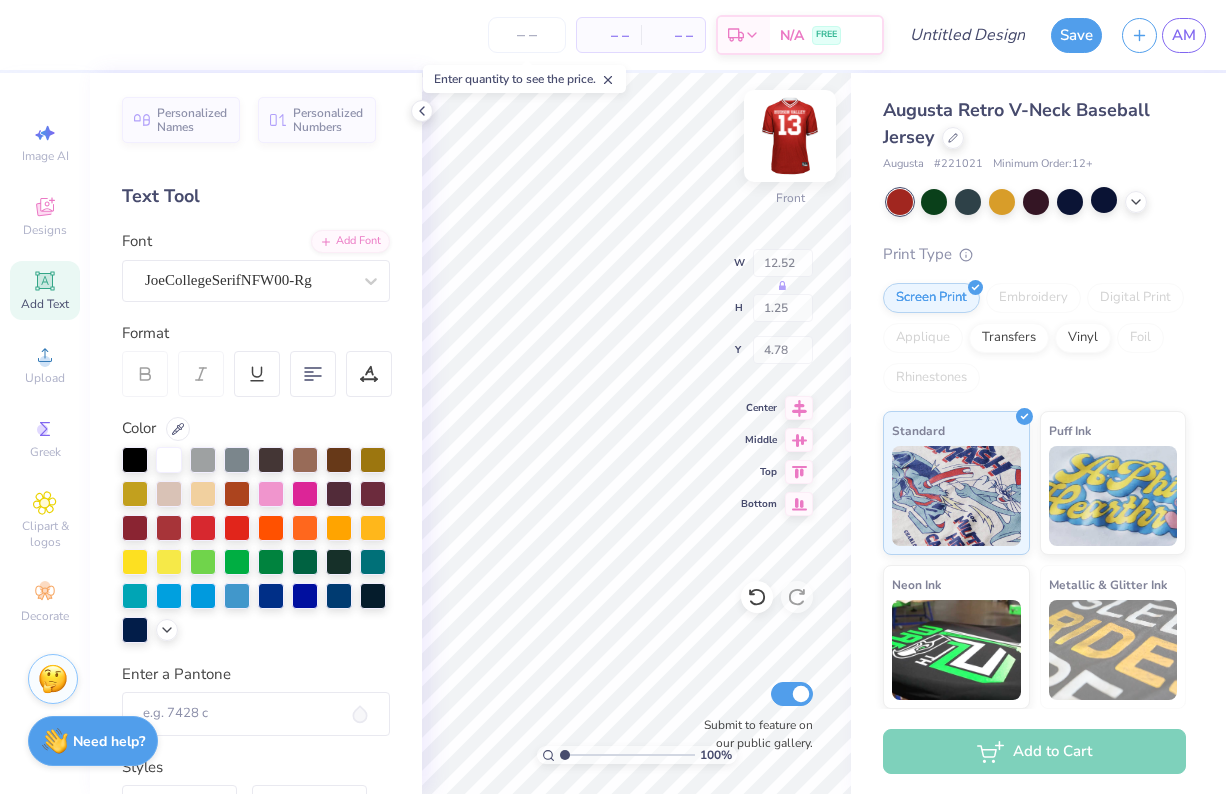 click on "– – Per Item – – Total Est. Delivery N/A FREE Design Title Save AM Image AI Designs Add Text Upload Greek Clipart & logos Decorate Personalized Names Personalized Numbers Text Tool  Add Font Font JoeCollegeSerifNFW00-Rg Format Color Enter a Pantone Styles Text Shape 100  % Front W 12.52 H 1.25 Y 4.78 Center Middle Top Bottom Submit to feature on our public gallery. Augusta Retro V-Neck Baseball Jersey Augusta # 221021 Minimum Order:  12 +   Print Type Screen Print Embroidery Digital Print Applique Transfers Vinyl Foil Rhinestones Standard Puff Ink Neon Ink Metallic & Glitter Ink Glow in the Dark Ink Water based Ink Add to Cart Stuck?  Our Art team will finish your design for free. Need help?  Chat with us." at bounding box center [613, 397] 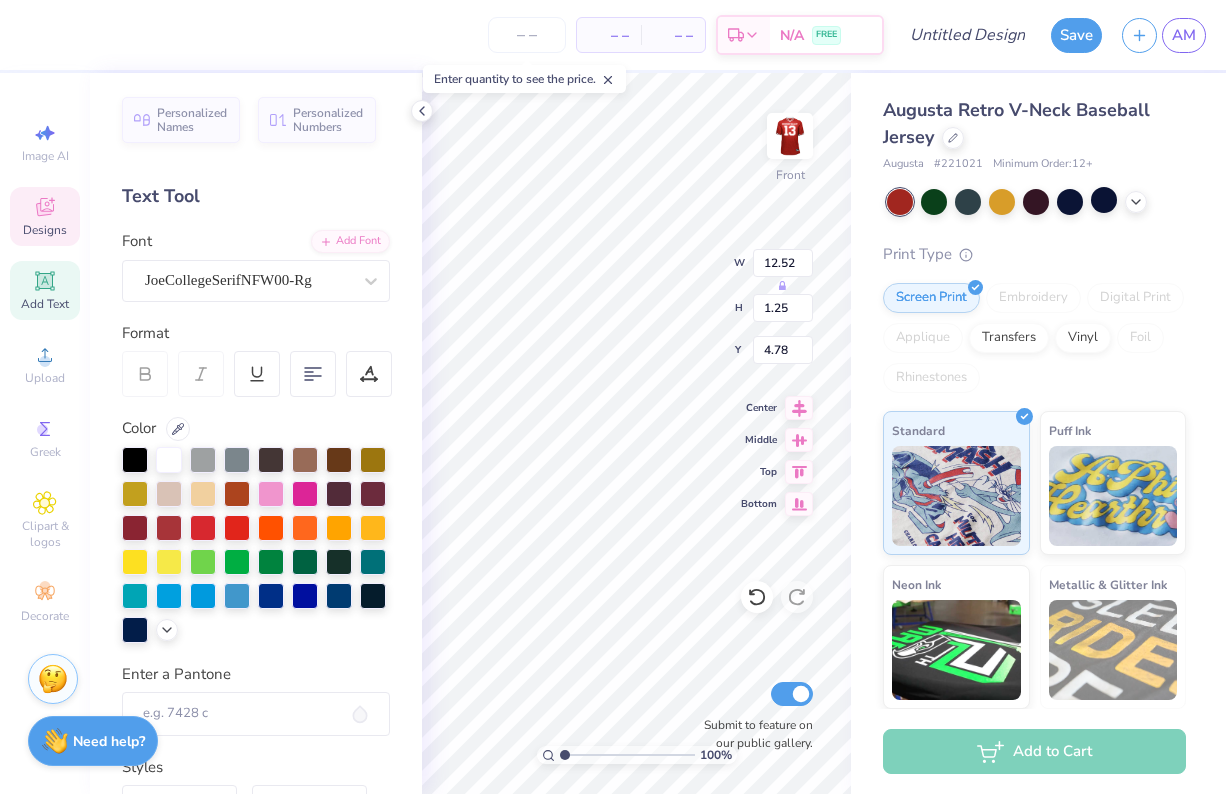 scroll, scrollTop: 0, scrollLeft: 2, axis: horizontal 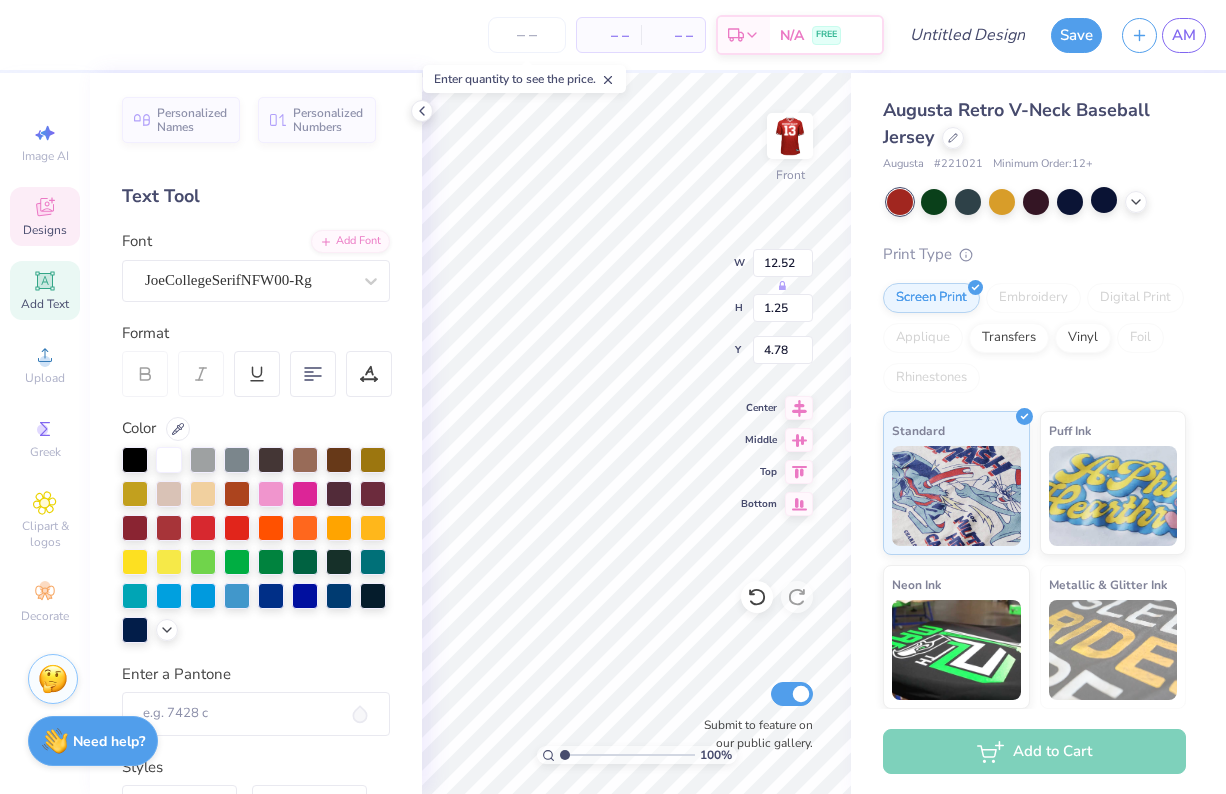 type on "Mazkirah" 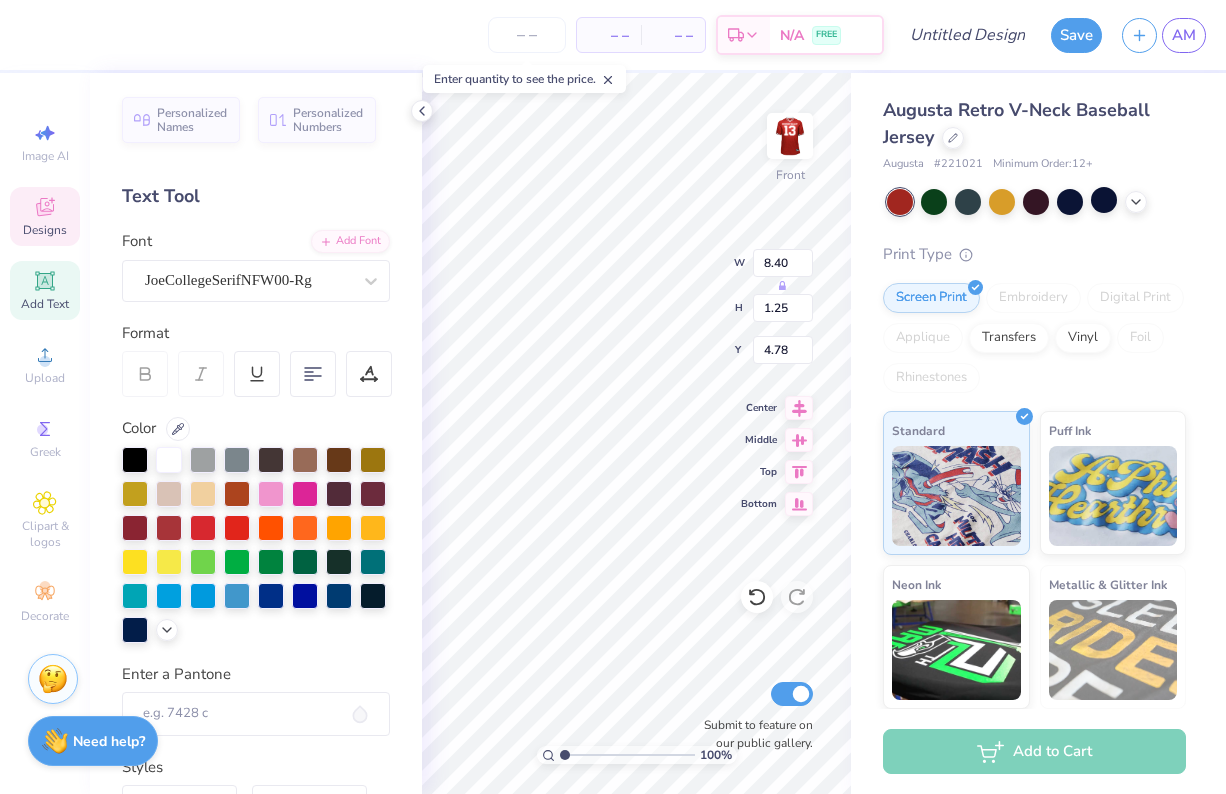 type on "4.31" 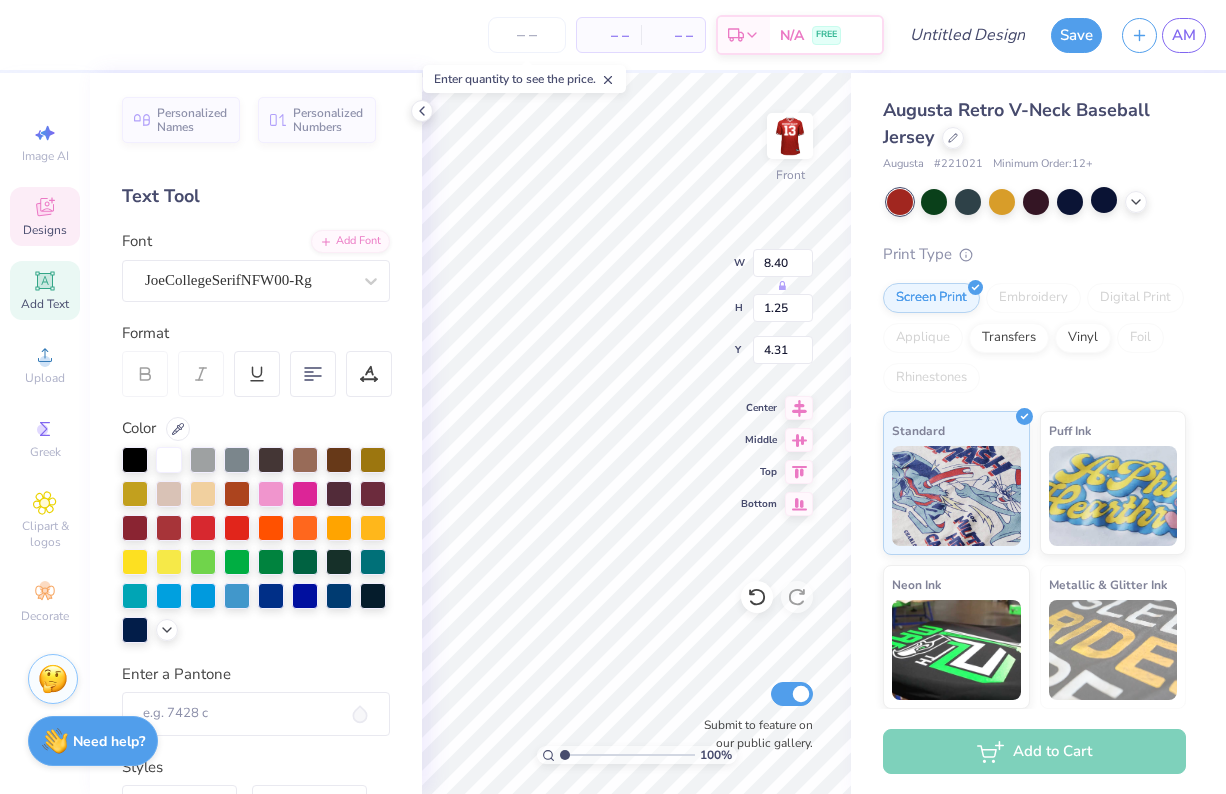 type on "9.02" 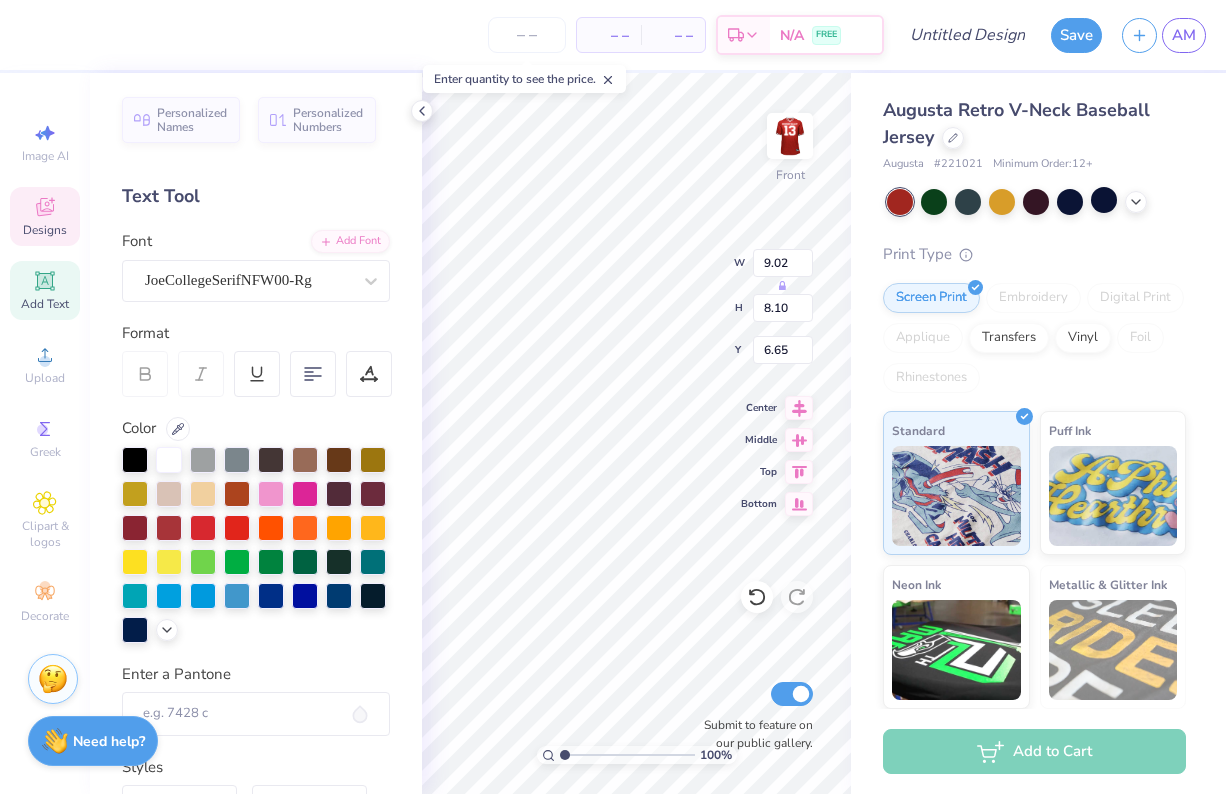 type on "6.37" 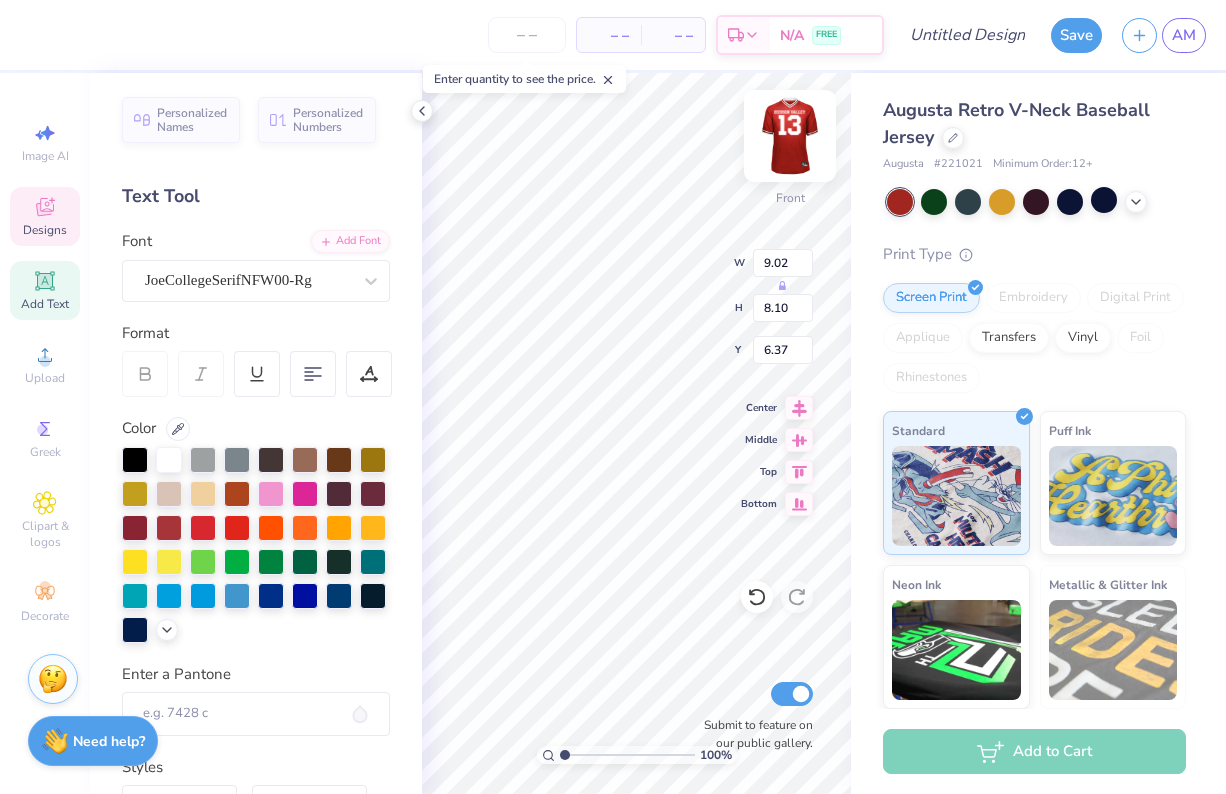 type on "6.04" 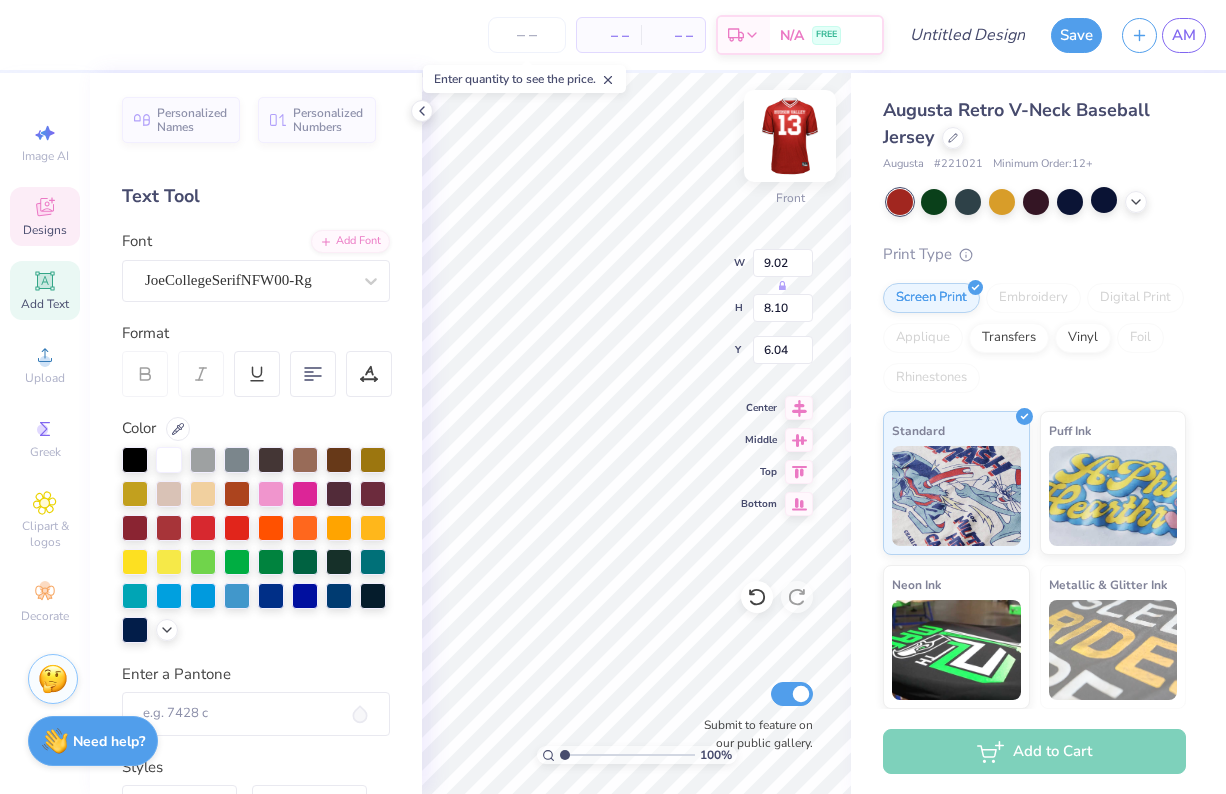 type on "6.18" 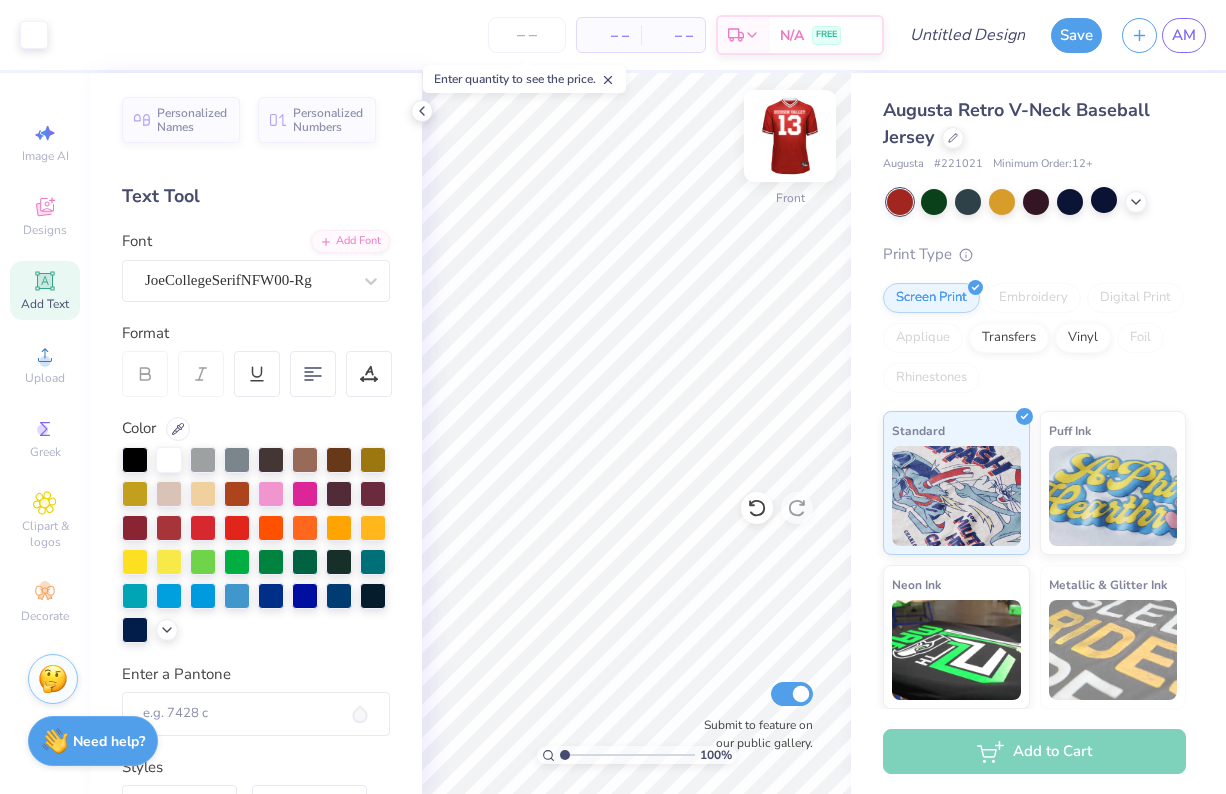 click at bounding box center [790, 136] 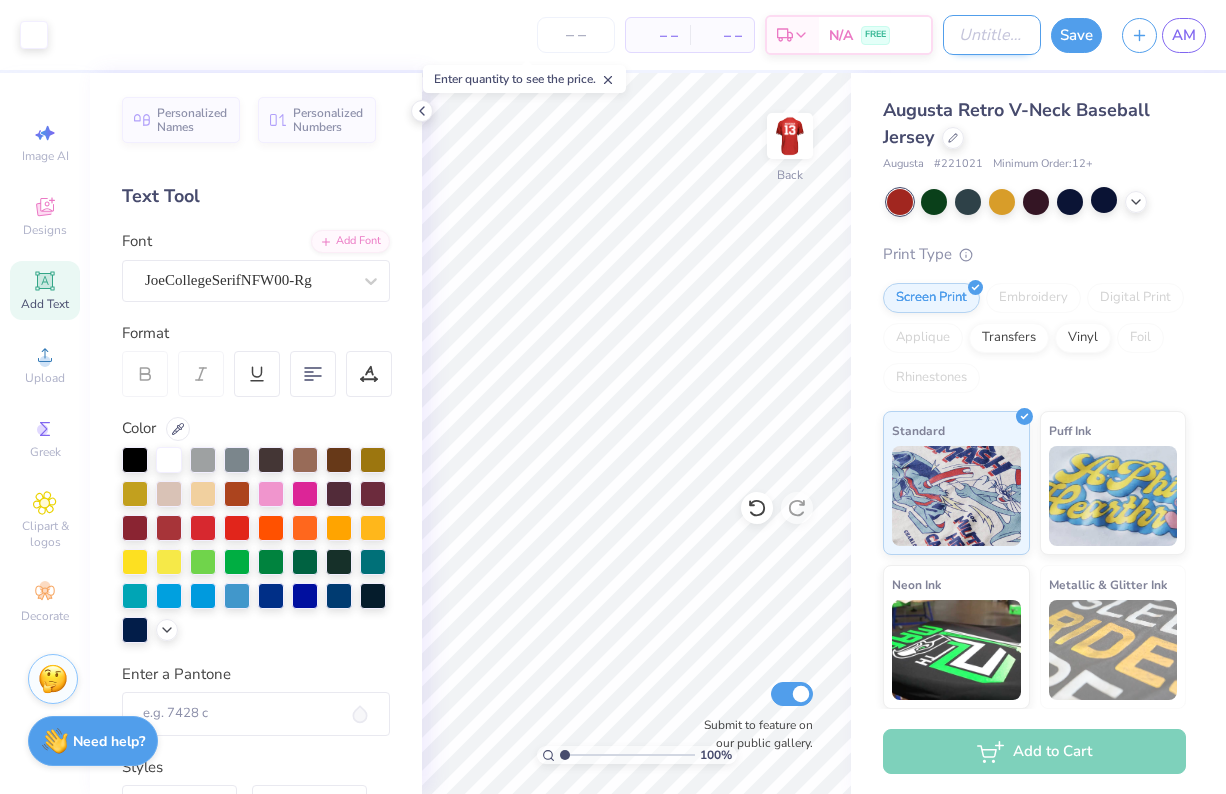 click on "Design Title" at bounding box center [992, 35] 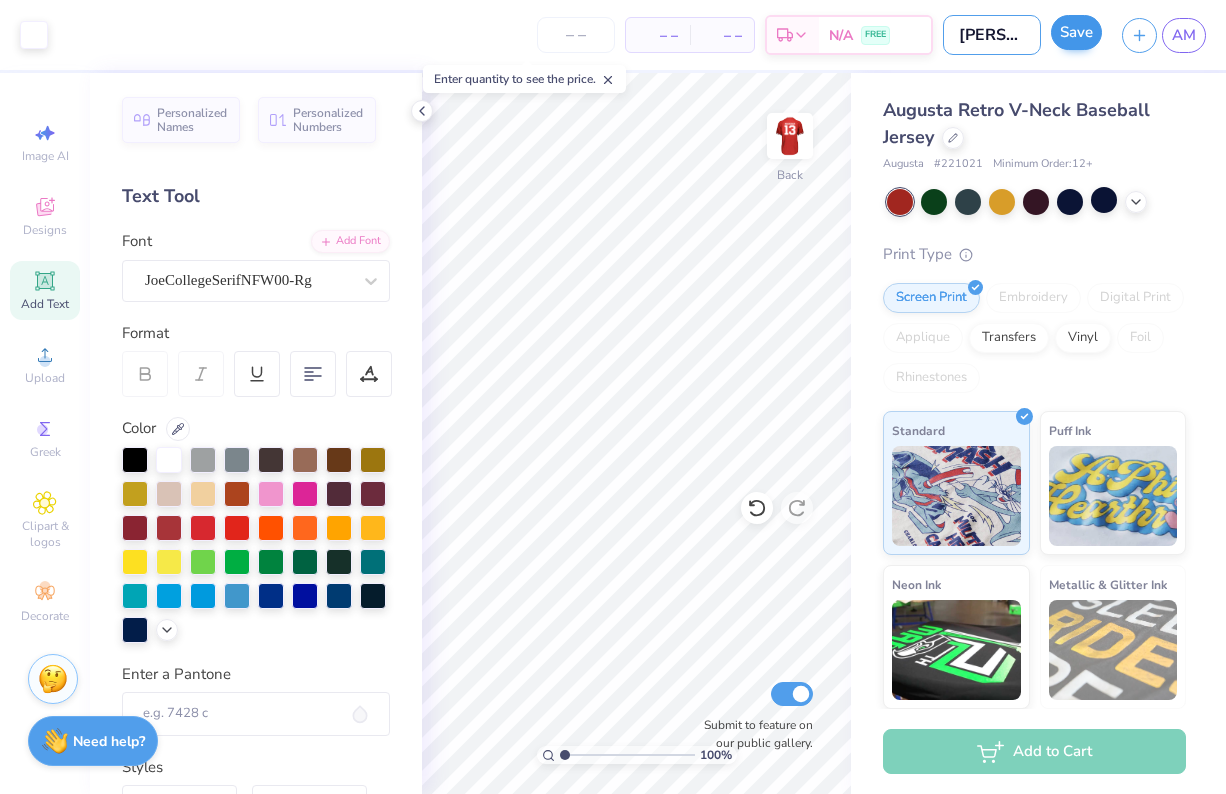 type on "Jersee?" 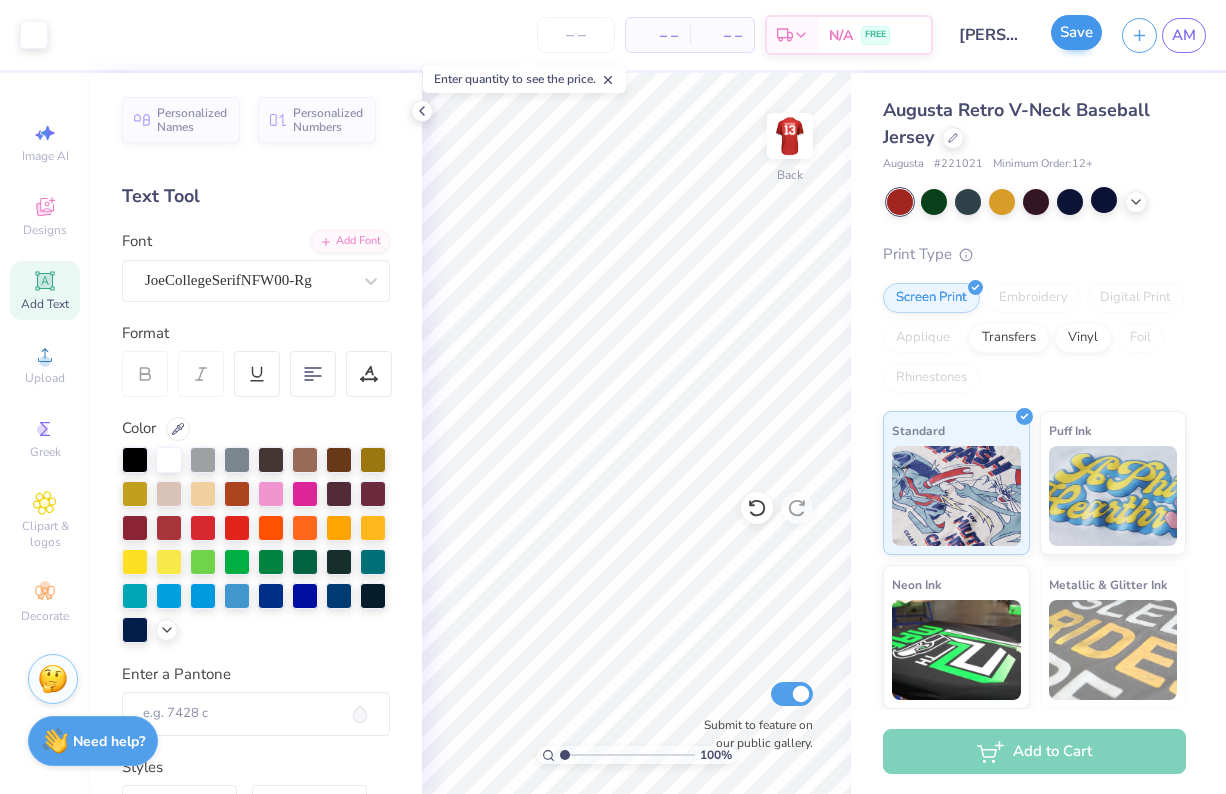 click on "Save" at bounding box center [1076, 32] 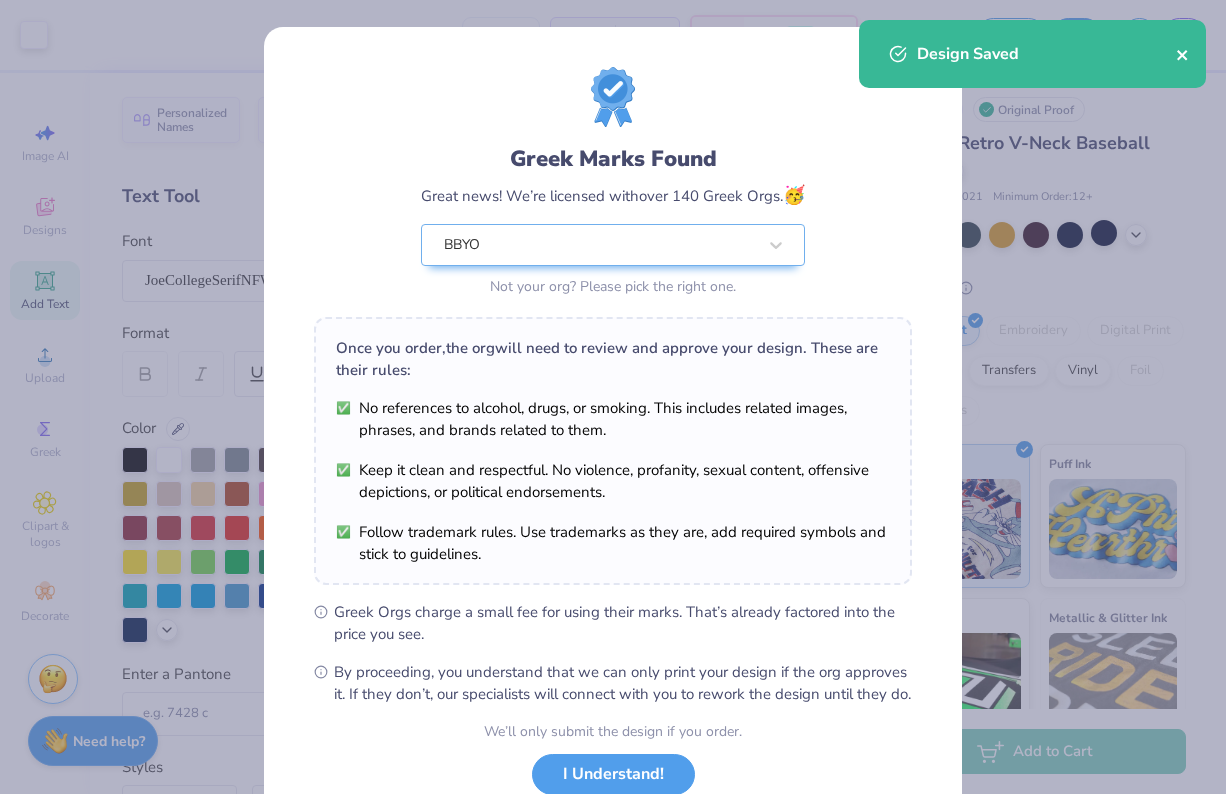 click 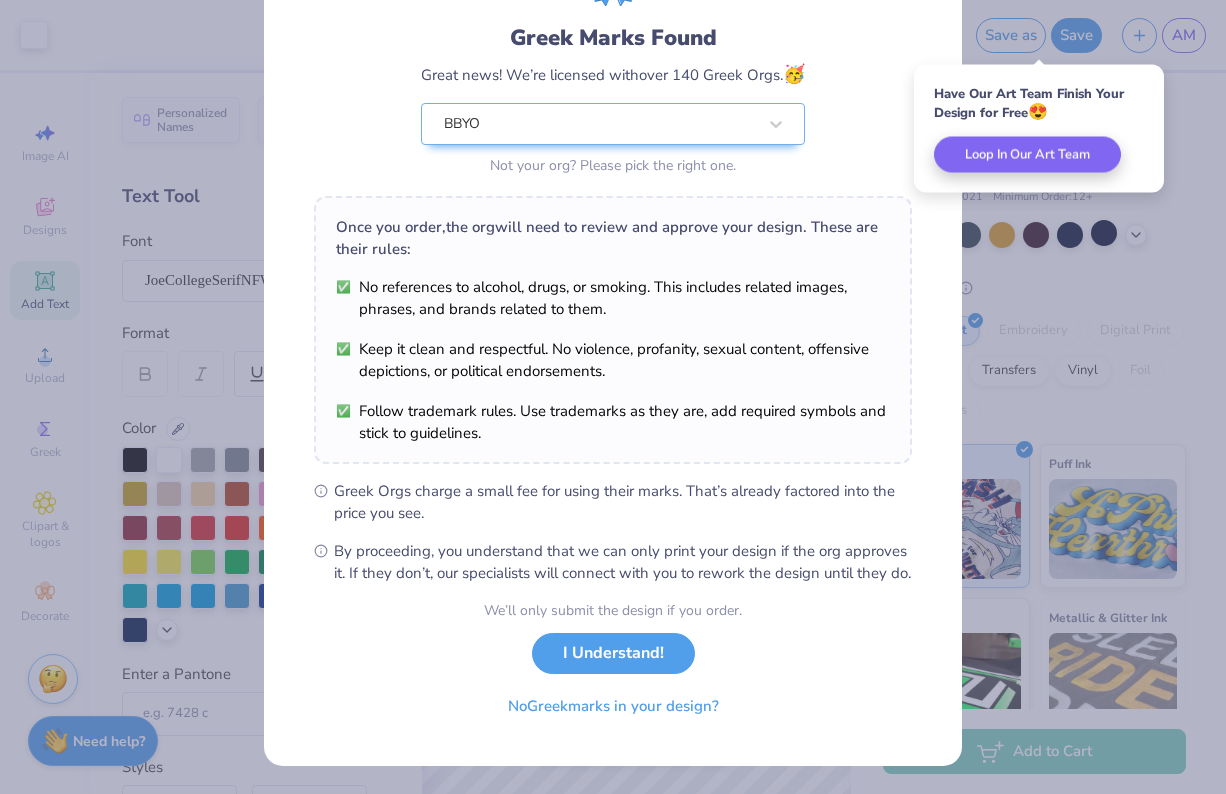 scroll, scrollTop: 142, scrollLeft: 0, axis: vertical 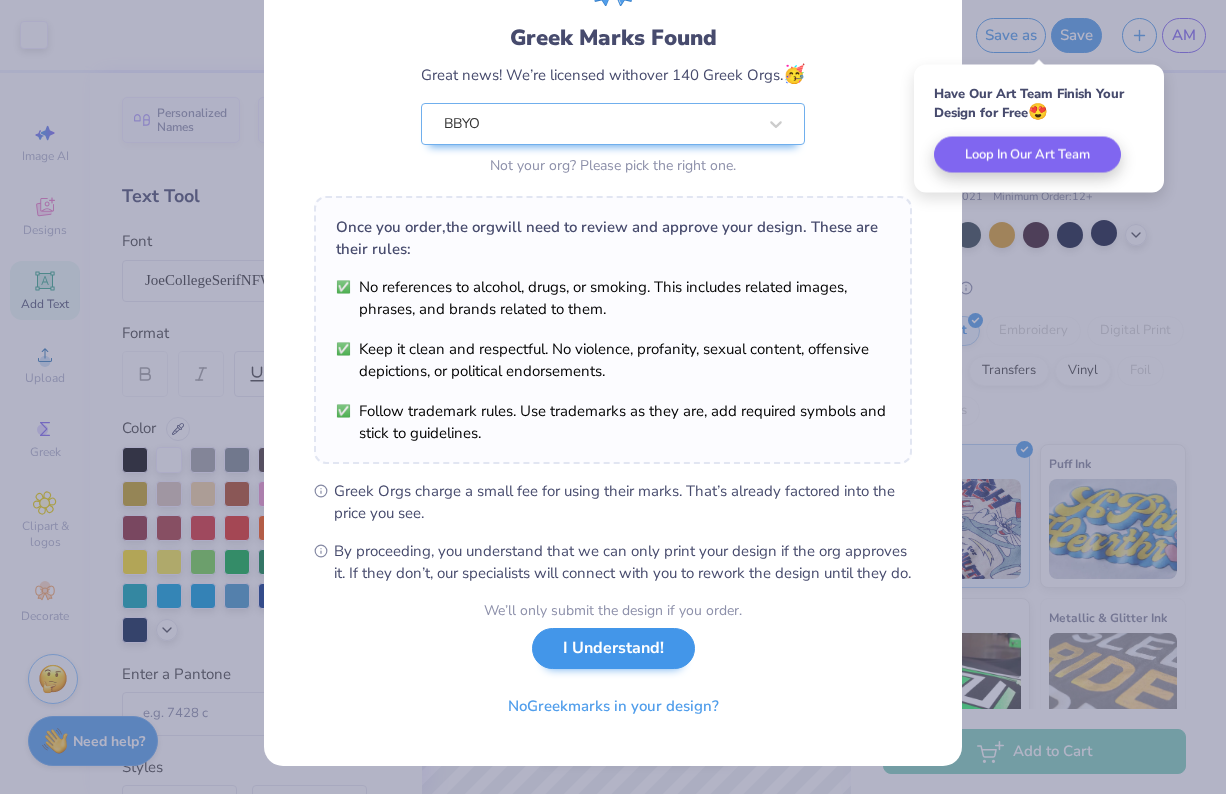 click on "I Understand!" at bounding box center (613, 648) 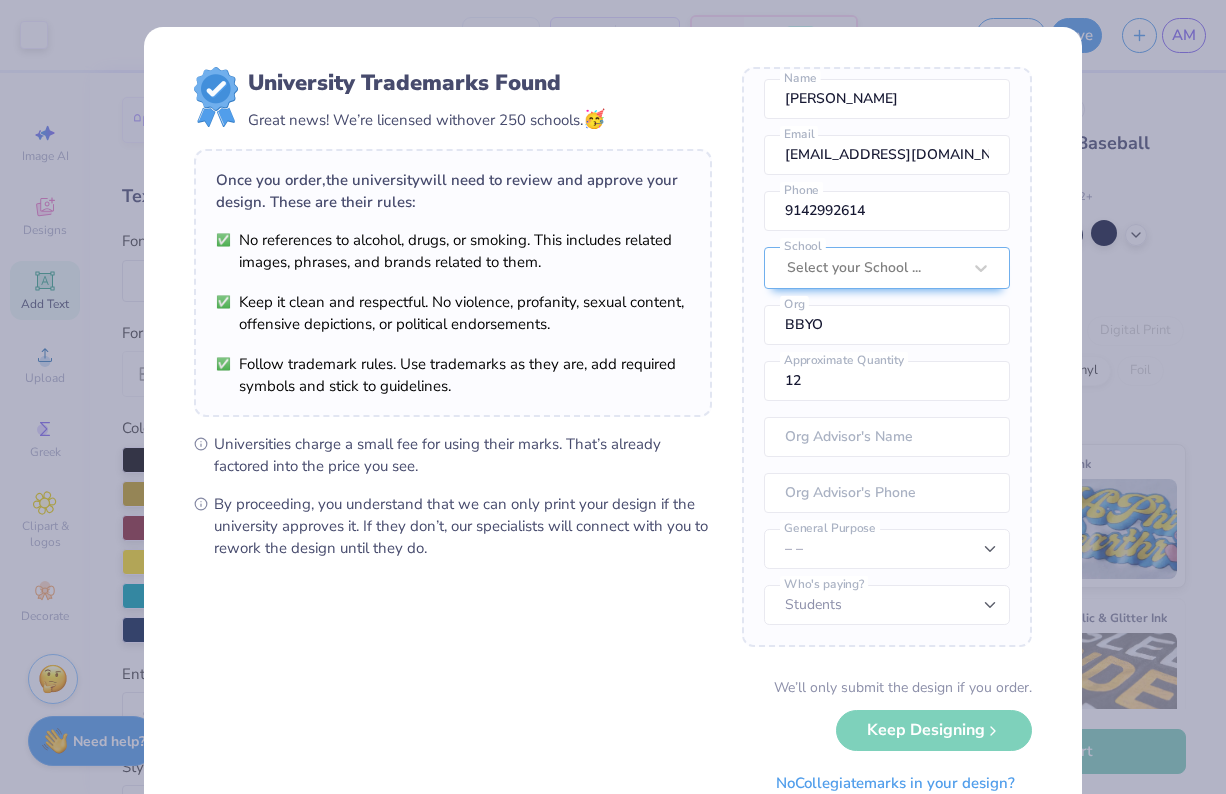 scroll, scrollTop: 74, scrollLeft: 0, axis: vertical 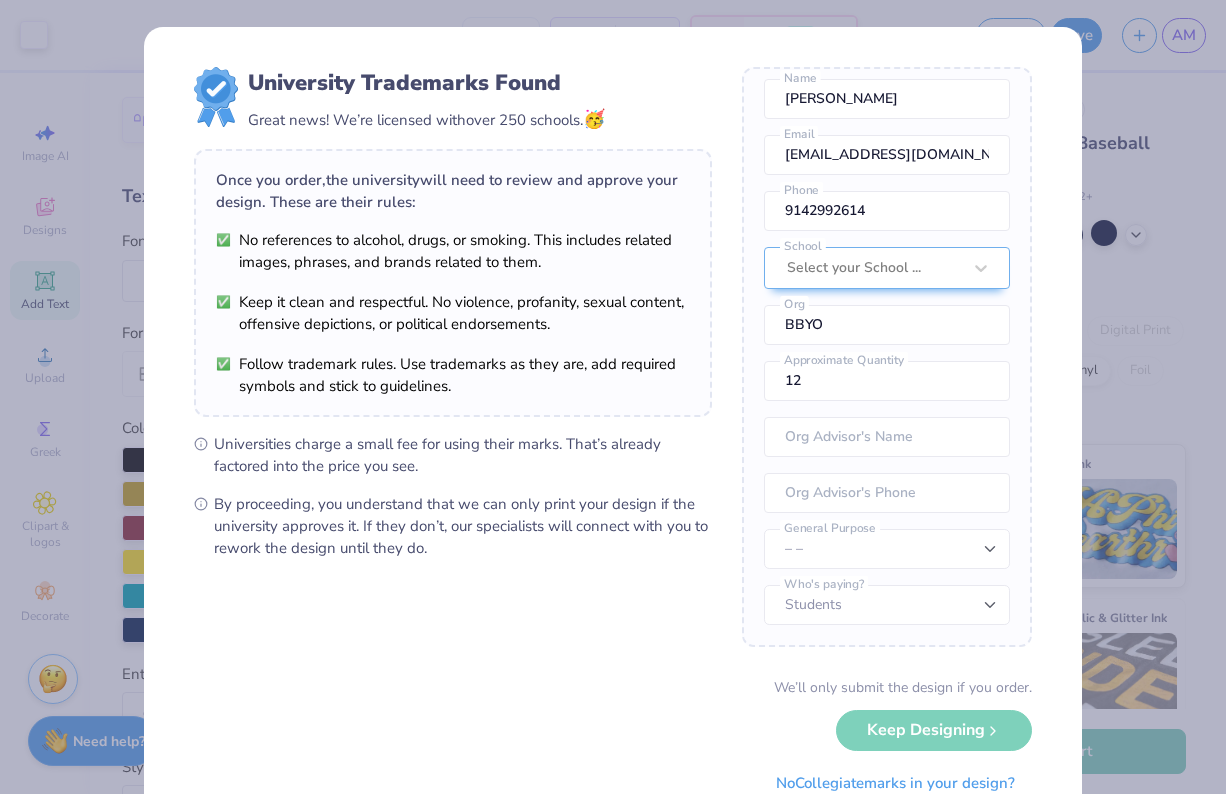click on "University Trademarks Found Great news! We’re licensed with  over 250 schools. 🥳 Once you order,  the university  will need to review and approve your design. These are their rules: No references to alcohol, drugs, or smoking. This includes related images, phrases, and brands related to them. Keep it clean and respectful. No violence, profanity, sexual content, offensive depictions, or political endorsements. Follow trademark rules. Use trademarks as they are, add required symbols and stick to guidelines. Universities charge a small fee for using their marks. That’s already factored into the price you see. By proceeding, you understand that we can only print your design if the university approves it. If they don’t, our specialists will connect with you to rework the design until they do. Once you place your order, we’ll need this info to get their approval: Ariella Marcus Name itsariellamarcus@gmail.com Email 9142992614 Phone Select your School ... School BBYO Org 12 Approximate Quantity – – No" at bounding box center [613, 397] 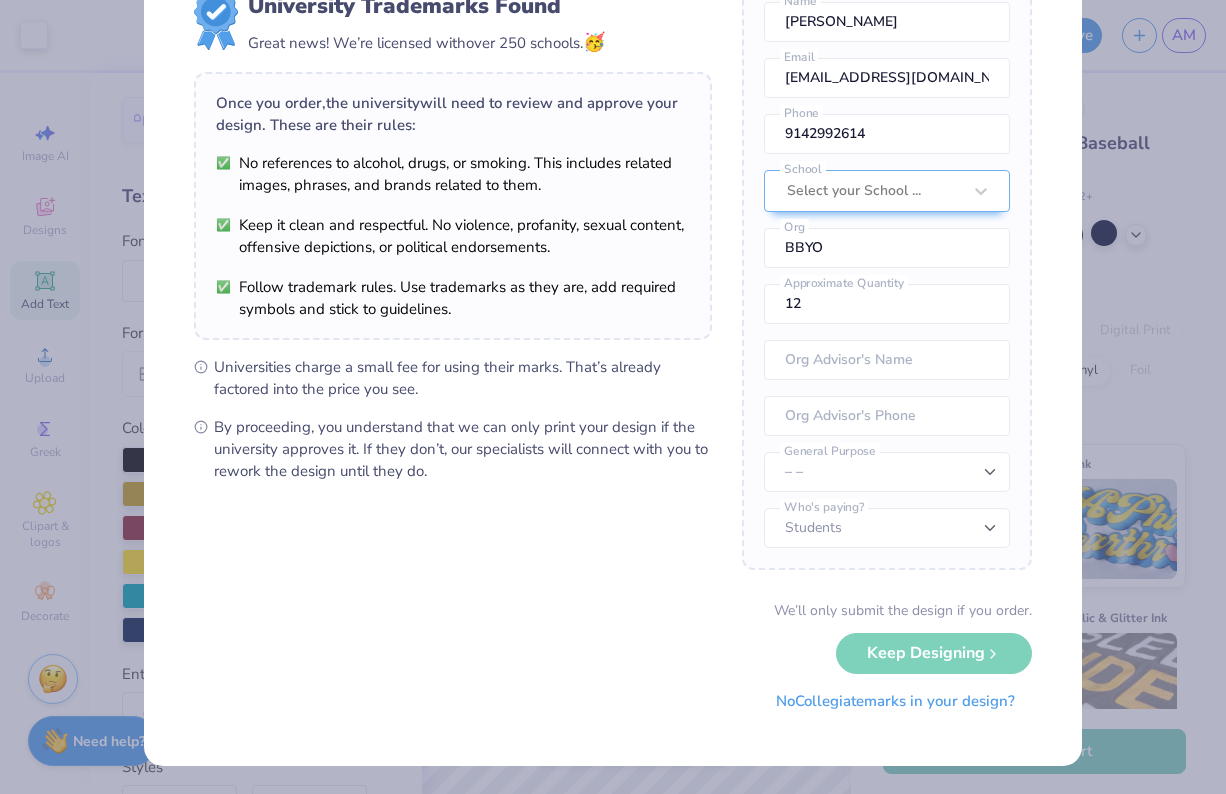 scroll, scrollTop: 76, scrollLeft: 0, axis: vertical 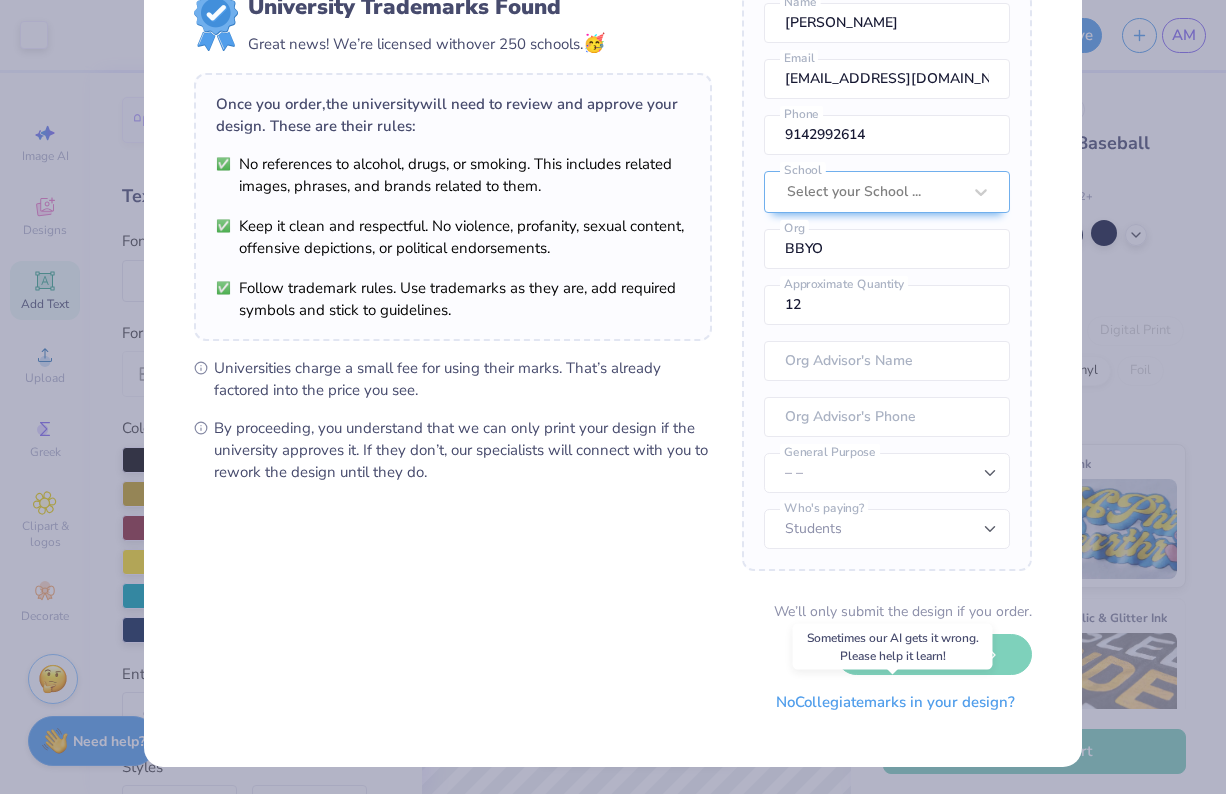 click on "No  Collegiate  marks in your design?" at bounding box center (895, 702) 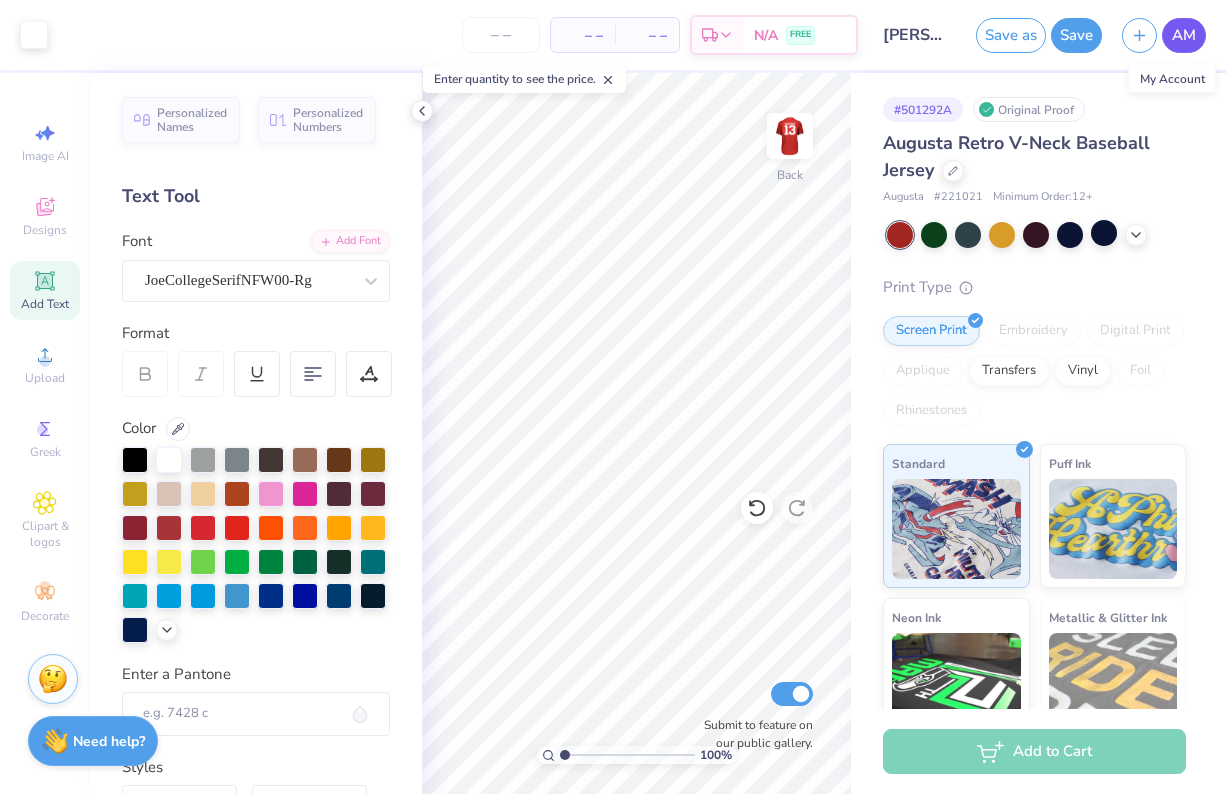 click on "AM" at bounding box center (1184, 35) 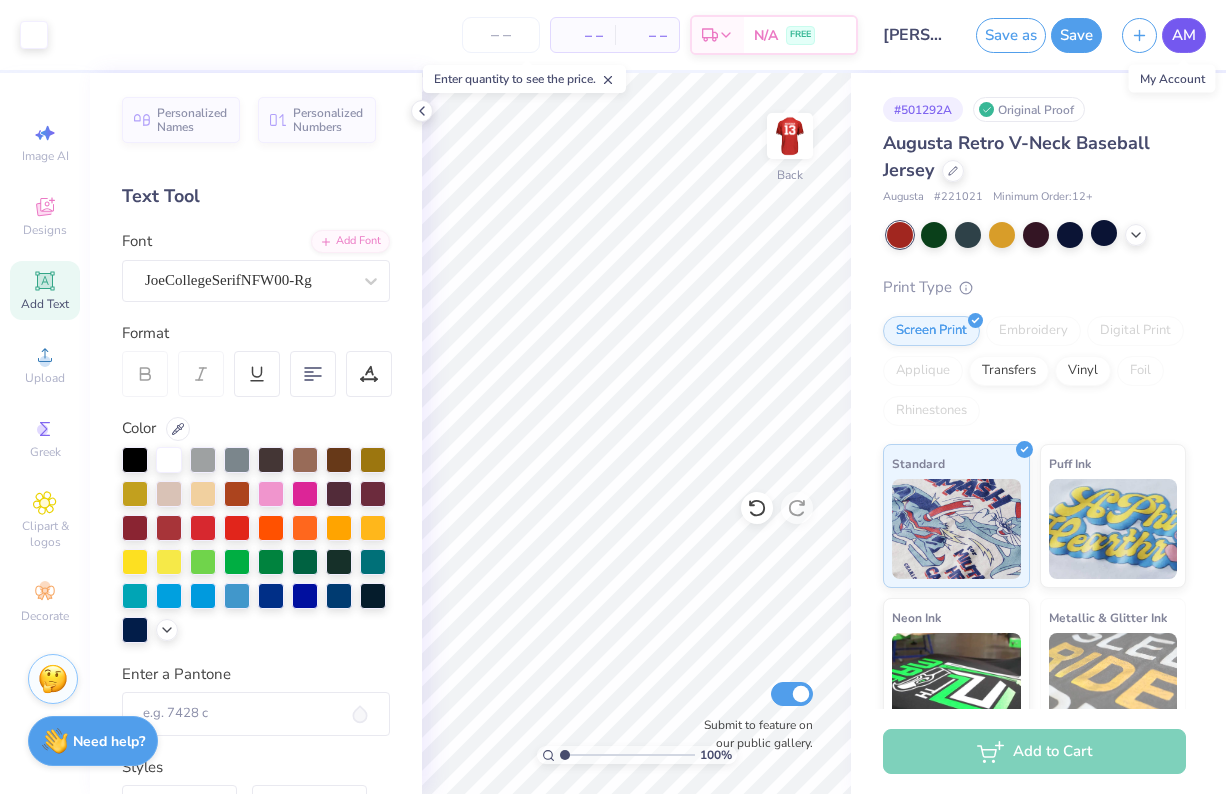click on "AM" at bounding box center [1184, 35] 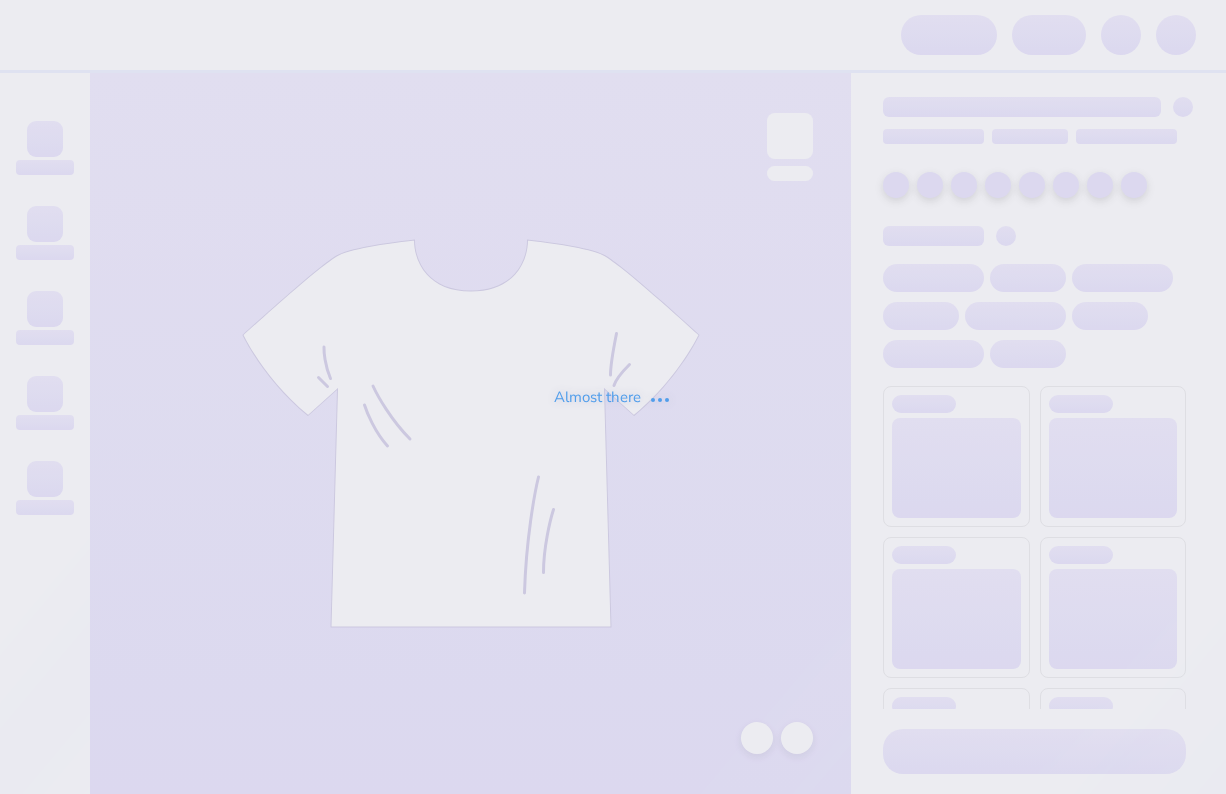 scroll, scrollTop: 0, scrollLeft: 0, axis: both 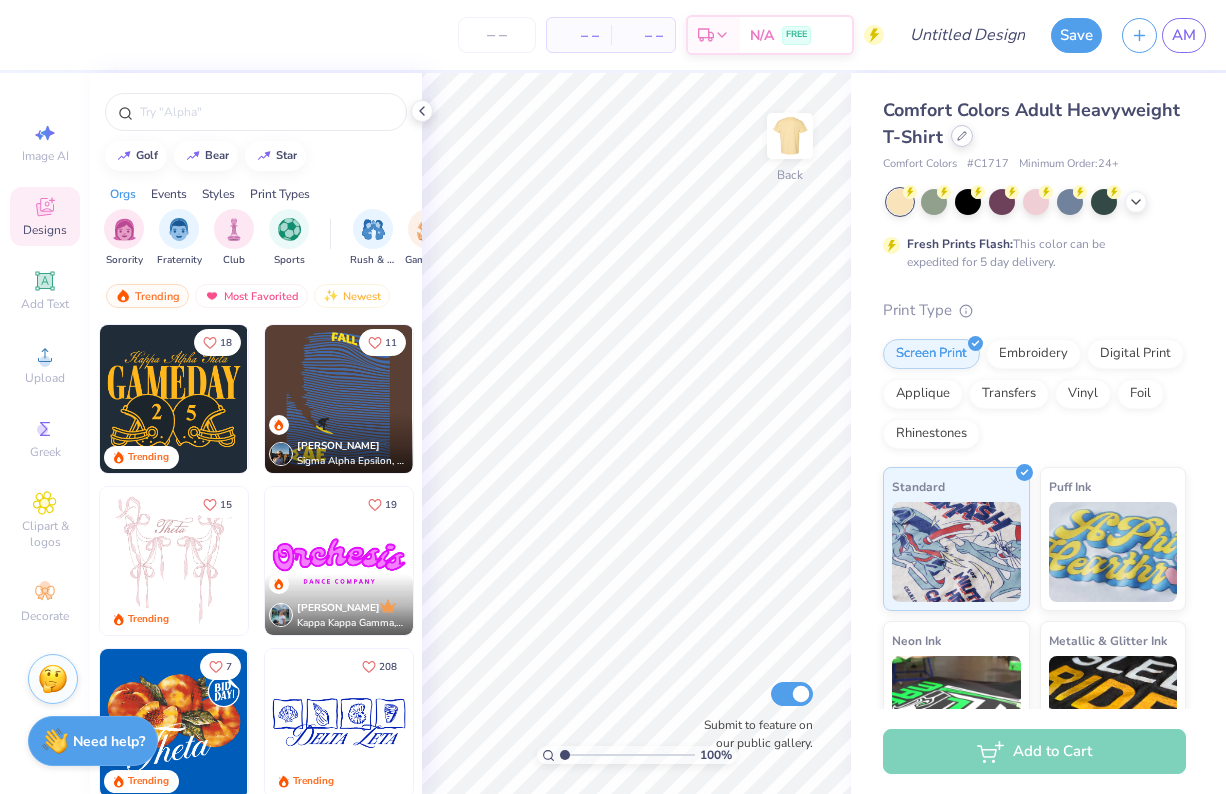 click at bounding box center (962, 136) 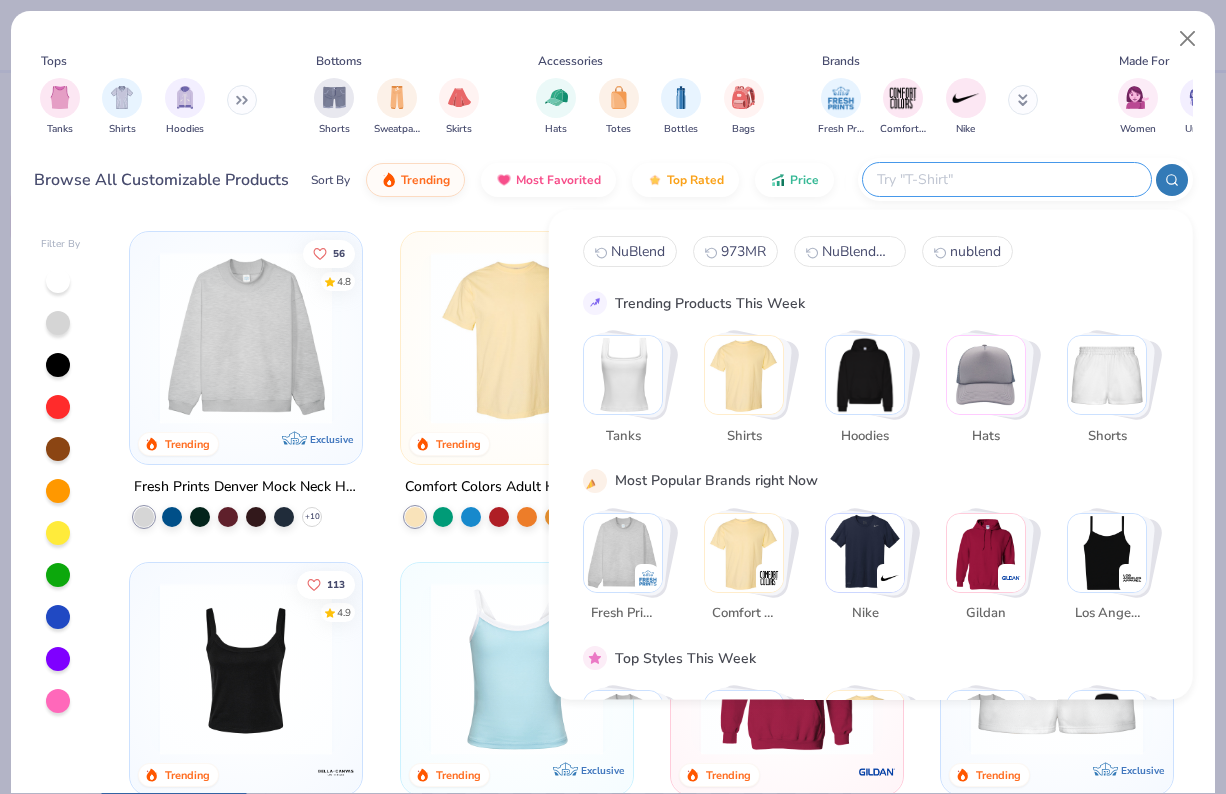 click at bounding box center [1006, 179] 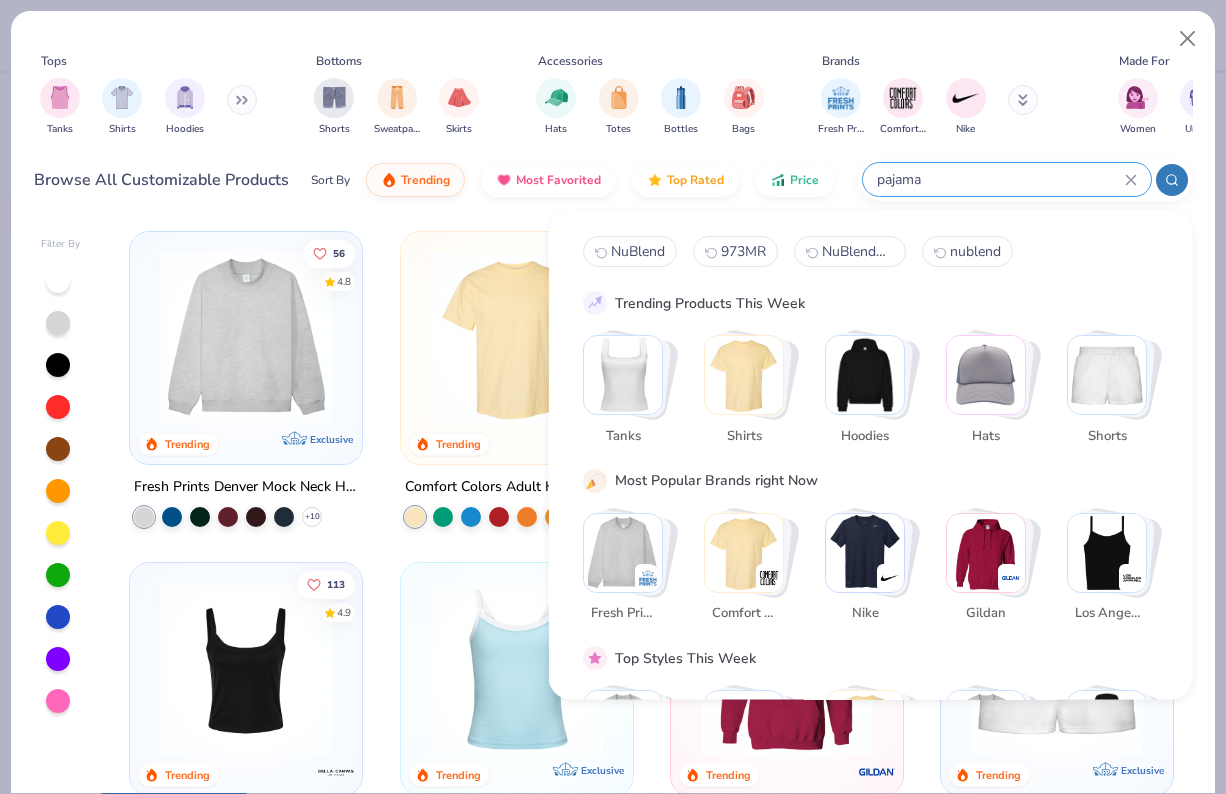 type on "pajama" 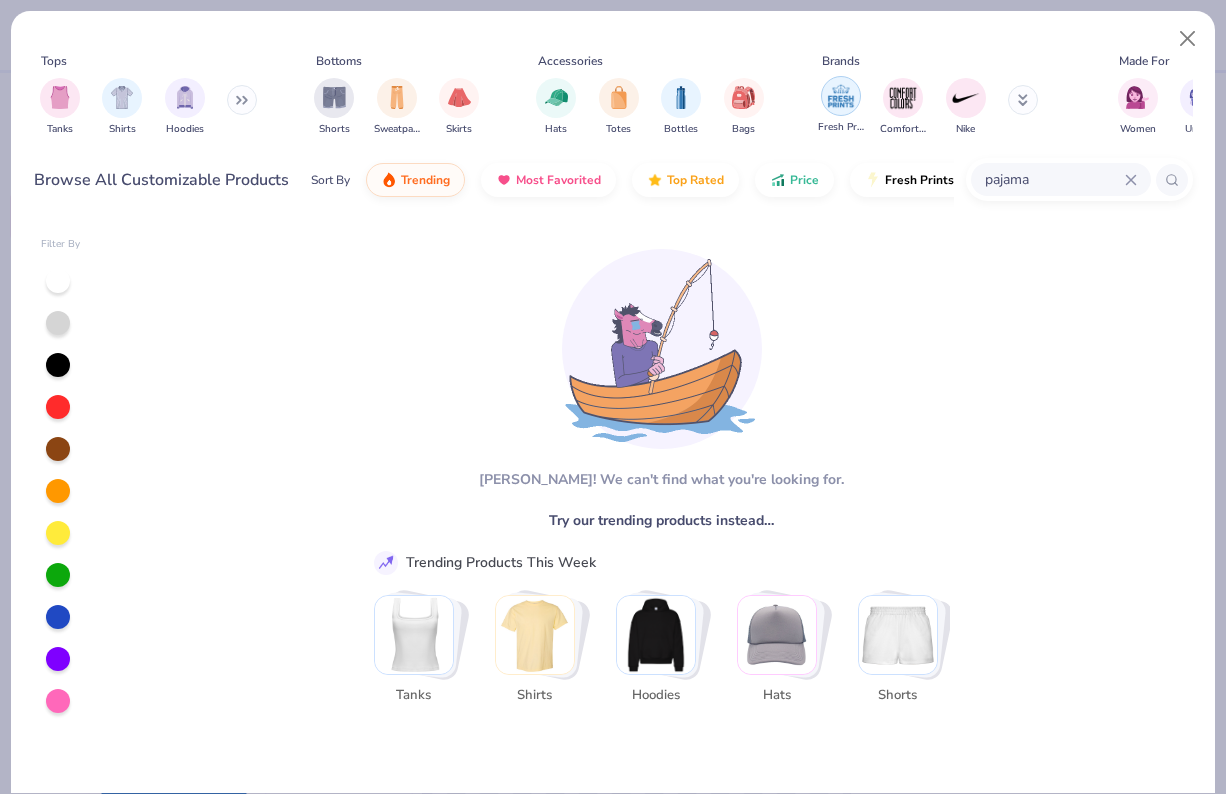 click at bounding box center (841, 96) 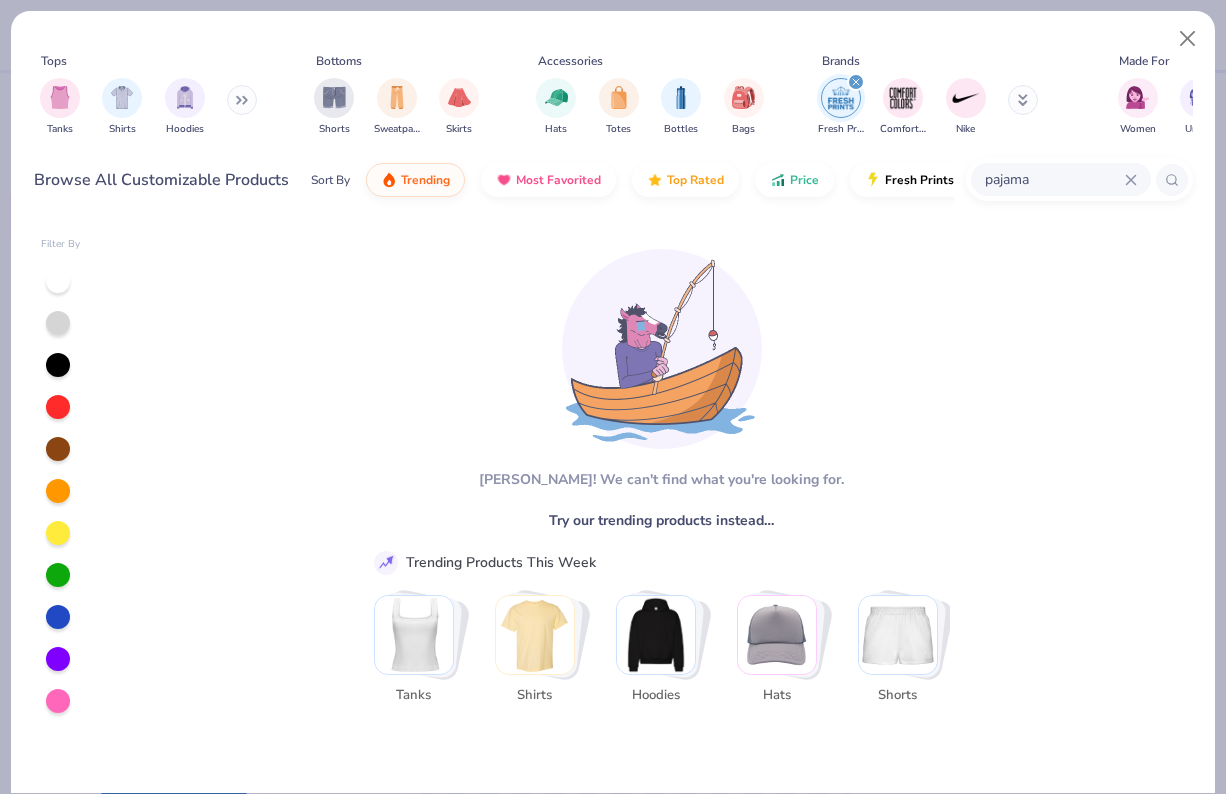 click at bounding box center [856, 82] 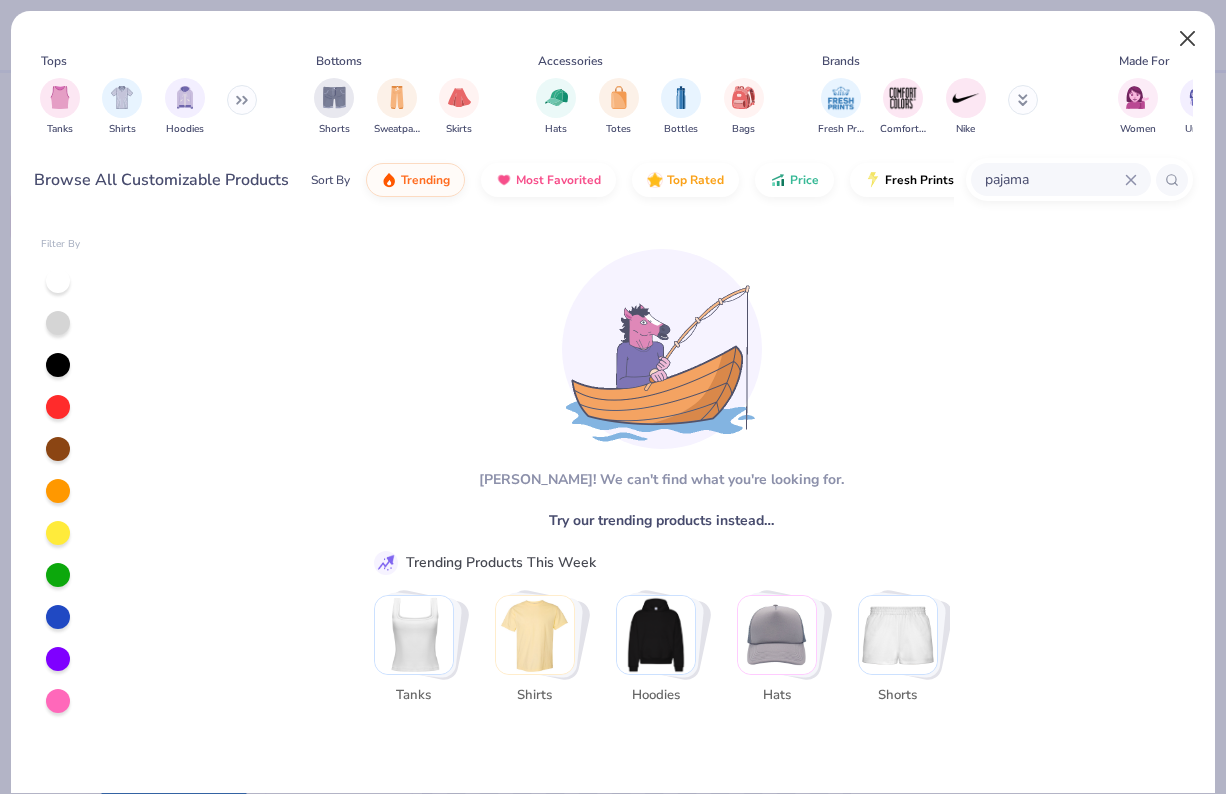 click at bounding box center (1188, 39) 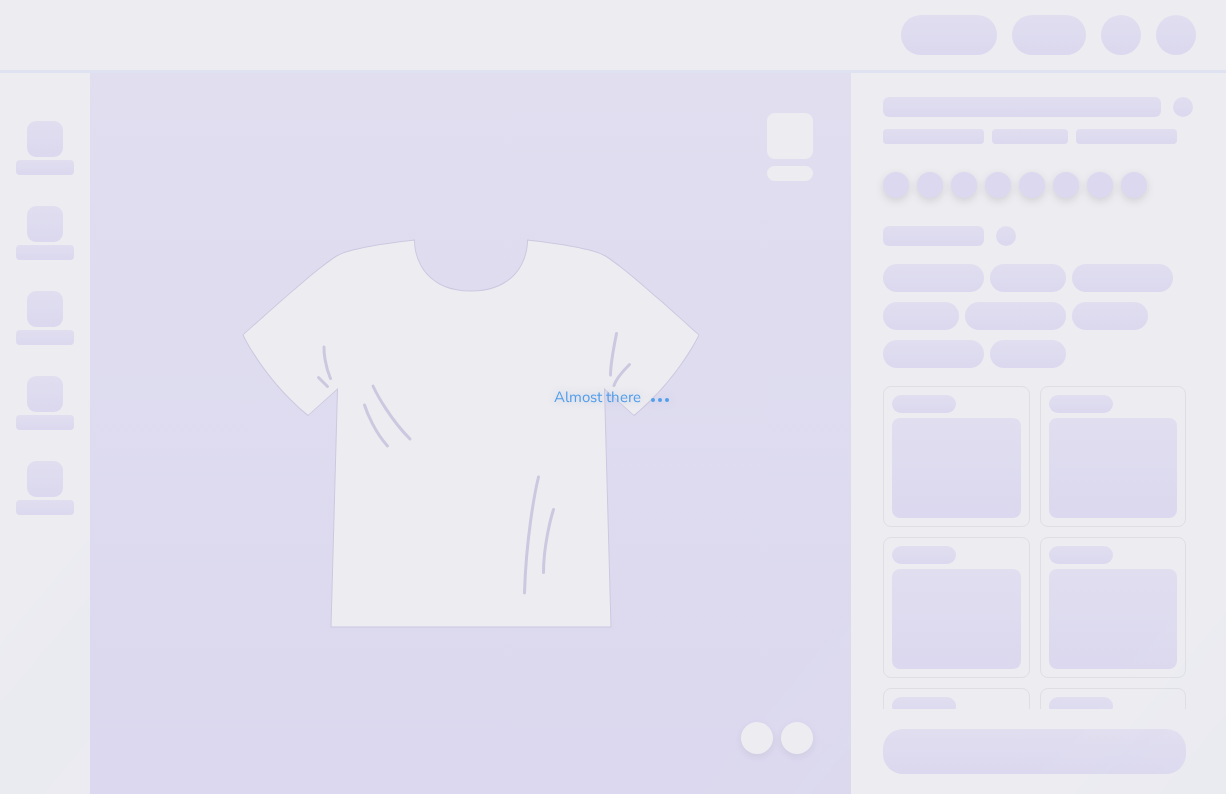 scroll, scrollTop: 0, scrollLeft: 0, axis: both 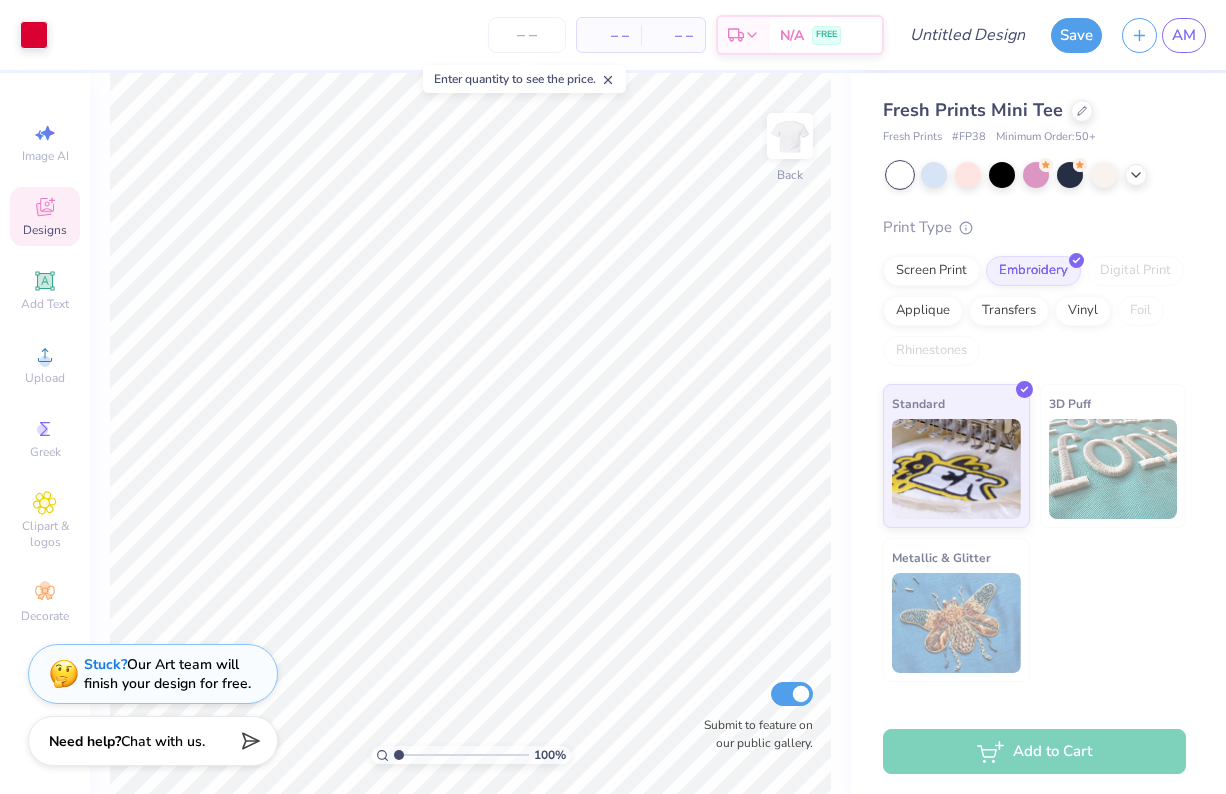 click 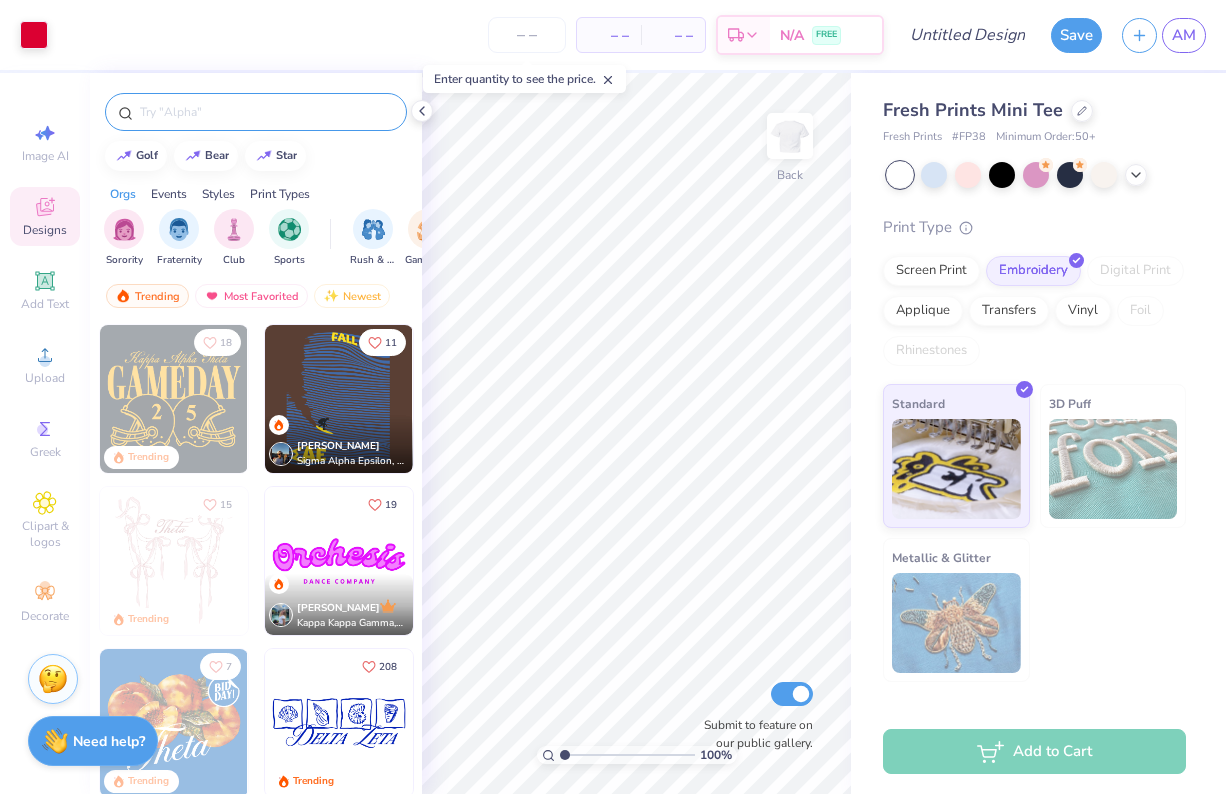 click at bounding box center (266, 112) 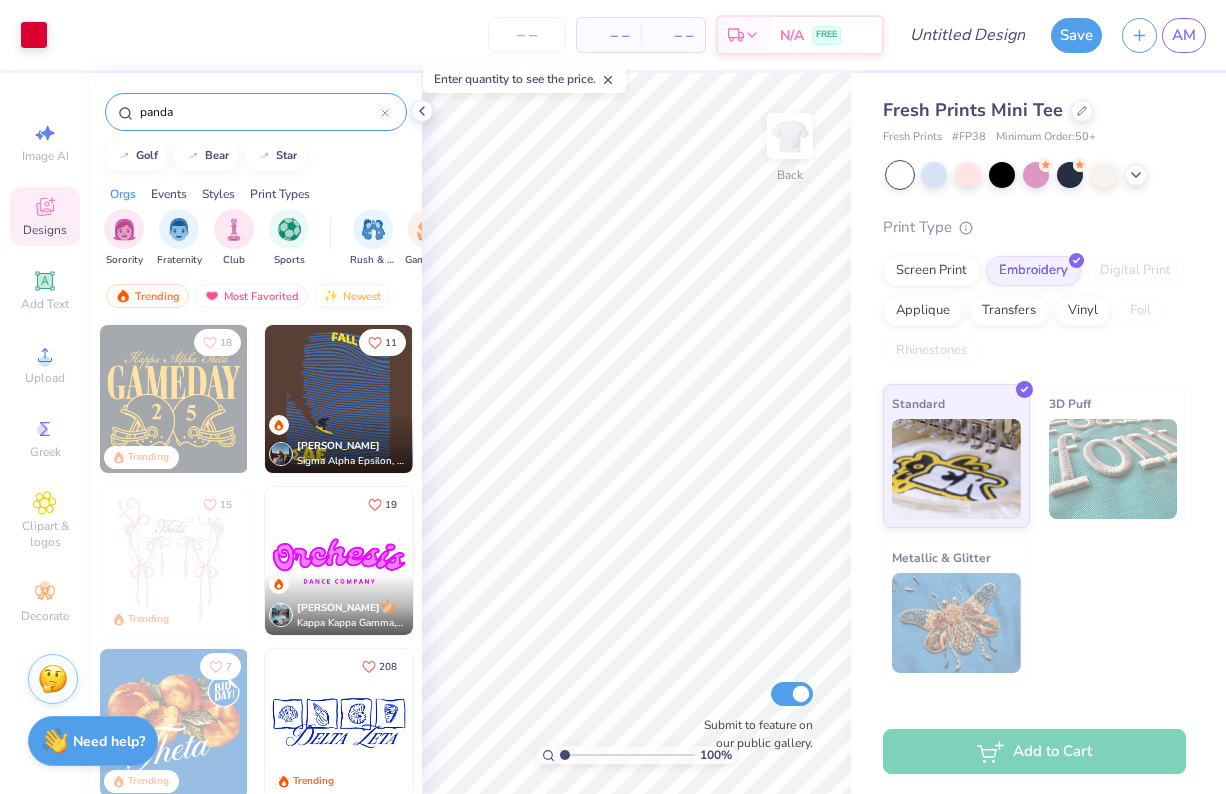 type on "panda" 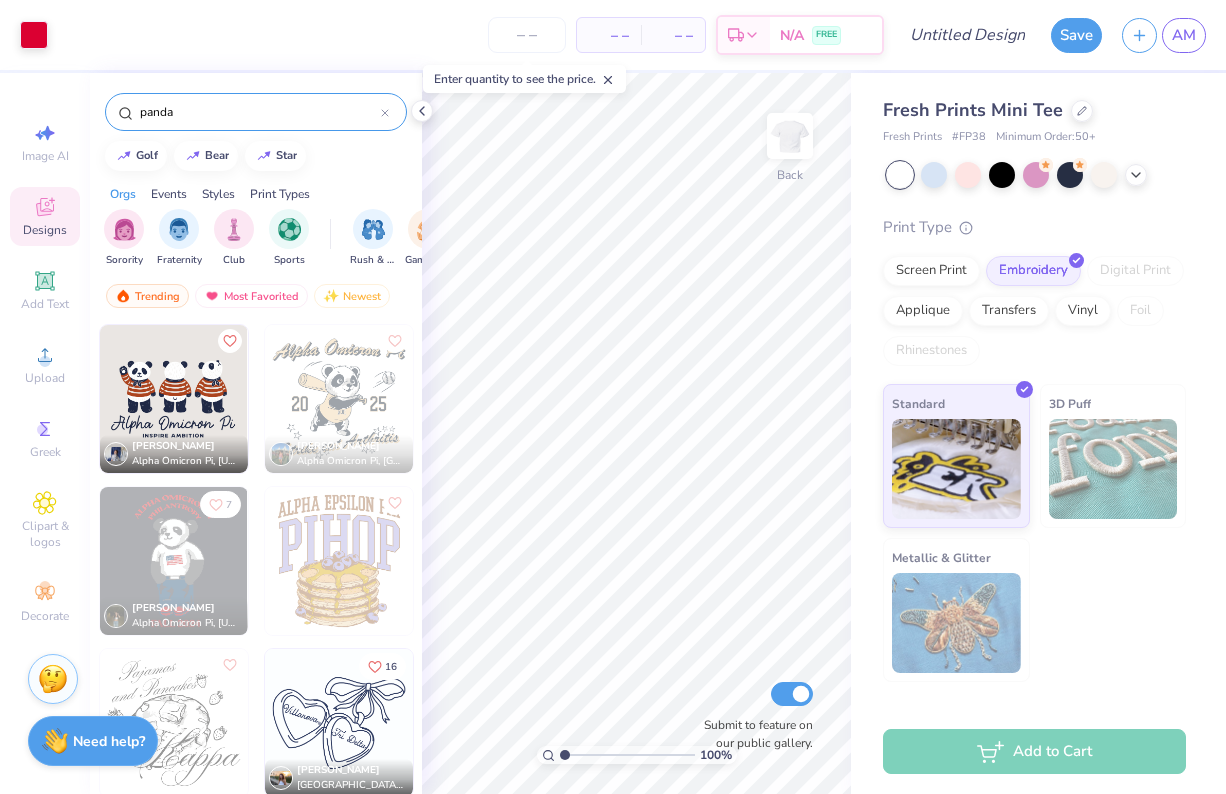 click at bounding box center [174, 399] 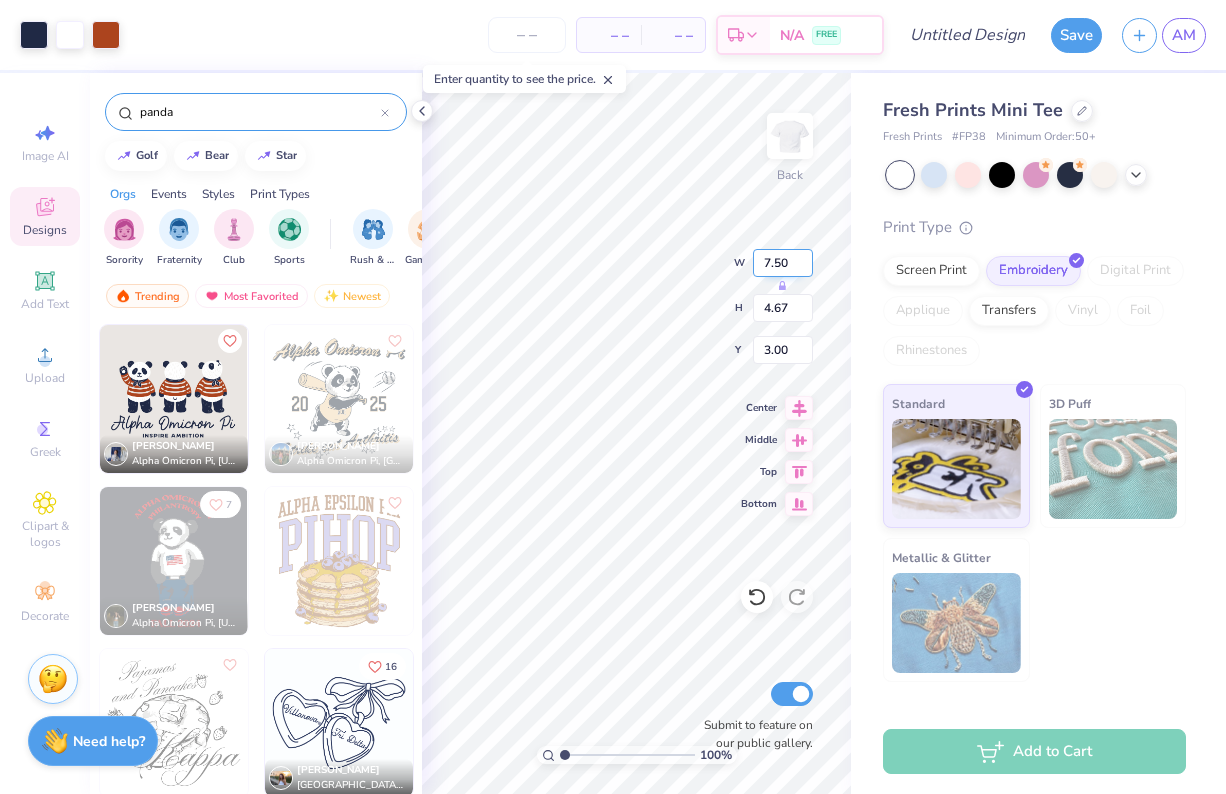 type on "4.07" 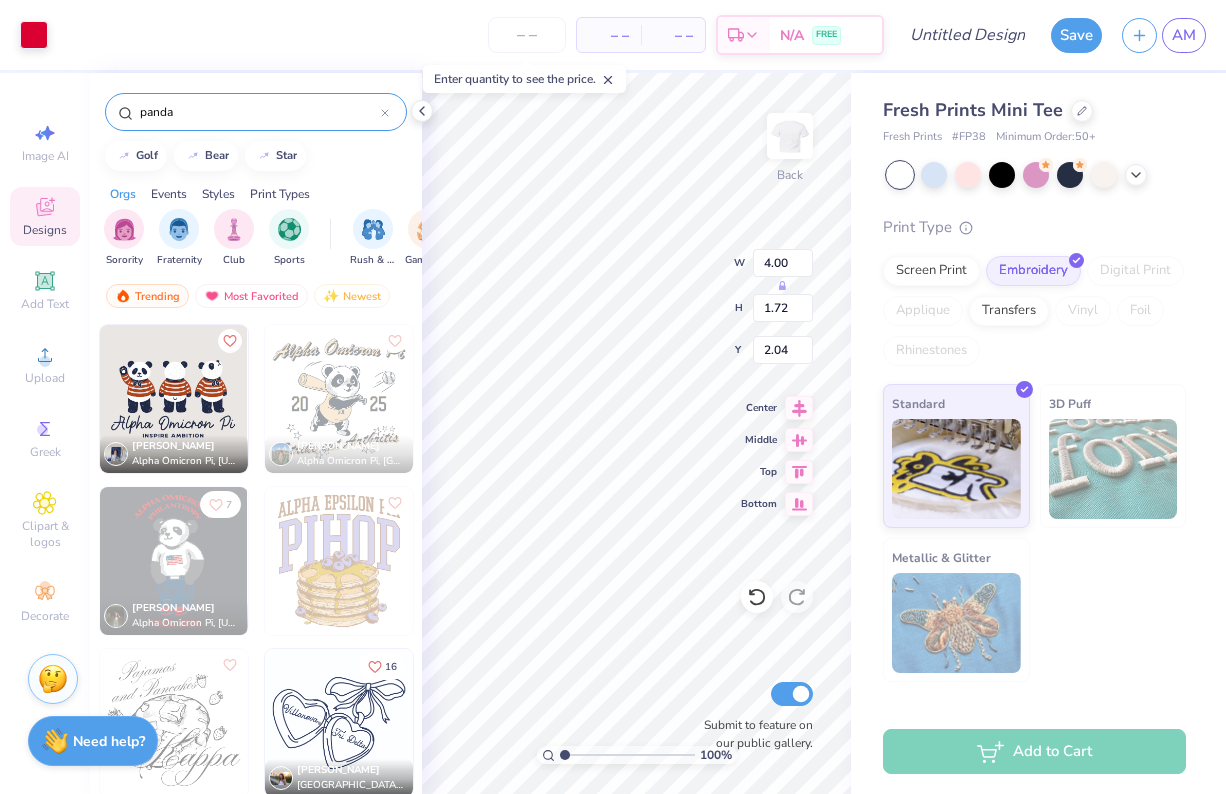 type on "2.14" 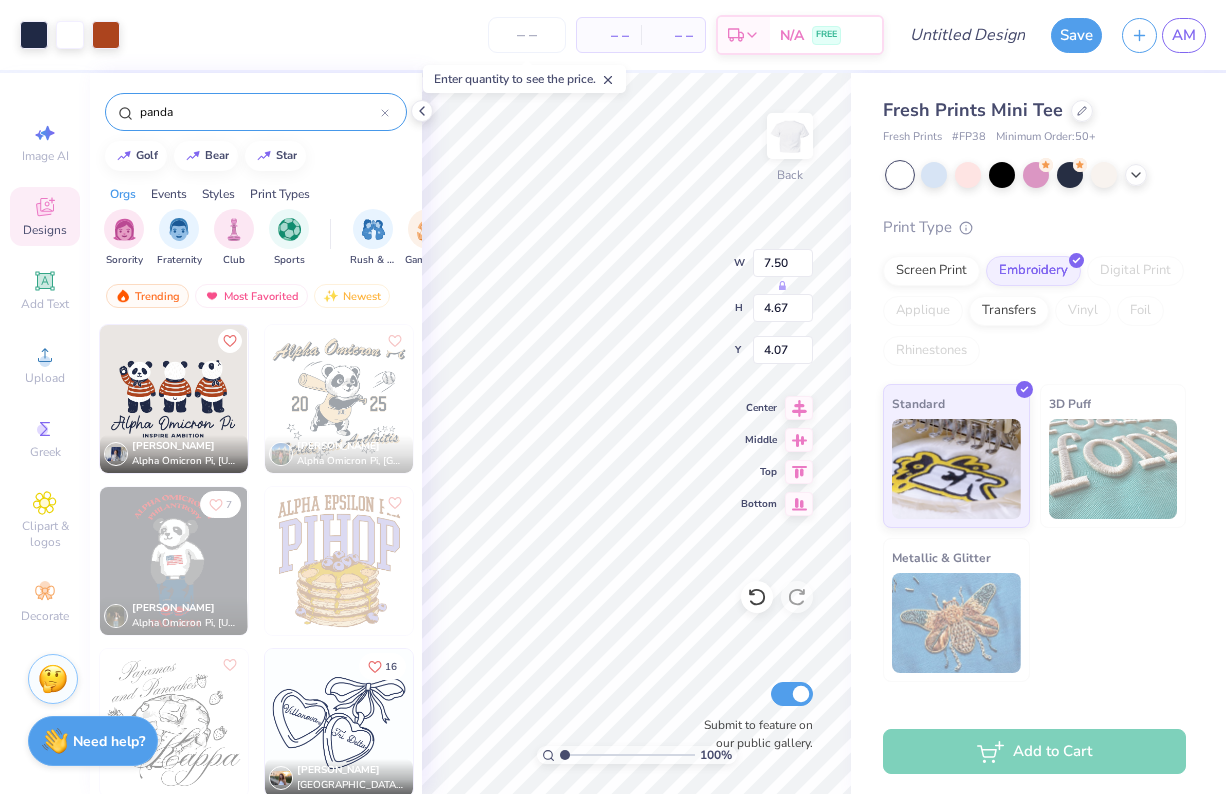 type on "3.00" 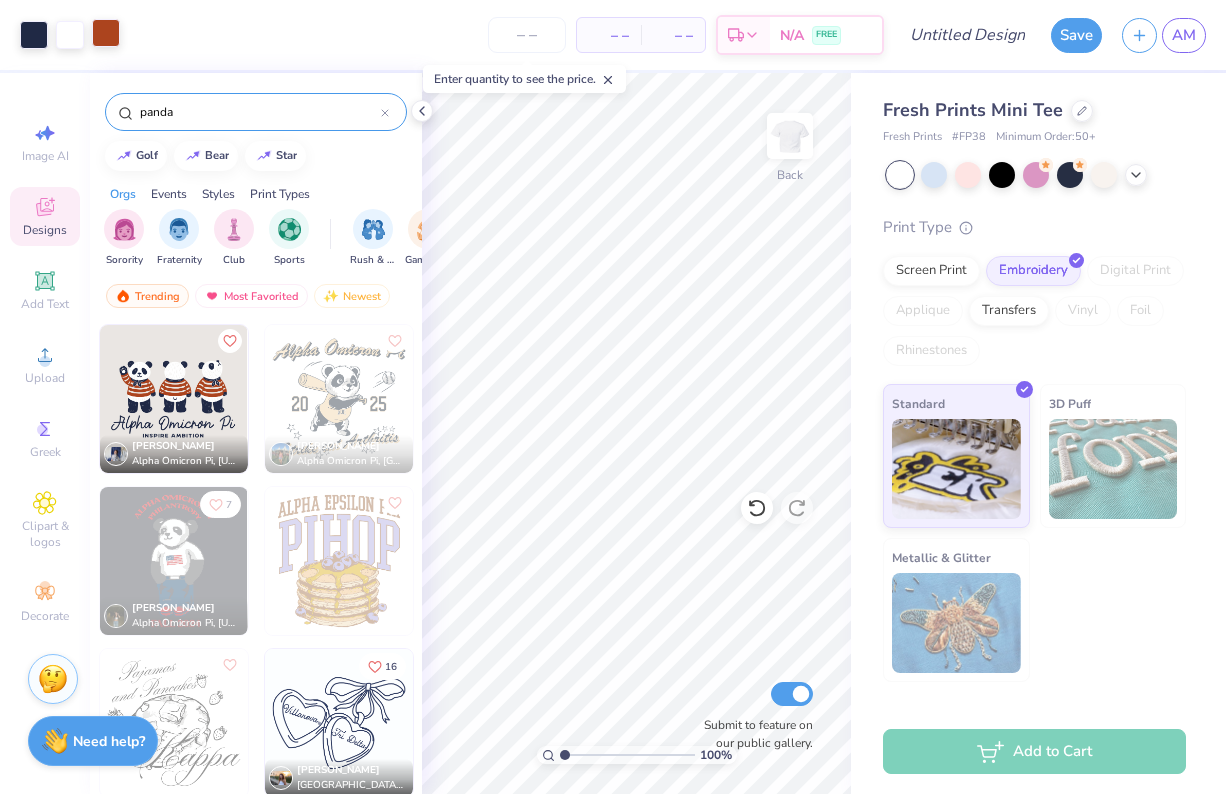 click at bounding box center (106, 33) 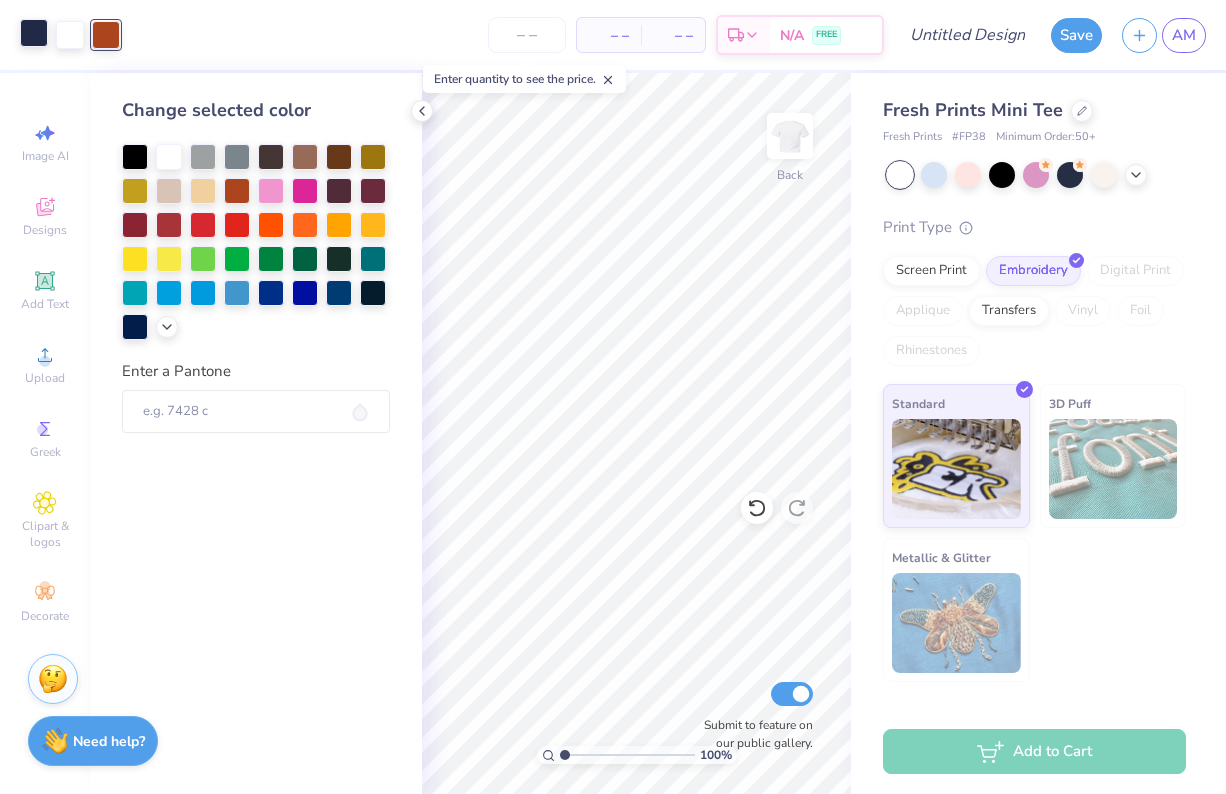 click at bounding box center [34, 33] 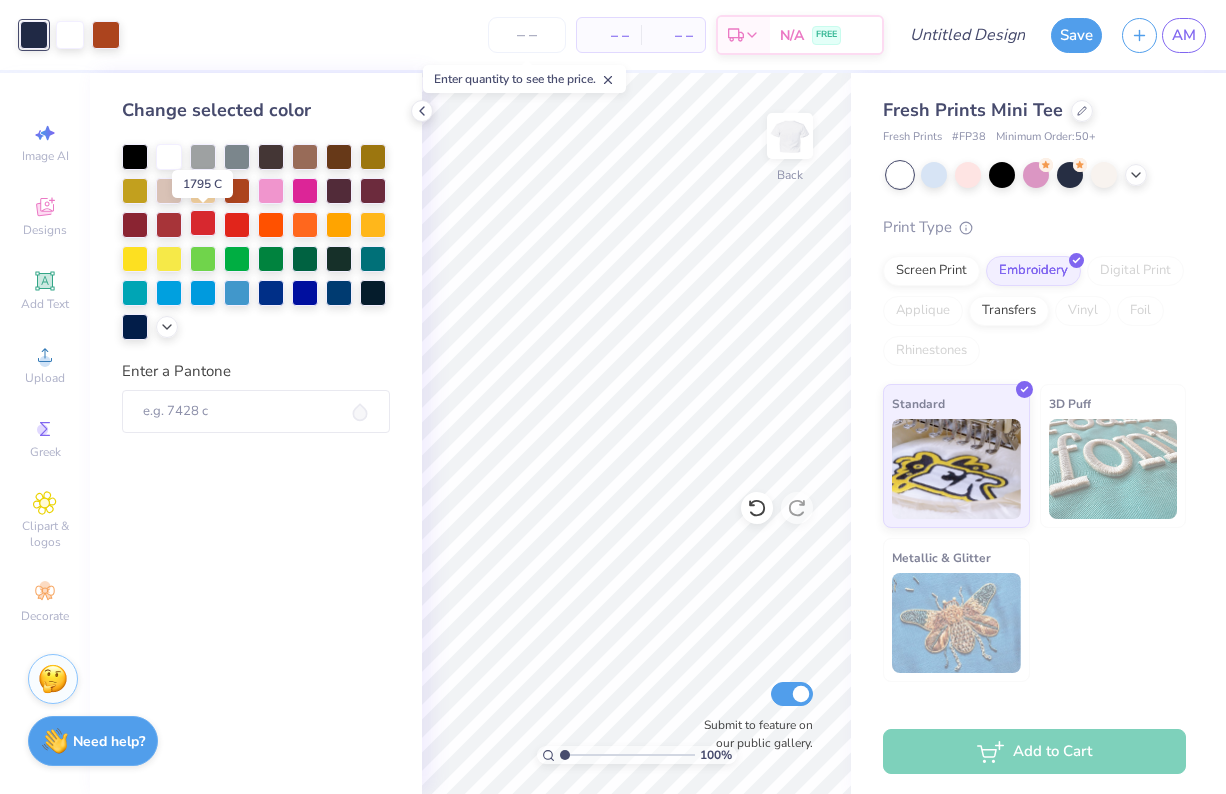 click at bounding box center (203, 223) 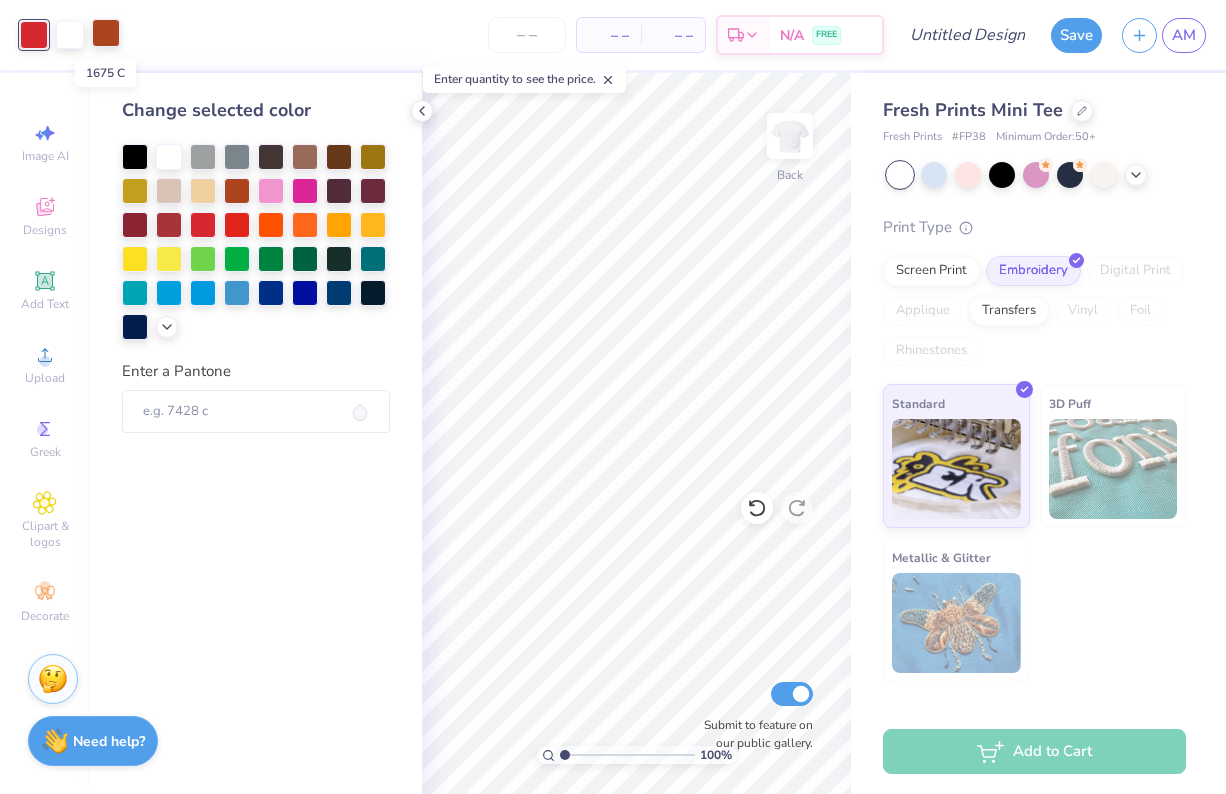 click at bounding box center (106, 33) 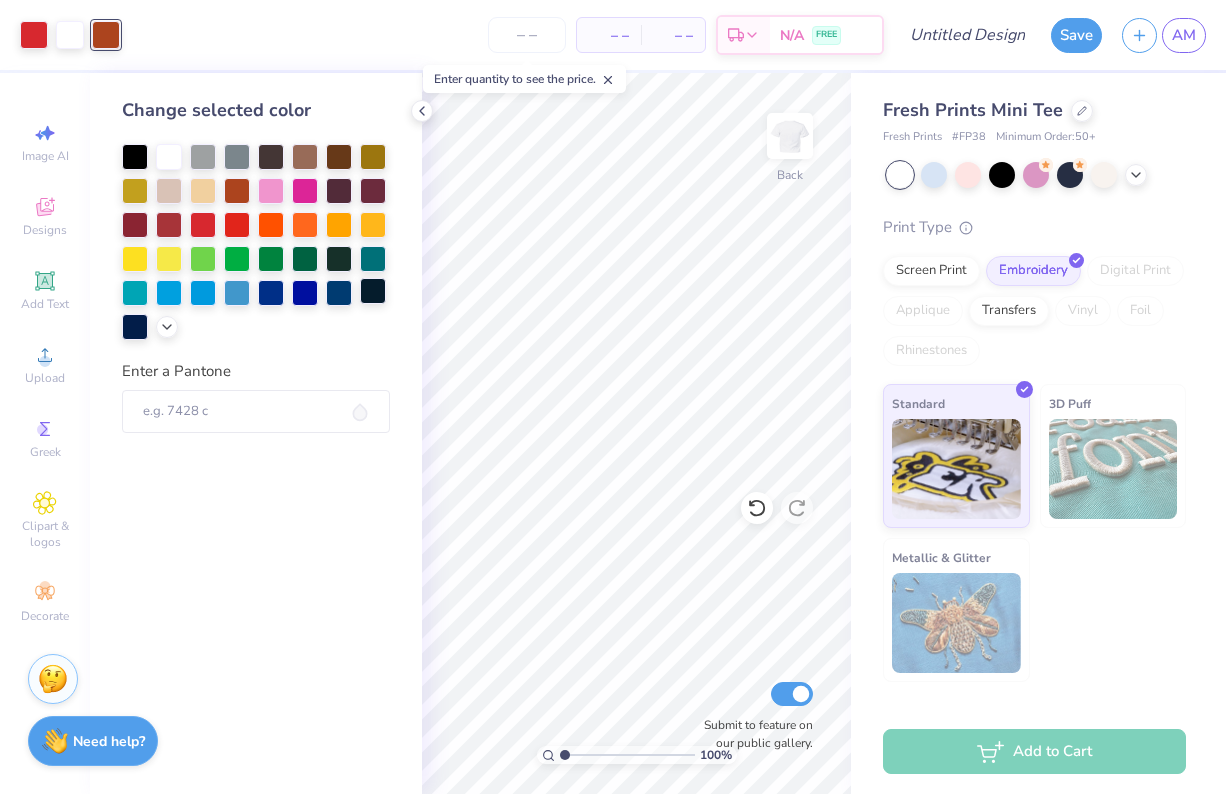 click at bounding box center [373, 291] 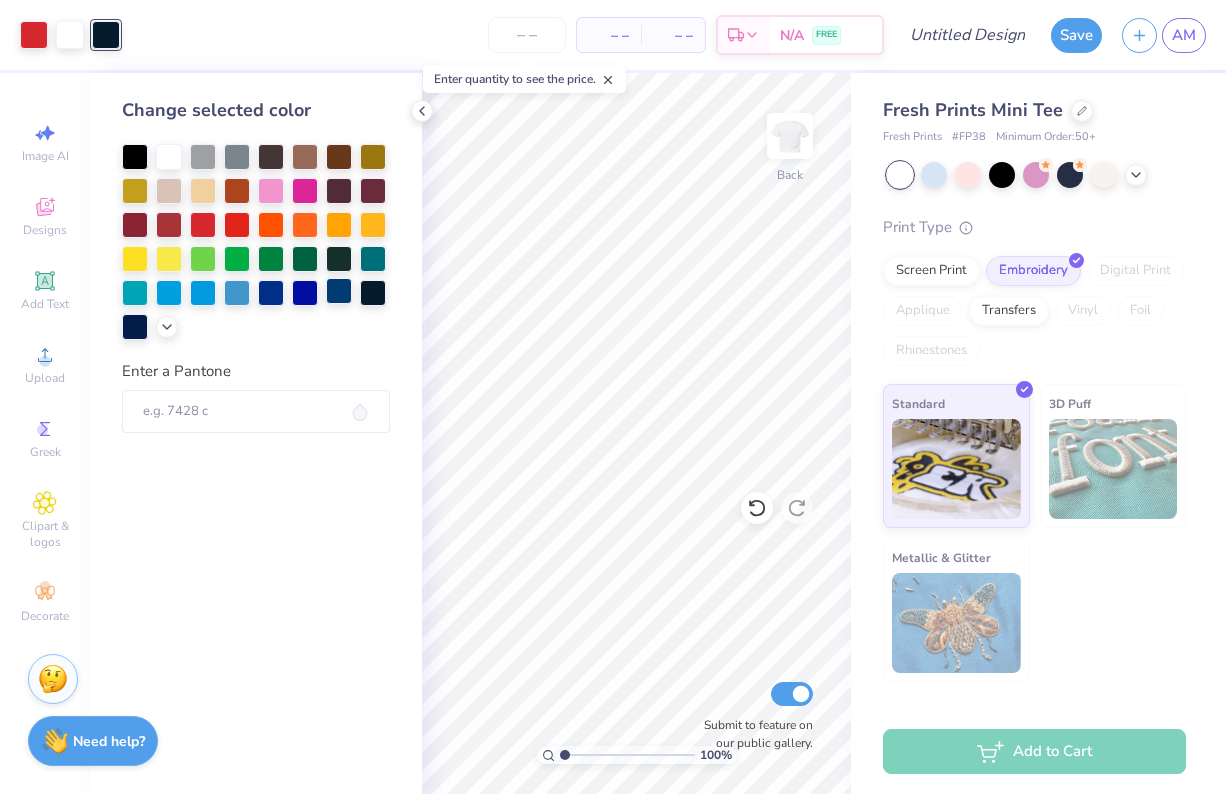 click at bounding box center (339, 291) 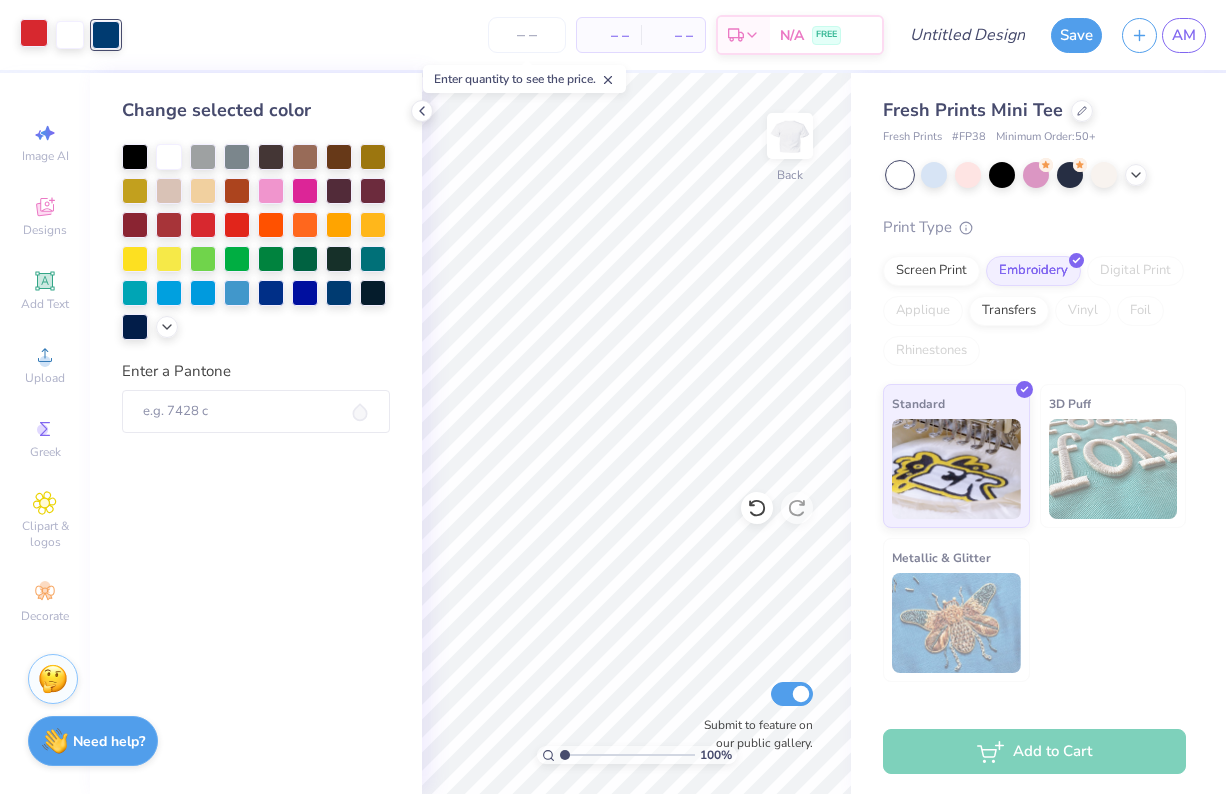 click at bounding box center [34, 33] 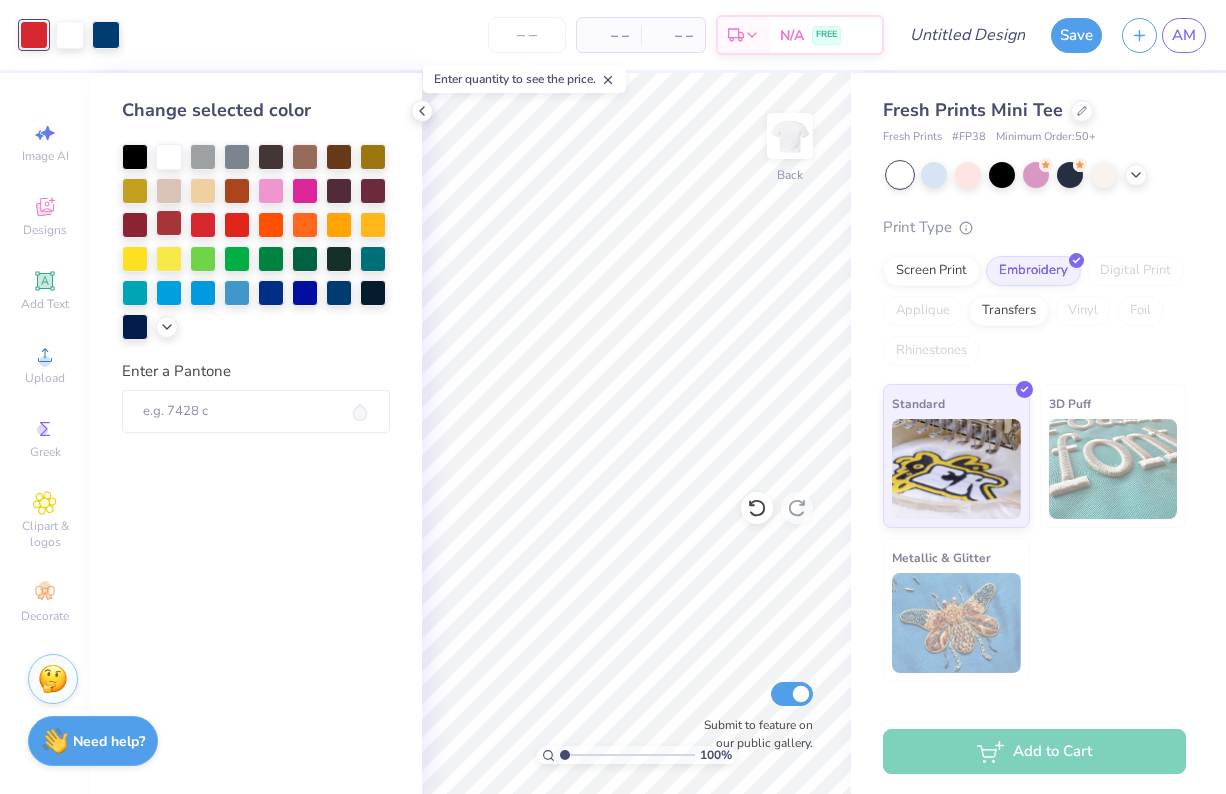 click at bounding box center (169, 223) 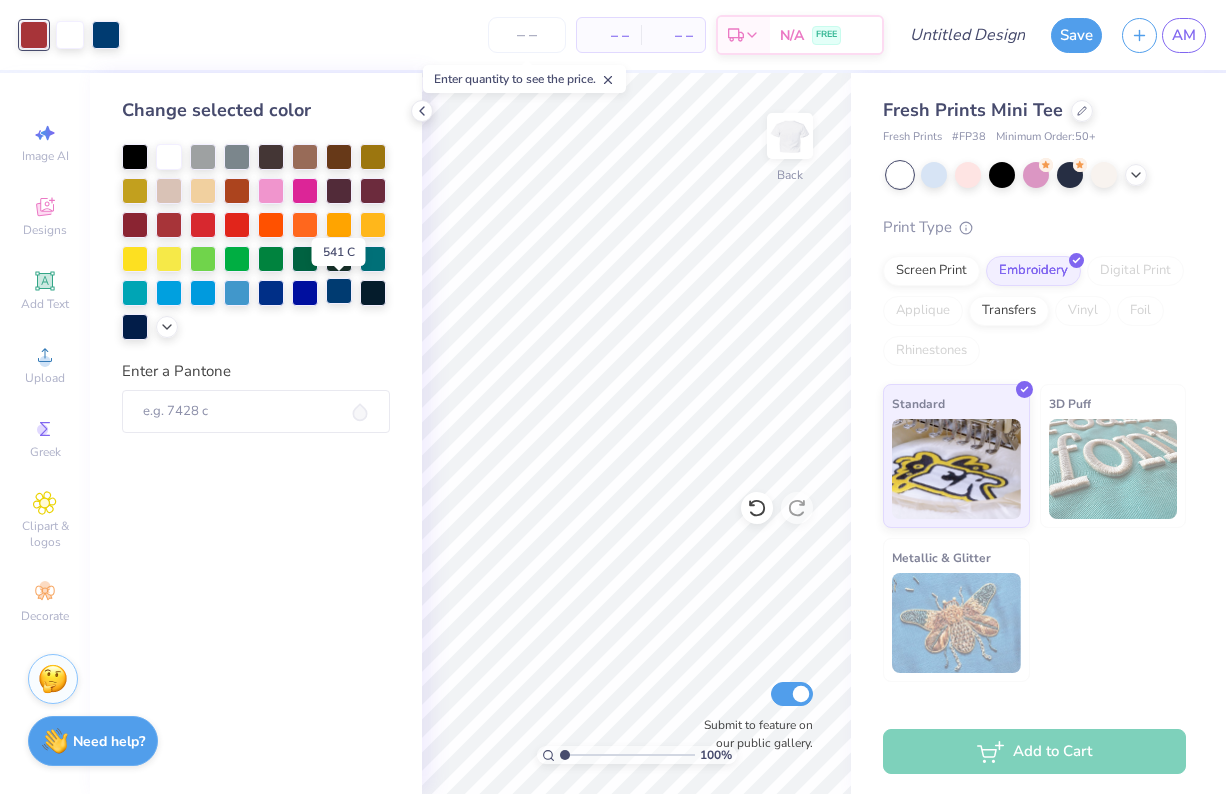 click at bounding box center [339, 291] 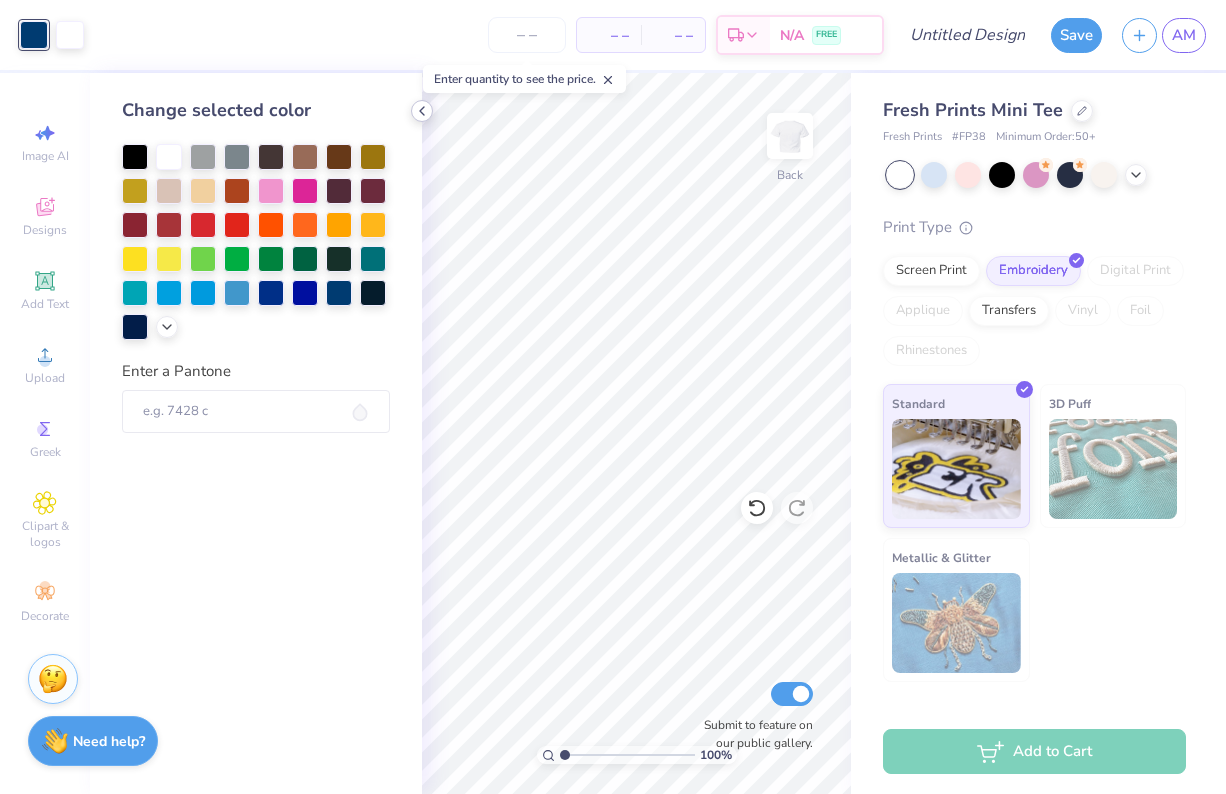 click at bounding box center (422, 111) 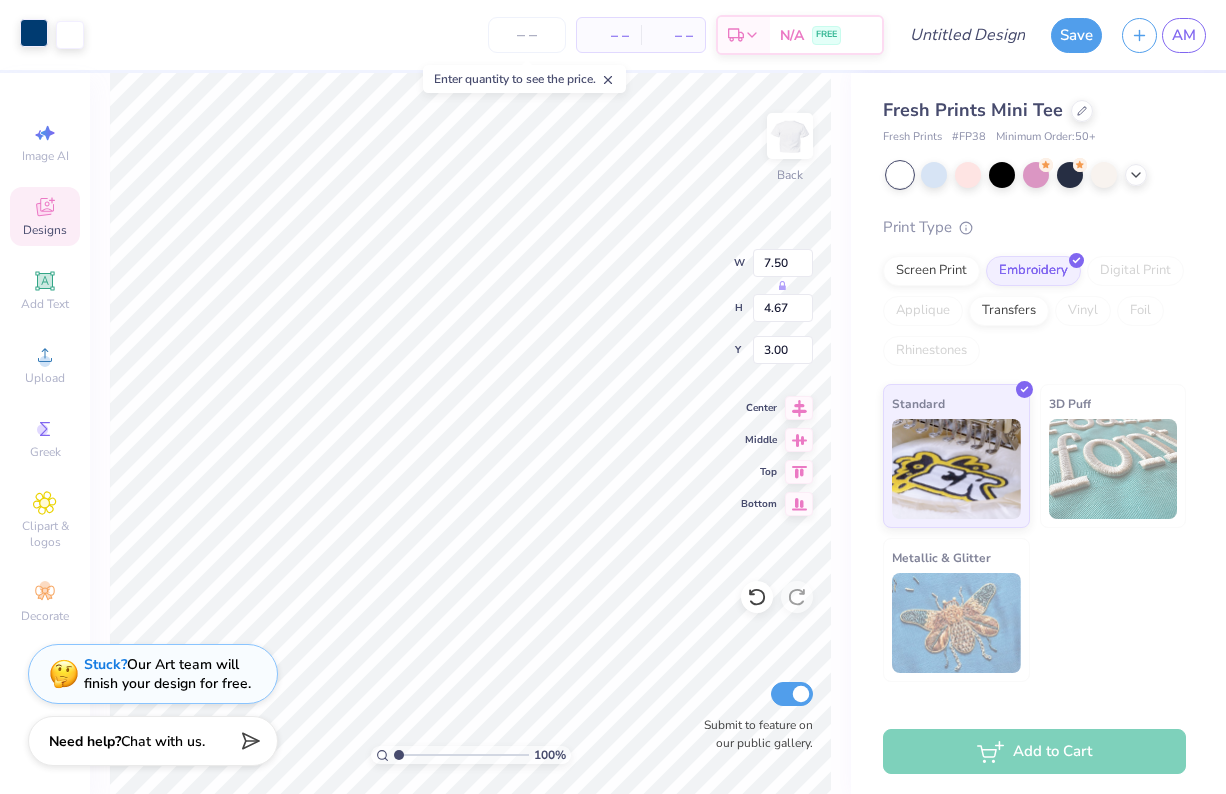 click at bounding box center [34, 33] 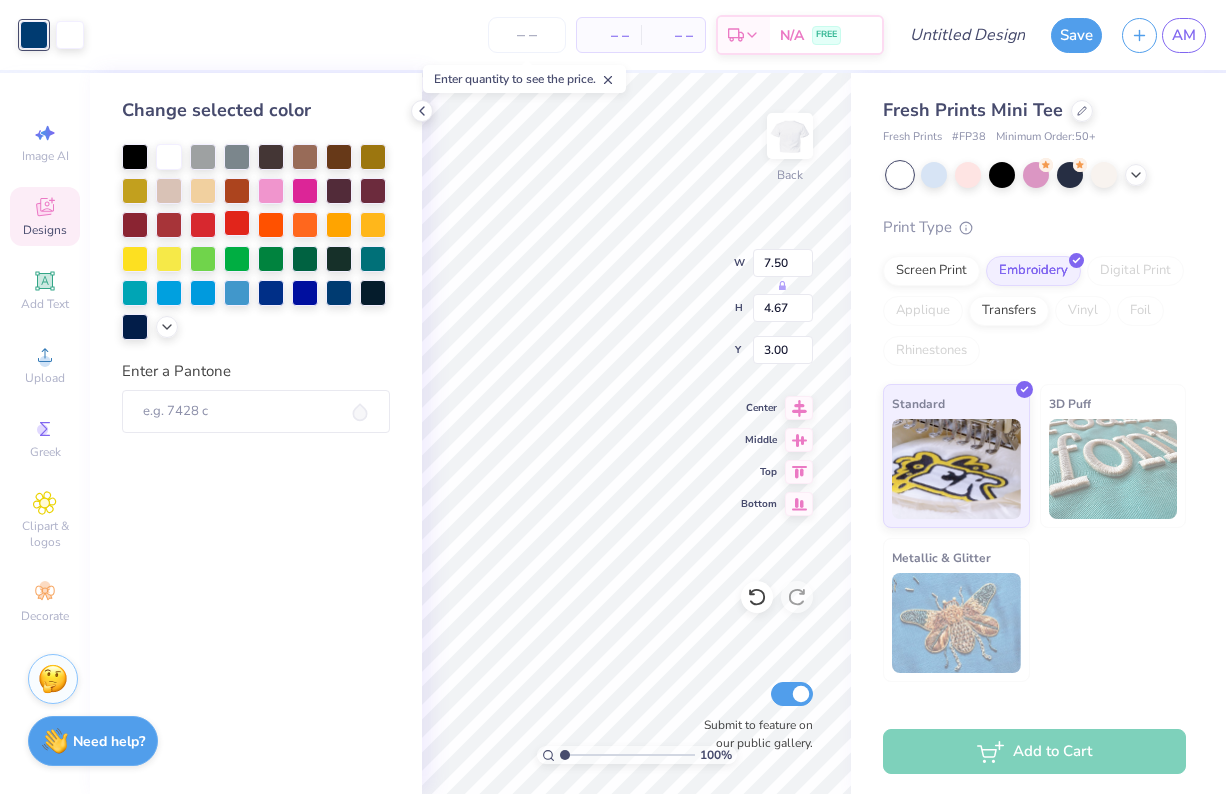 click at bounding box center [237, 223] 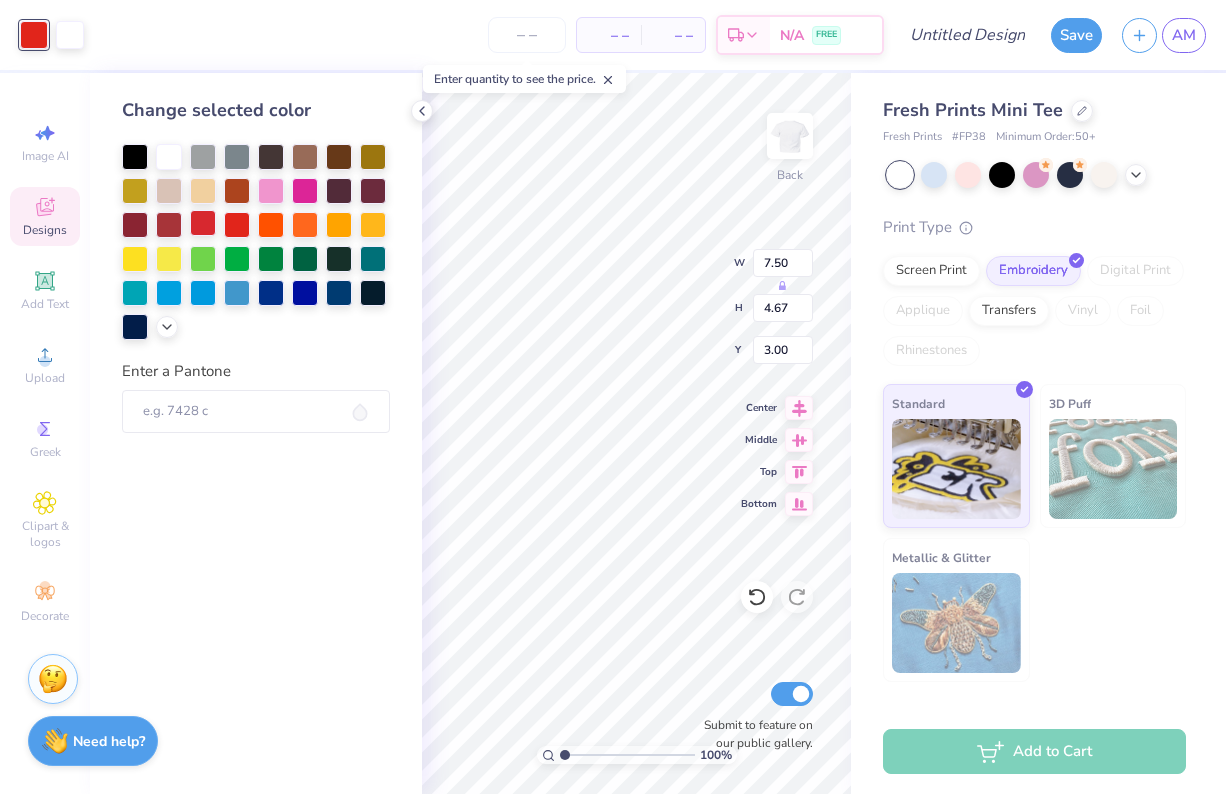 click at bounding box center (203, 223) 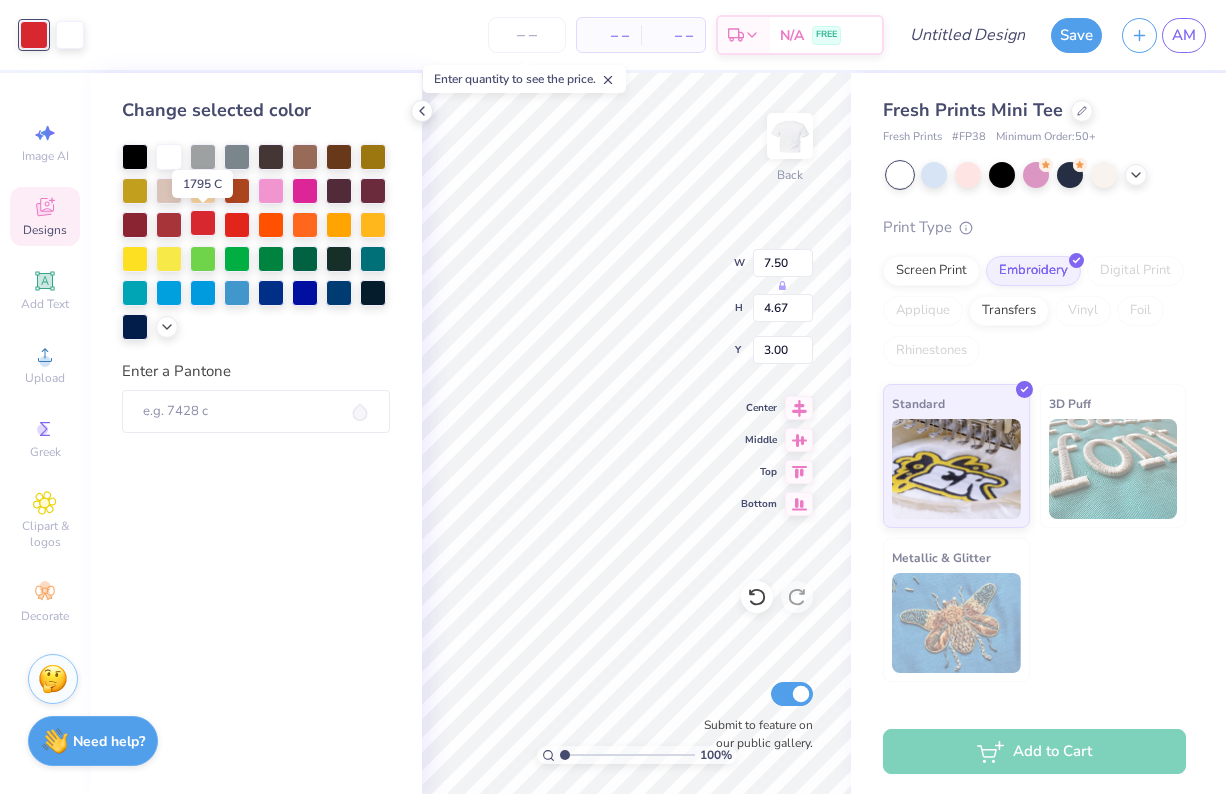 click at bounding box center (203, 223) 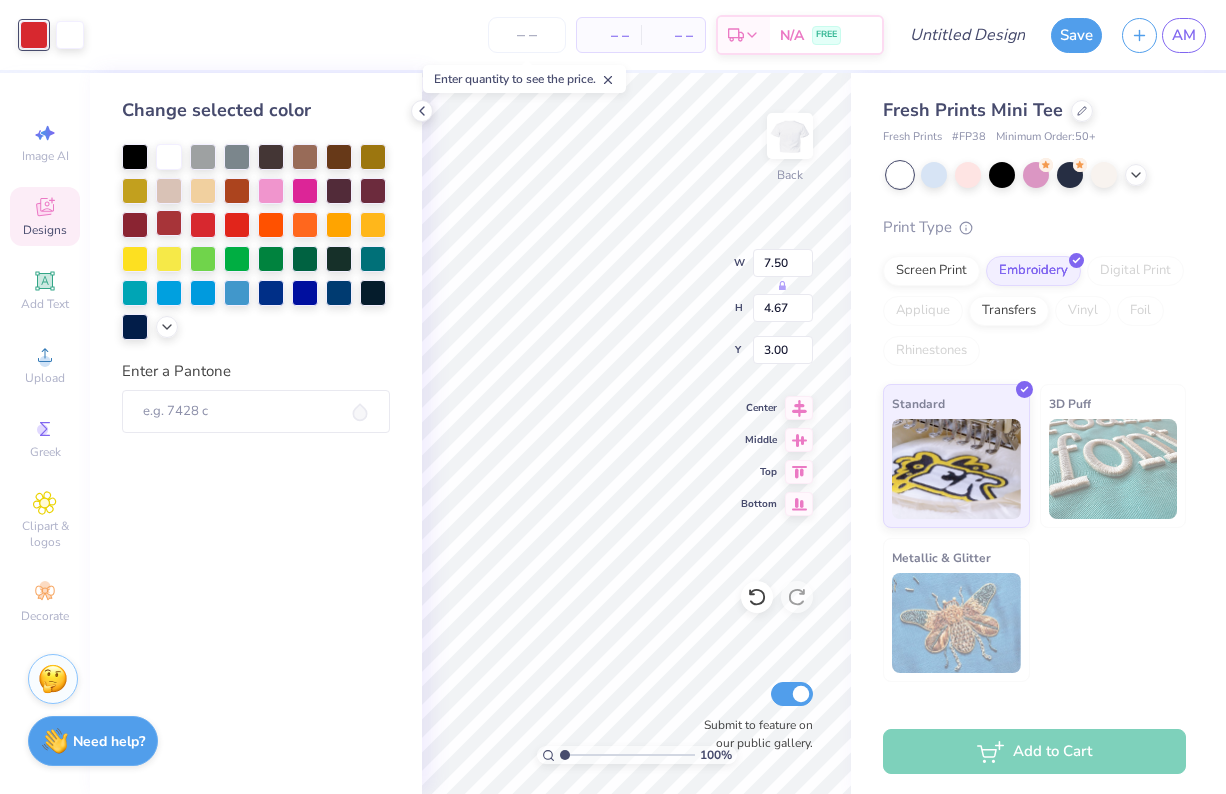 click at bounding box center (169, 223) 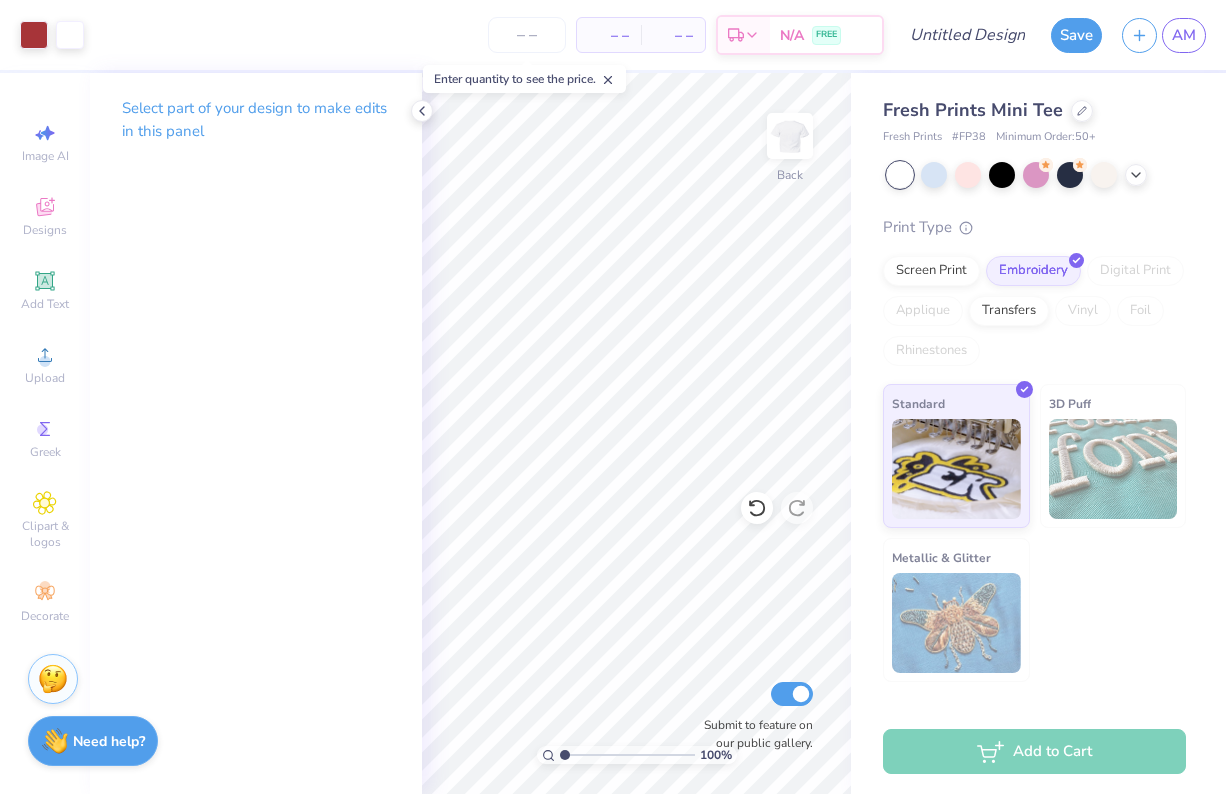 click on "Select part of your design to make edits in this panel" at bounding box center (256, 433) 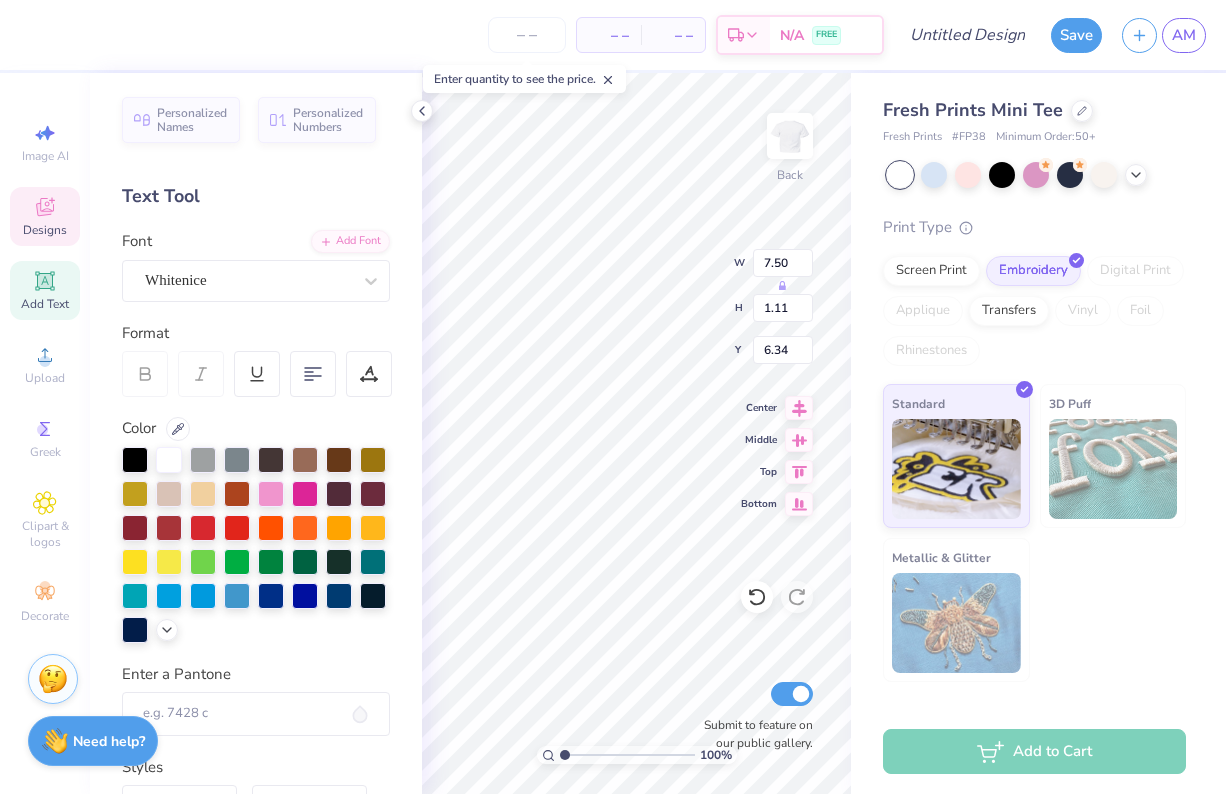 scroll, scrollTop: 0, scrollLeft: 0, axis: both 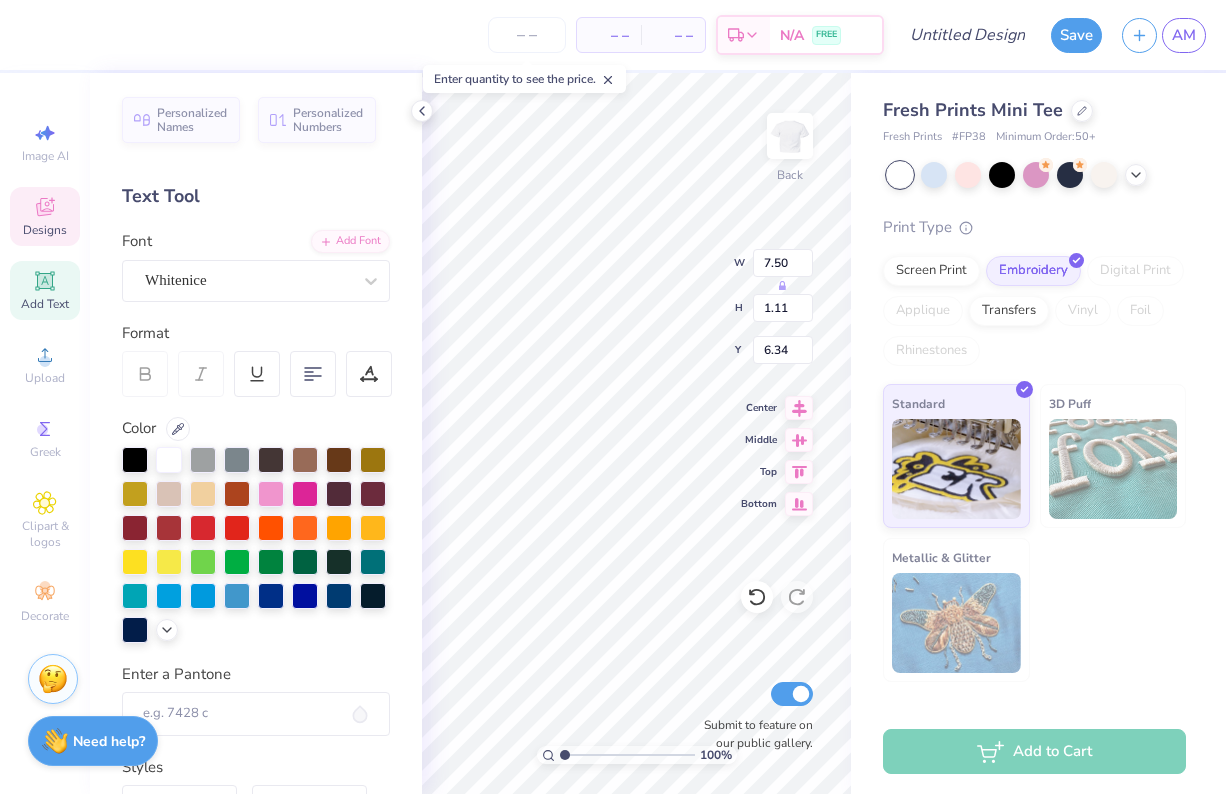 type on "Hudson Valley" 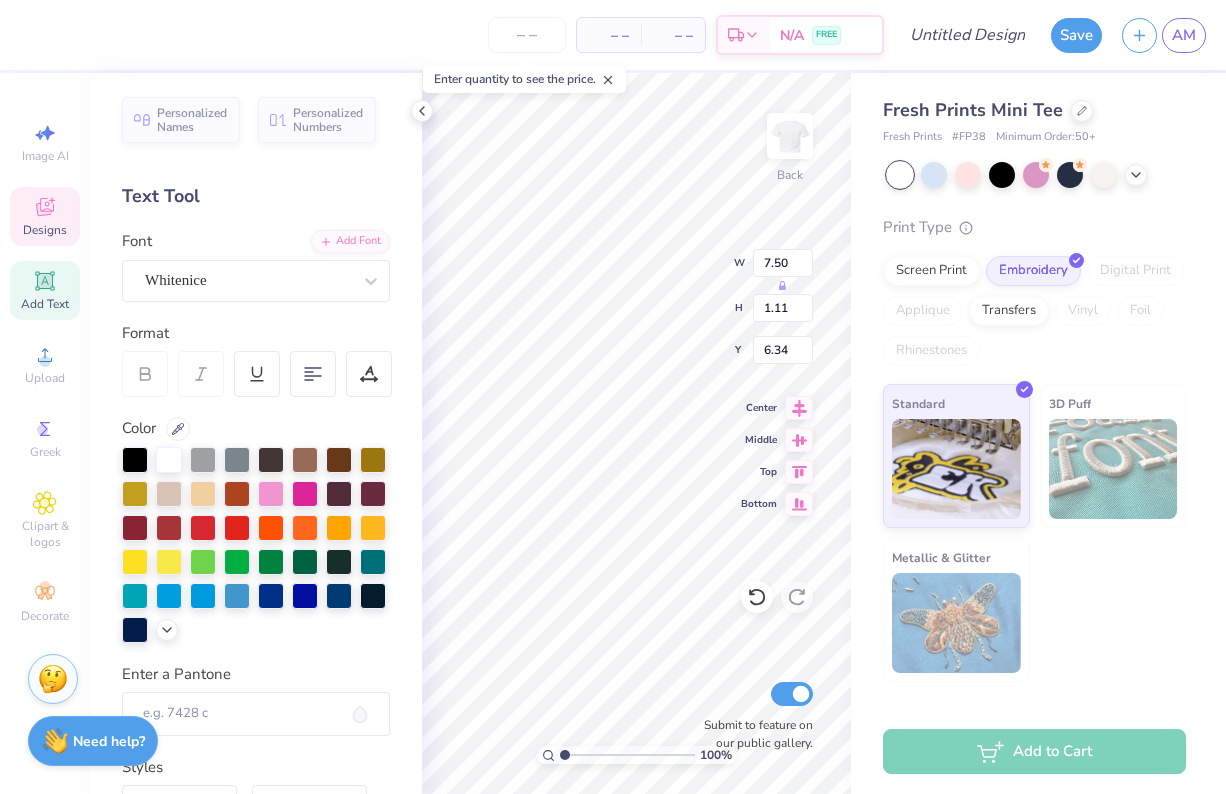 scroll, scrollTop: 0, scrollLeft: 5, axis: horizontal 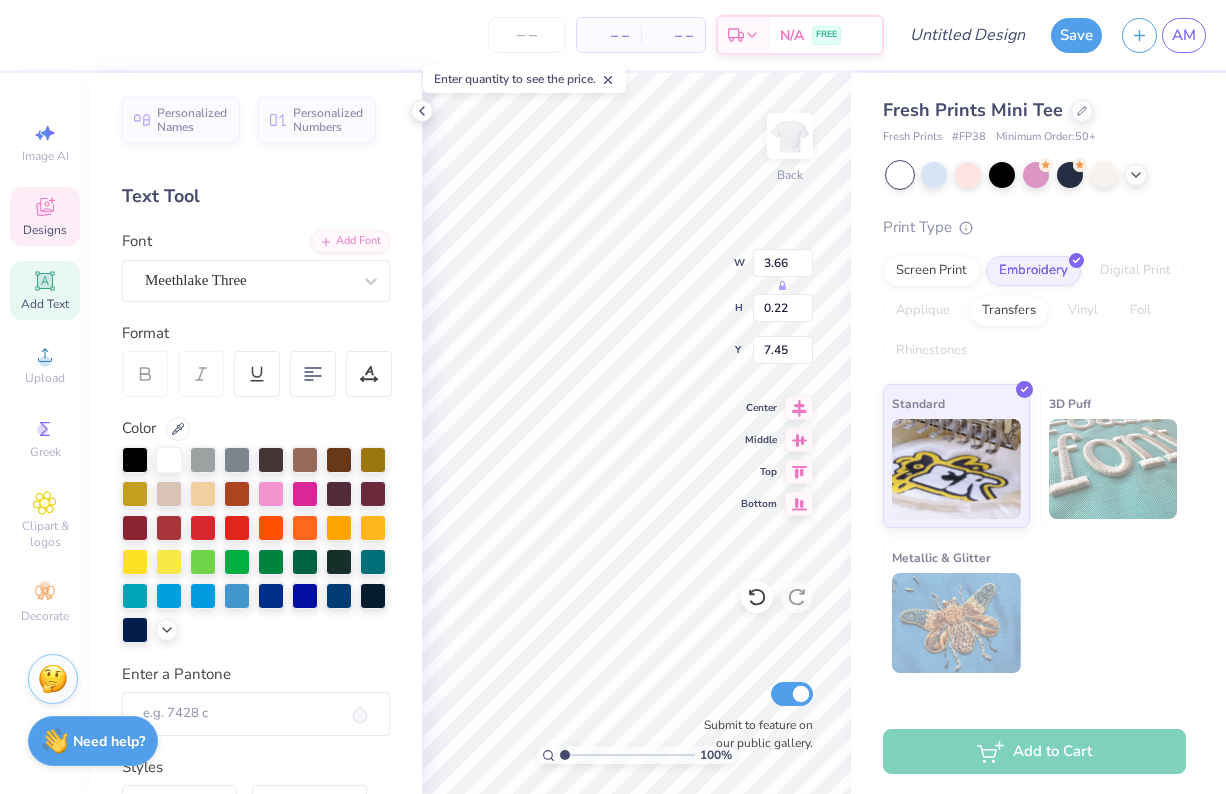 type on "13th Regional board" 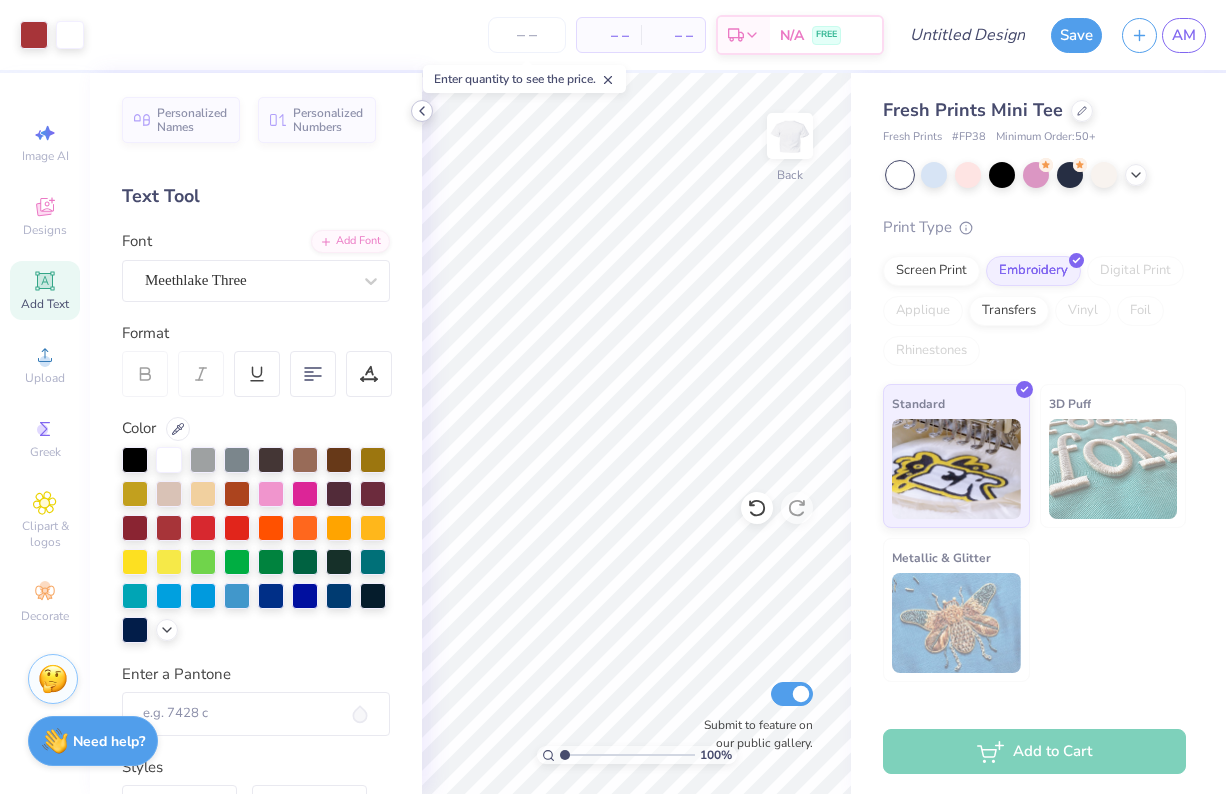 click 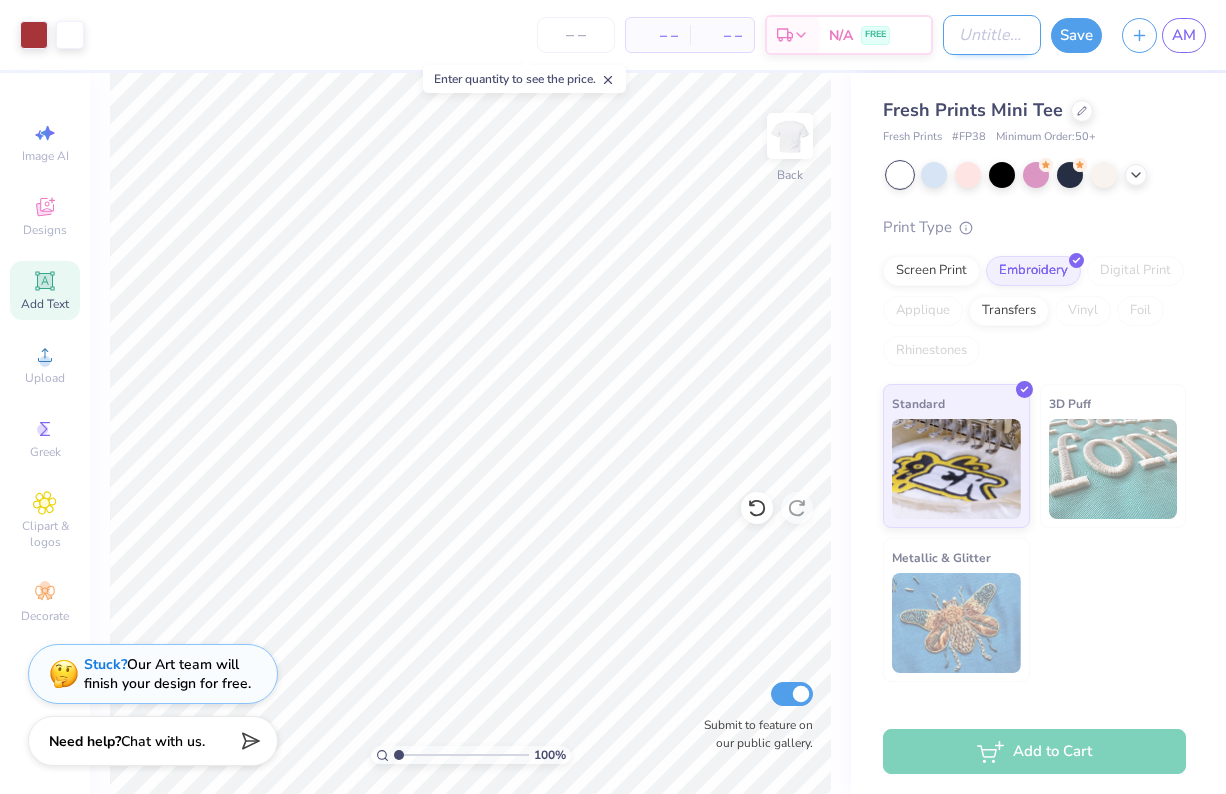 click on "Design Title" at bounding box center [992, 35] 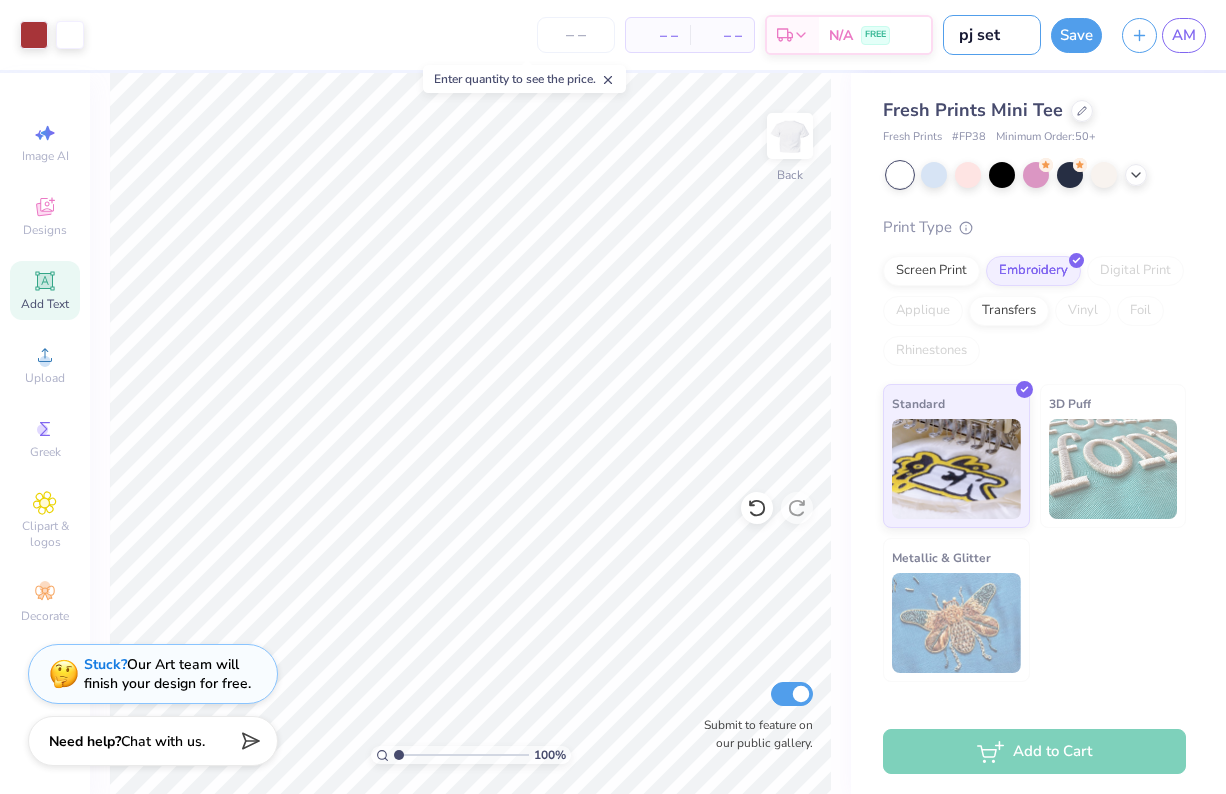 type on "pj set" 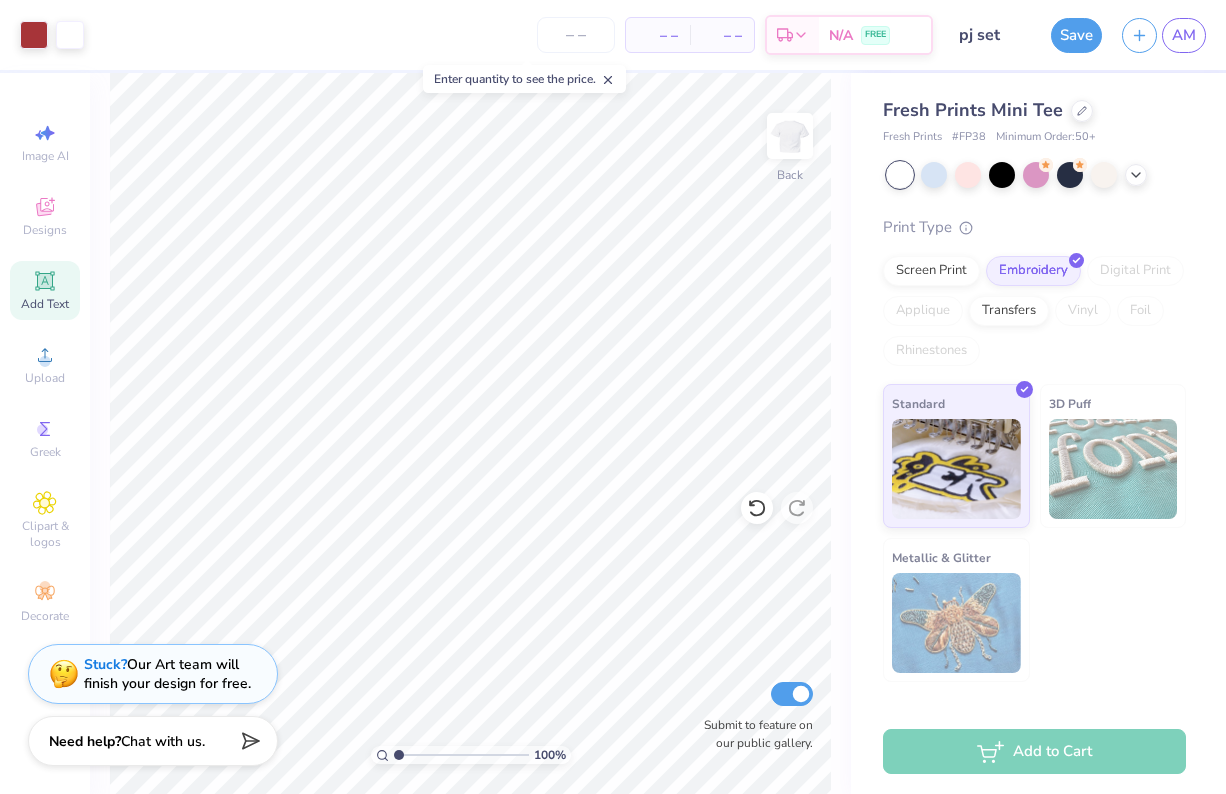 click on "Fresh Prints Mini Tee Fresh Prints # FP38 Minimum Order:  50 +   Print Type Screen Print Embroidery Digital Print Applique Transfers Vinyl Foil Rhinestones Standard 3D Puff Metallic & Glitter" at bounding box center [1038, 377] 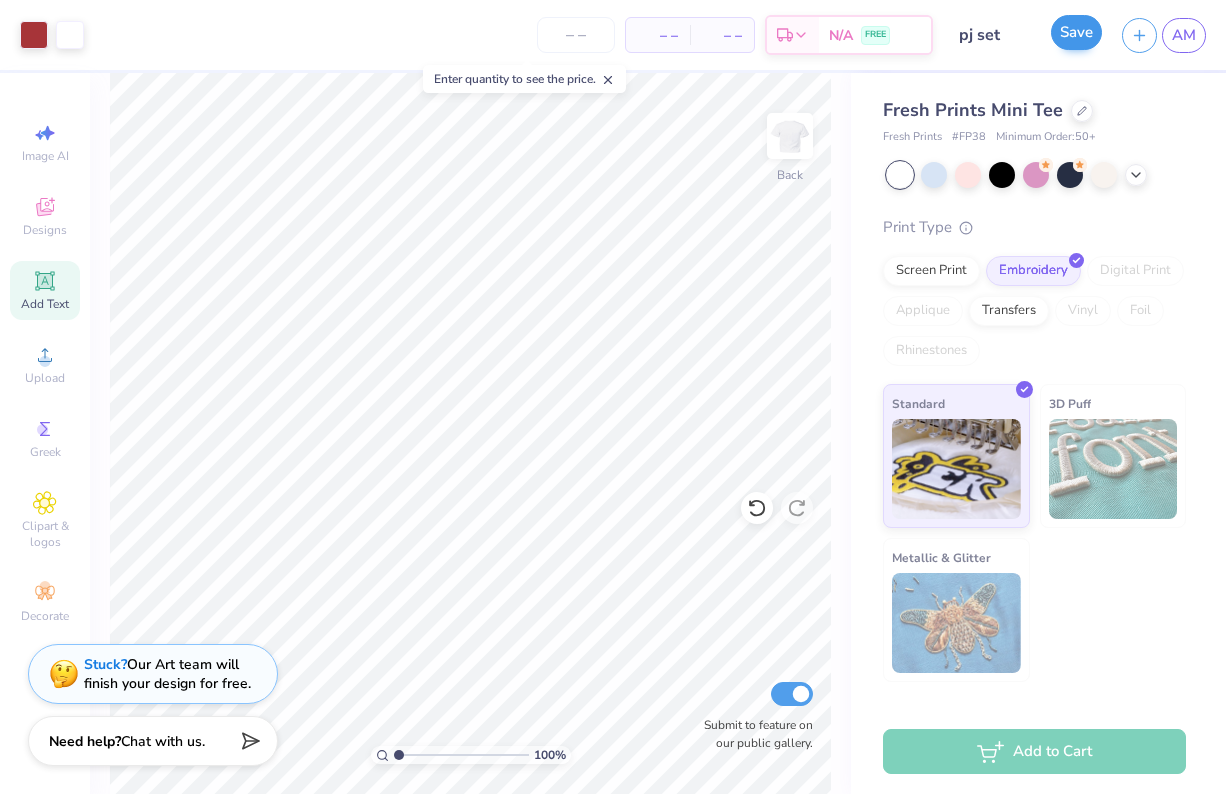 click on "Save" at bounding box center (1076, 32) 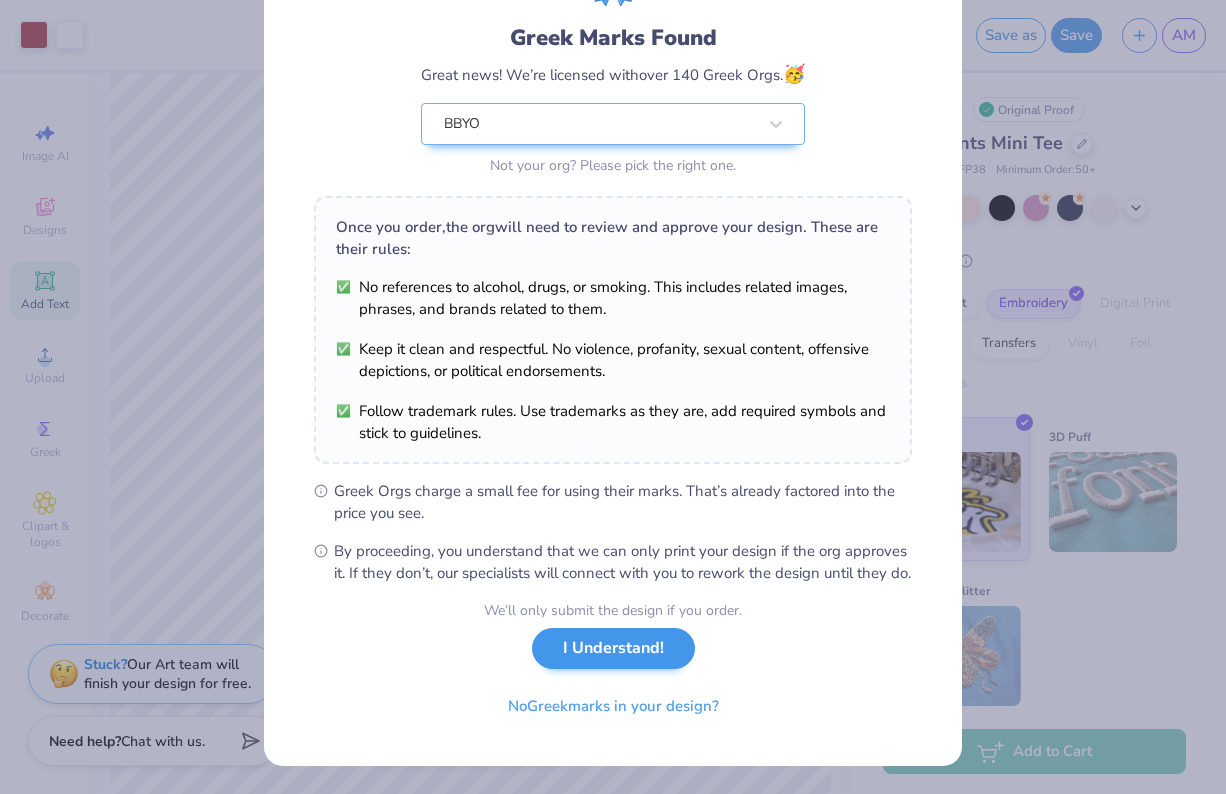 scroll, scrollTop: 142, scrollLeft: 0, axis: vertical 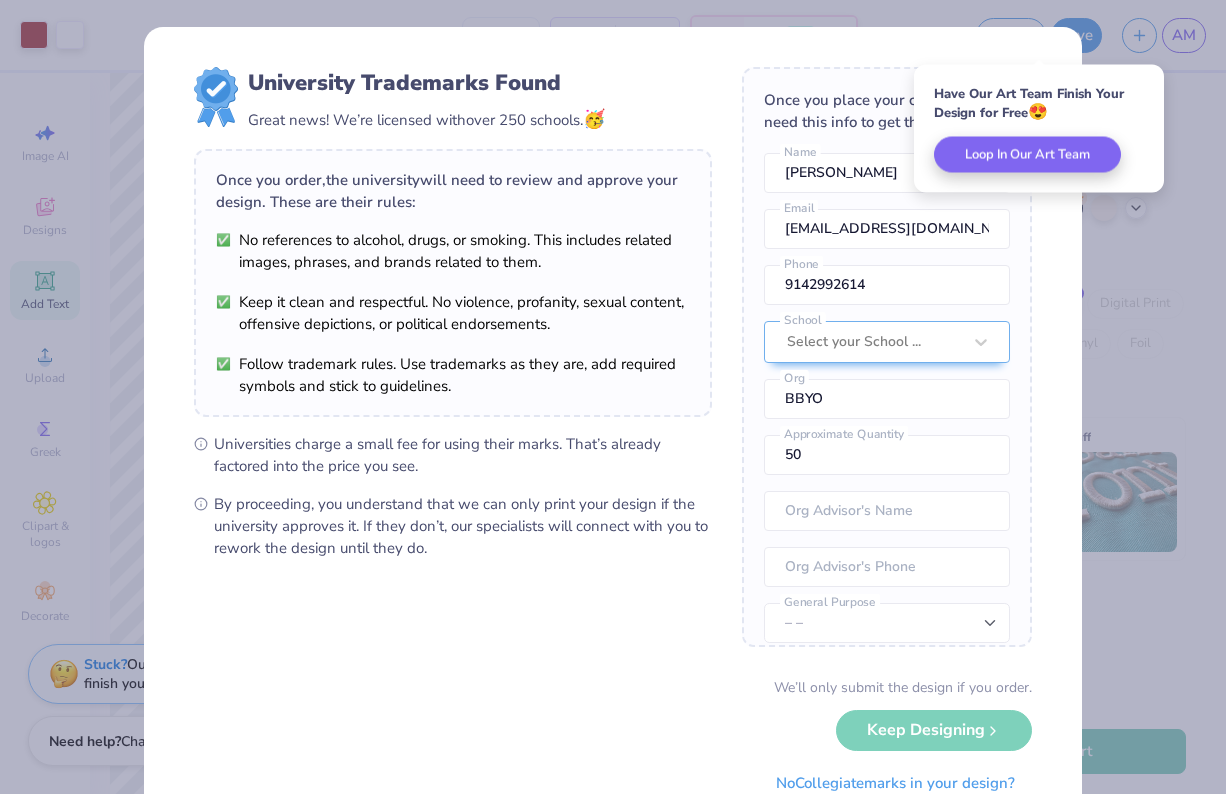 click on "University Trademarks Found Great news! We’re licensed with  over 250 schools. 🥳 Once you order,  the university  will need to review and approve your design. These are their rules: No references to alcohol, drugs, or smoking. This includes related images, phrases, and brands related to them. Keep it clean and respectful. No violence, profanity, sexual content, offensive depictions, or political endorsements. Follow trademark rules. Use trademarks as they are, add required symbols and stick to guidelines. Universities charge a small fee for using their marks. That’s already factored into the price you see. By proceeding, you understand that we can only print your design if the university approves it. If they don’t, our specialists will connect with you to rework the design until they do. Once you place your order, we’ll need this info to get their approval: Ariella Marcus Name itsariellamarcus@gmail.com Email 9142992614 Phone Select your School ... School BBYO Org 50 Approximate Quantity – – No" at bounding box center [613, 397] 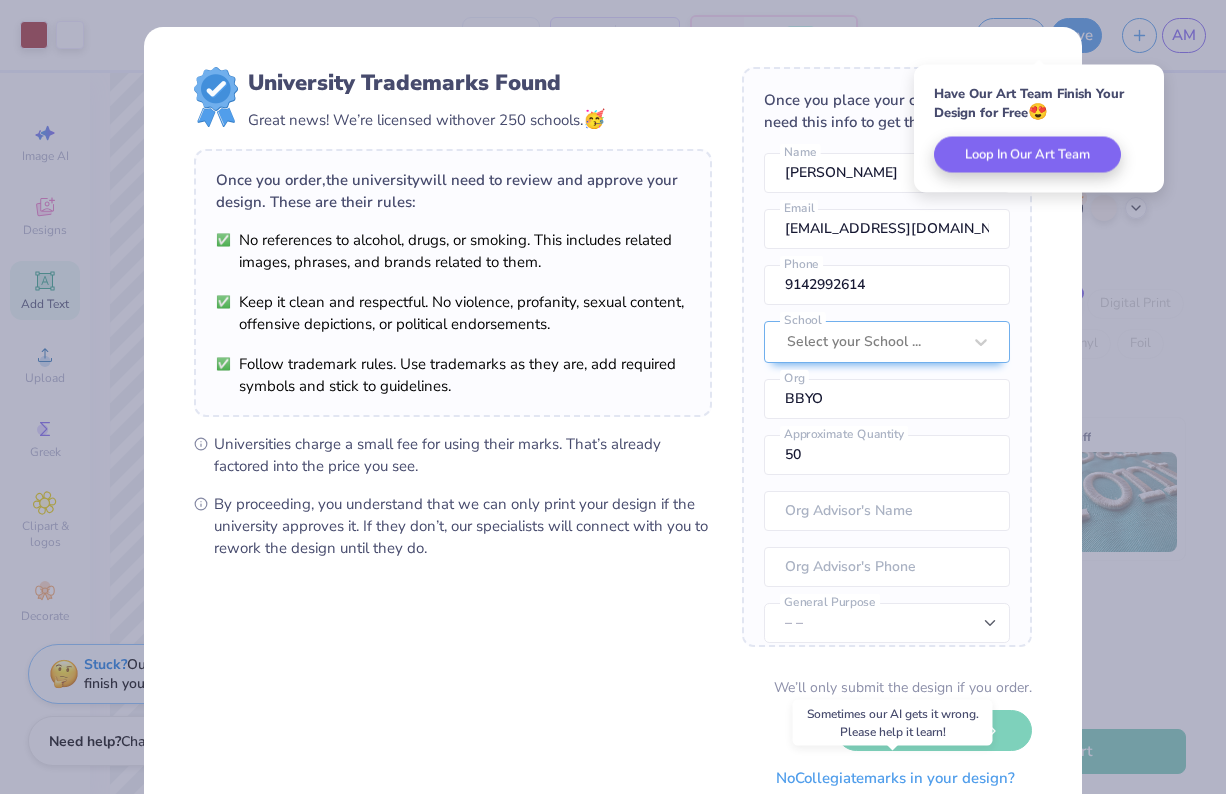 click on "No  Collegiate  marks in your design?" at bounding box center (895, 778) 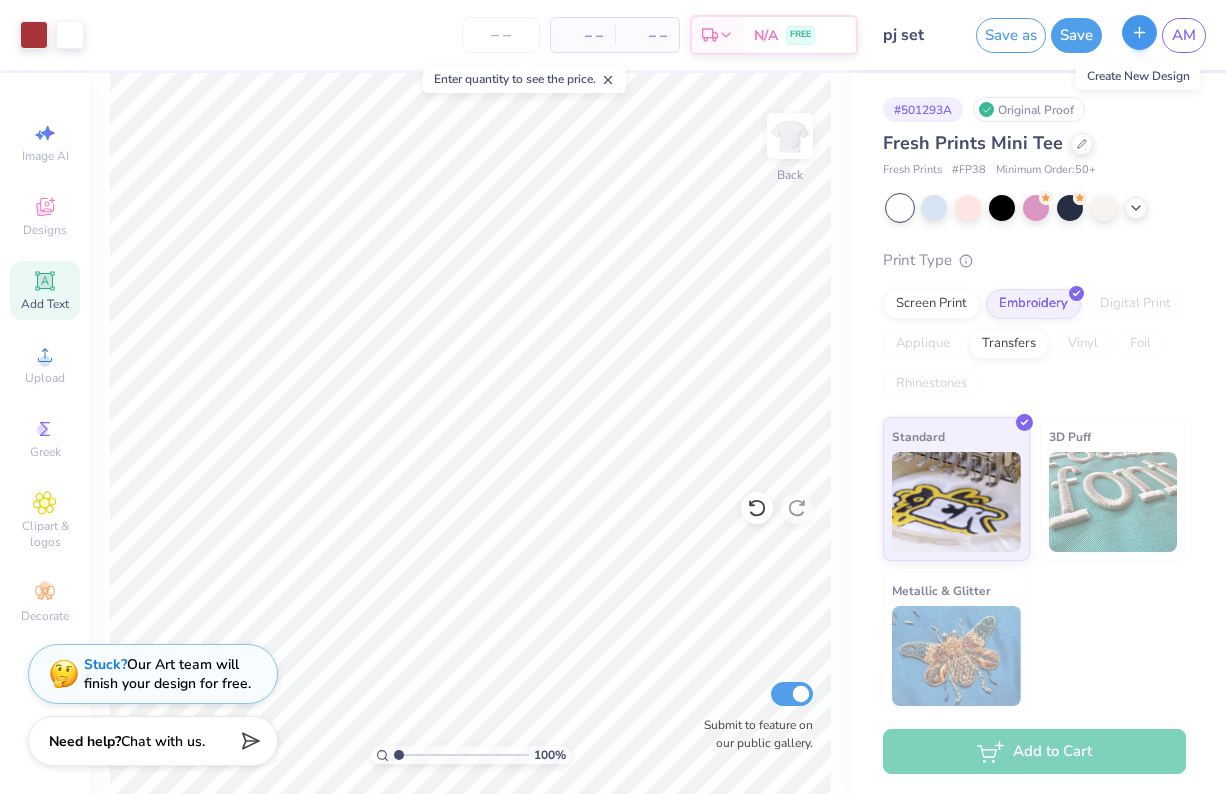 click 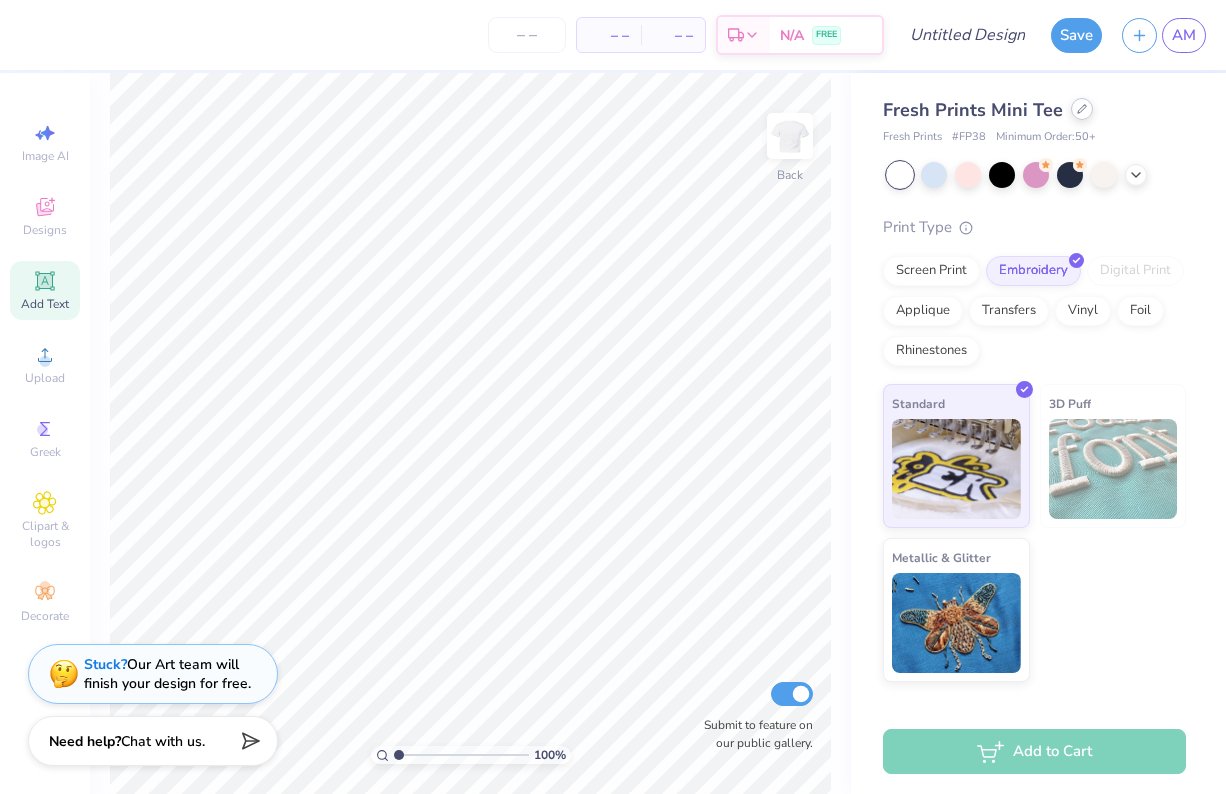 click at bounding box center [1082, 109] 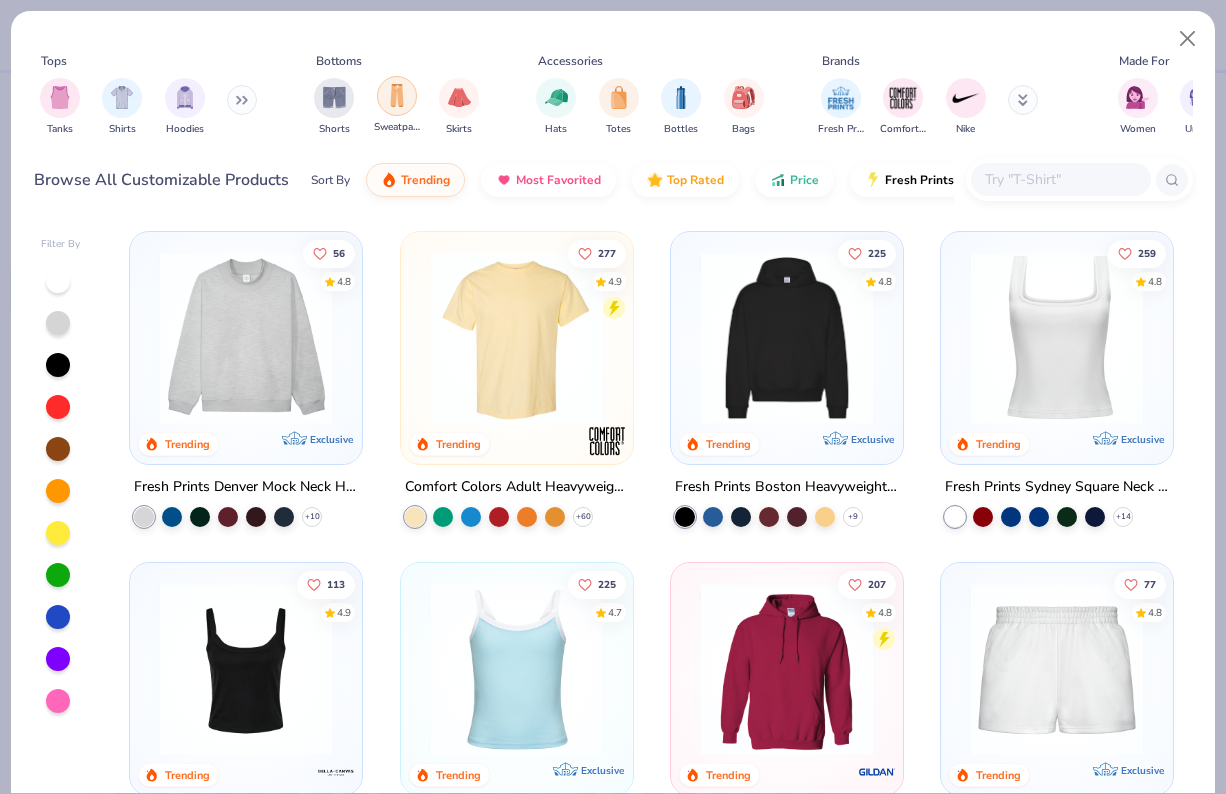 click at bounding box center (397, 95) 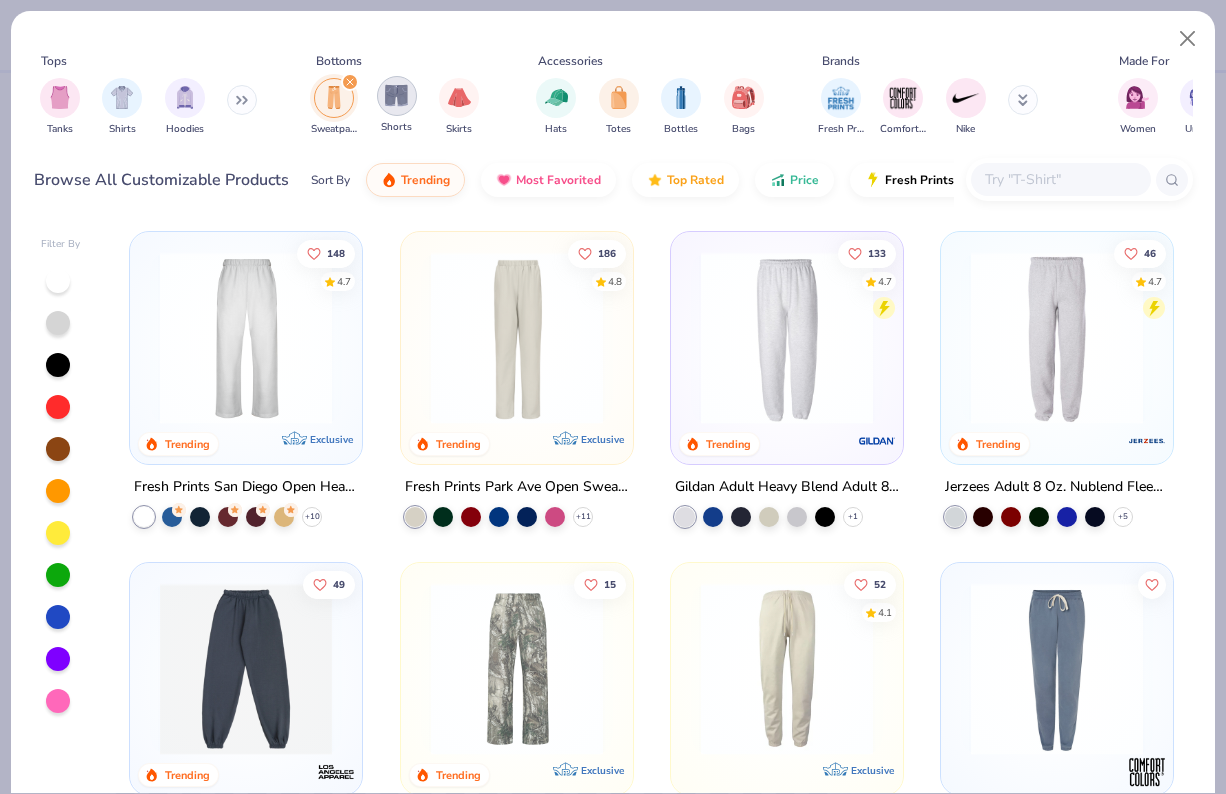 click at bounding box center (396, 95) 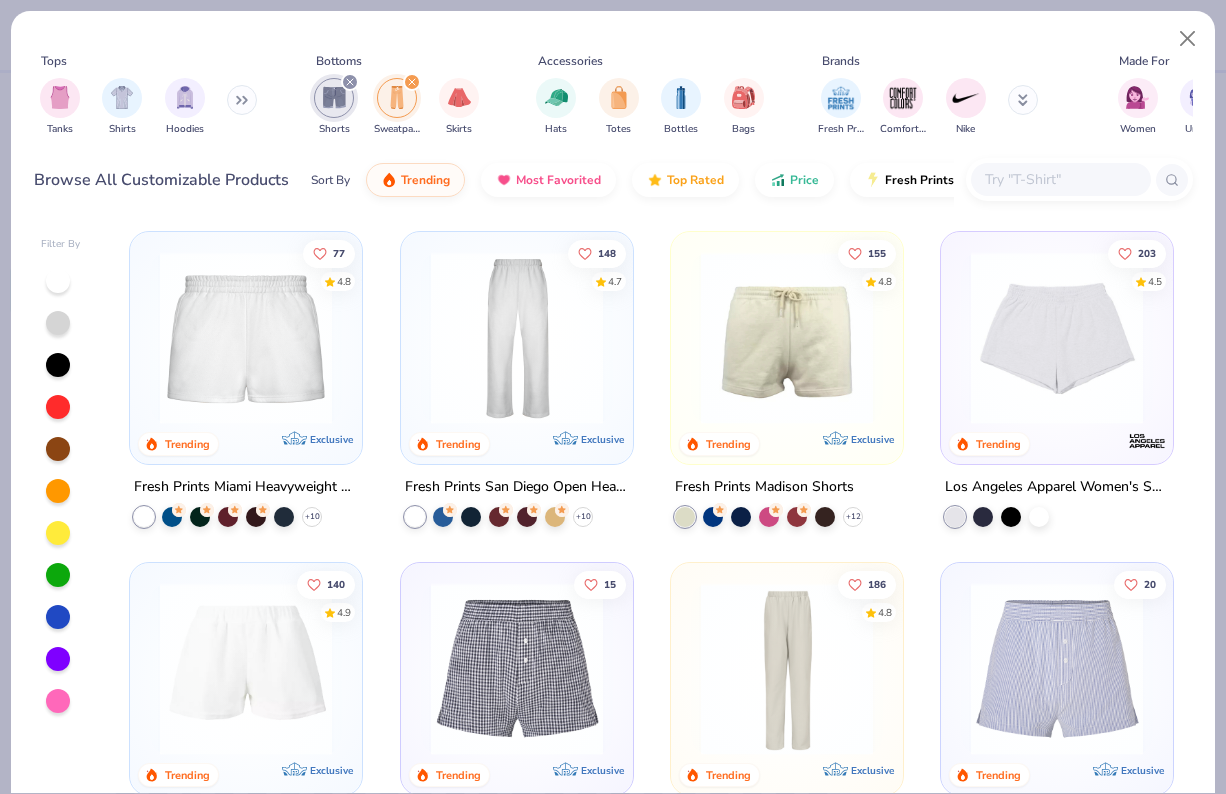 click 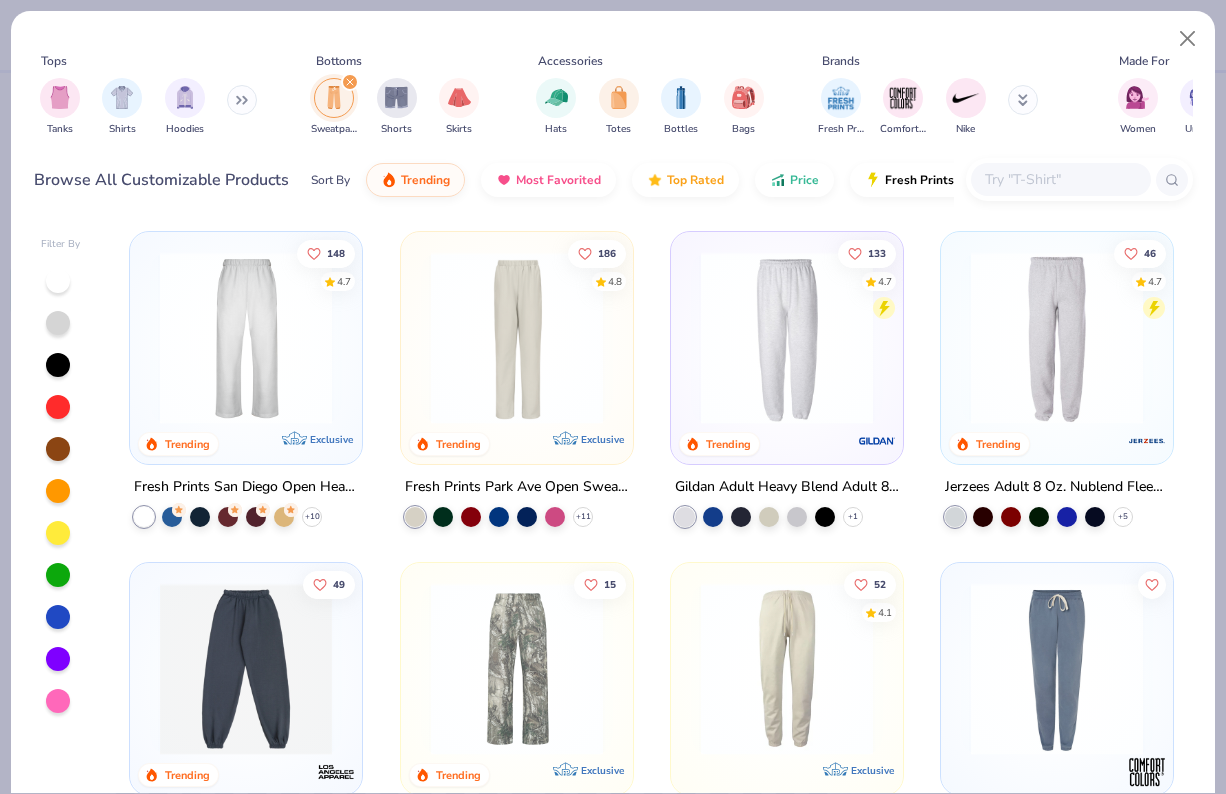click 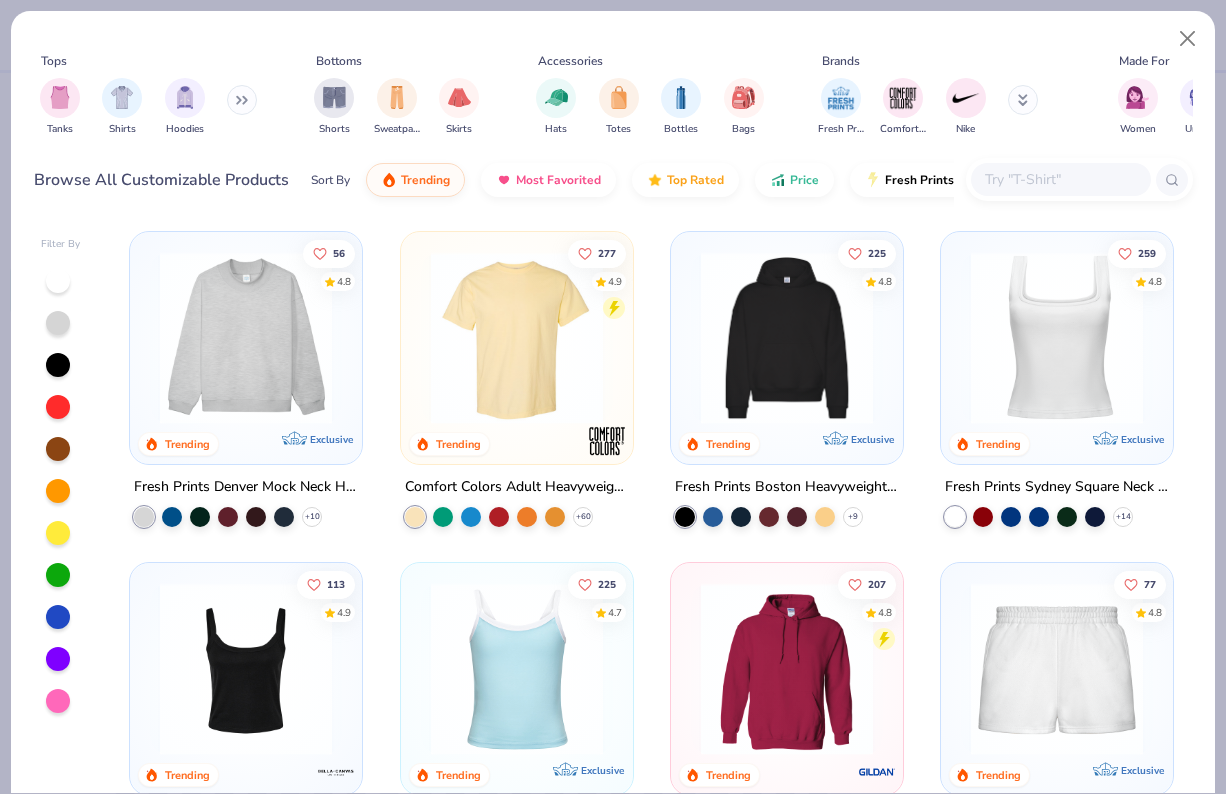 click on "Shorts Sweatpants Skirts" at bounding box center [396, 107] 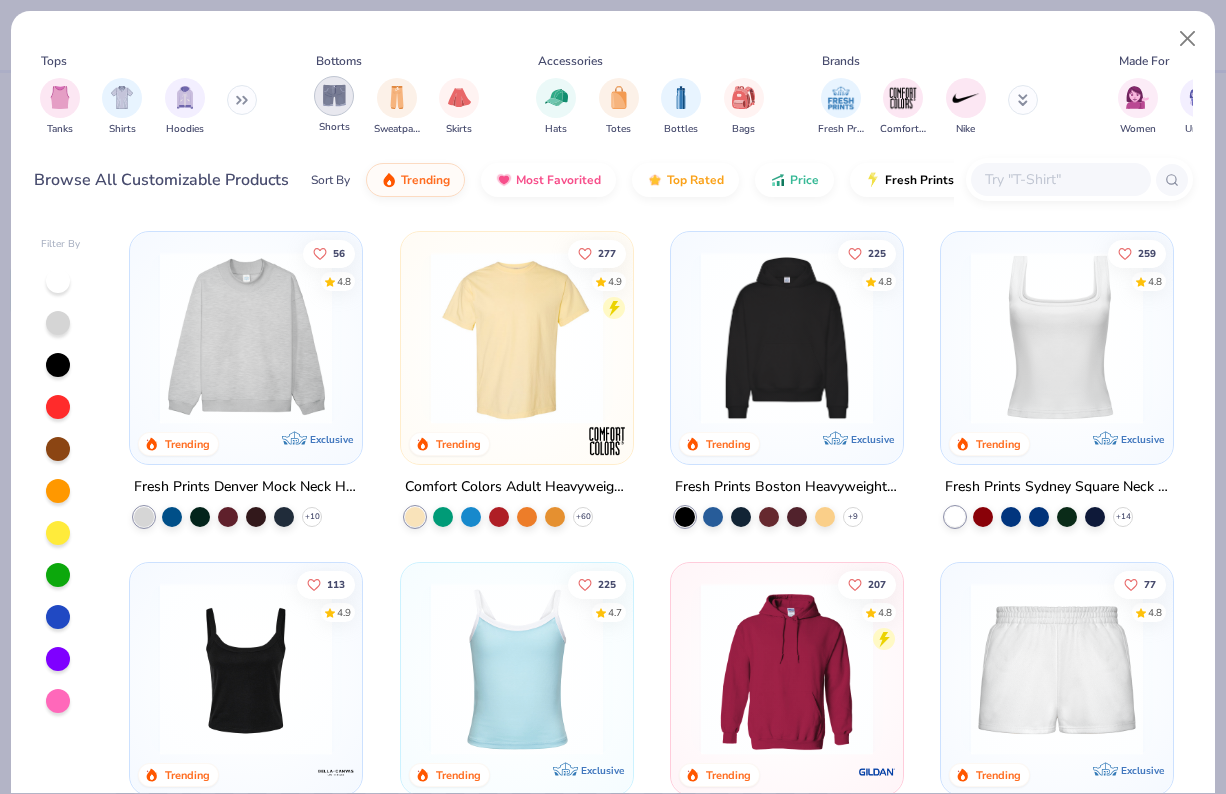 click at bounding box center [334, 95] 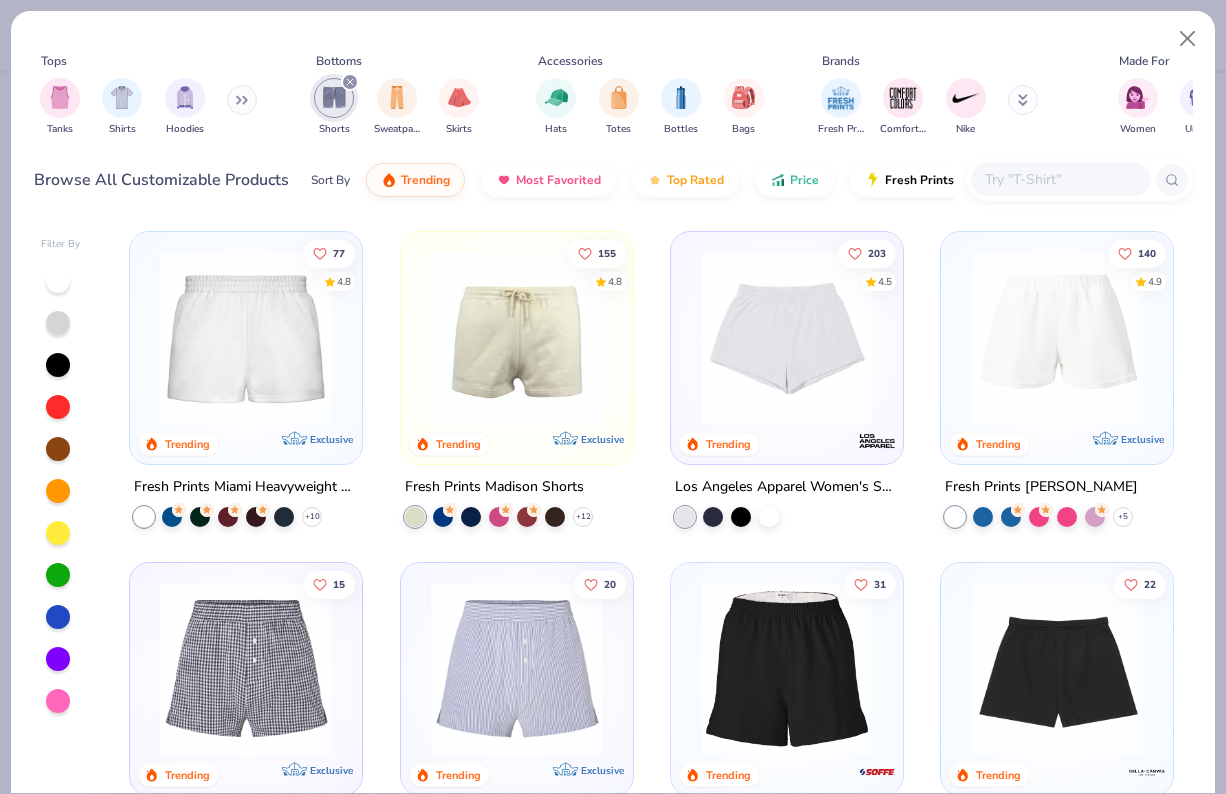 click at bounding box center (246, 338) 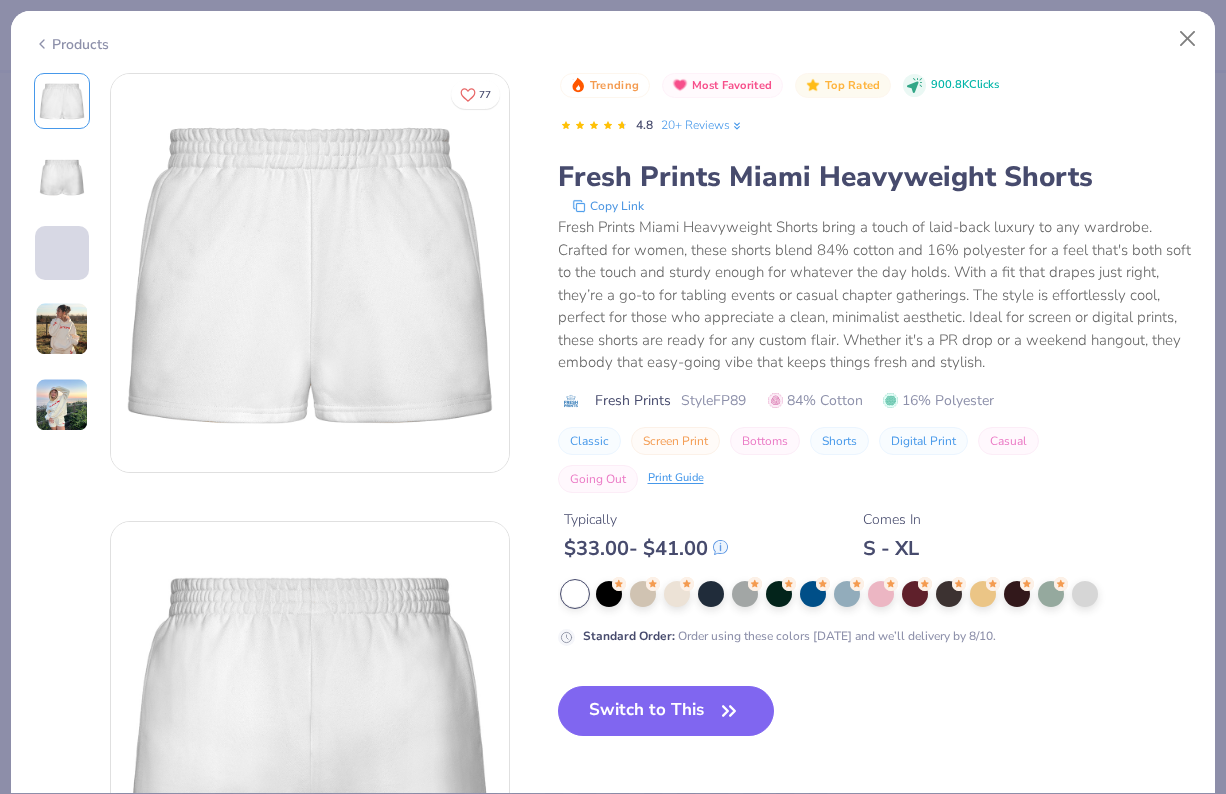 scroll, scrollTop: 52, scrollLeft: 0, axis: vertical 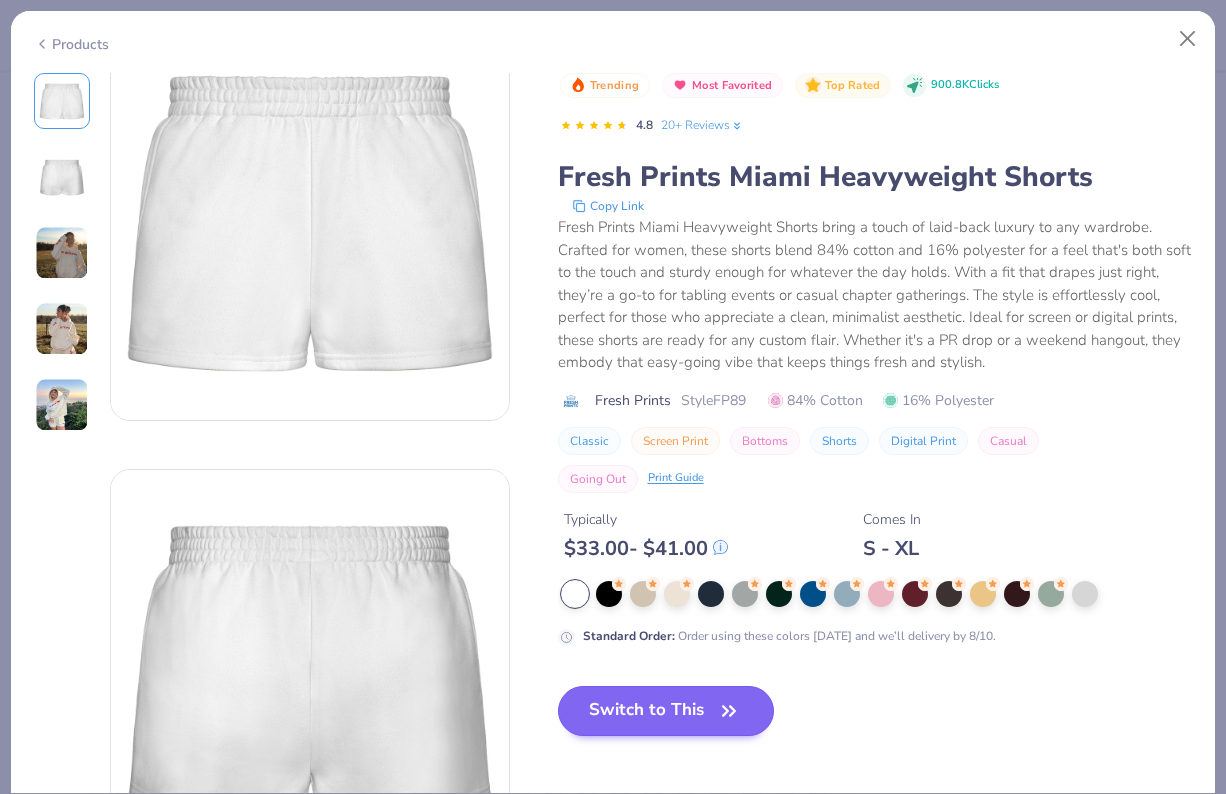 click on "Switch to This" at bounding box center (666, 711) 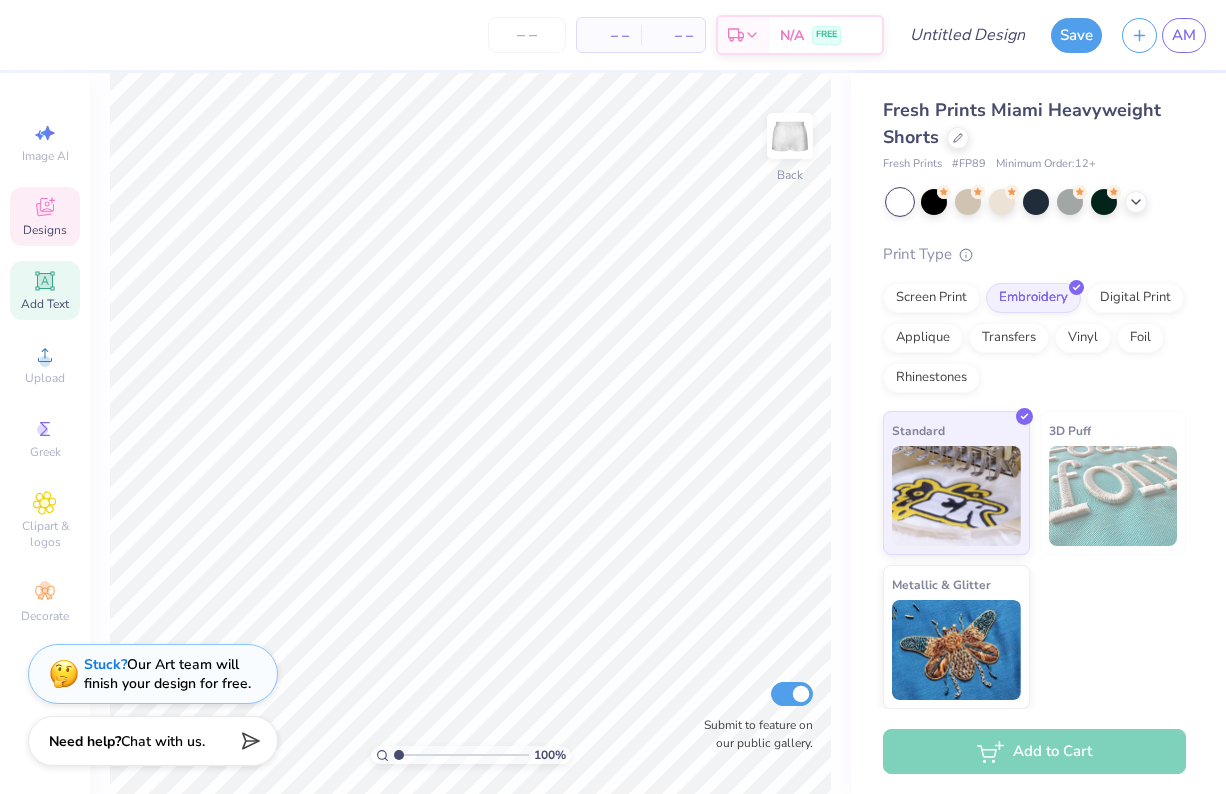 click 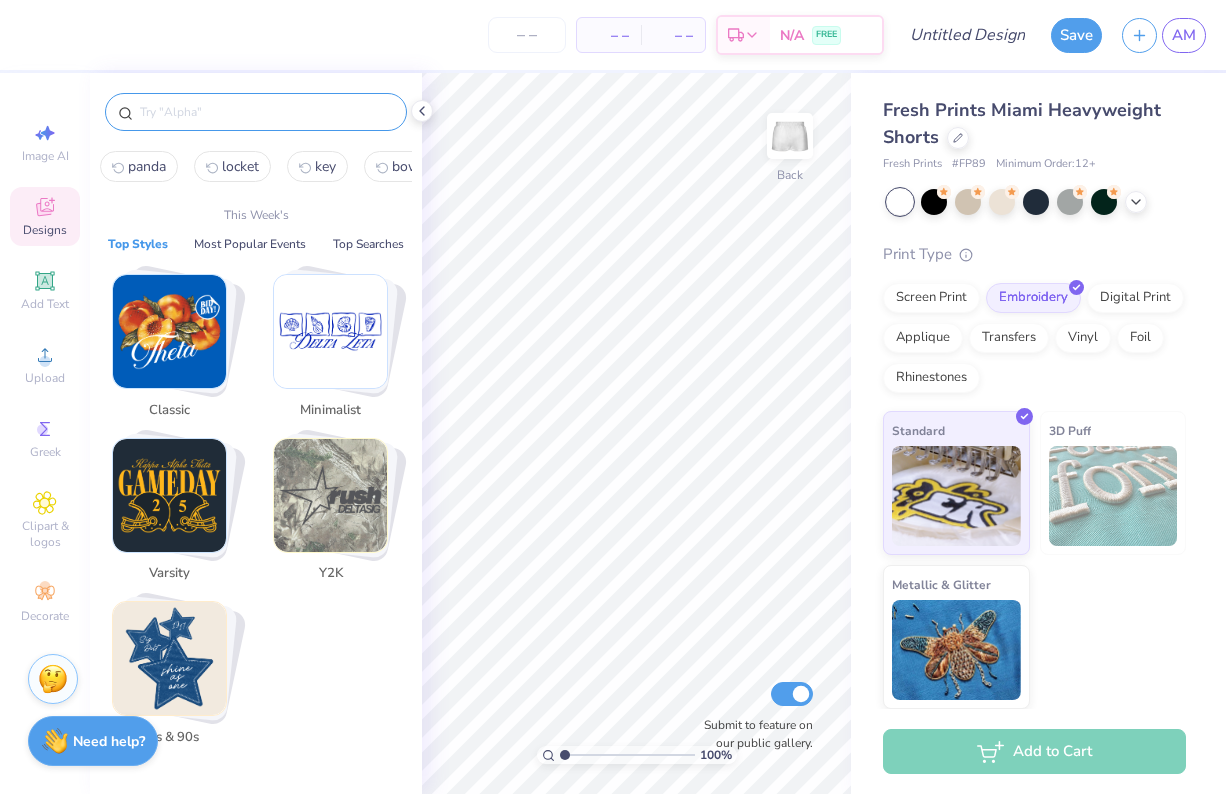 click at bounding box center (266, 112) 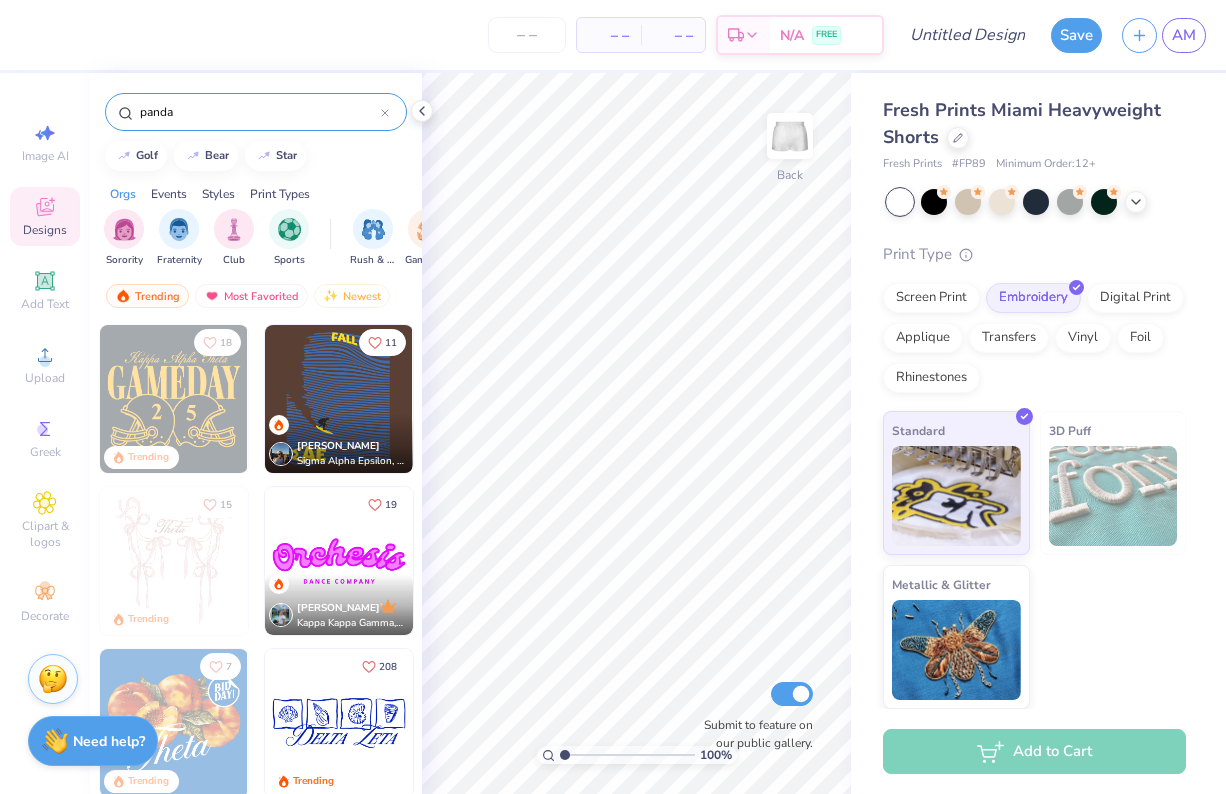 type on "panda" 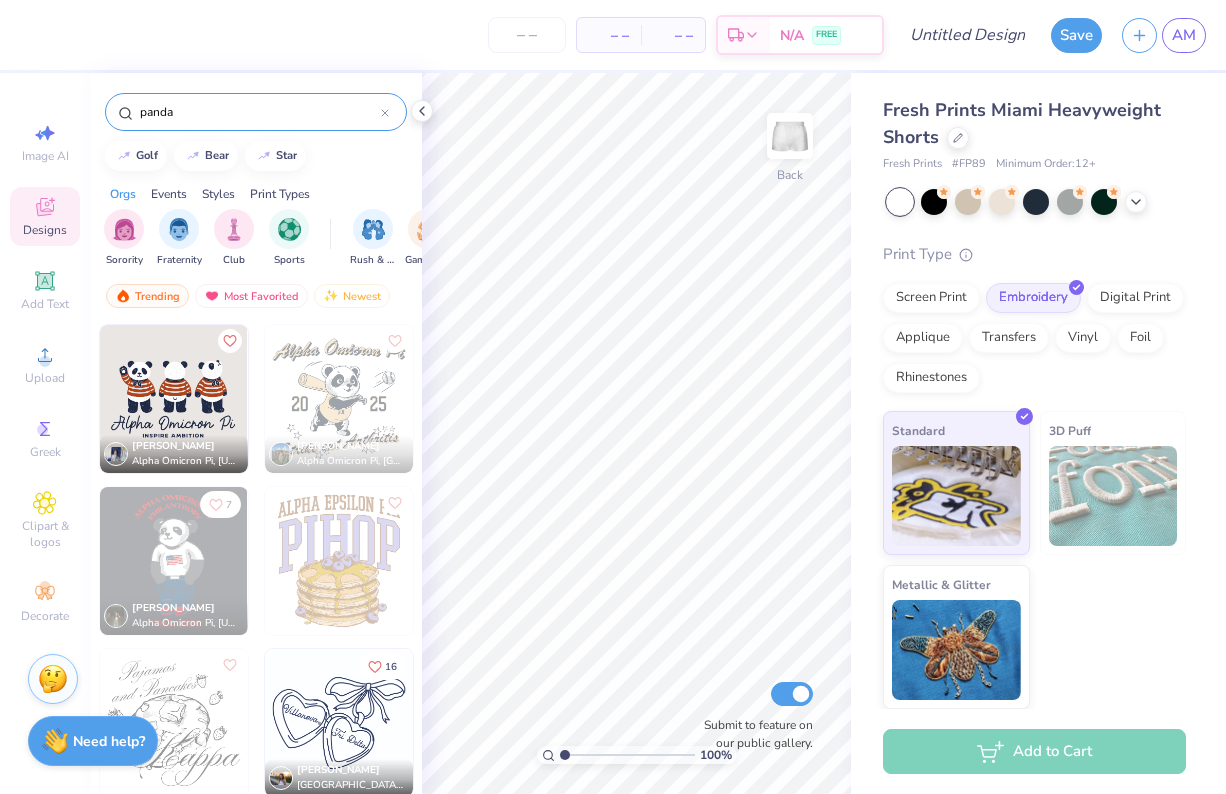 scroll, scrollTop: 0, scrollLeft: 0, axis: both 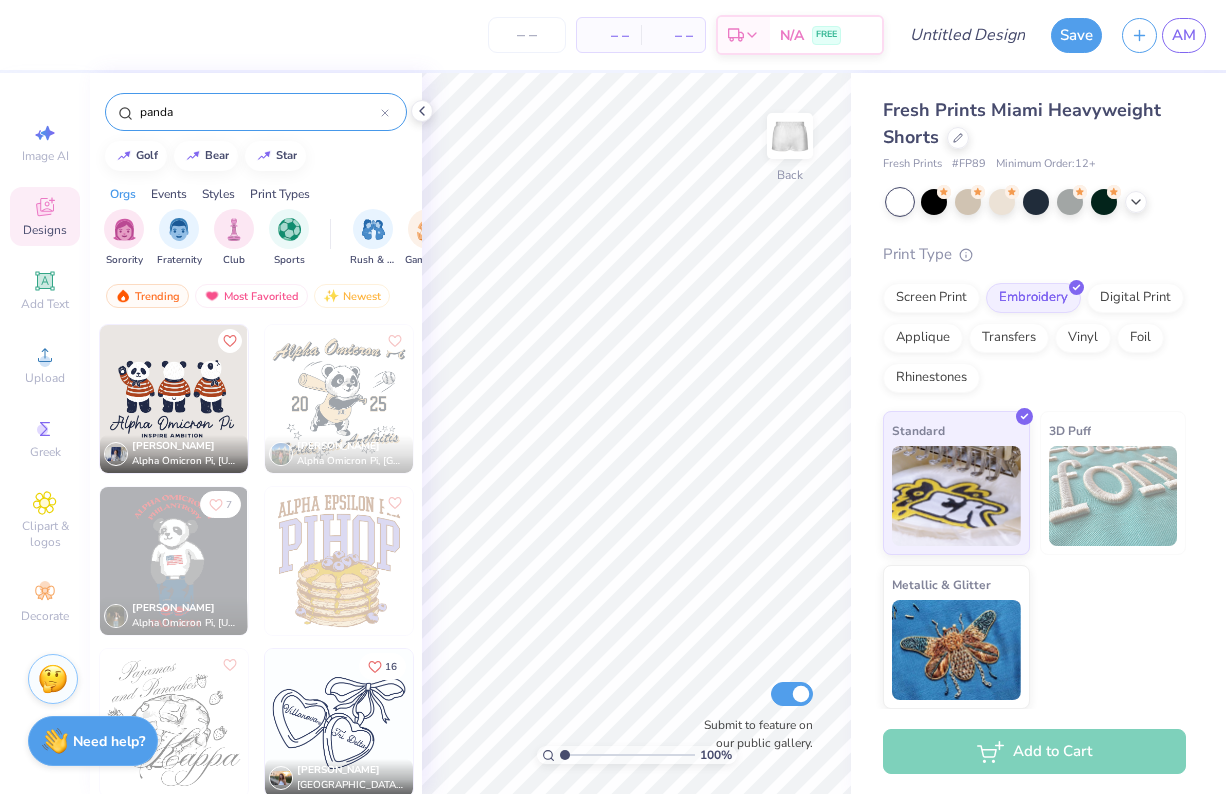 click at bounding box center [173, 399] 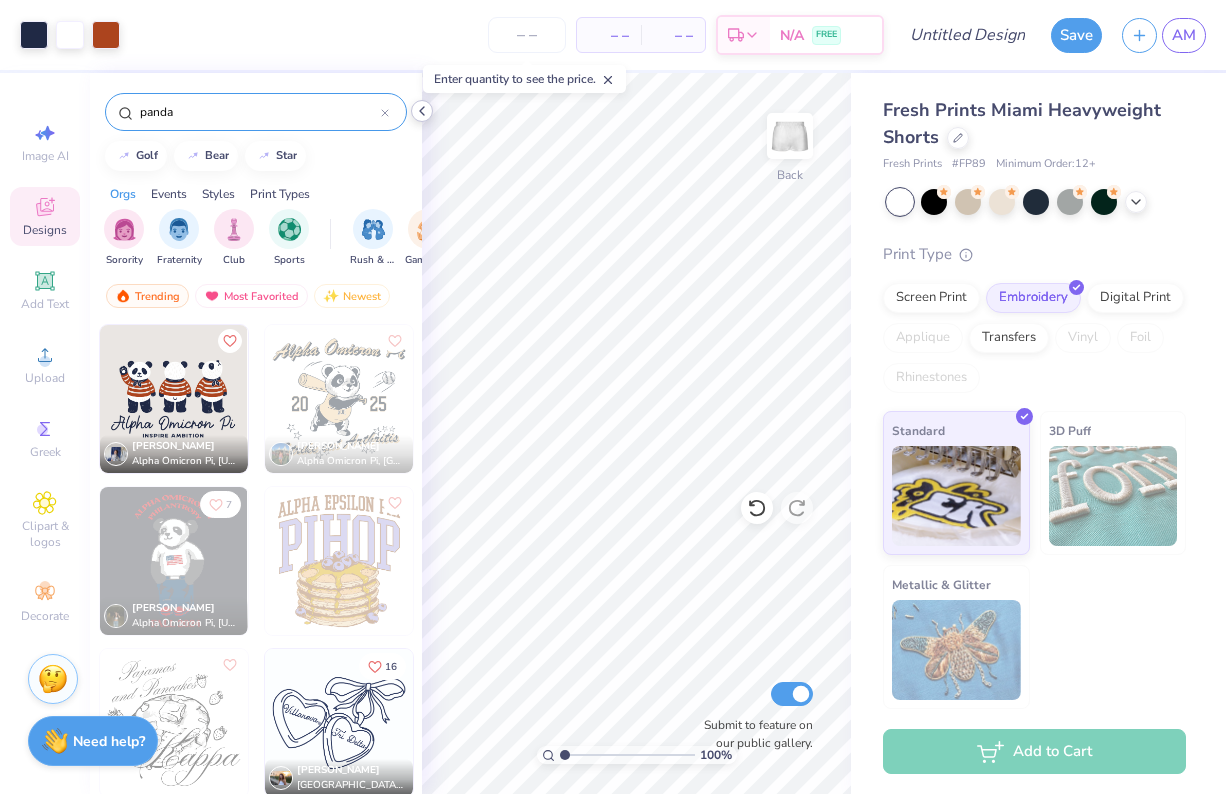 click 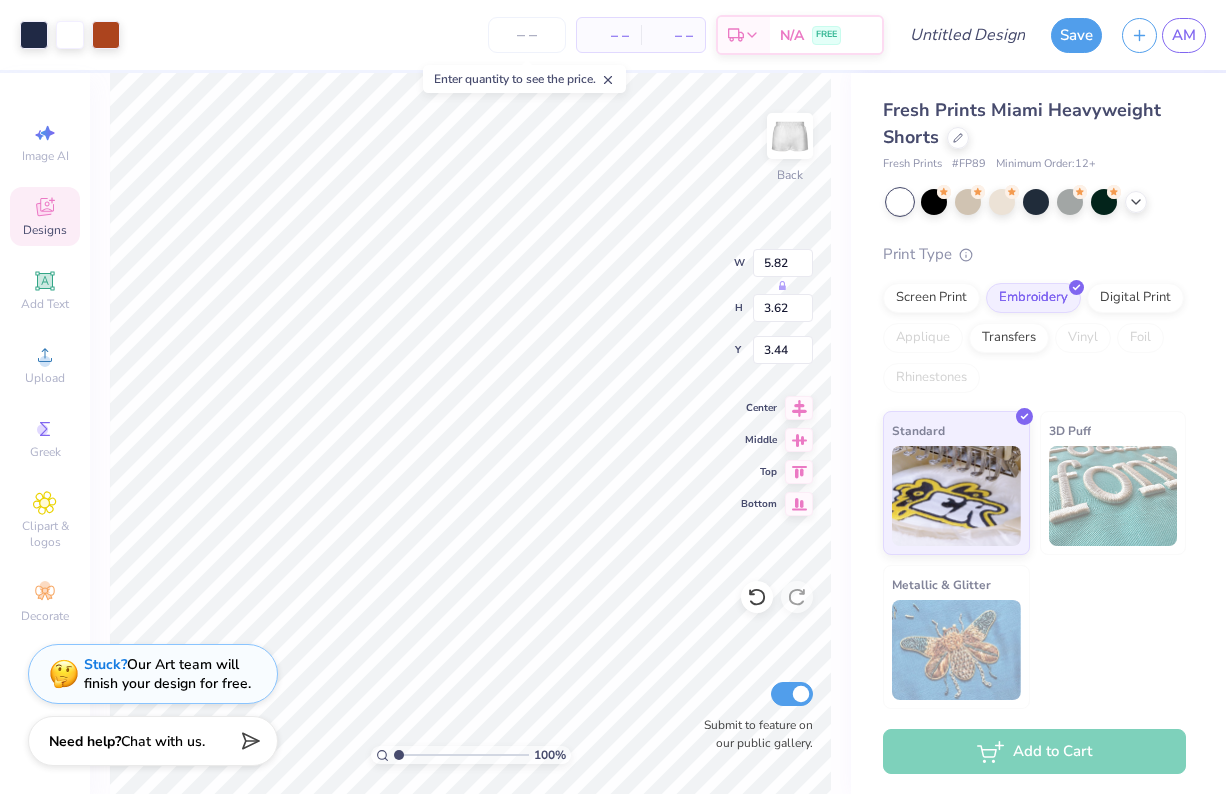 type on "0.50" 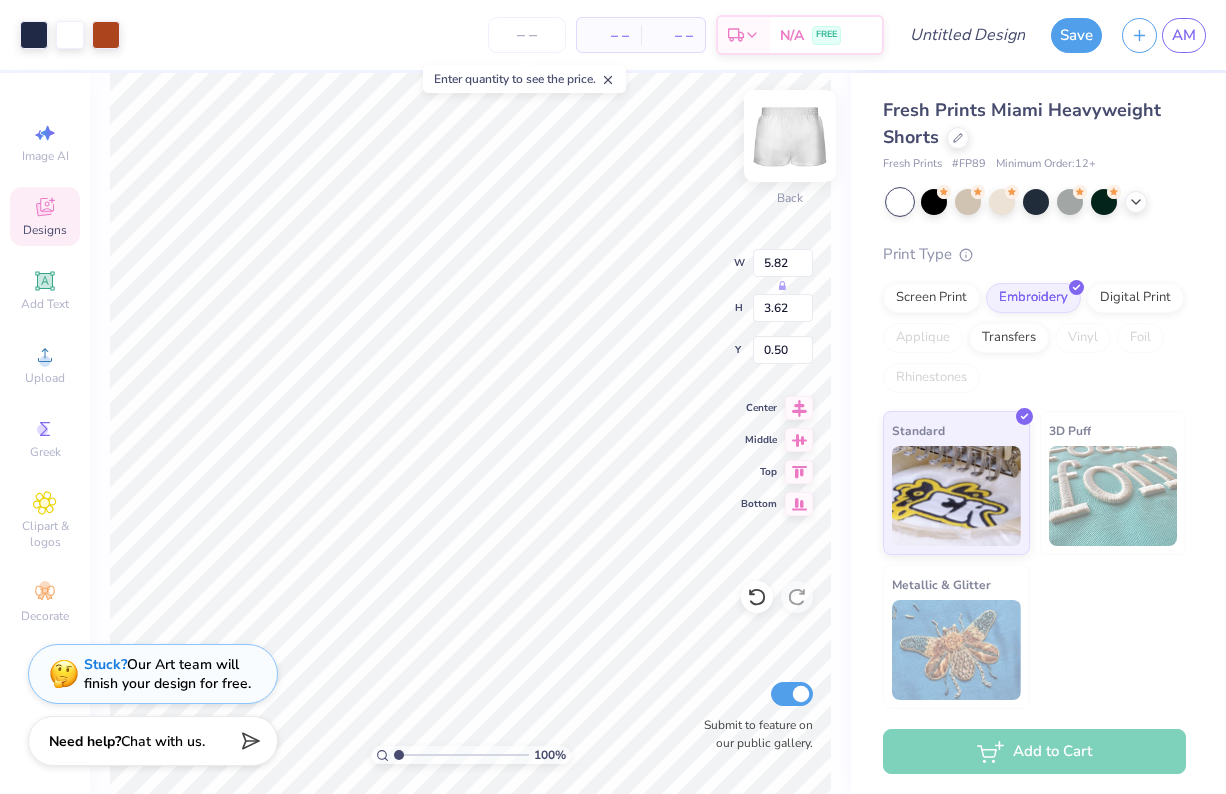 type on "2.55" 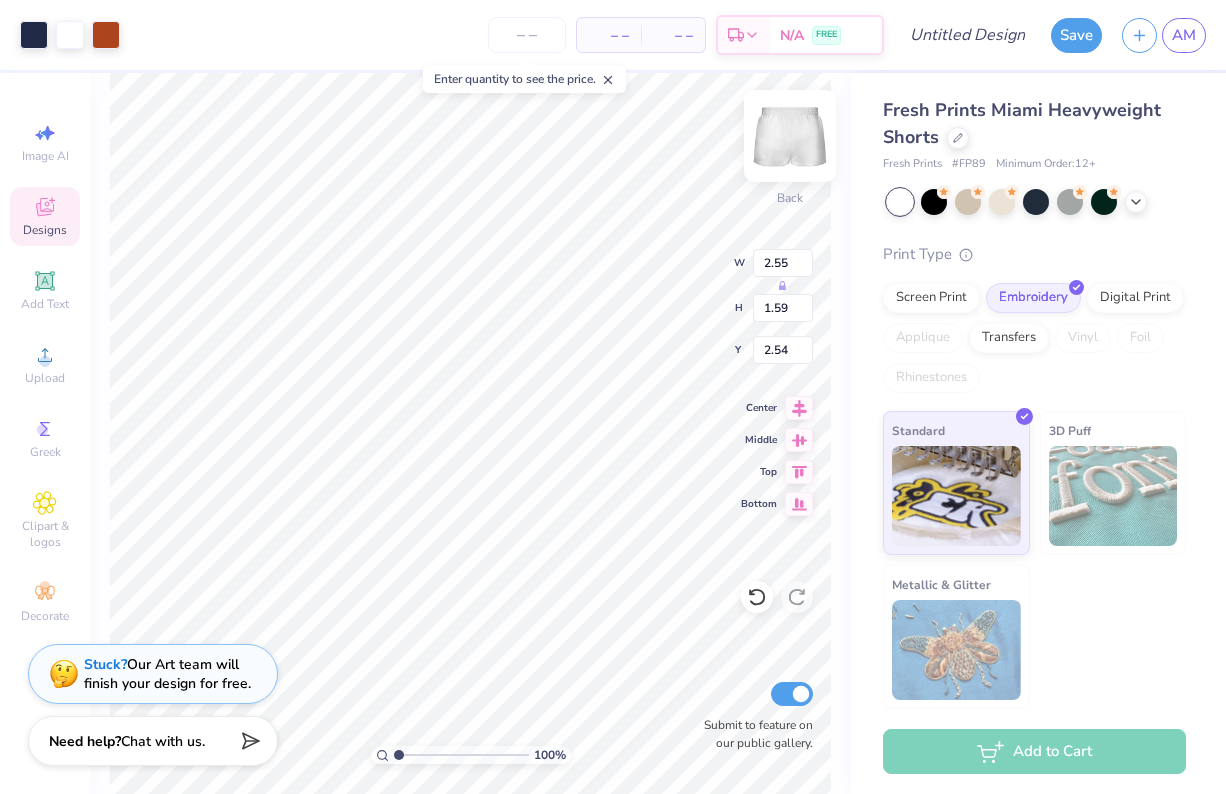 type on "8.22" 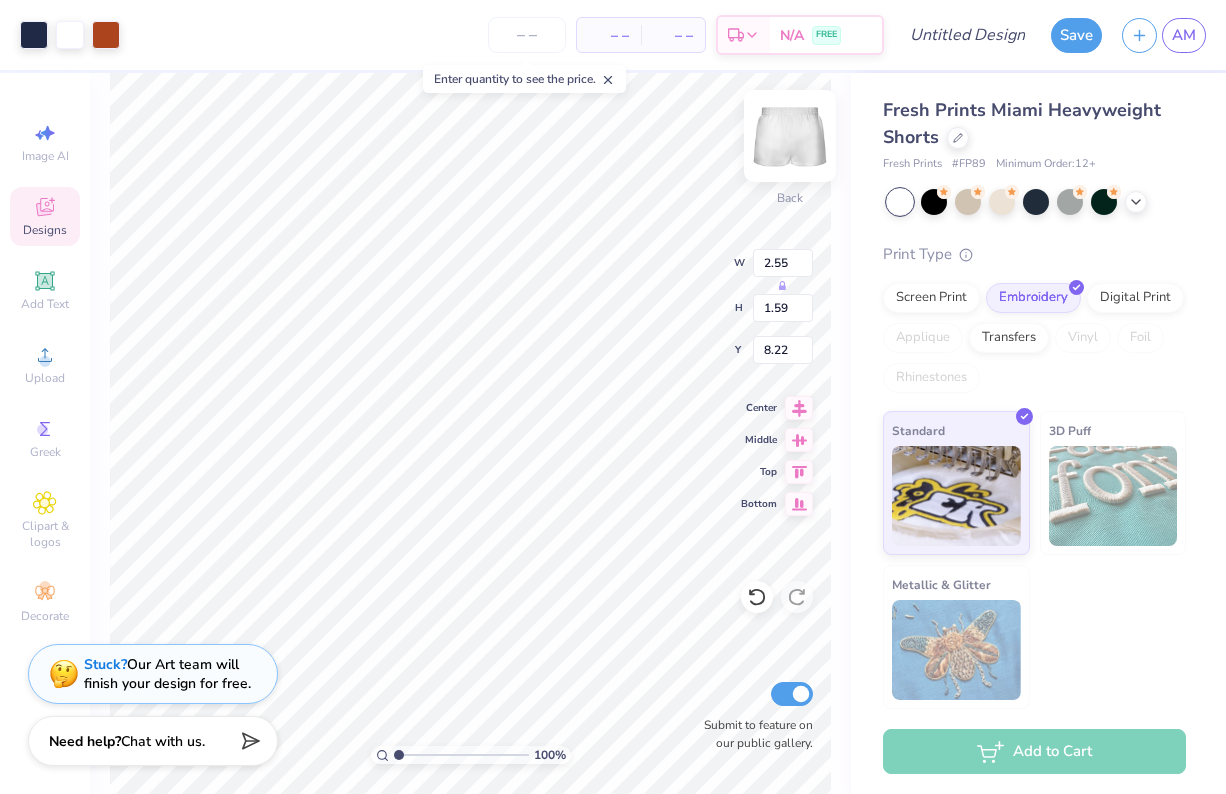 type on "3.78" 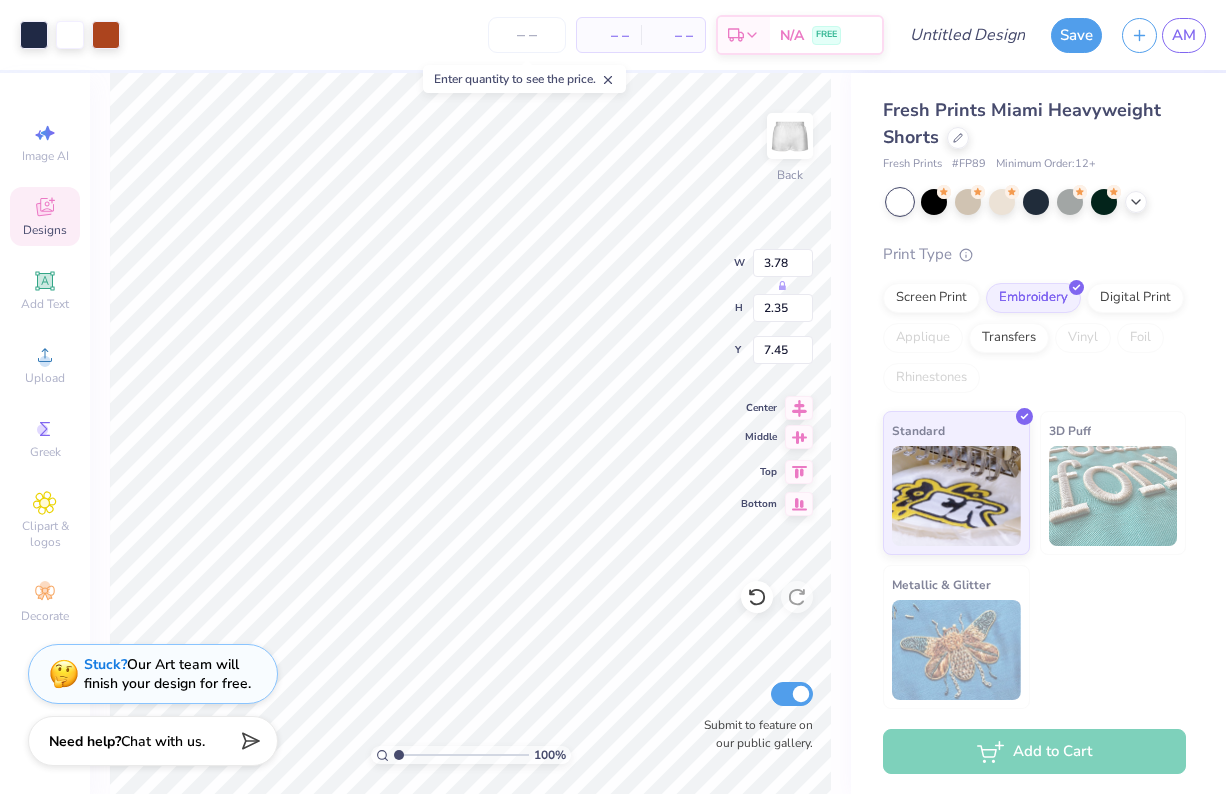 click on "Middle" at bounding box center (761, 437) 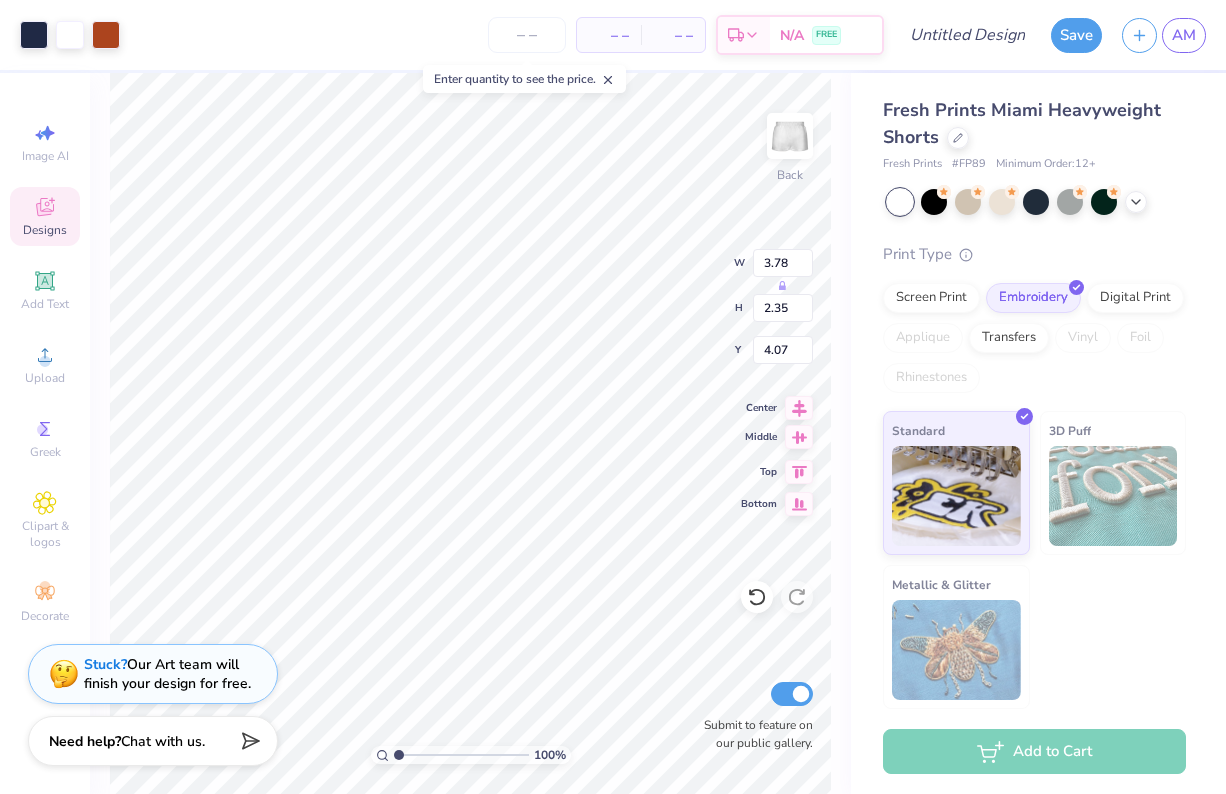 type on "7.65" 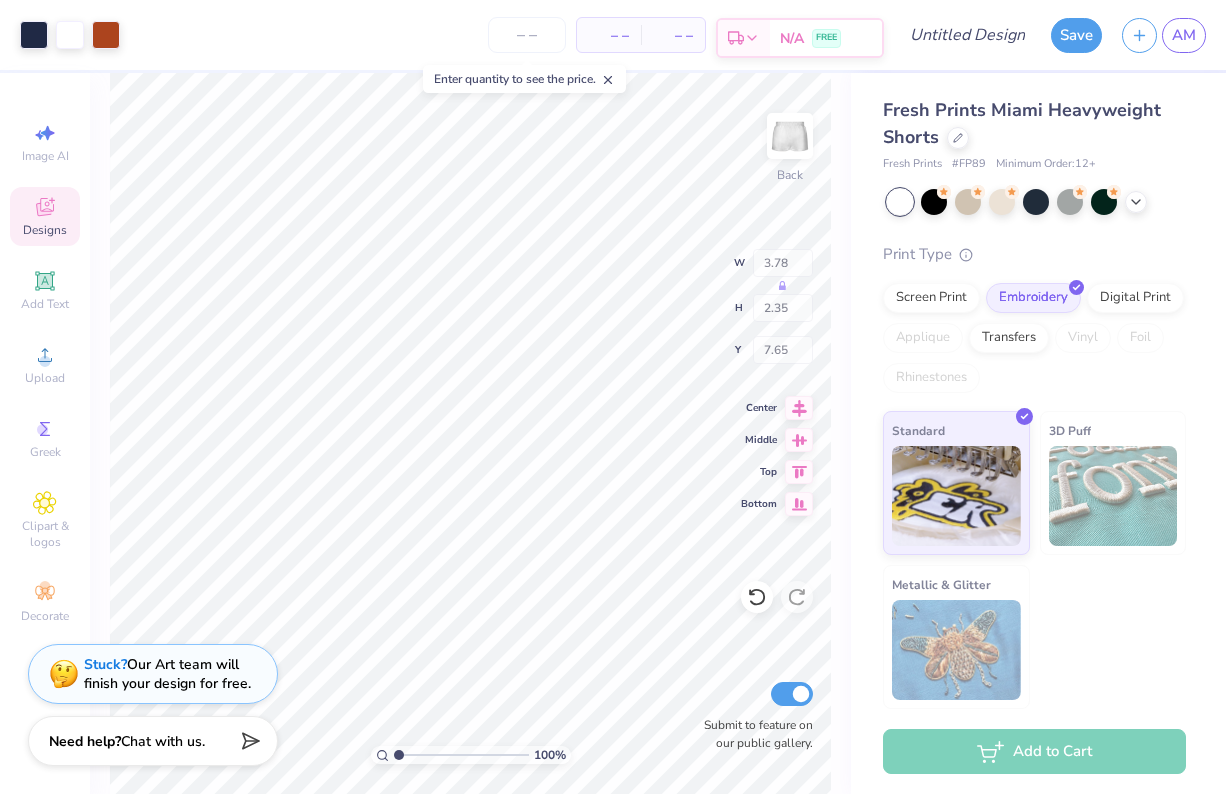 type on "0.56" 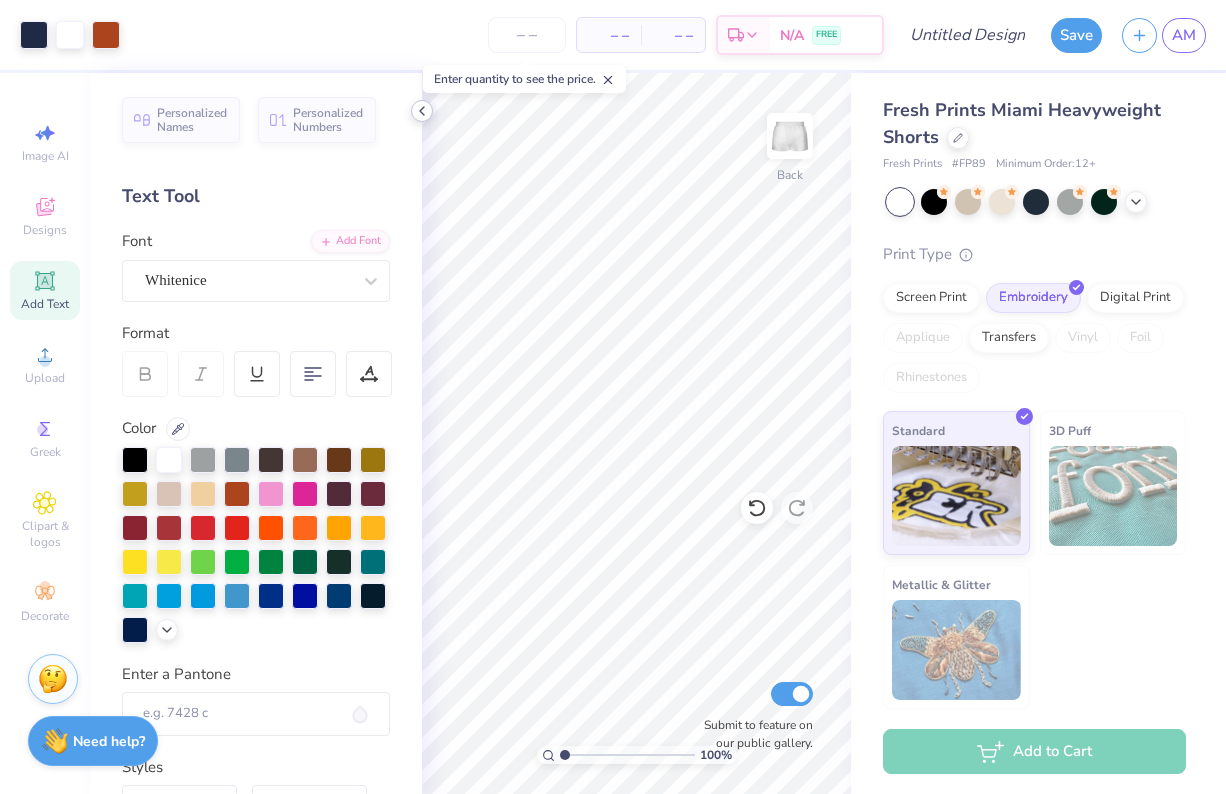 click 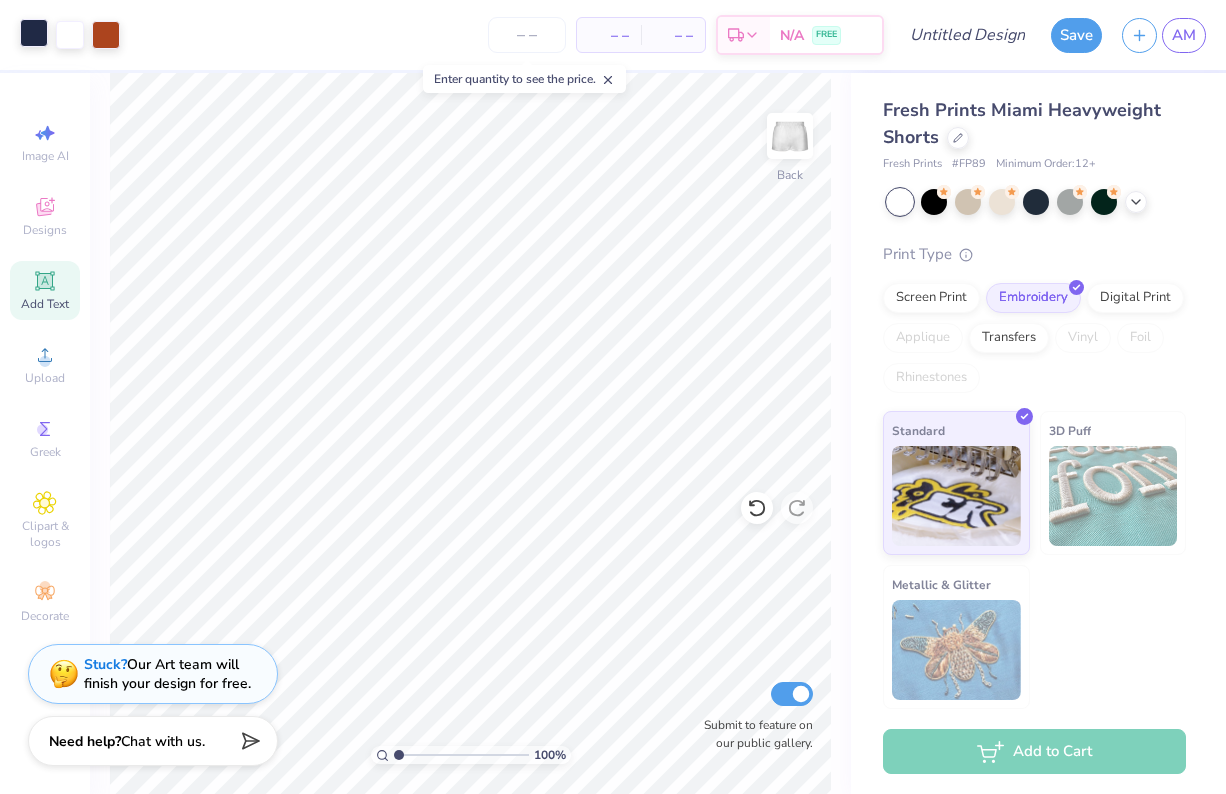 click at bounding box center [34, 33] 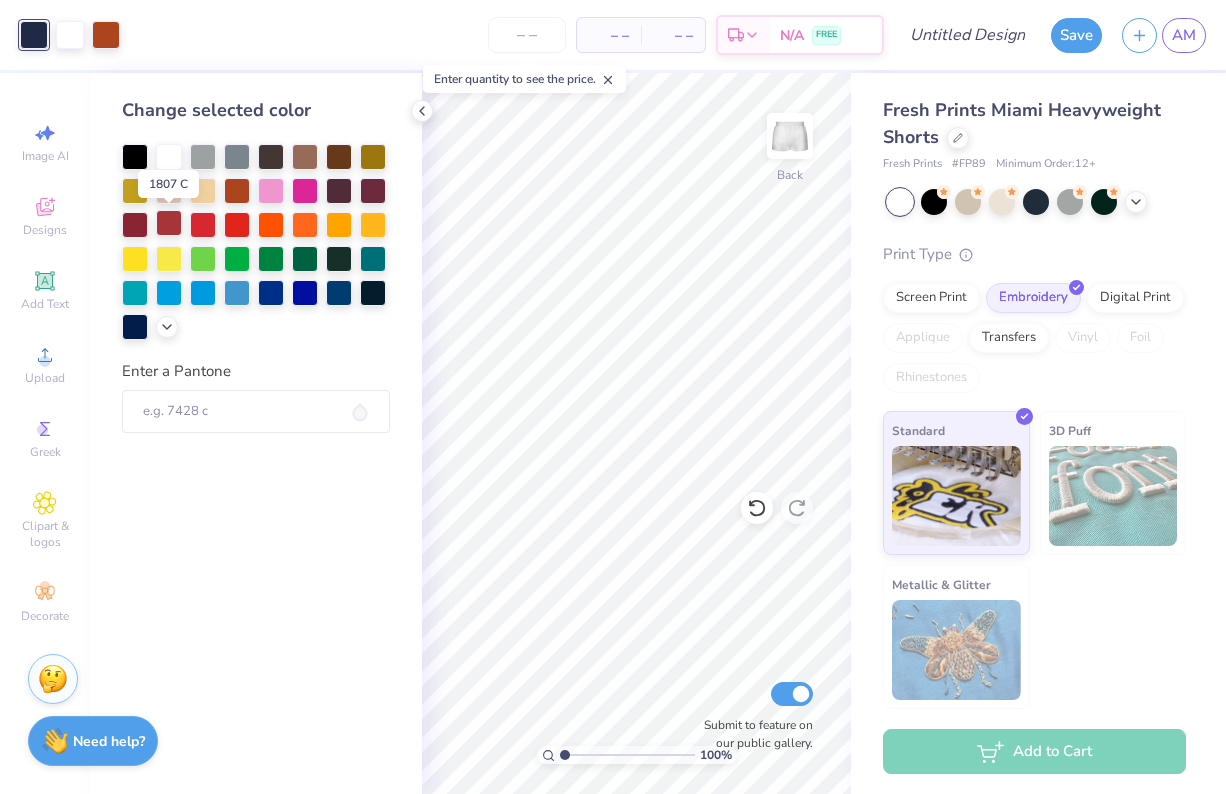 click at bounding box center (169, 223) 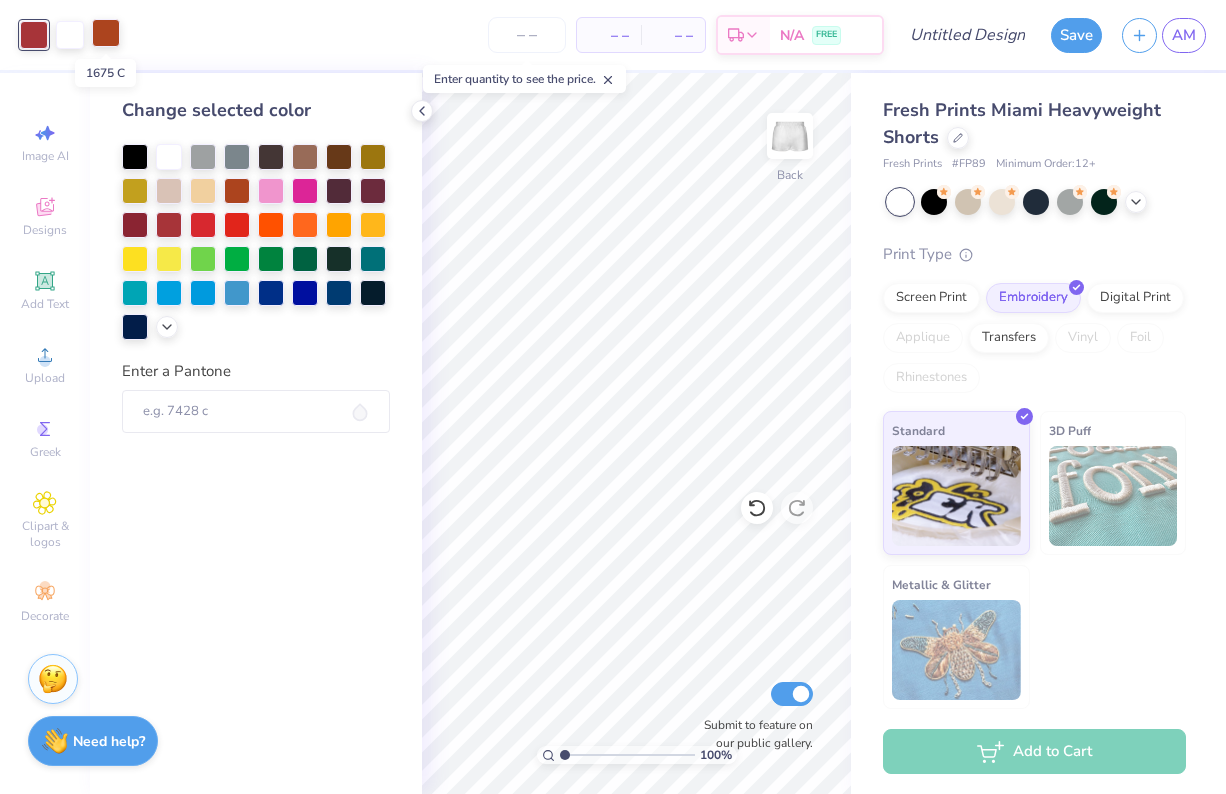 click at bounding box center (106, 33) 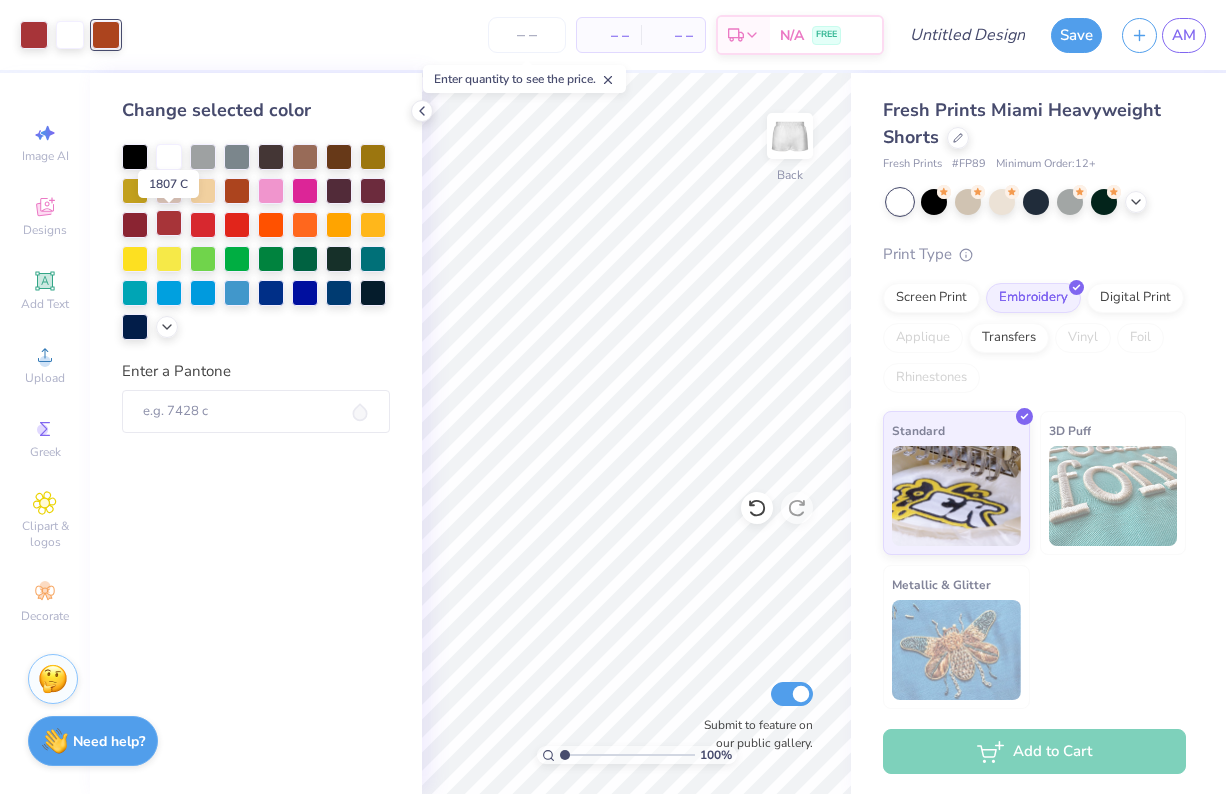 click at bounding box center [169, 223] 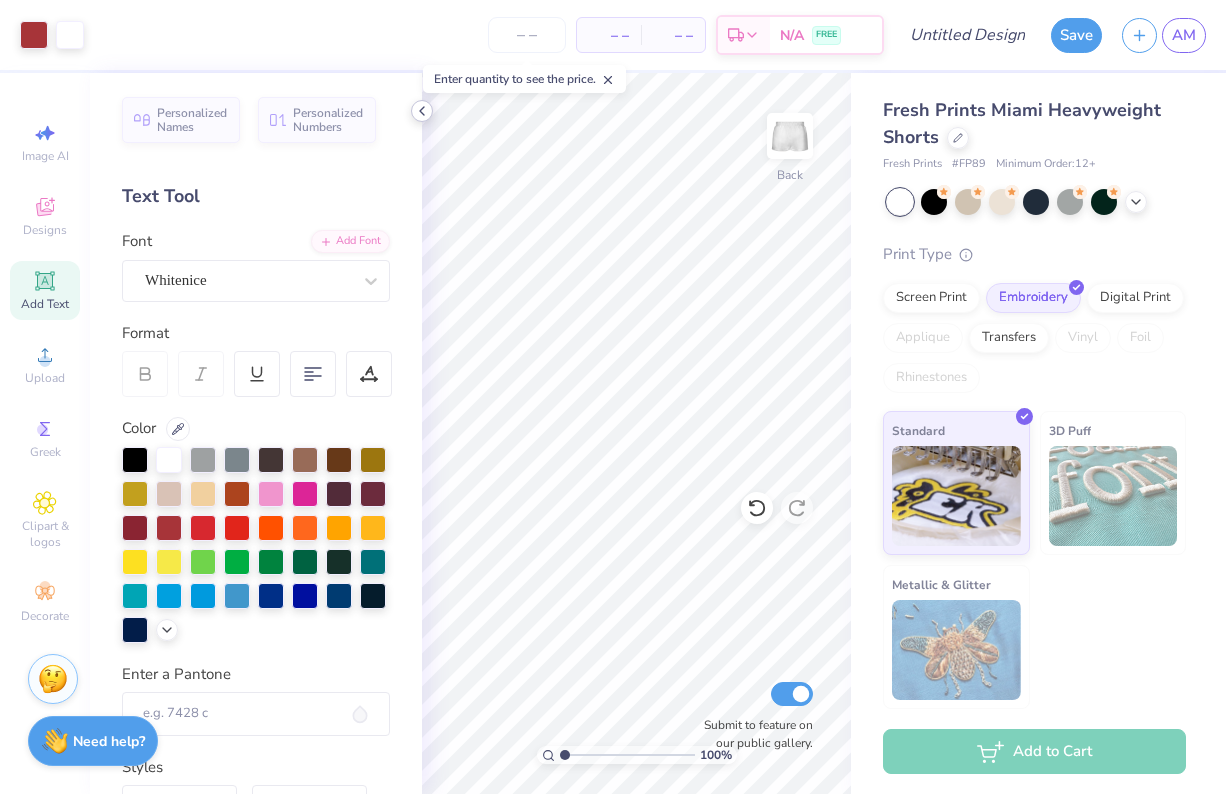 click 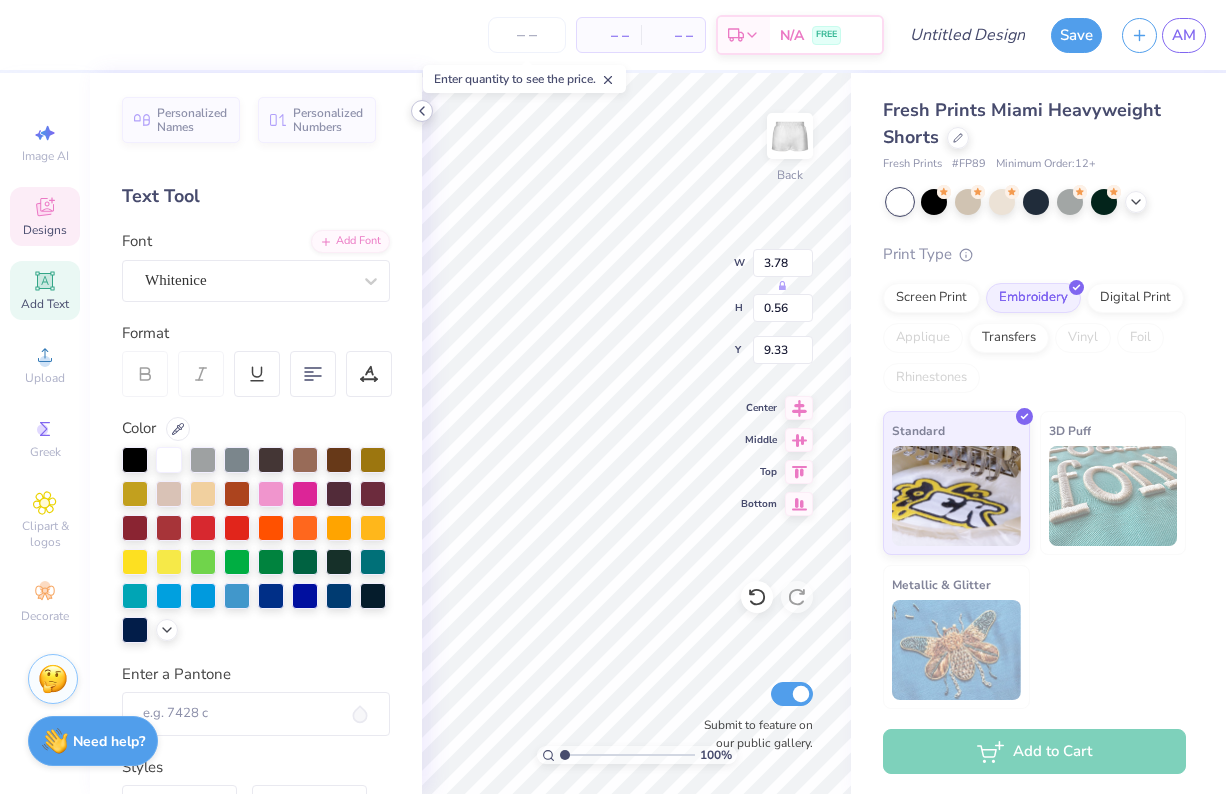 scroll, scrollTop: 0, scrollLeft: 2, axis: horizontal 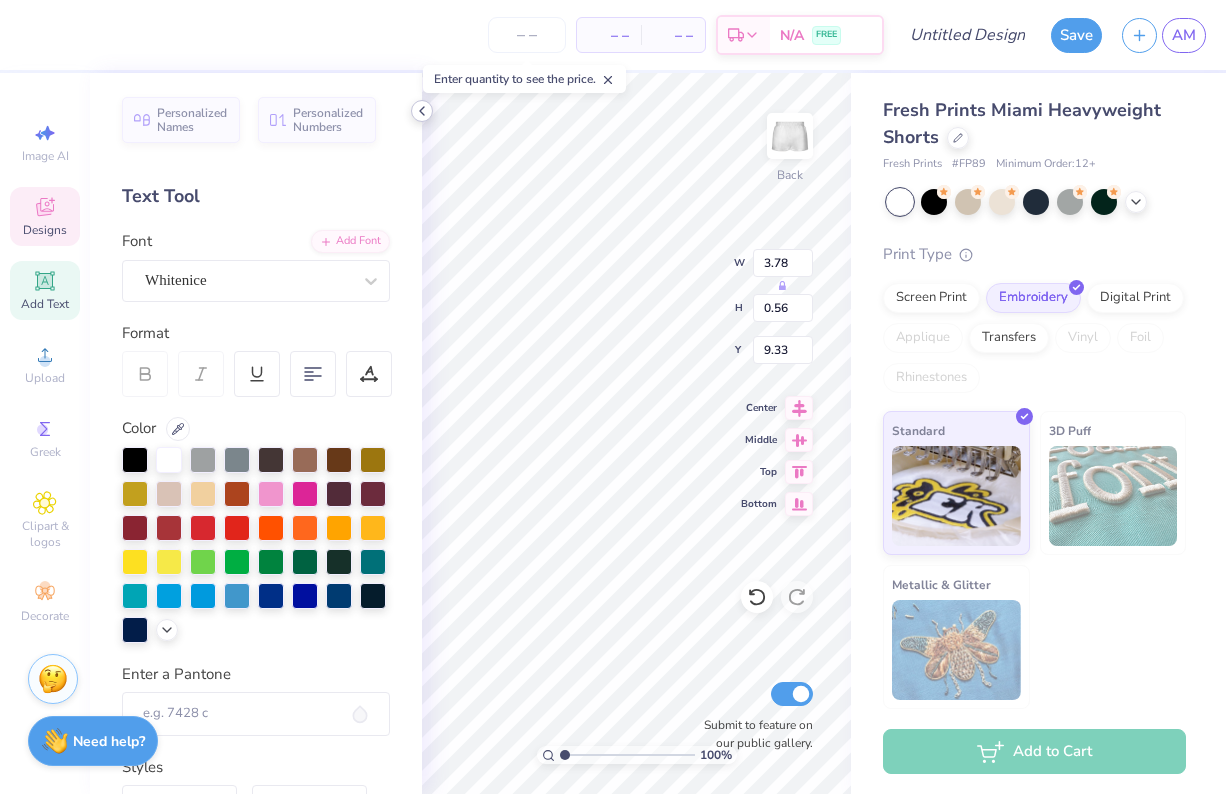 type on "Hudson Vallehy" 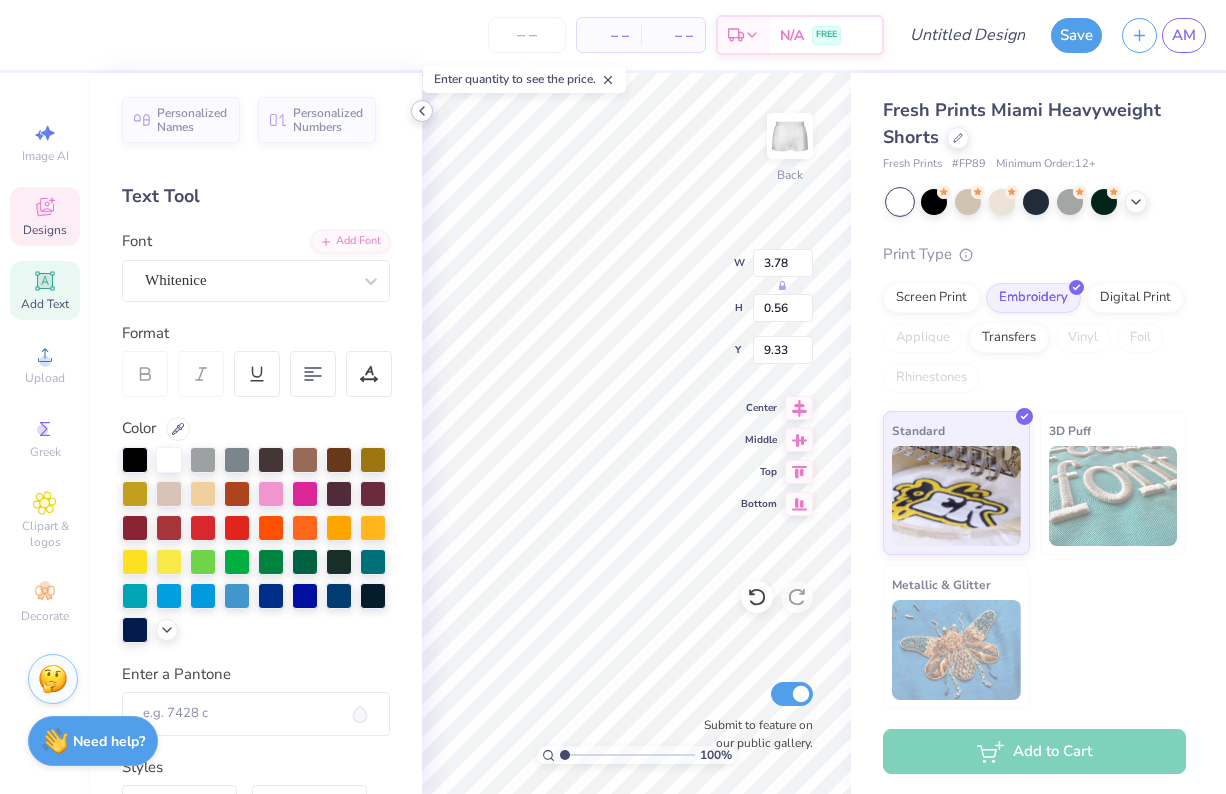 scroll, scrollTop: 0, scrollLeft: 5, axis: horizontal 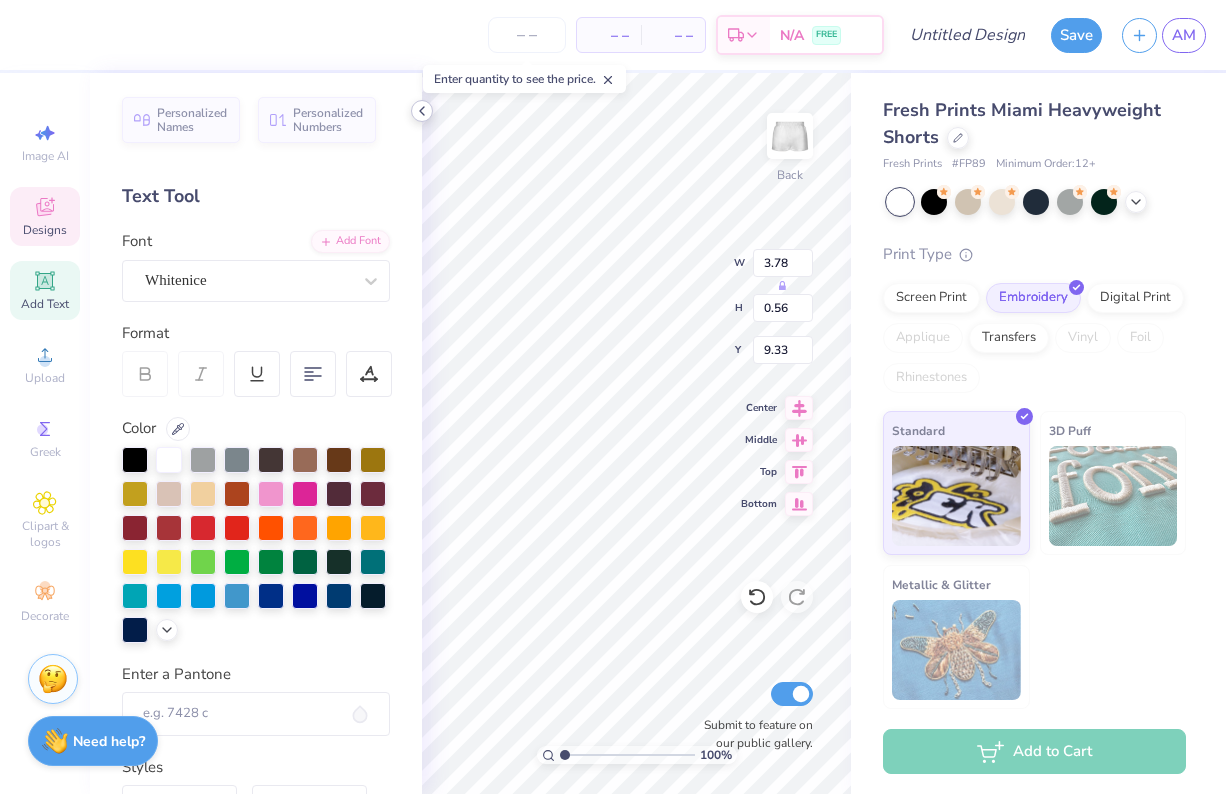 type on "3.10" 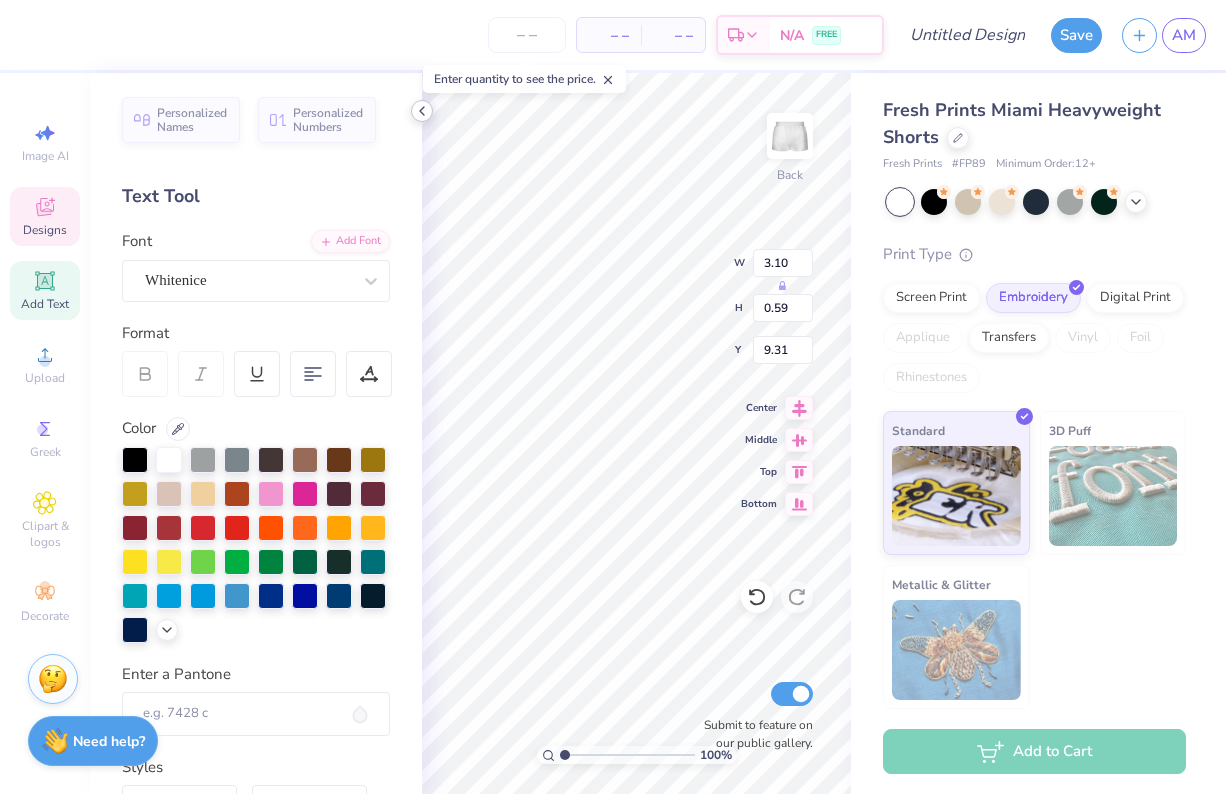 click 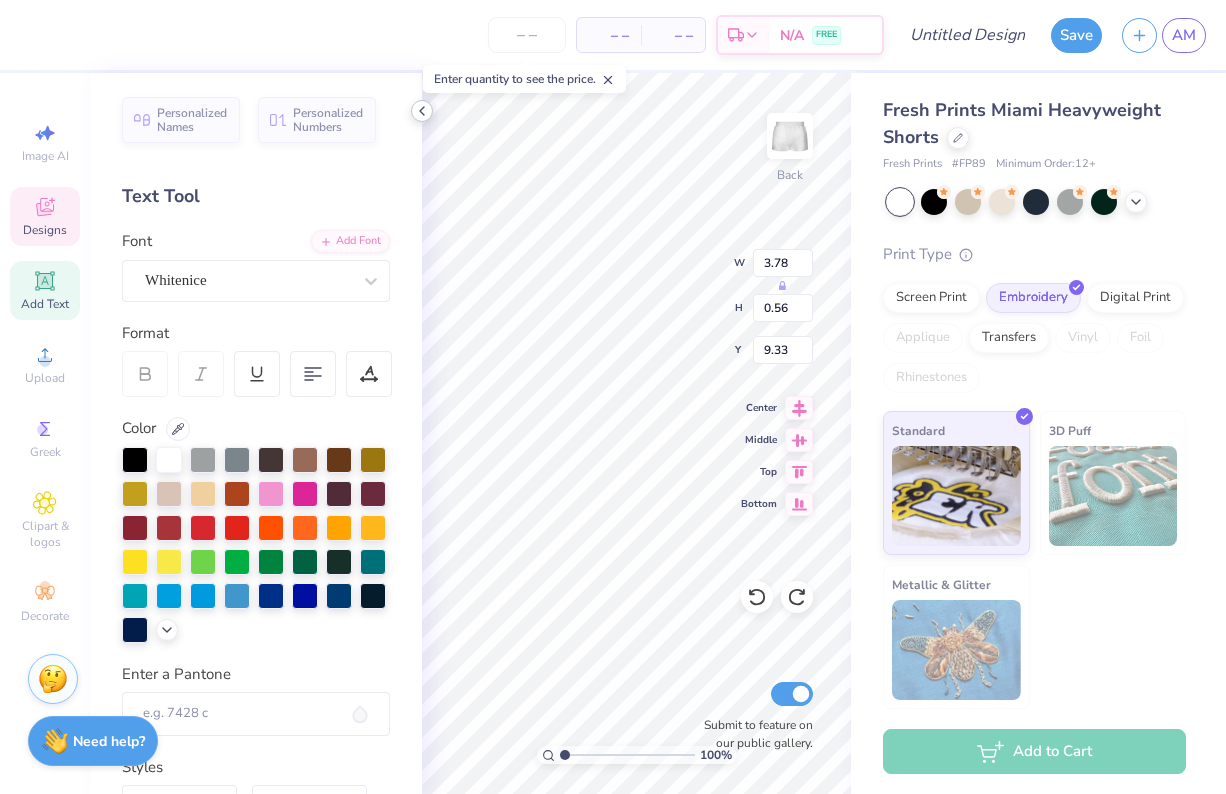 click 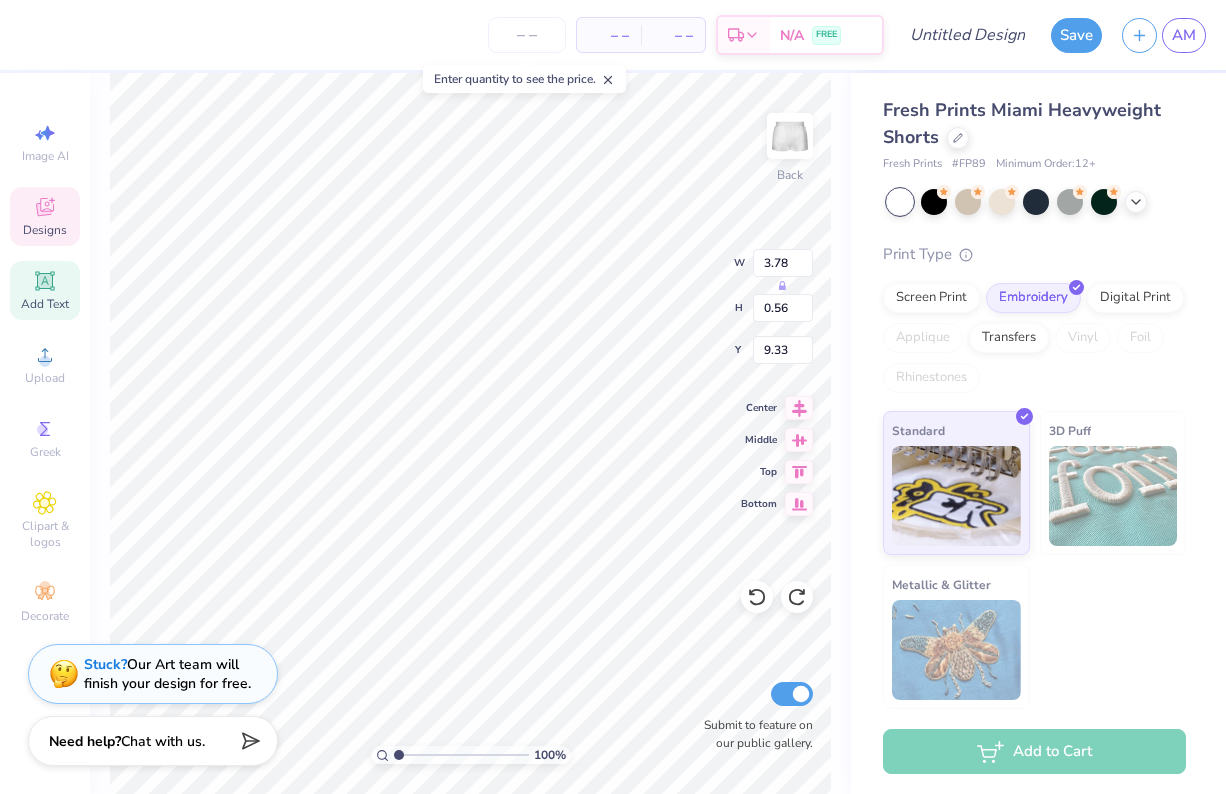 scroll, scrollTop: 0, scrollLeft: 4, axis: horizontal 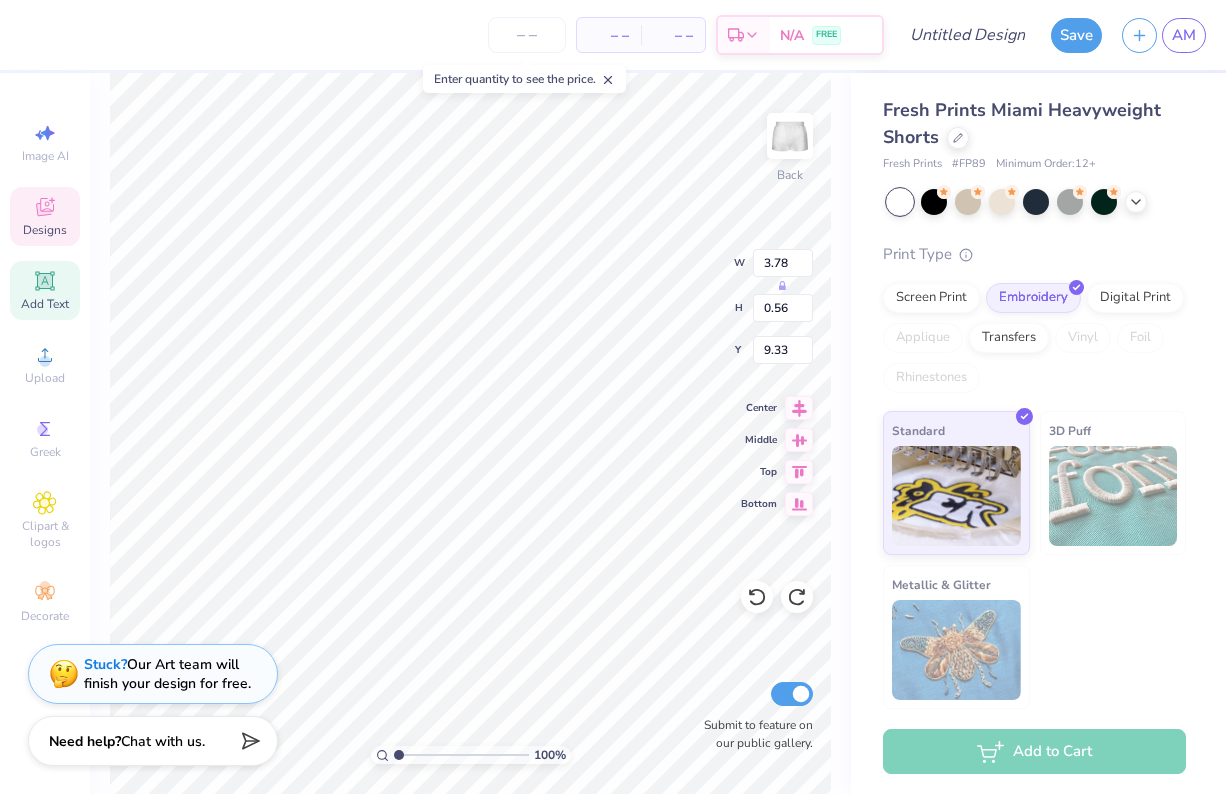 type on "Hudson Valley" 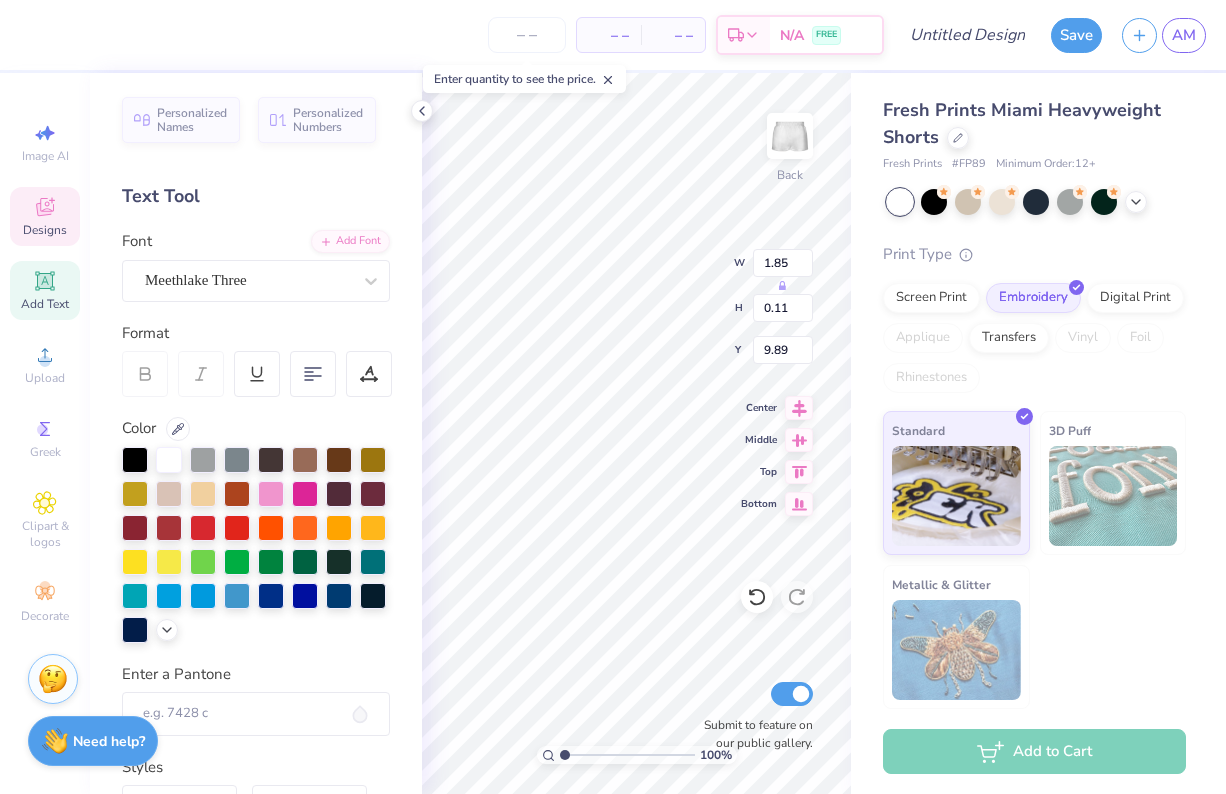 scroll, scrollTop: 0, scrollLeft: 1, axis: horizontal 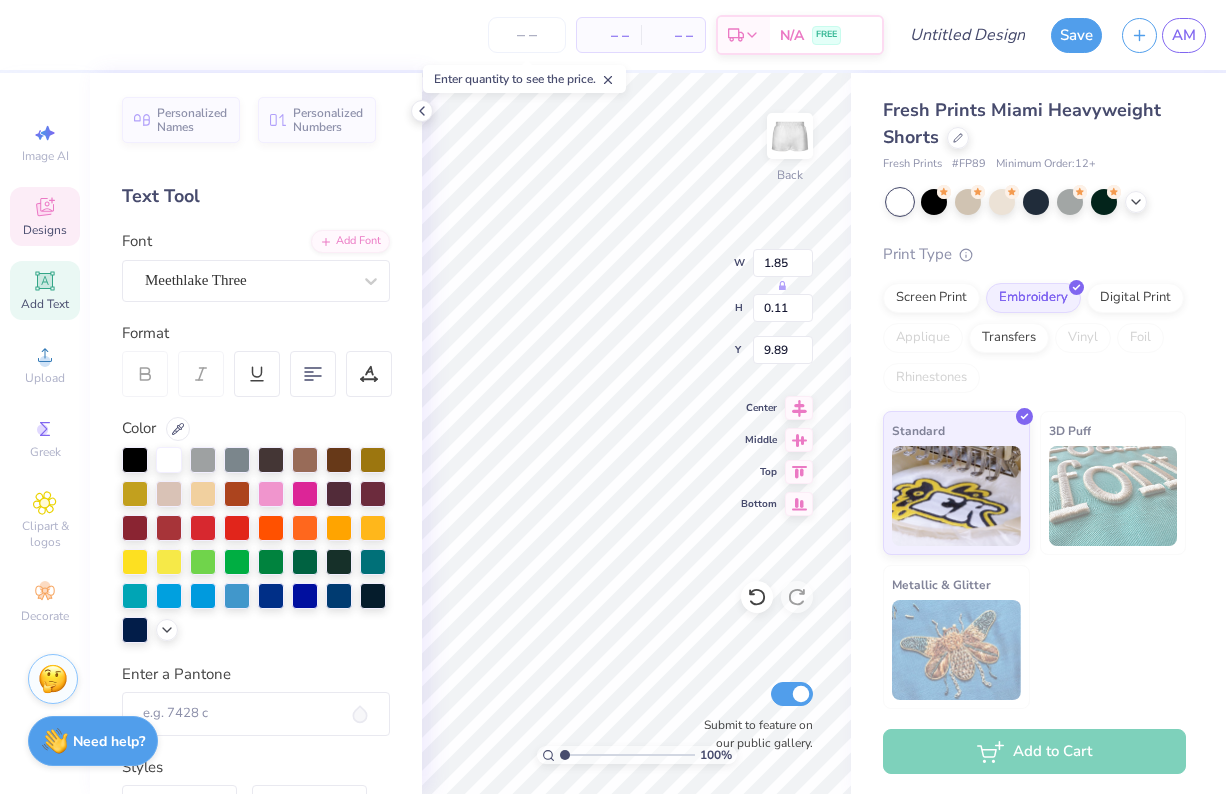 type on "13th Regional Board AMBITION" 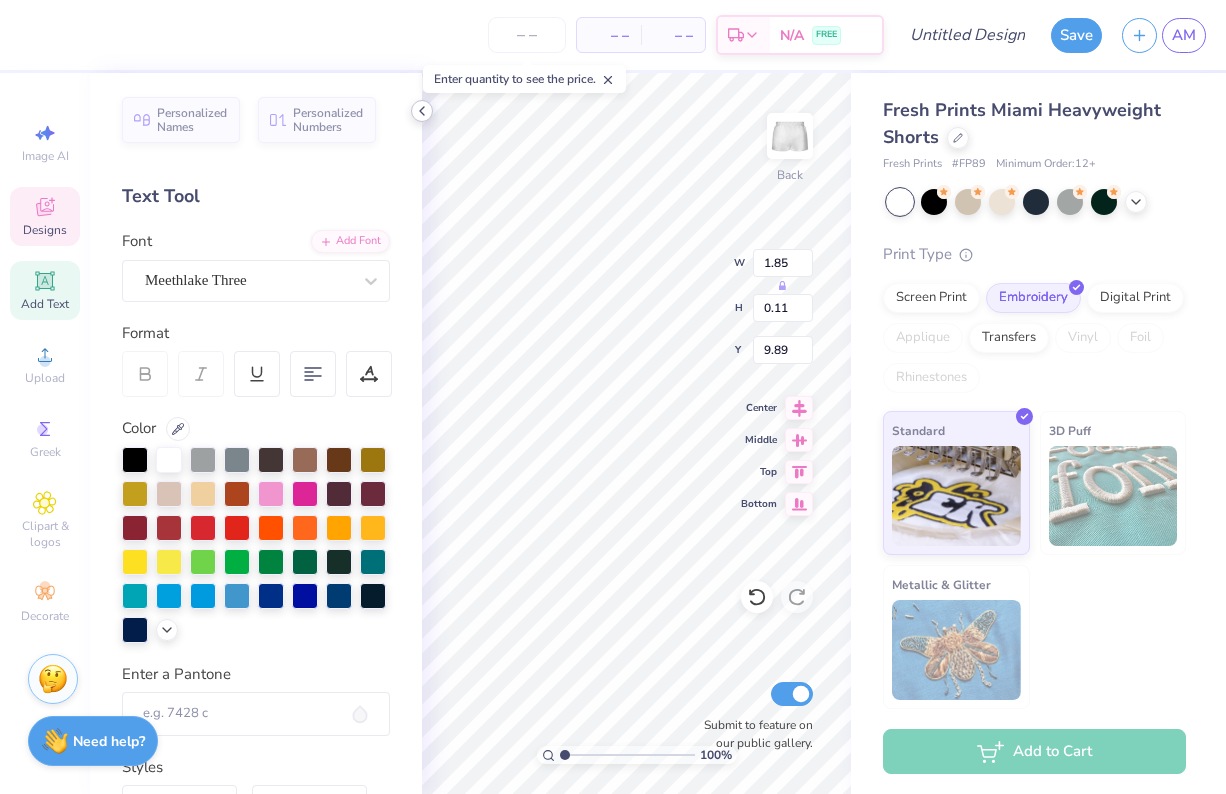 type on "3.40" 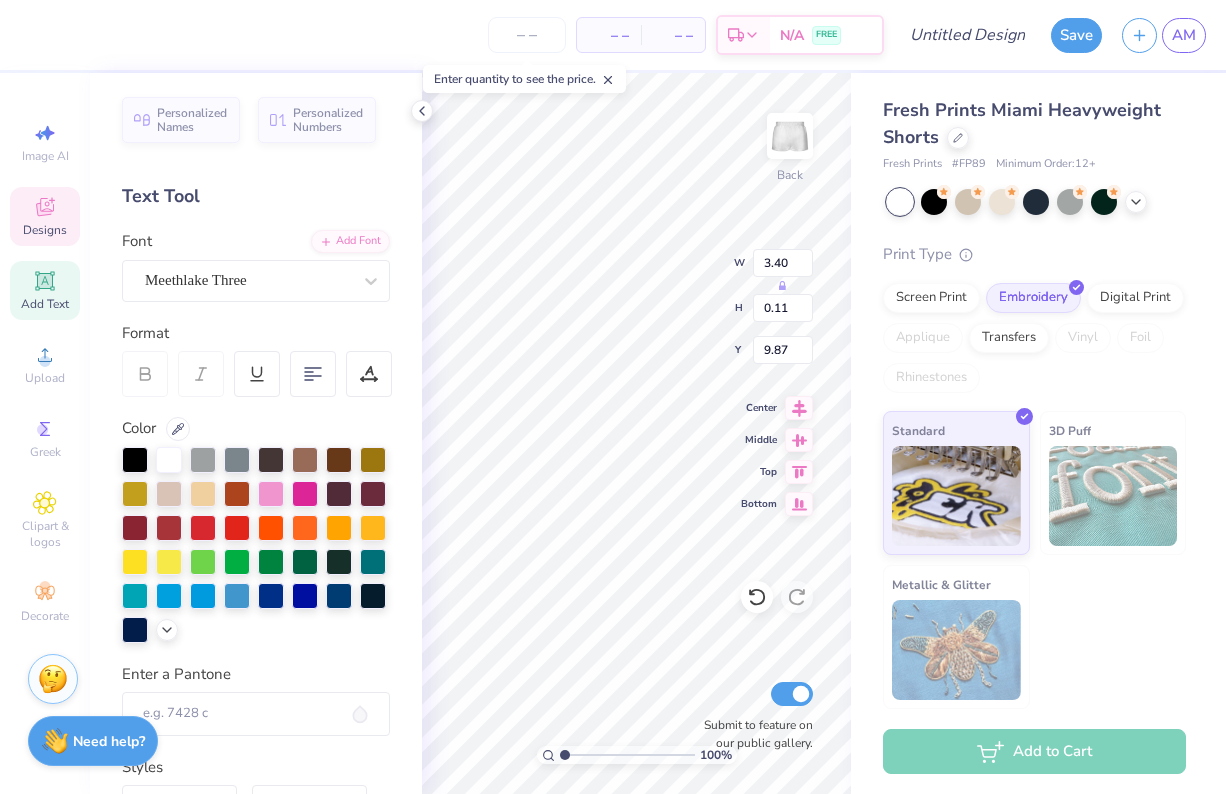 click on "100  % Back W 3.40 H 0.11 Y 9.87 Center Middle Top Bottom Submit to feature on our public gallery." at bounding box center [636, 433] 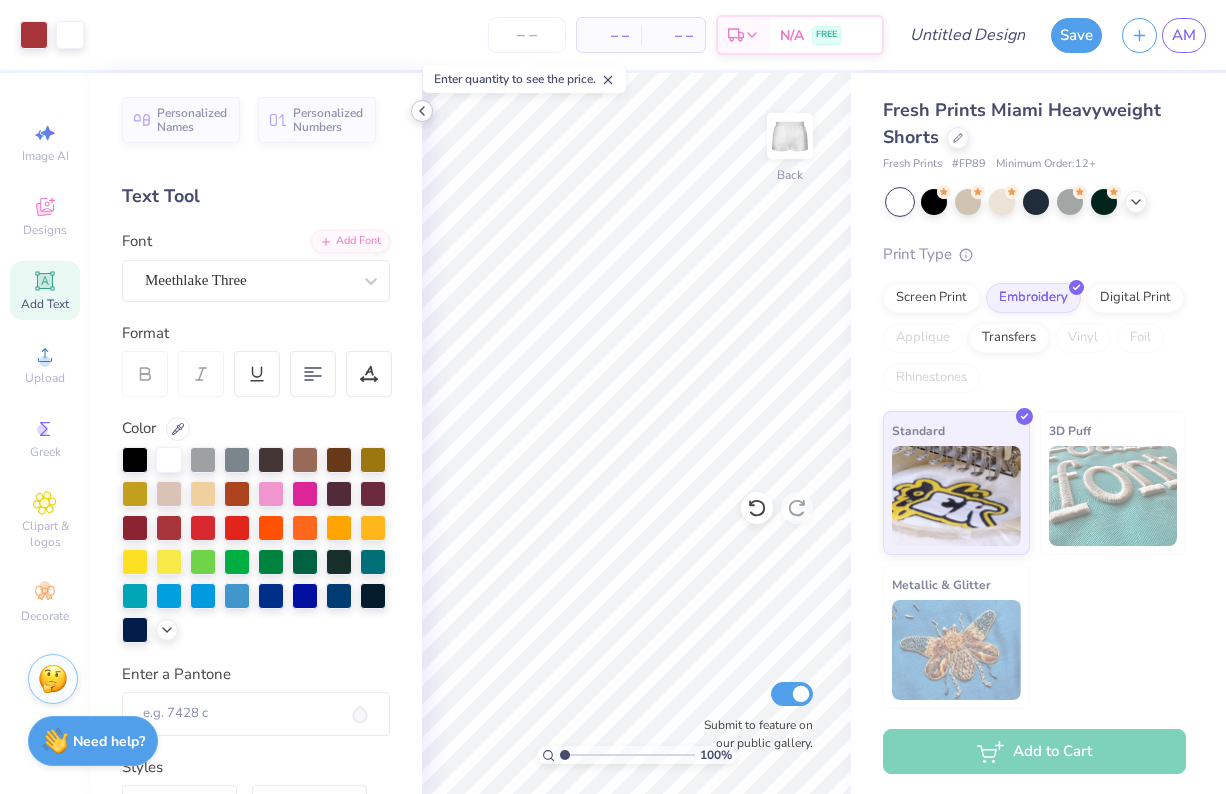 click 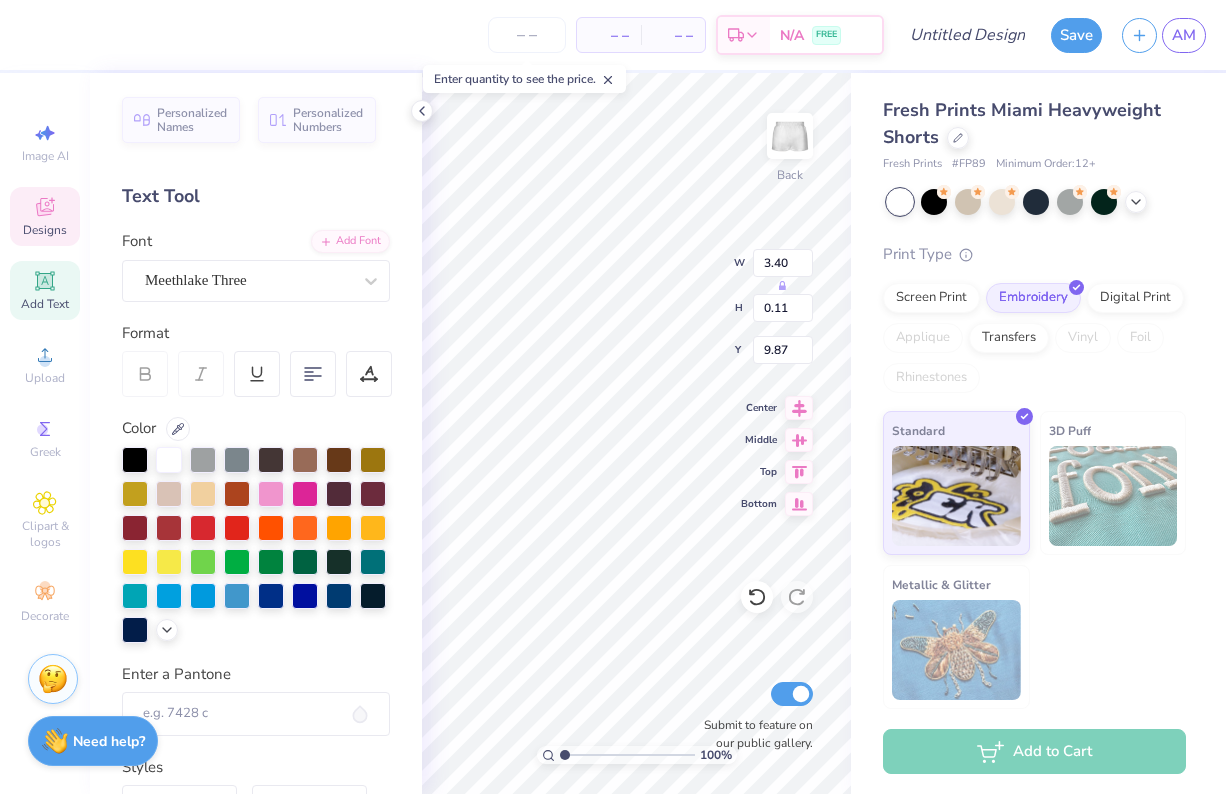 type on "13th Regional Board" 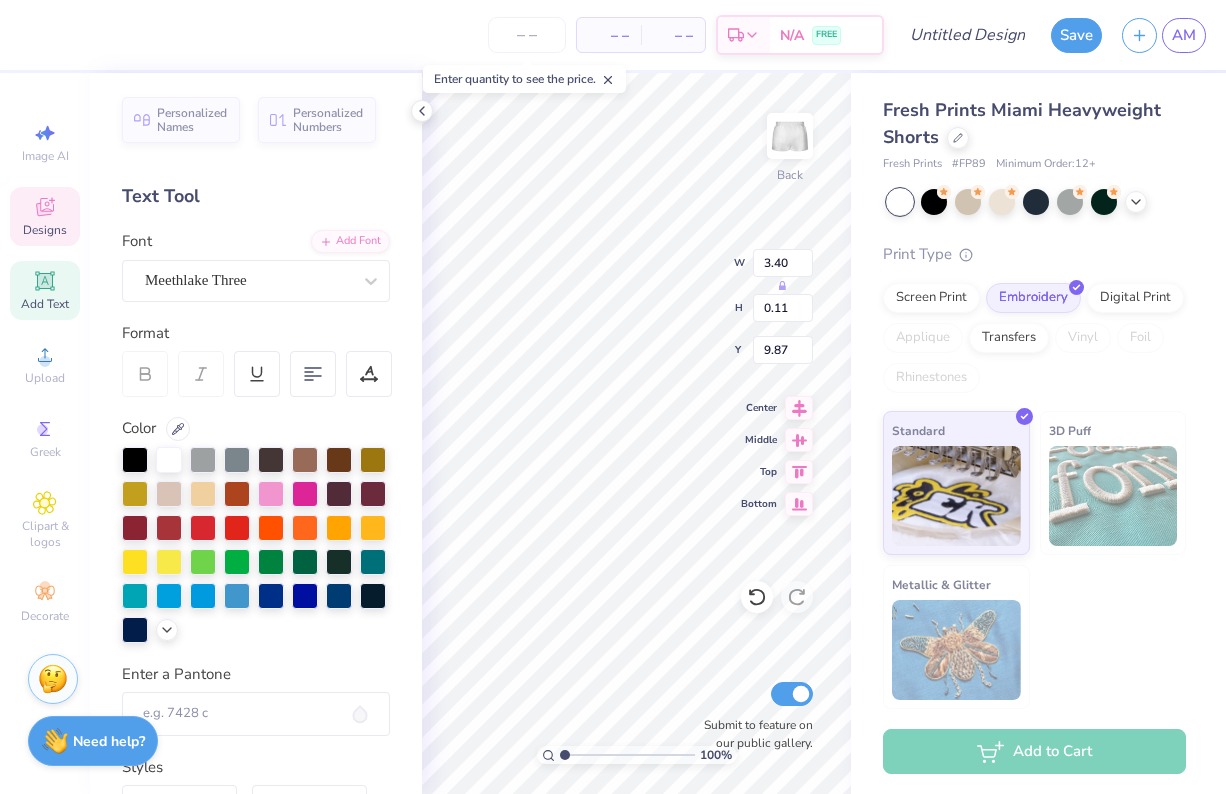 scroll, scrollTop: 0, scrollLeft: 8, axis: horizontal 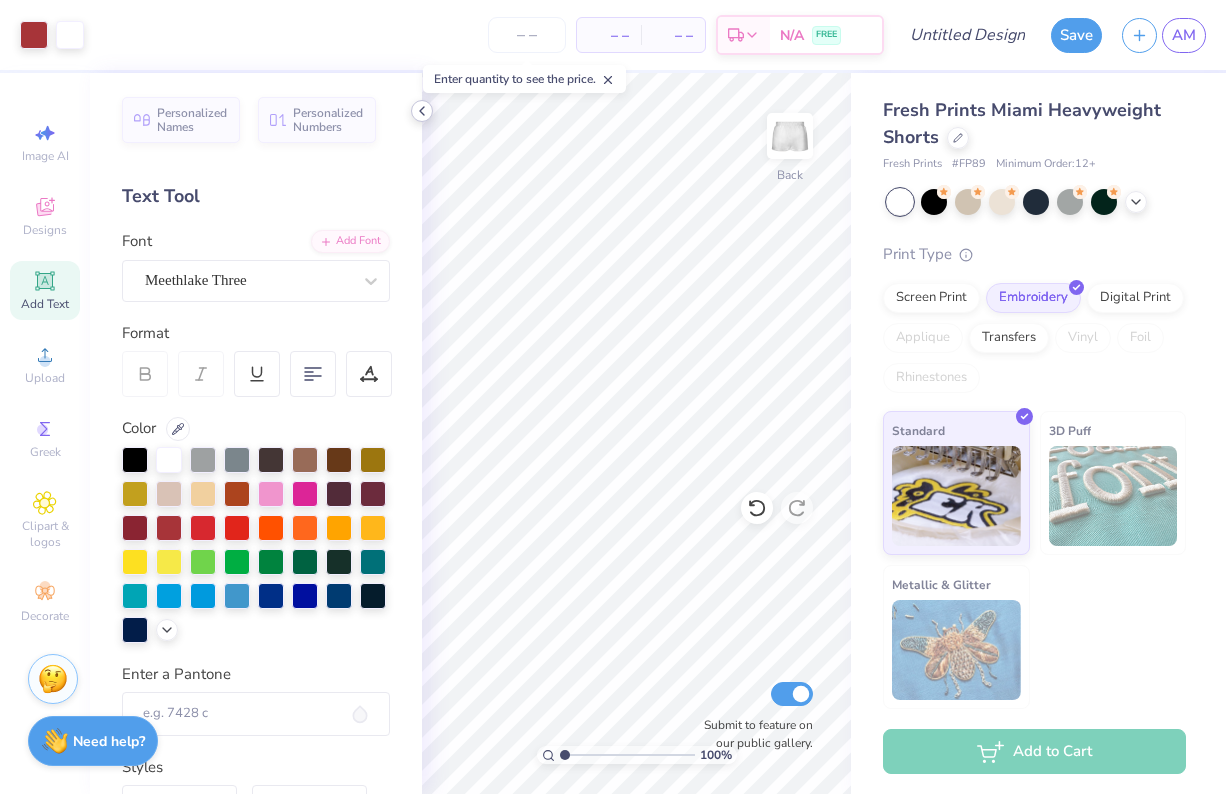 click 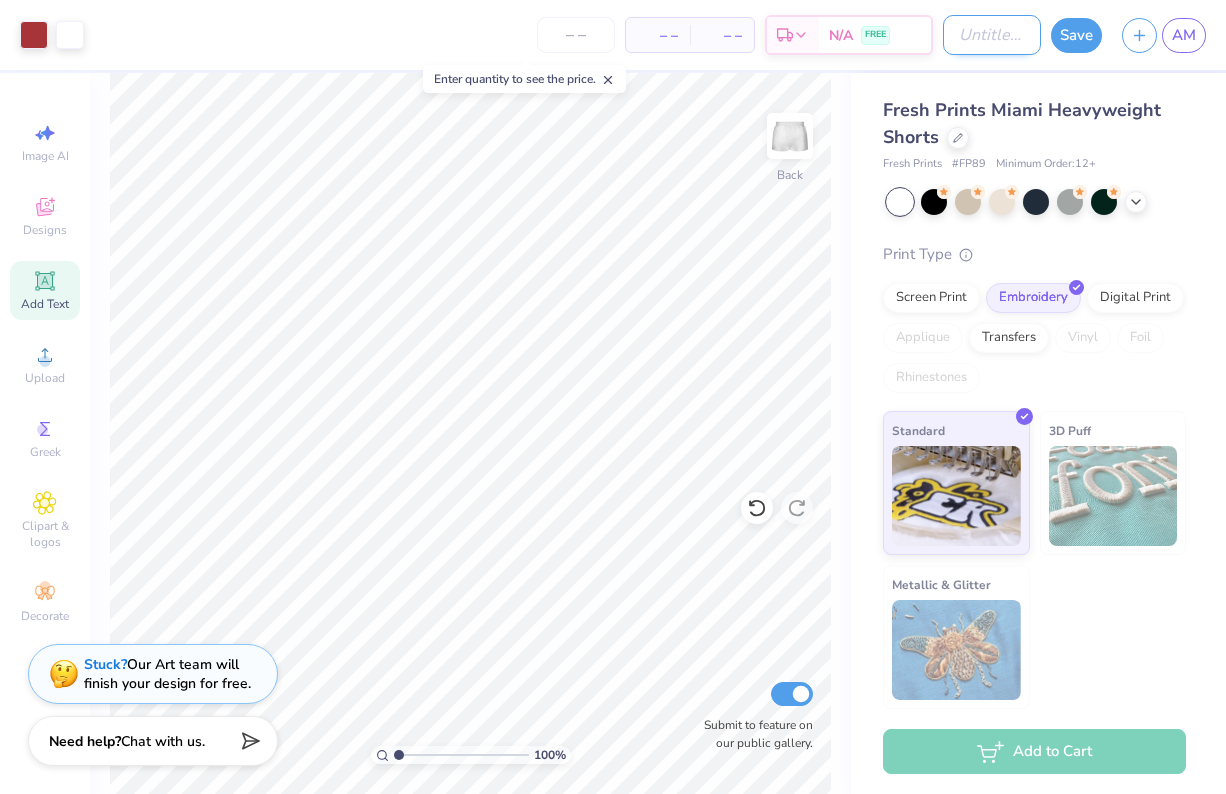 click on "Design Title" at bounding box center (992, 35) 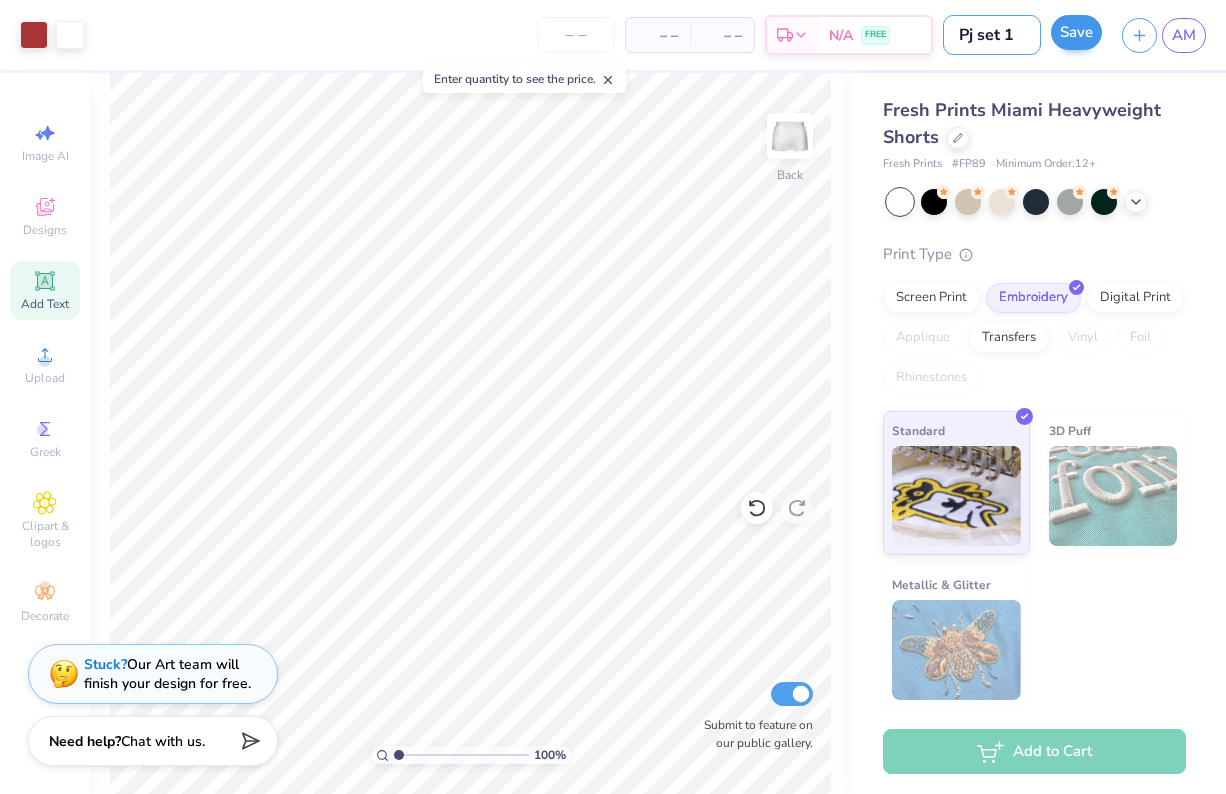 type on "Pj set 1" 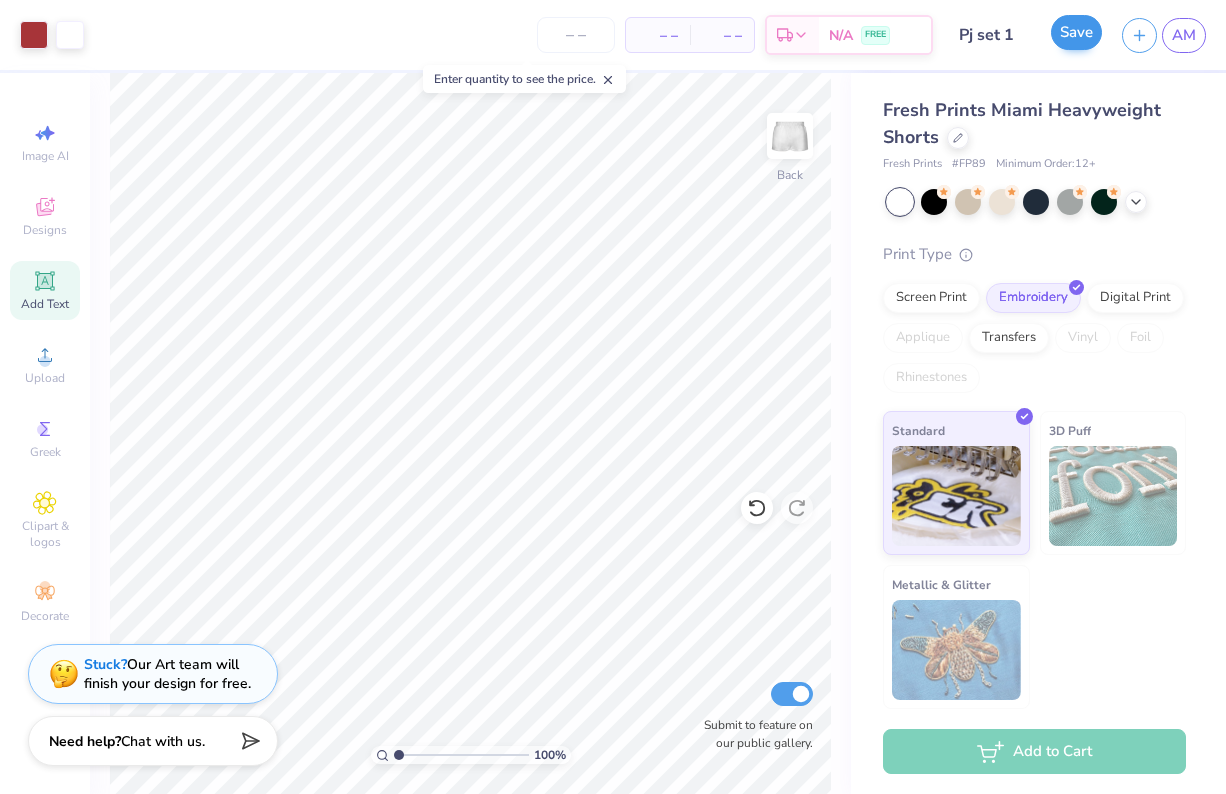 click on "Save" at bounding box center (1076, 32) 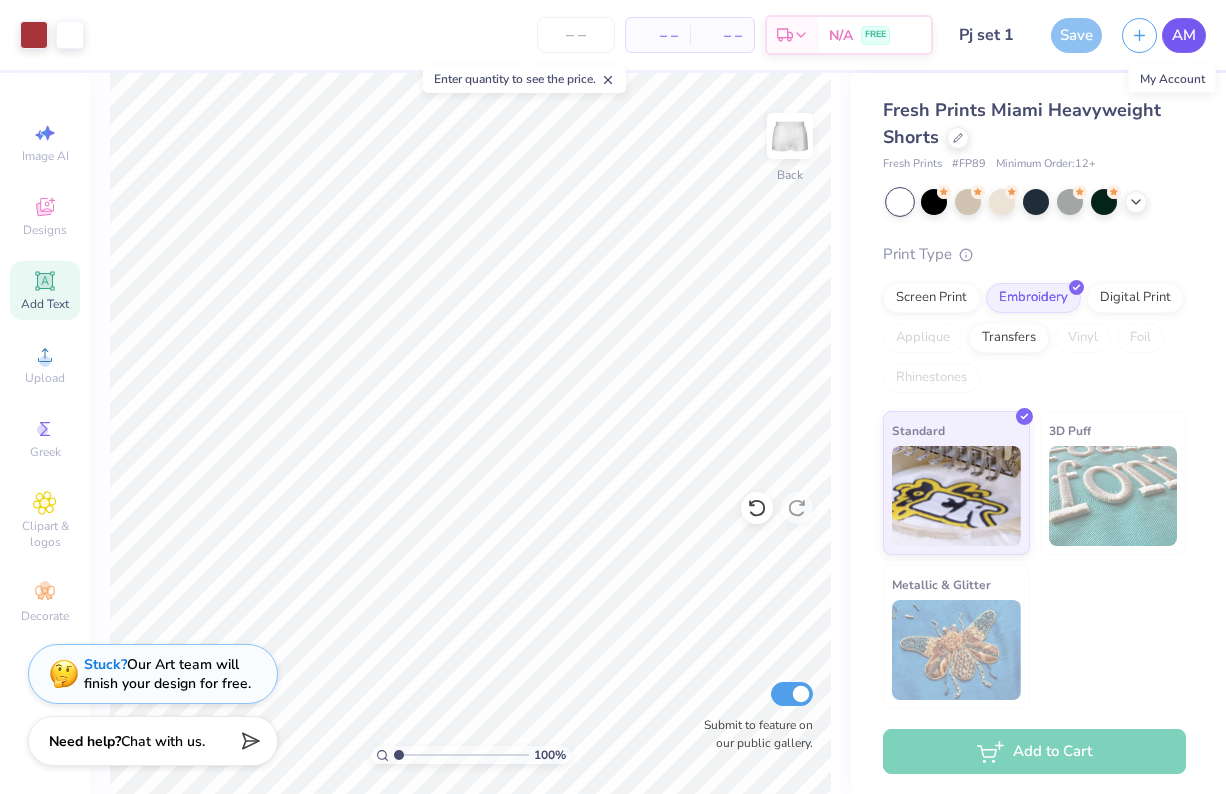 click on "AM" at bounding box center [1184, 35] 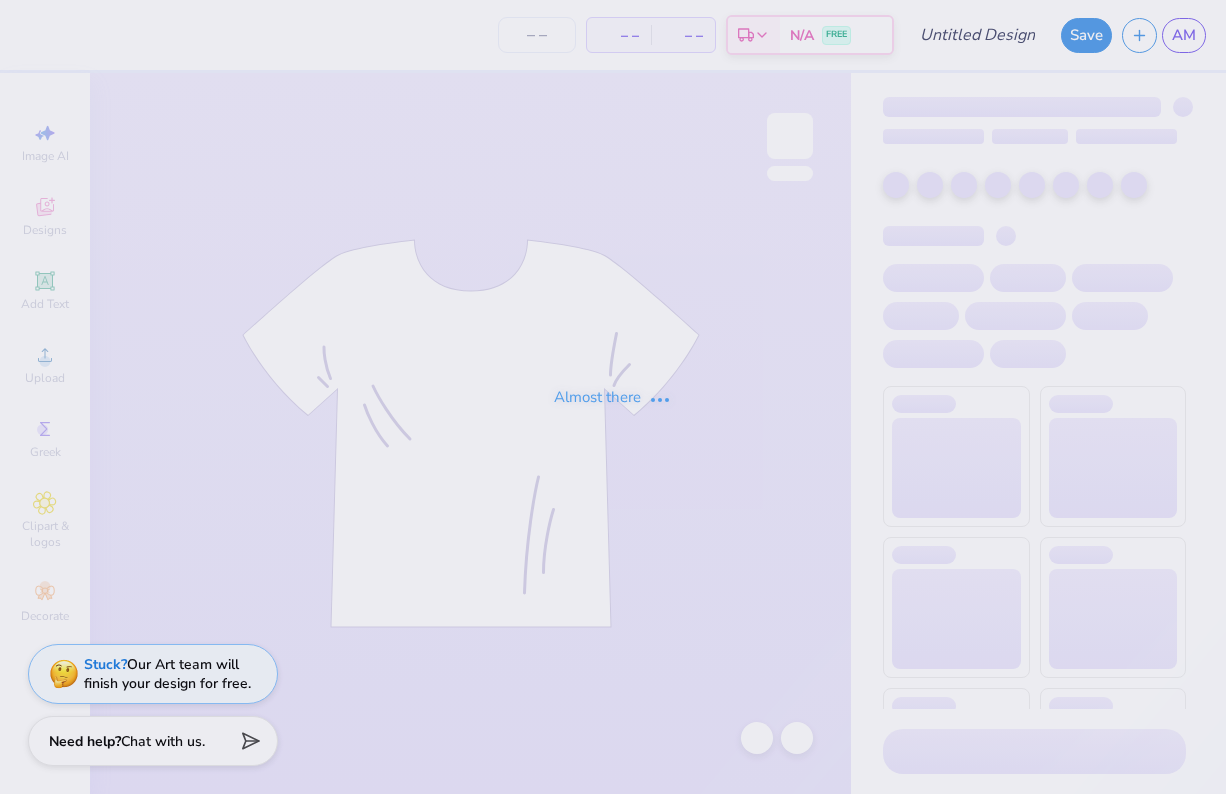 scroll, scrollTop: 0, scrollLeft: 0, axis: both 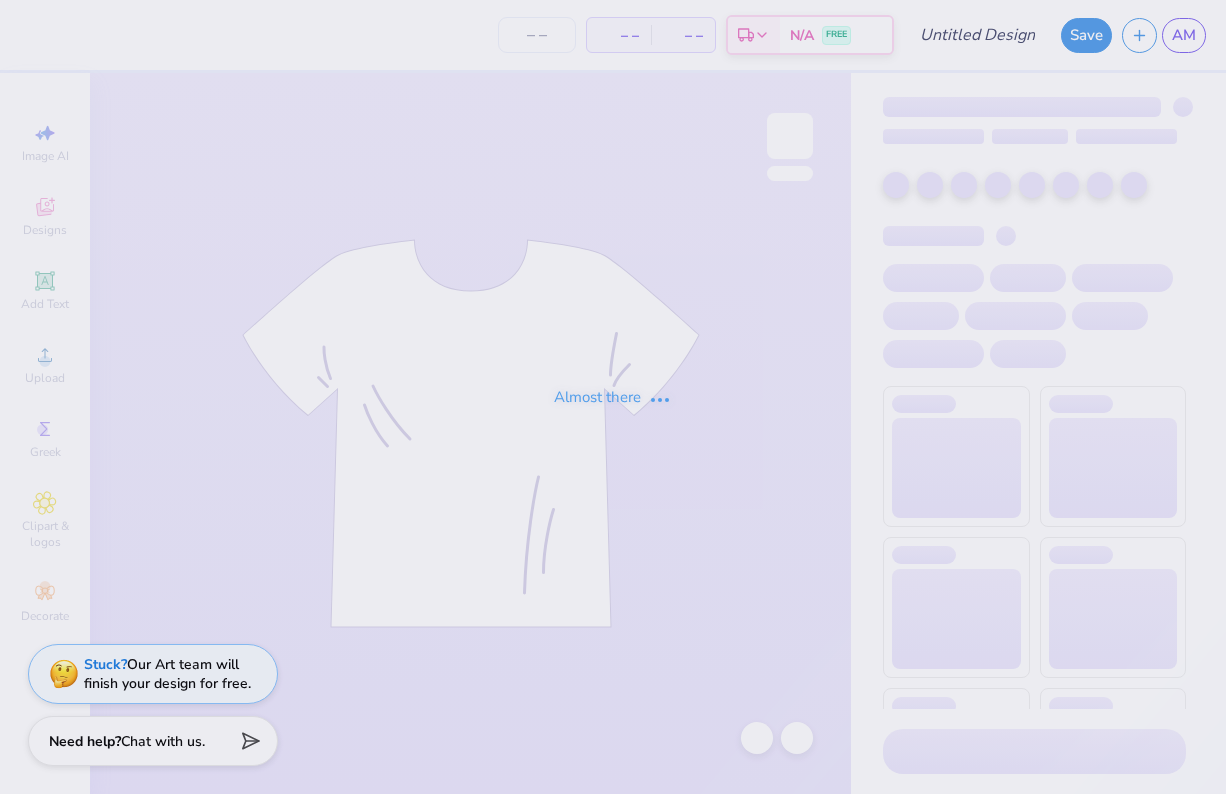 type on "pj set" 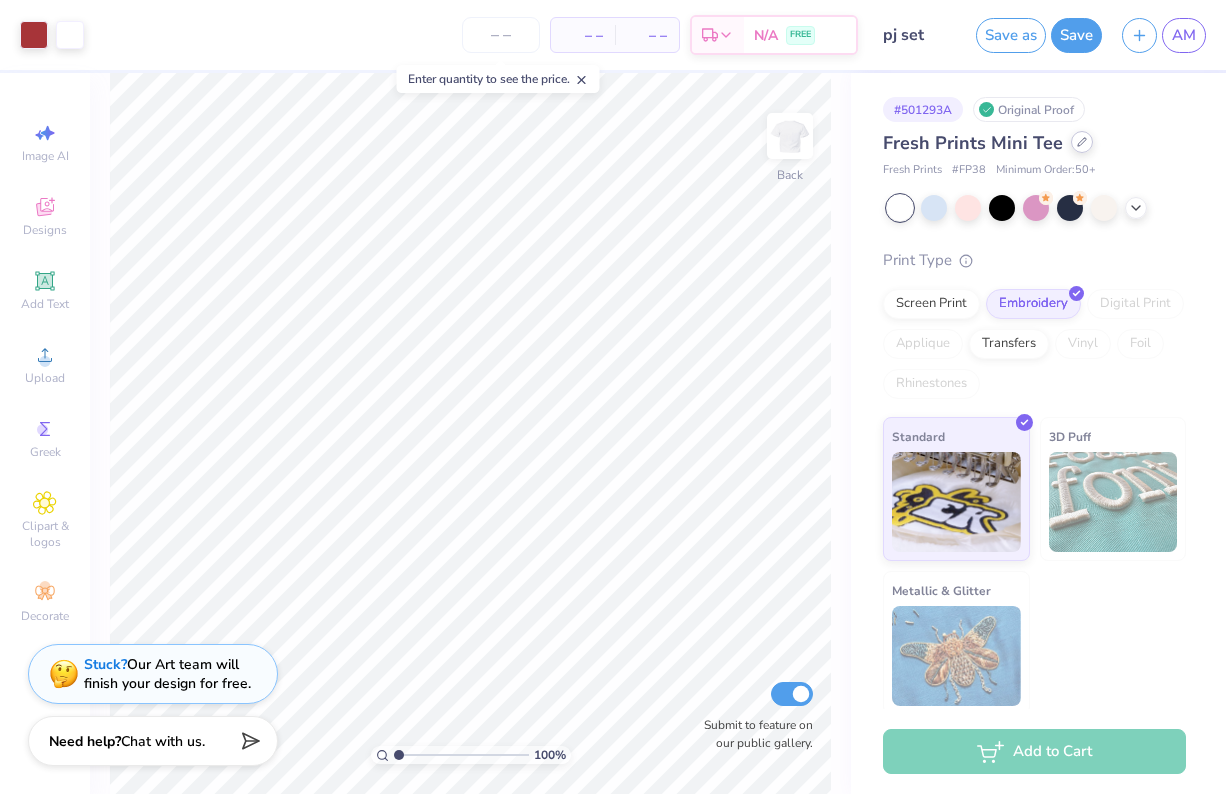 click at bounding box center (1082, 142) 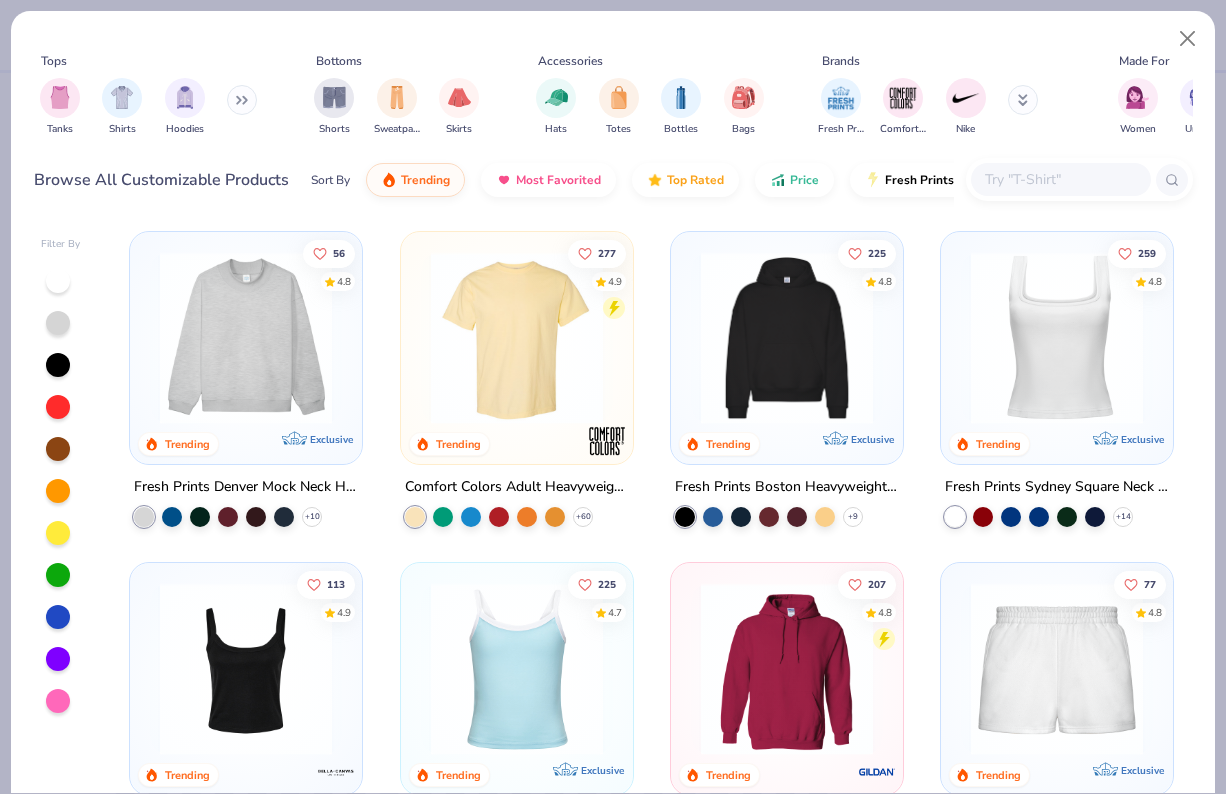 click at bounding box center [955, 517] 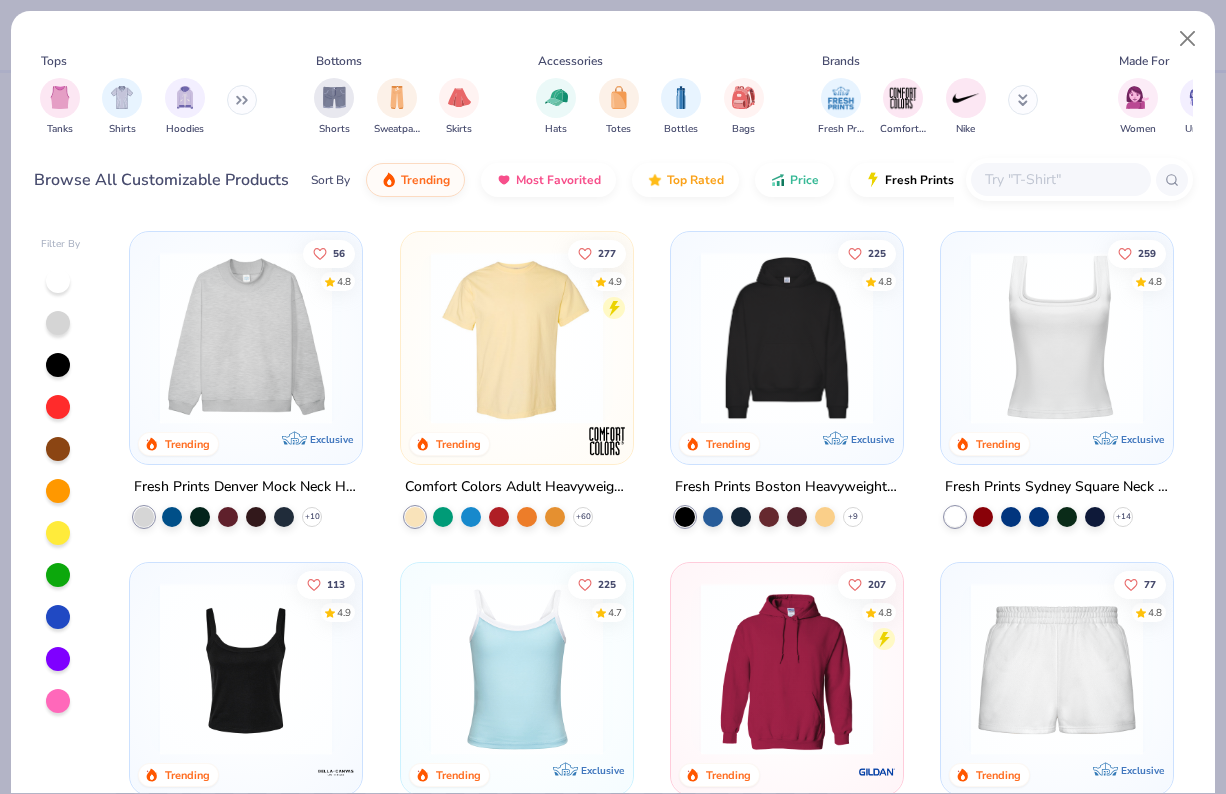 scroll, scrollTop: 0, scrollLeft: 0, axis: both 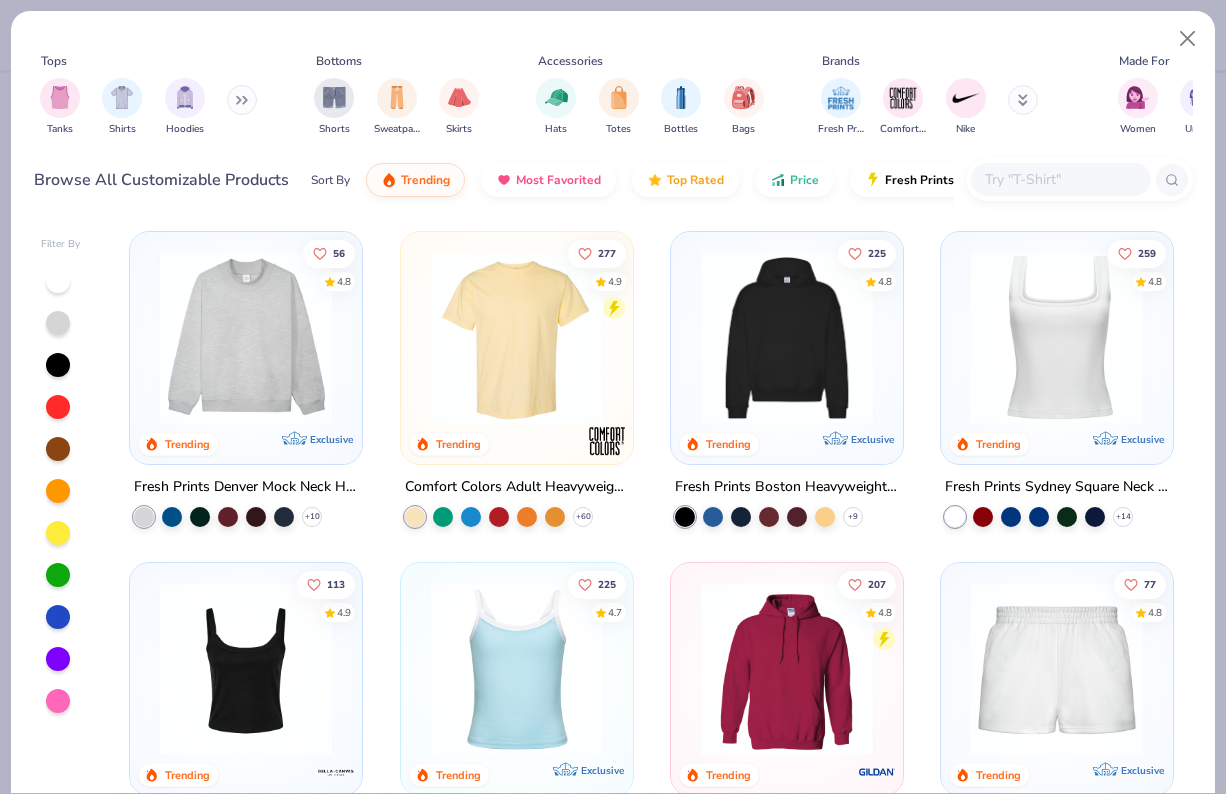 click at bounding box center [1057, 338] 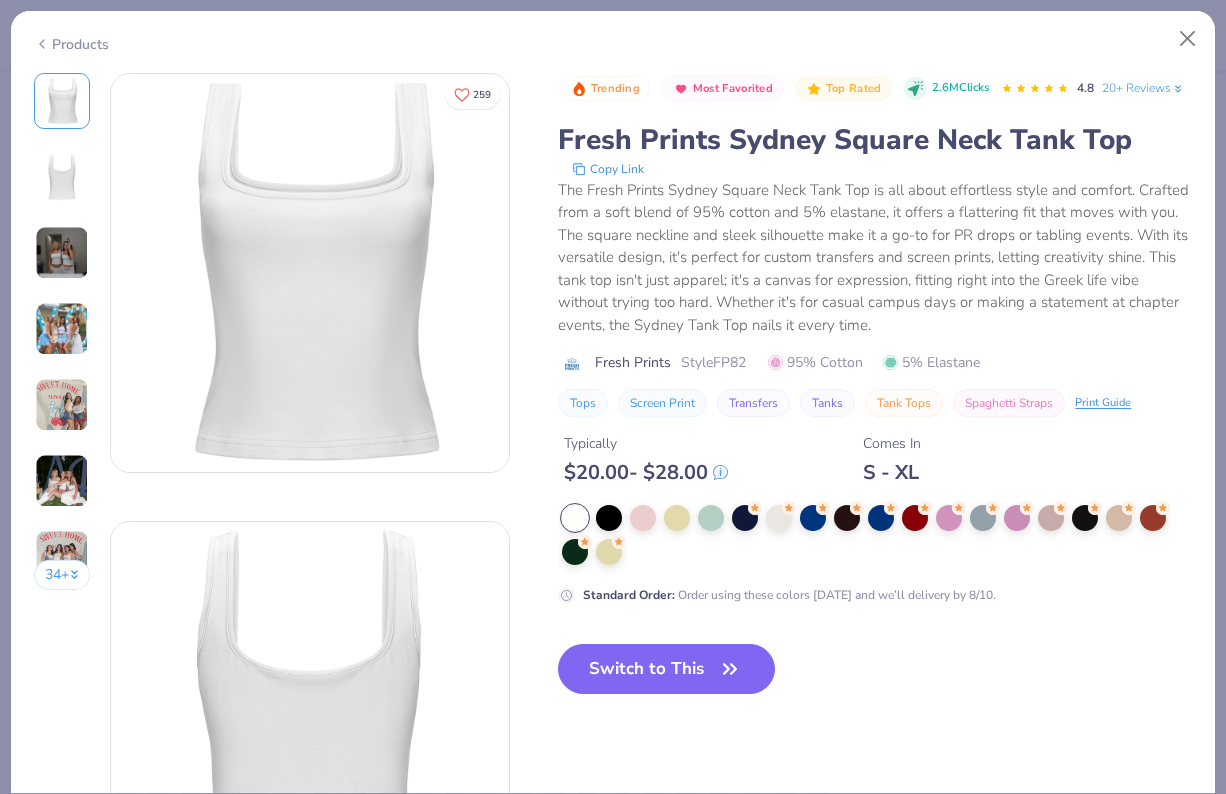 click at bounding box center [62, 253] 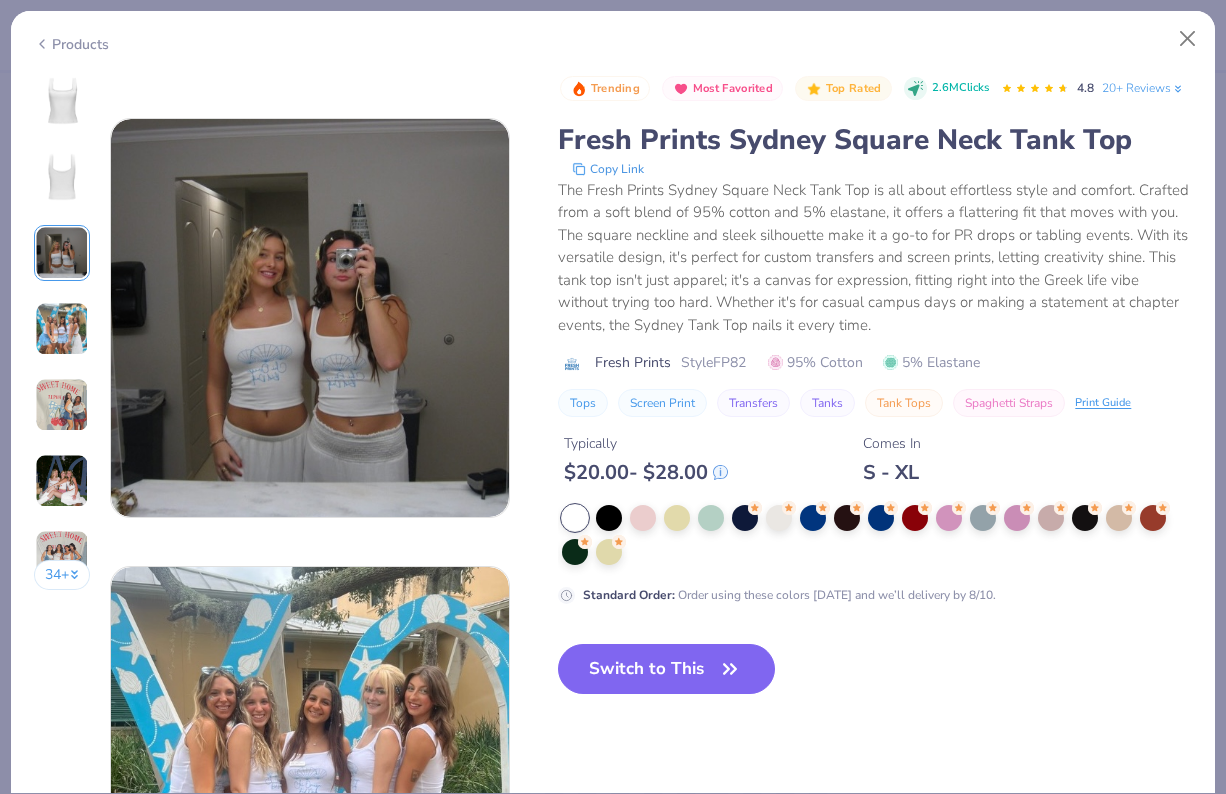 scroll, scrollTop: 896, scrollLeft: 0, axis: vertical 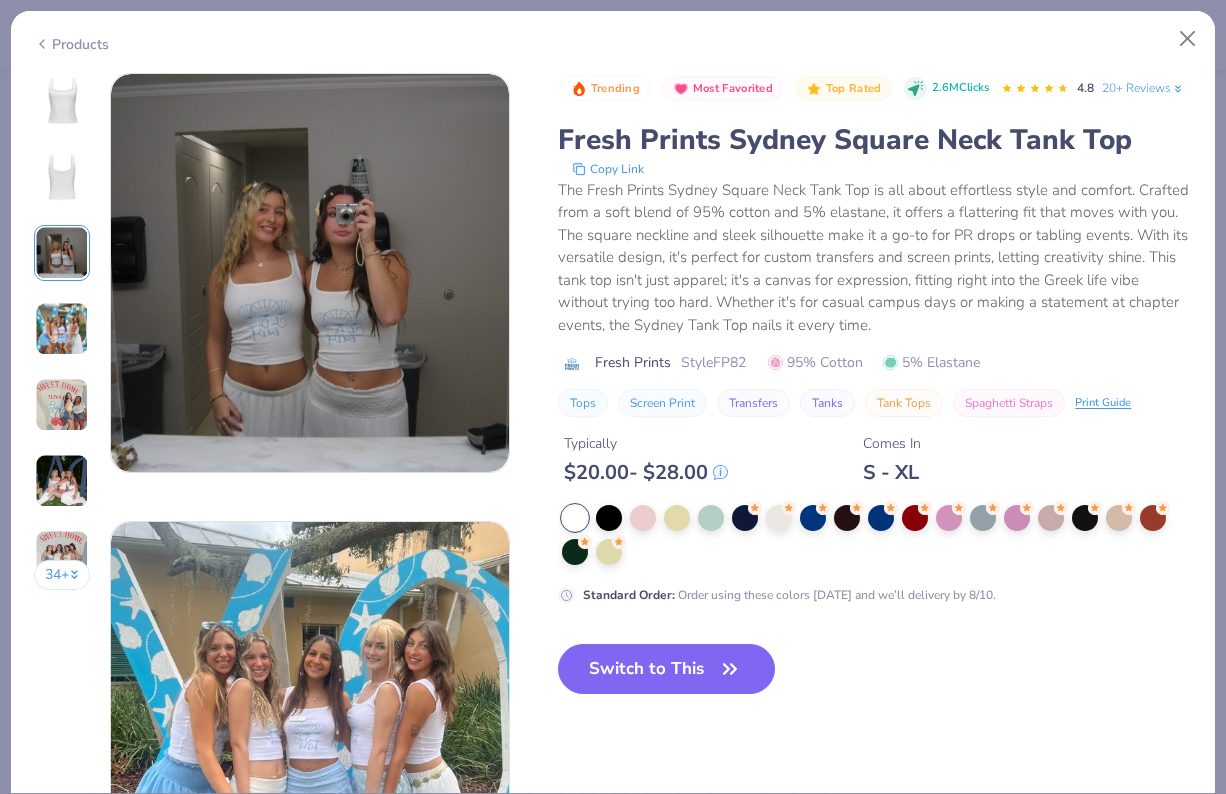 click at bounding box center [62, 329] 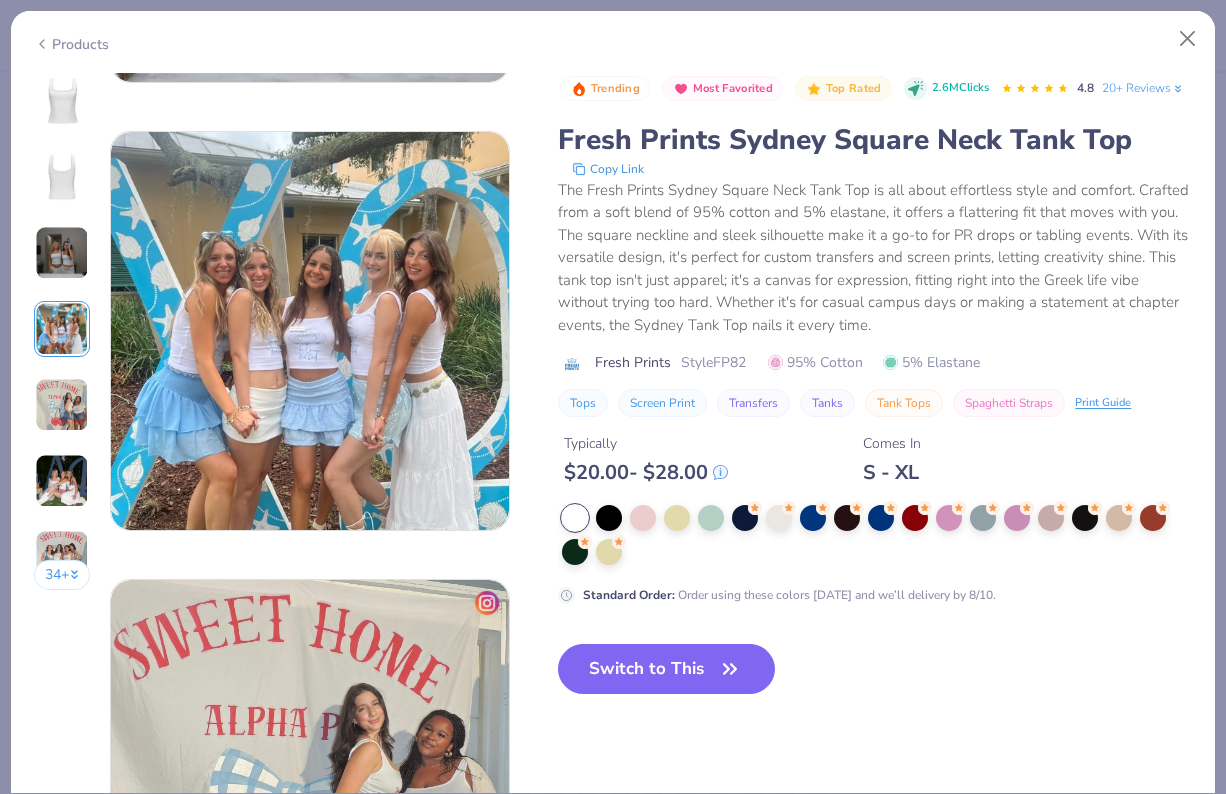 scroll, scrollTop: 1344, scrollLeft: 0, axis: vertical 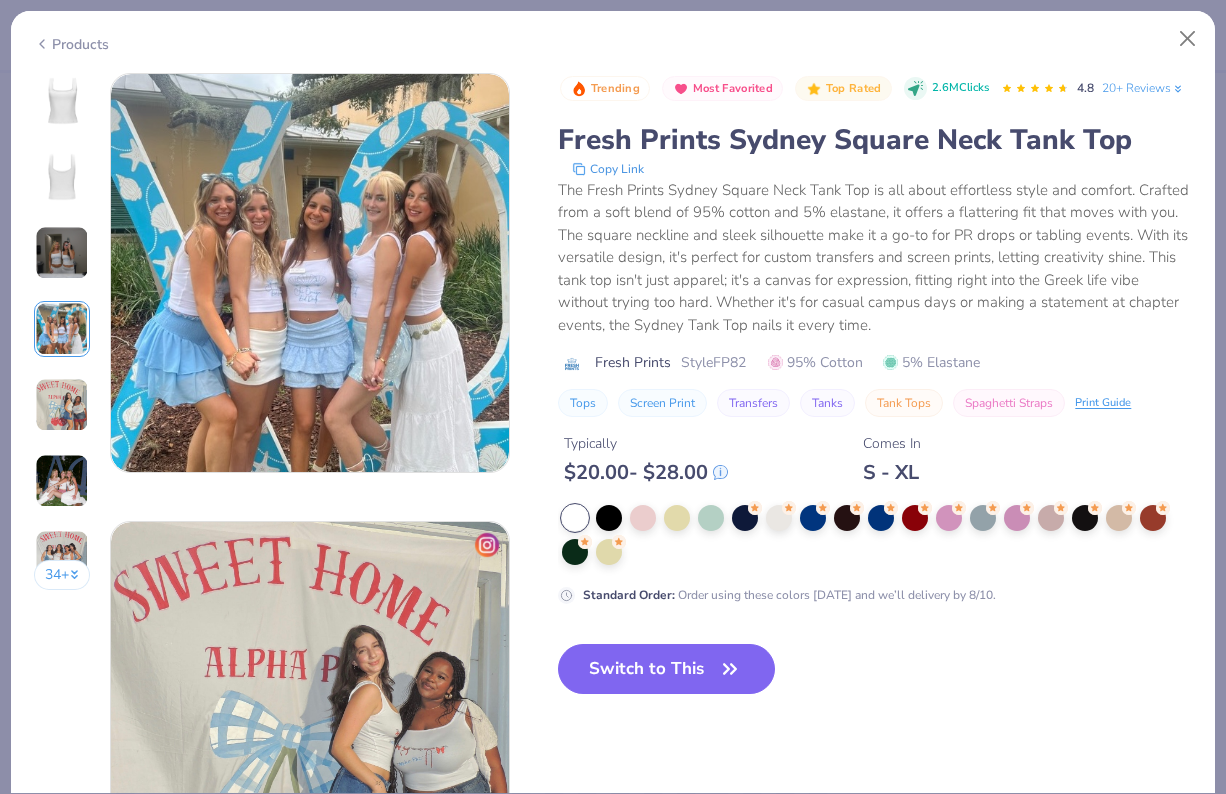 click at bounding box center [62, 329] 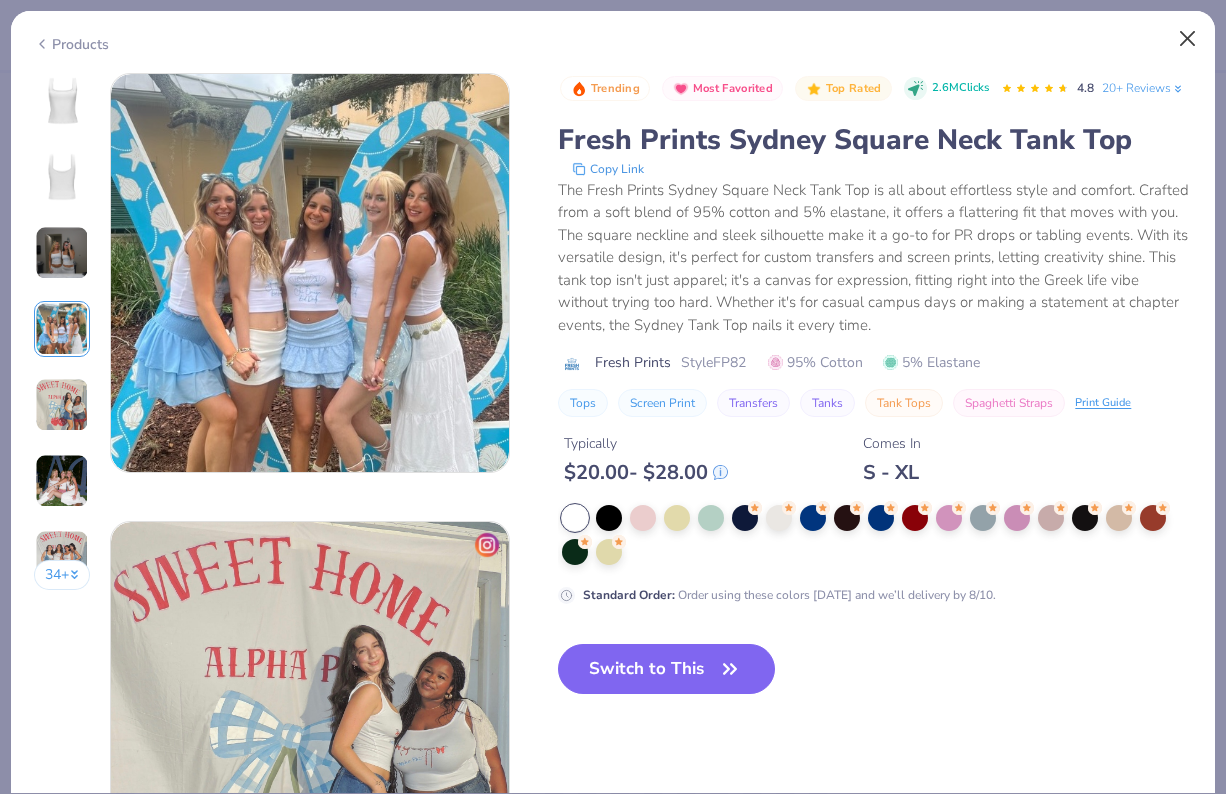 click at bounding box center [1188, 39] 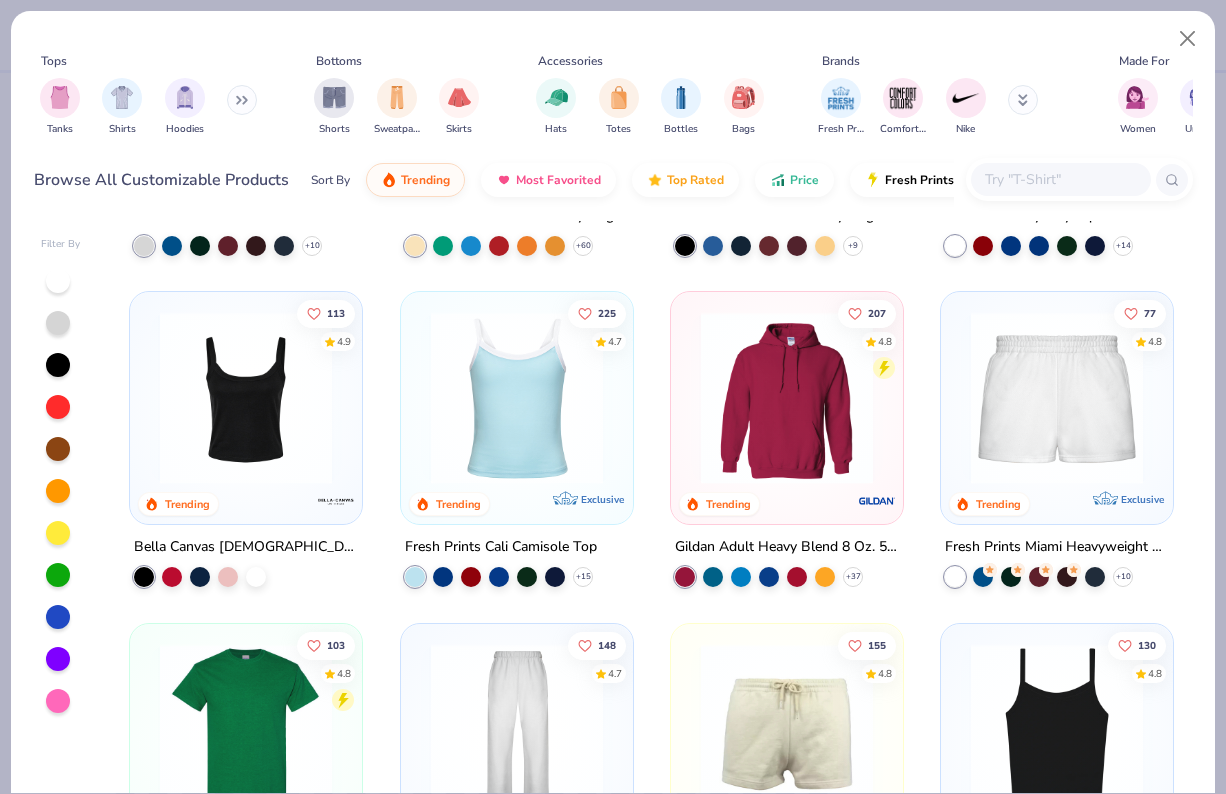scroll, scrollTop: 292, scrollLeft: 0, axis: vertical 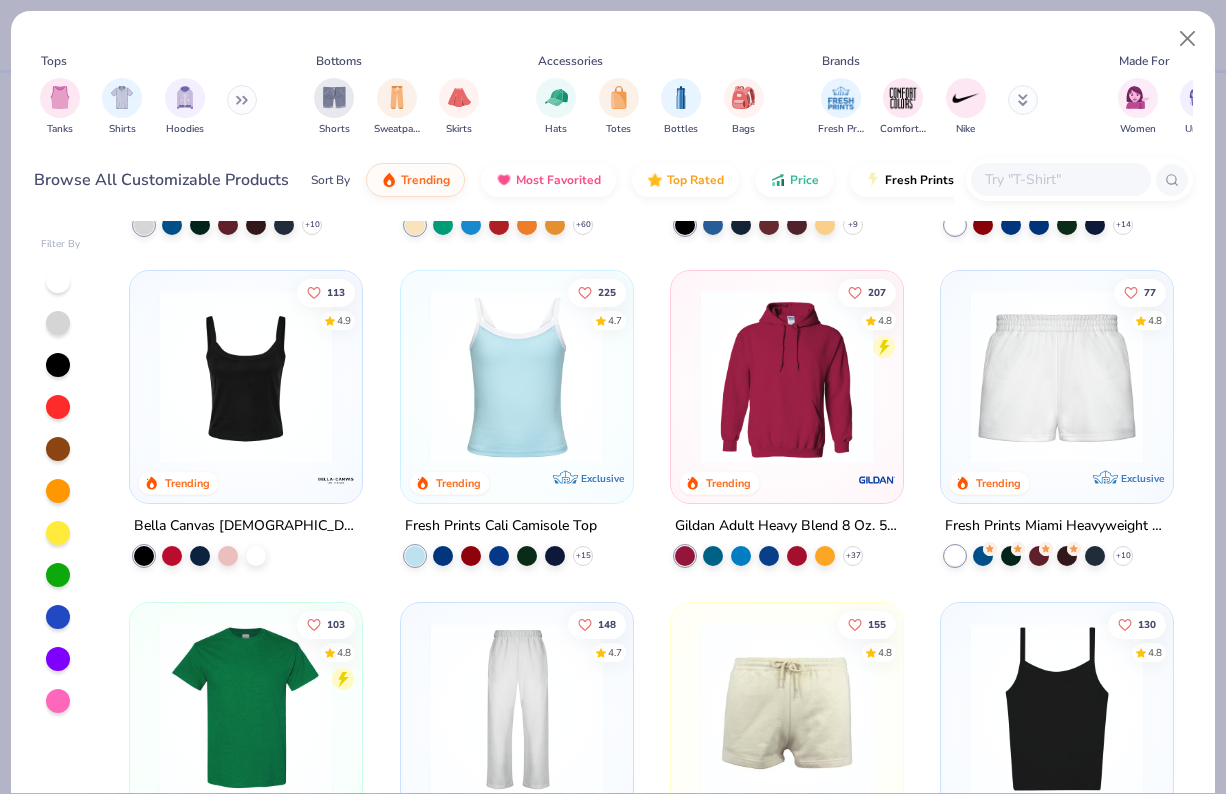 click at bounding box center [1057, 377] 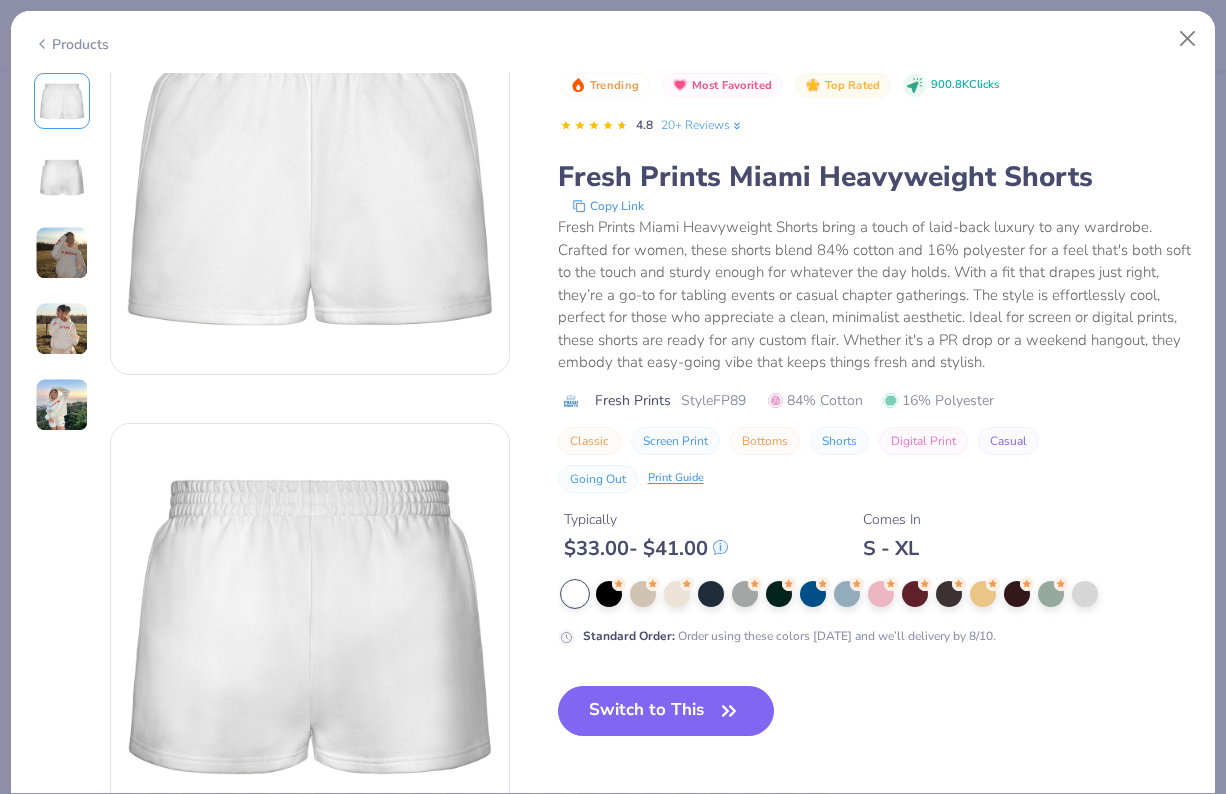 scroll, scrollTop: 148, scrollLeft: 0, axis: vertical 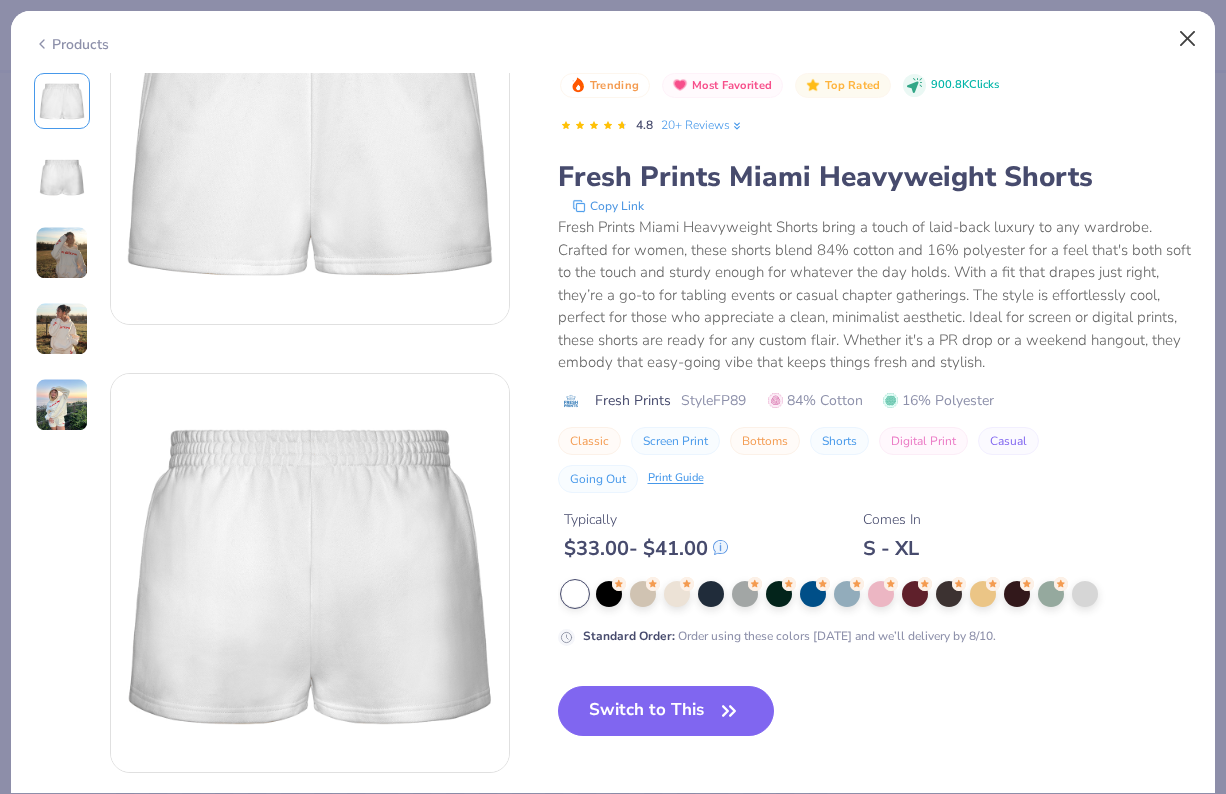 click at bounding box center (1188, 39) 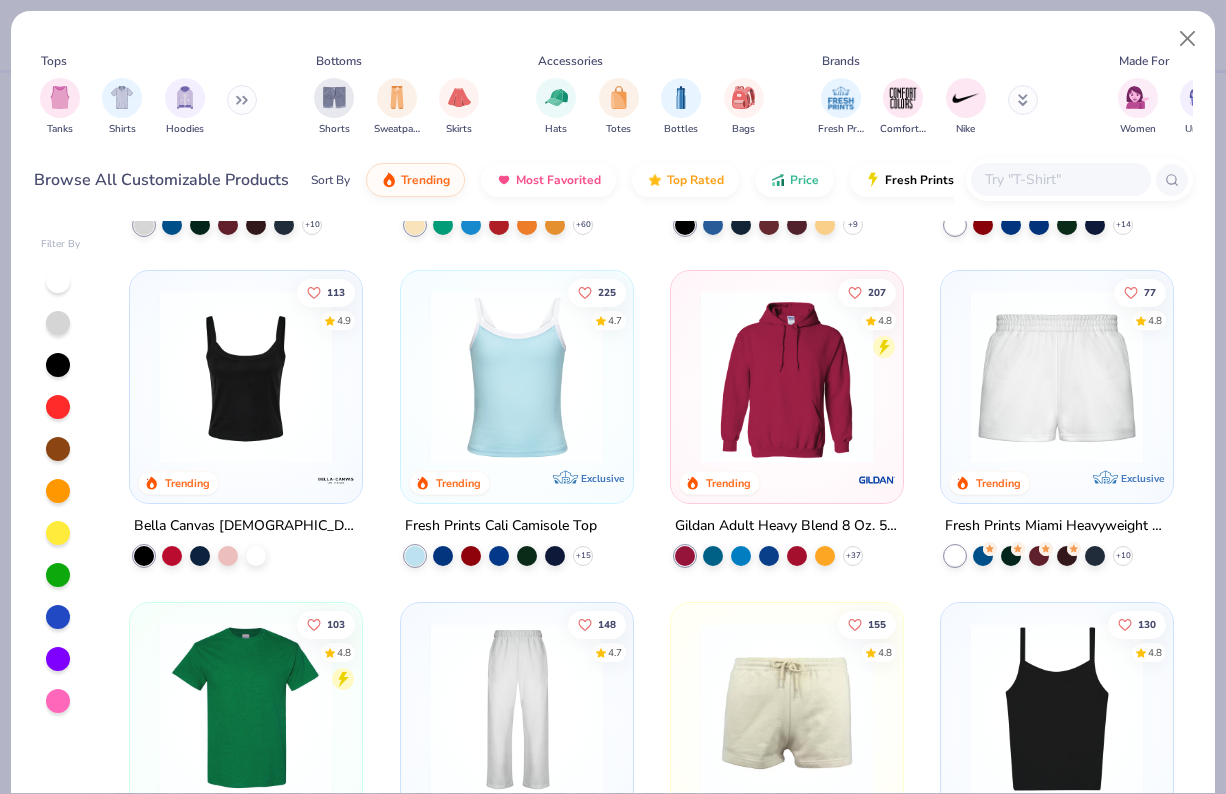 click at bounding box center (1057, 377) 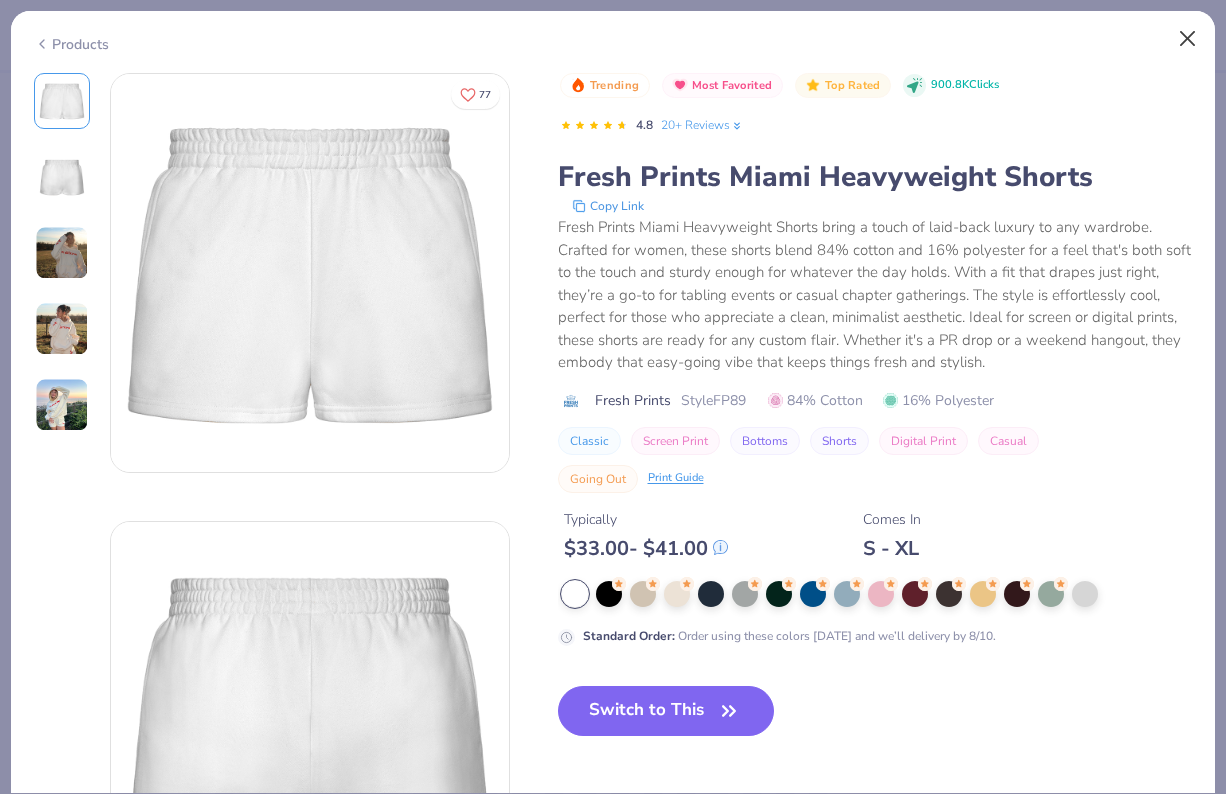 click at bounding box center (1188, 39) 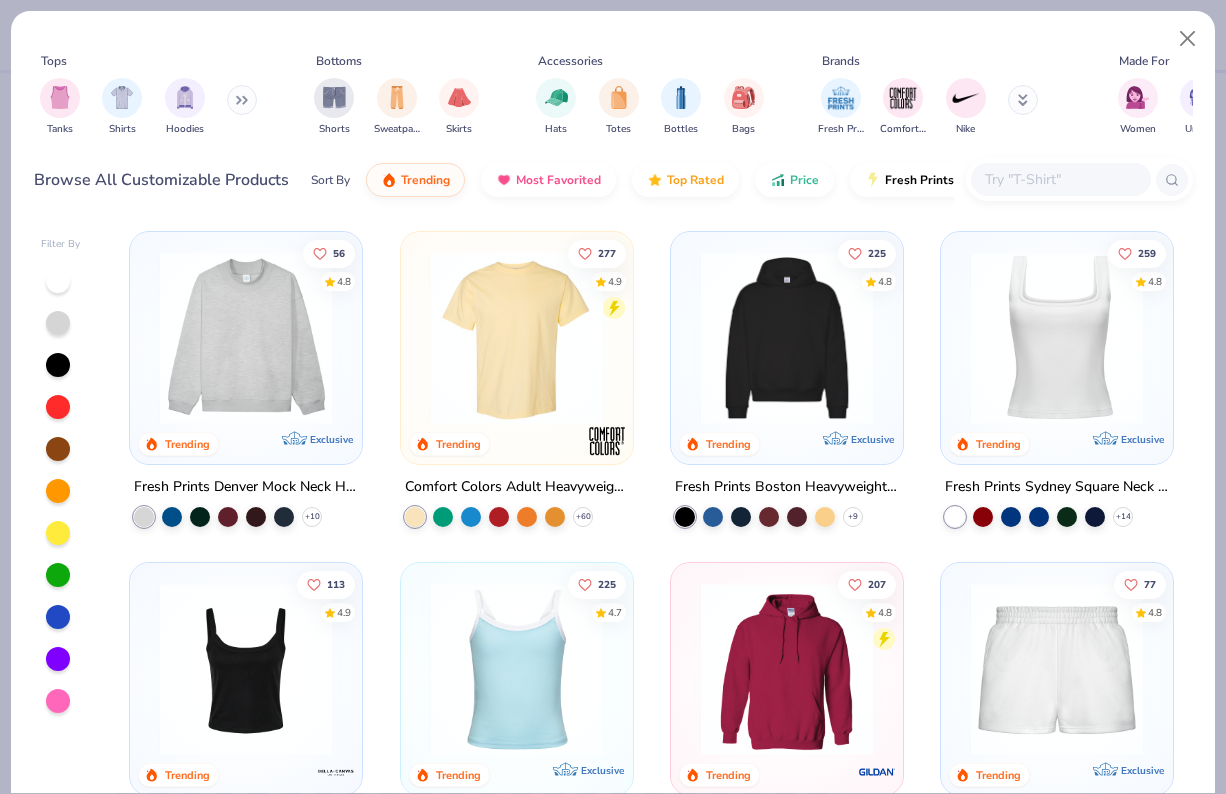 scroll, scrollTop: 0, scrollLeft: 0, axis: both 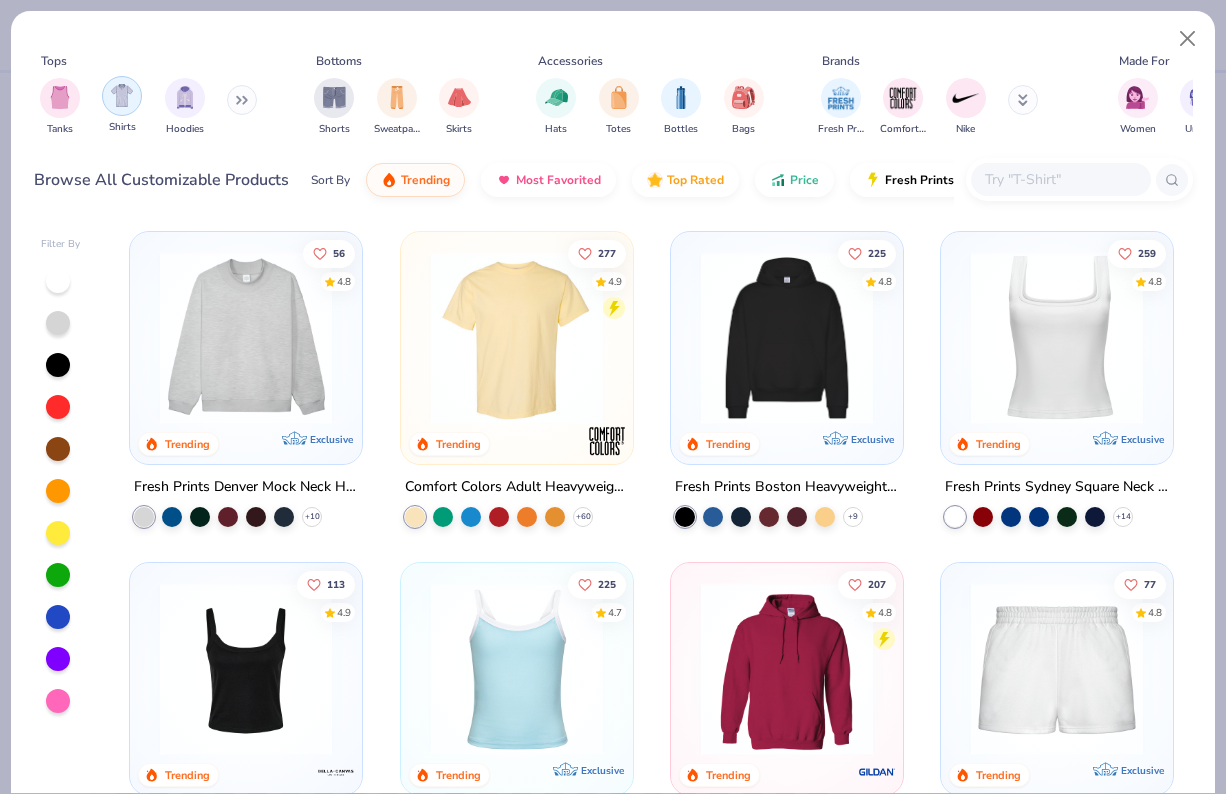 click at bounding box center (122, 95) 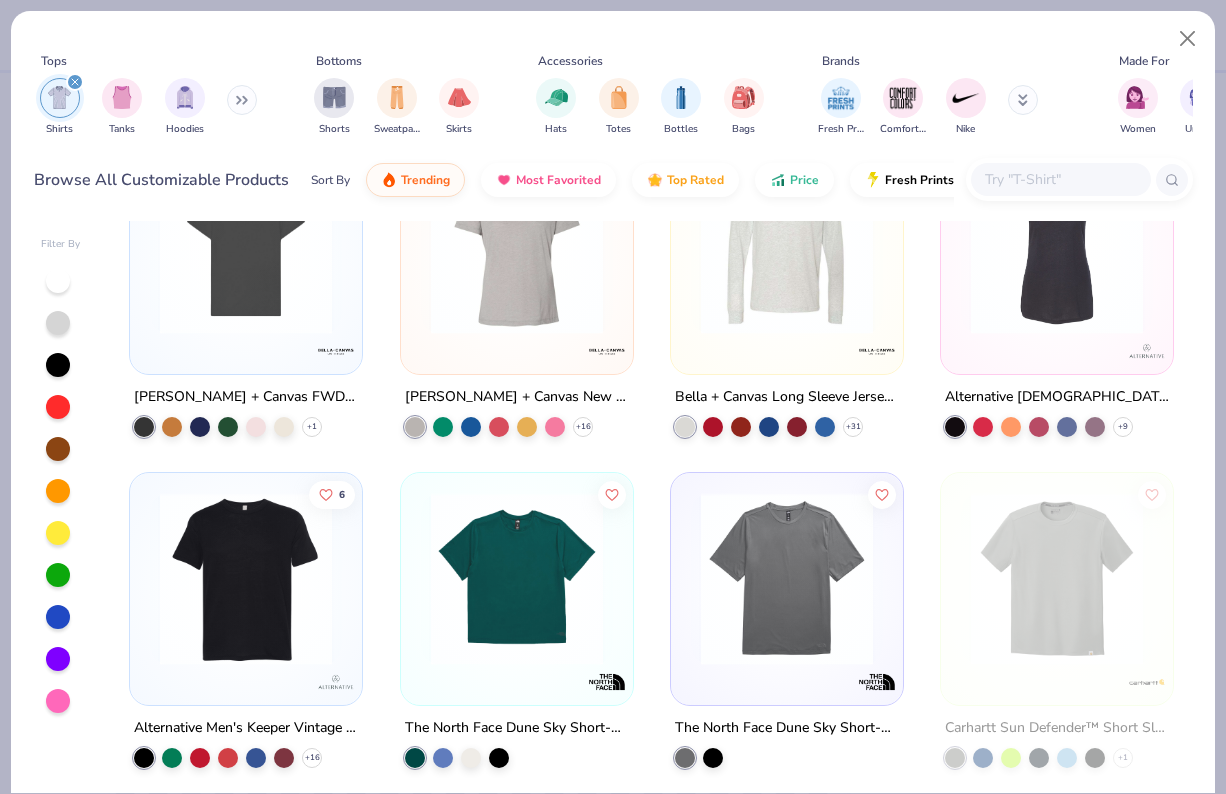 scroll, scrollTop: 8081, scrollLeft: 0, axis: vertical 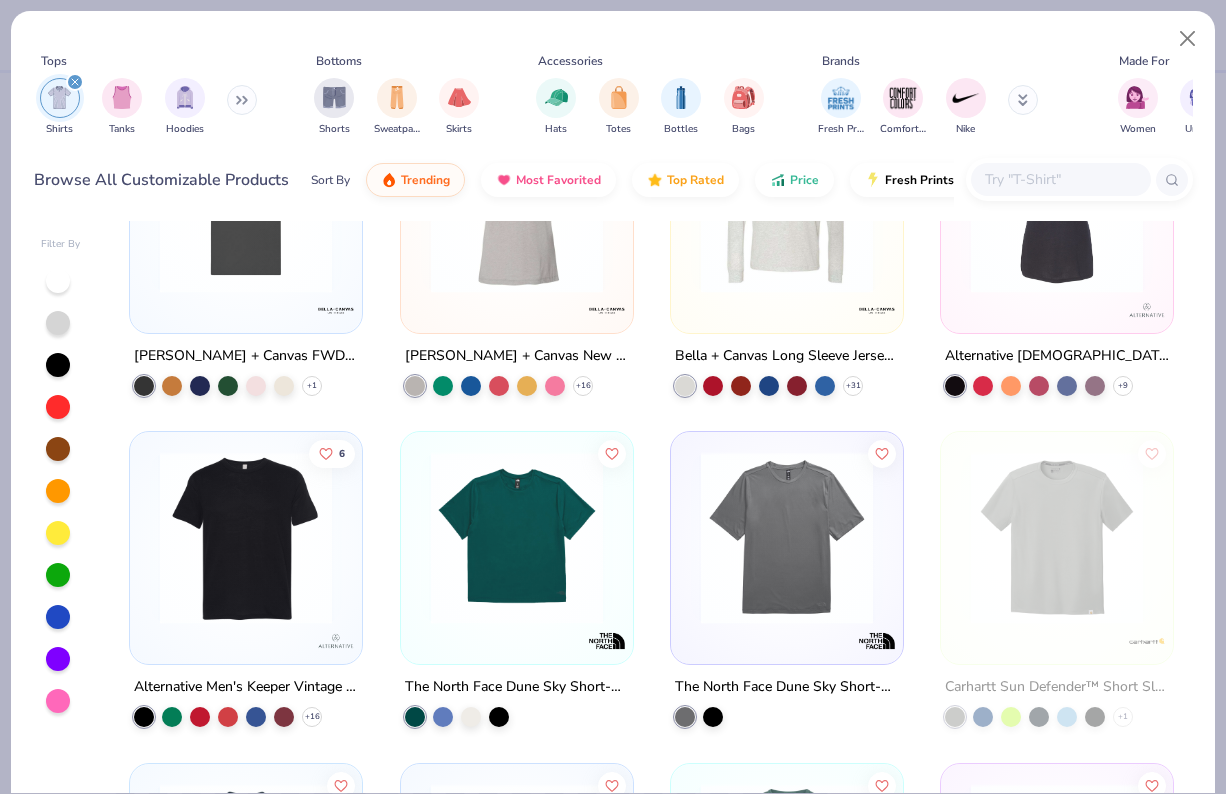 click at bounding box center [1060, 179] 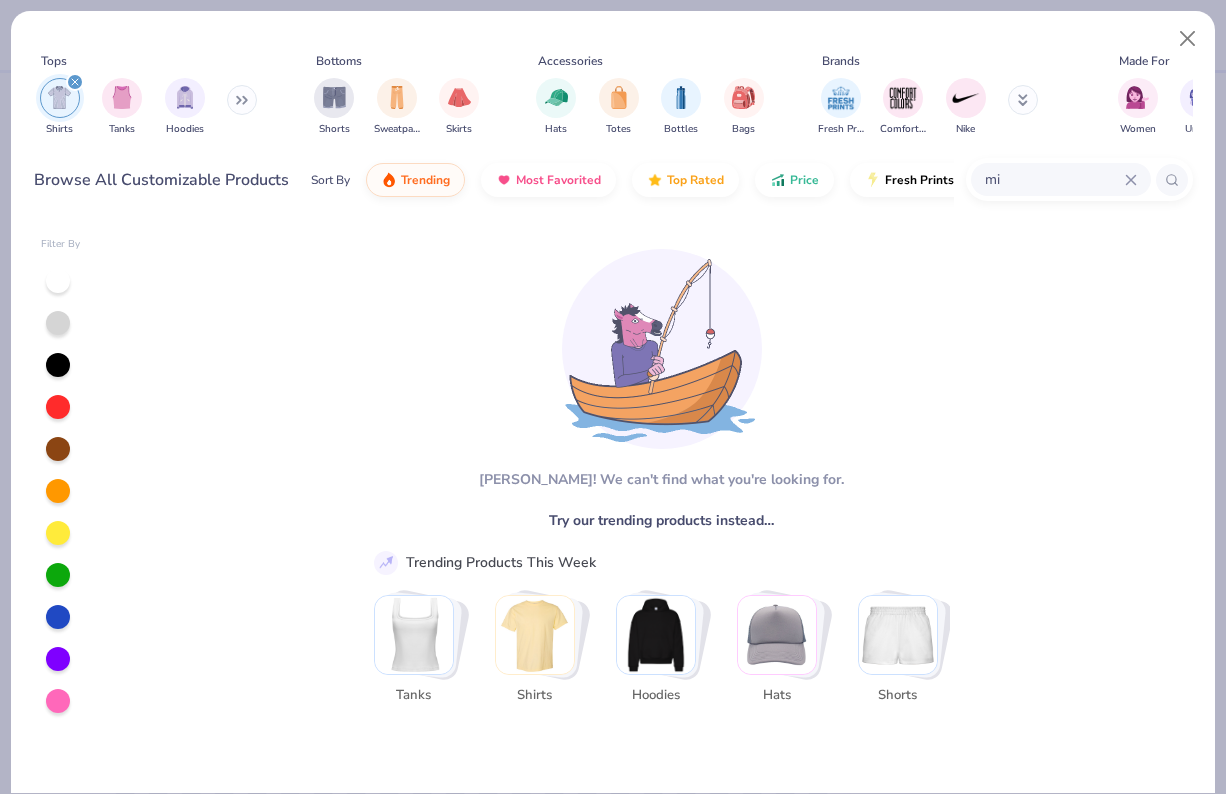 type on "m" 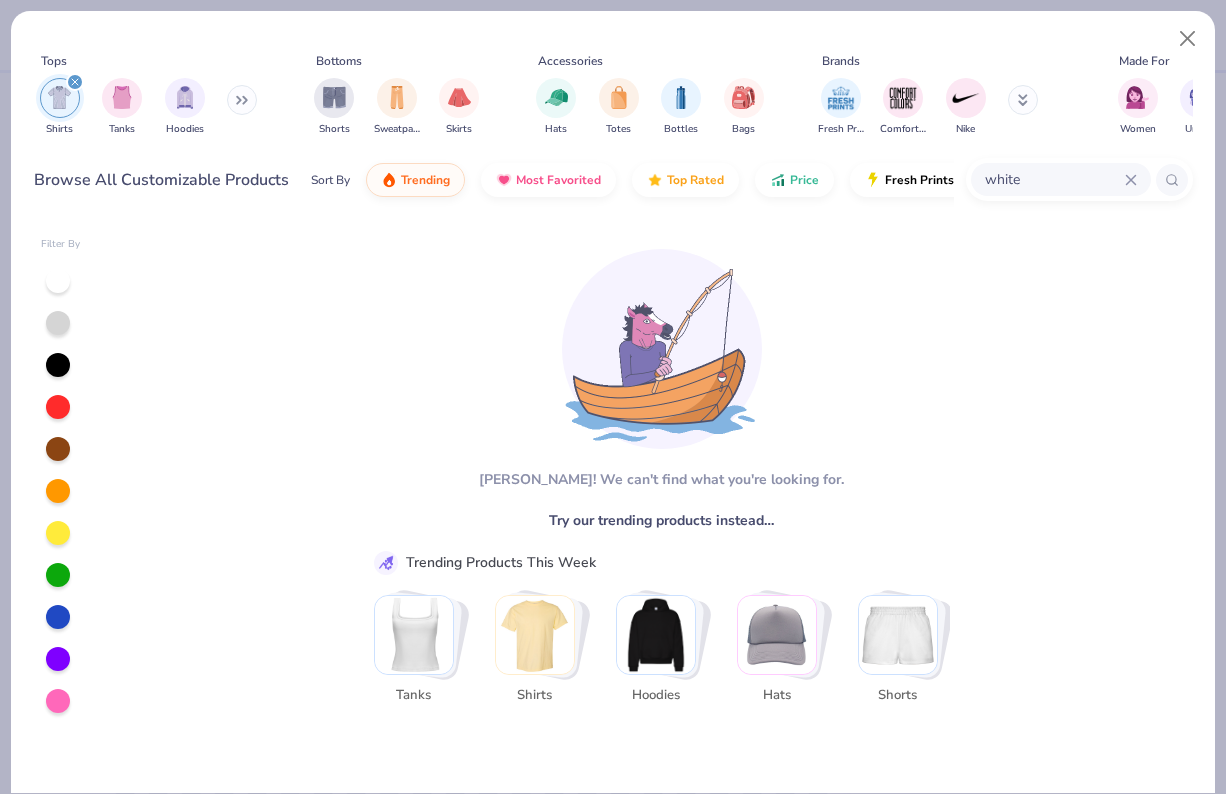 type on "white" 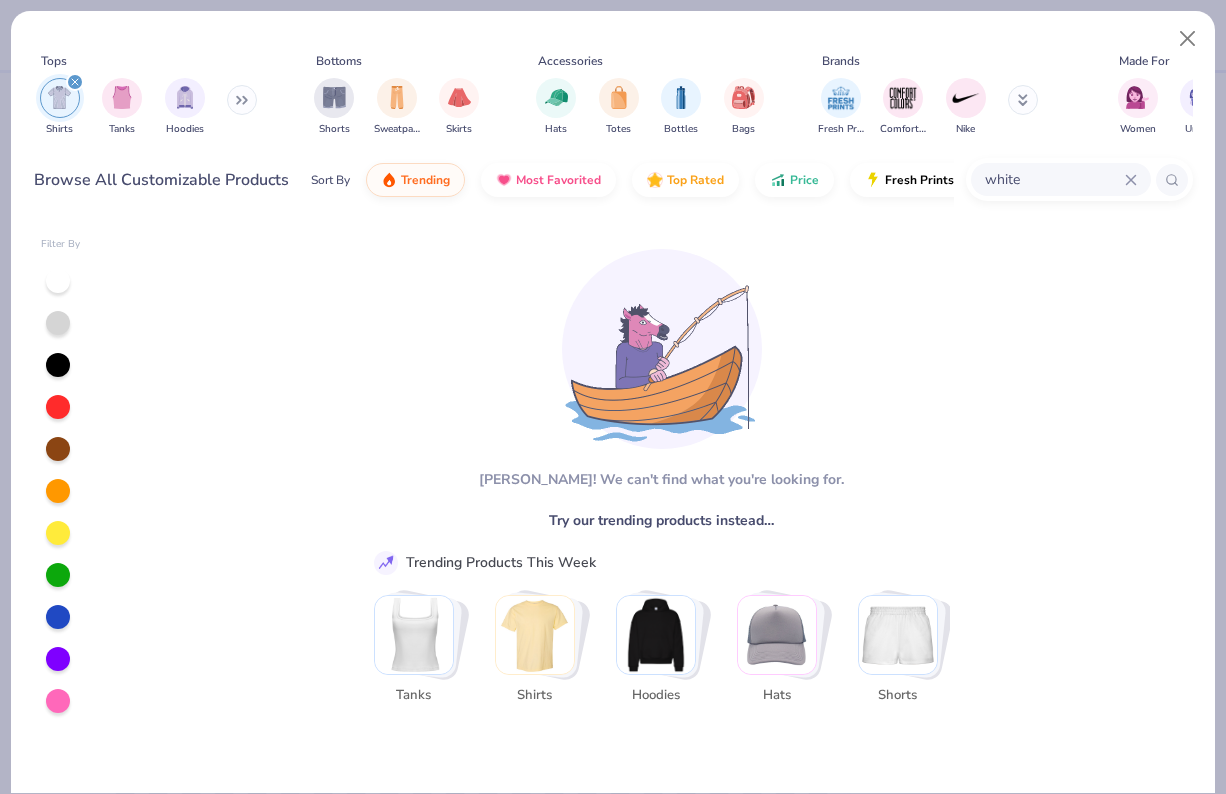click 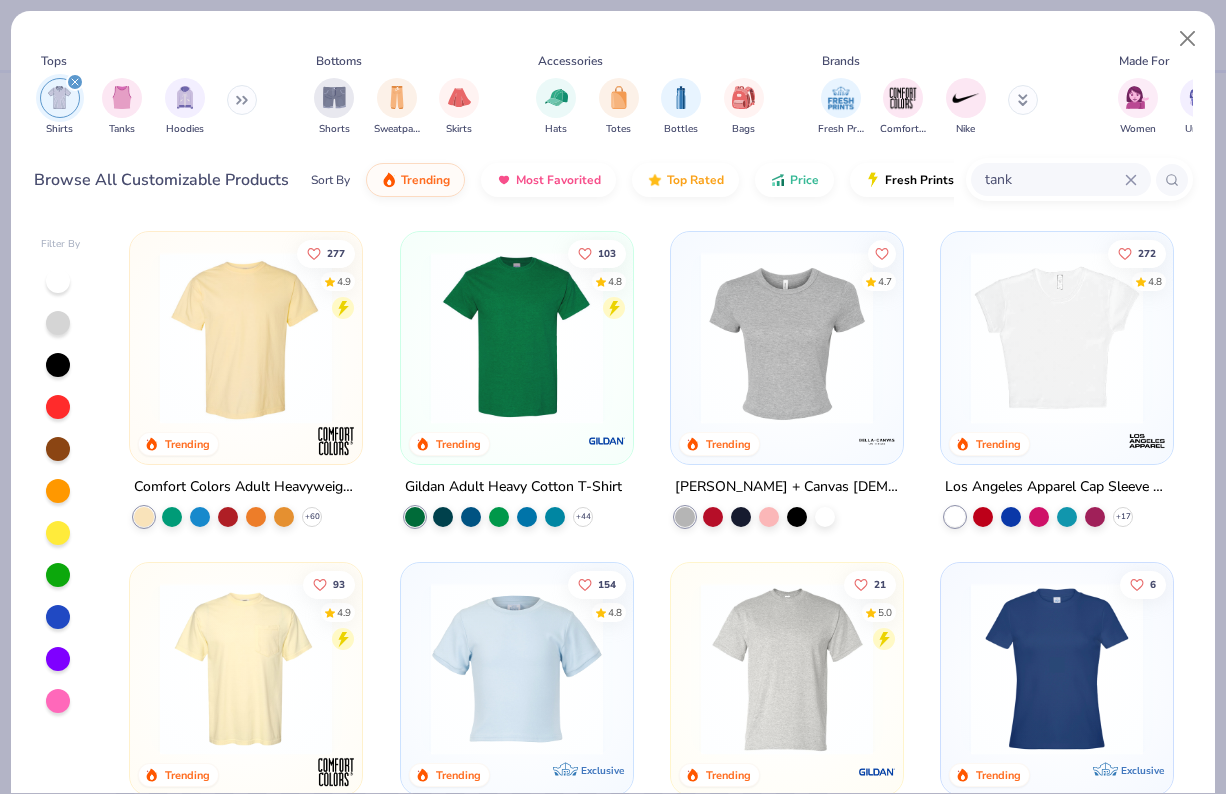 type on "tank" 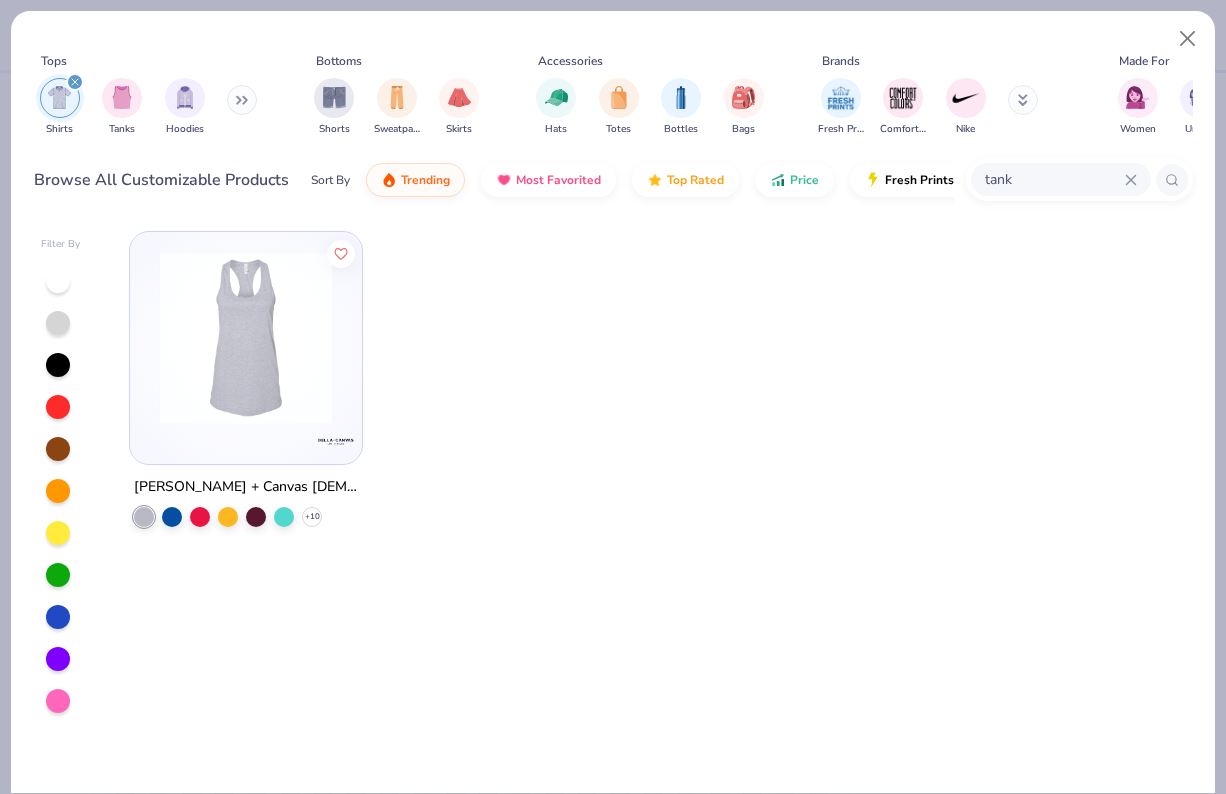 click 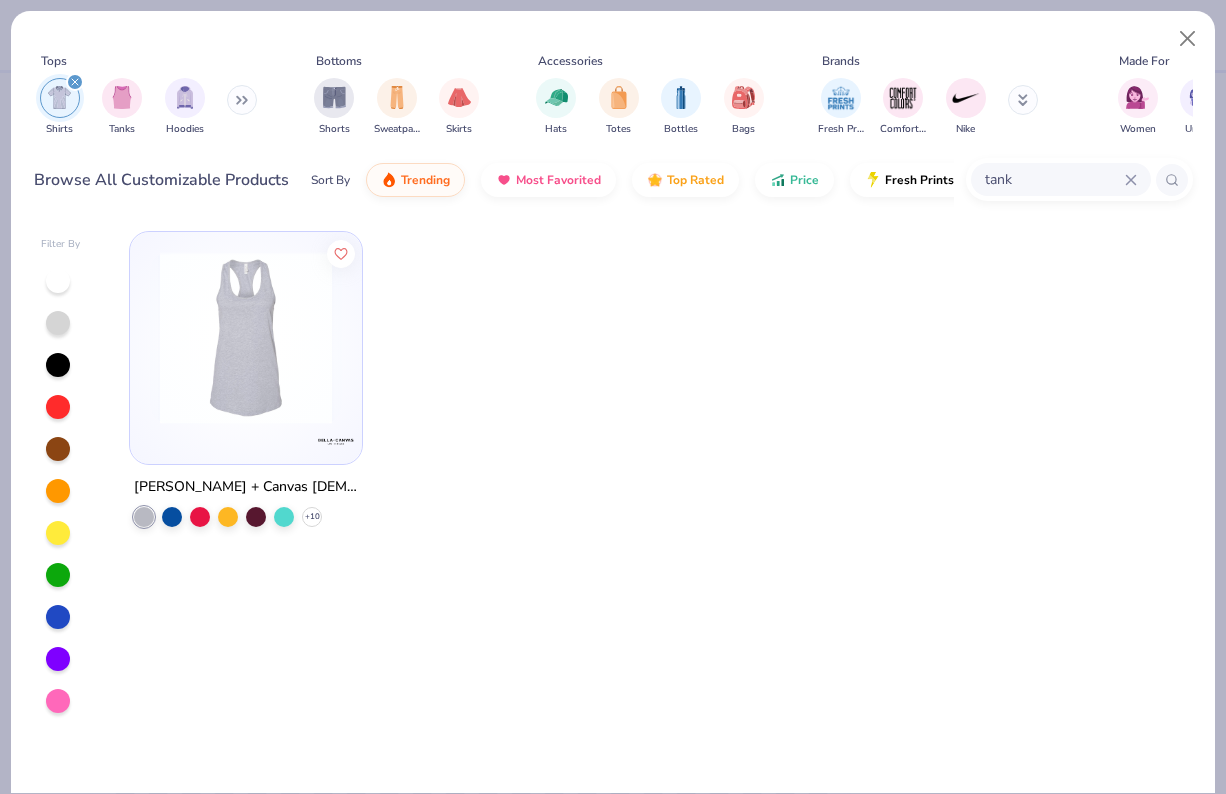 type 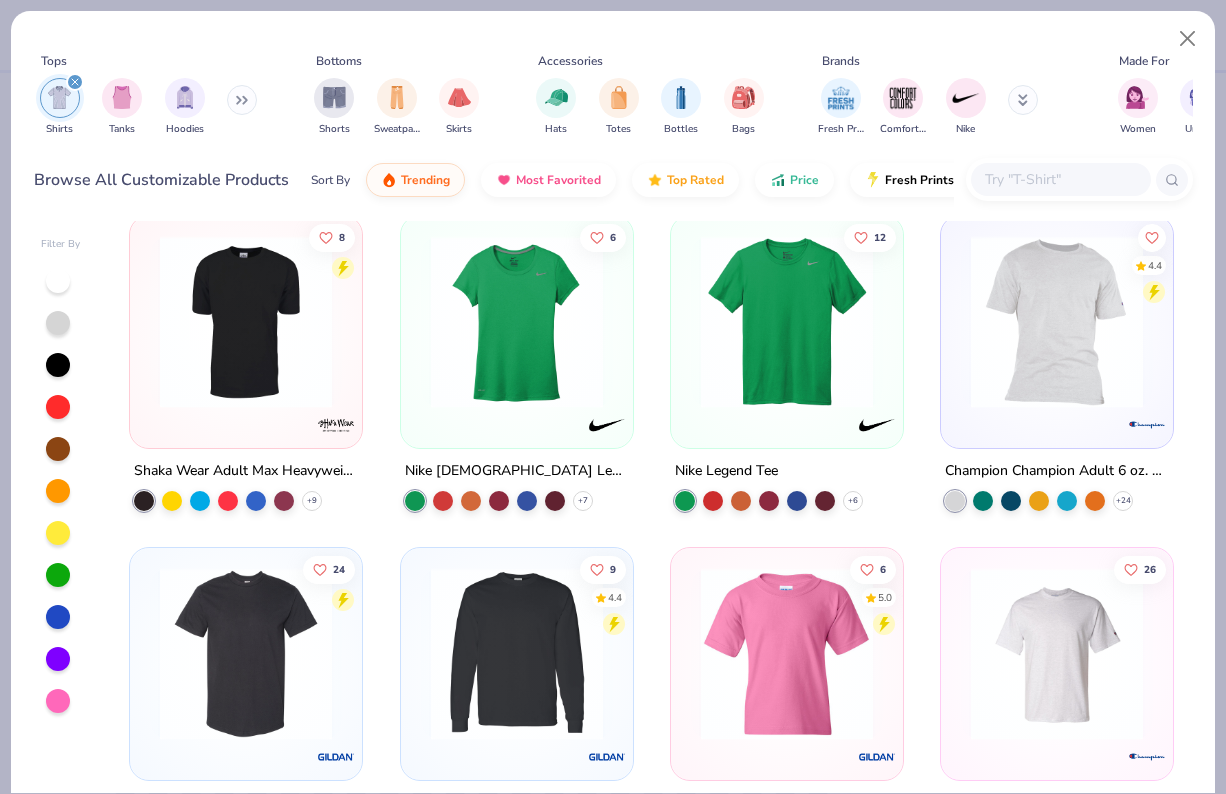 scroll, scrollTop: 4420, scrollLeft: 0, axis: vertical 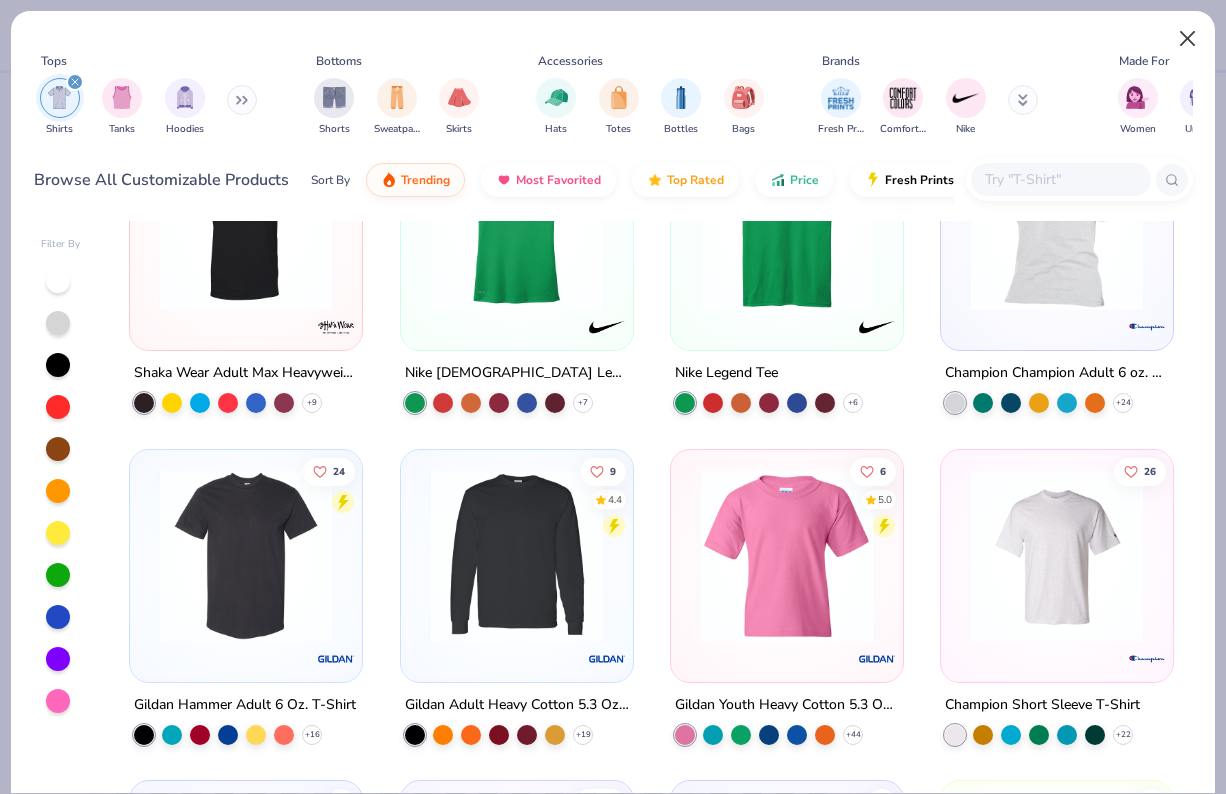 click at bounding box center (1188, 39) 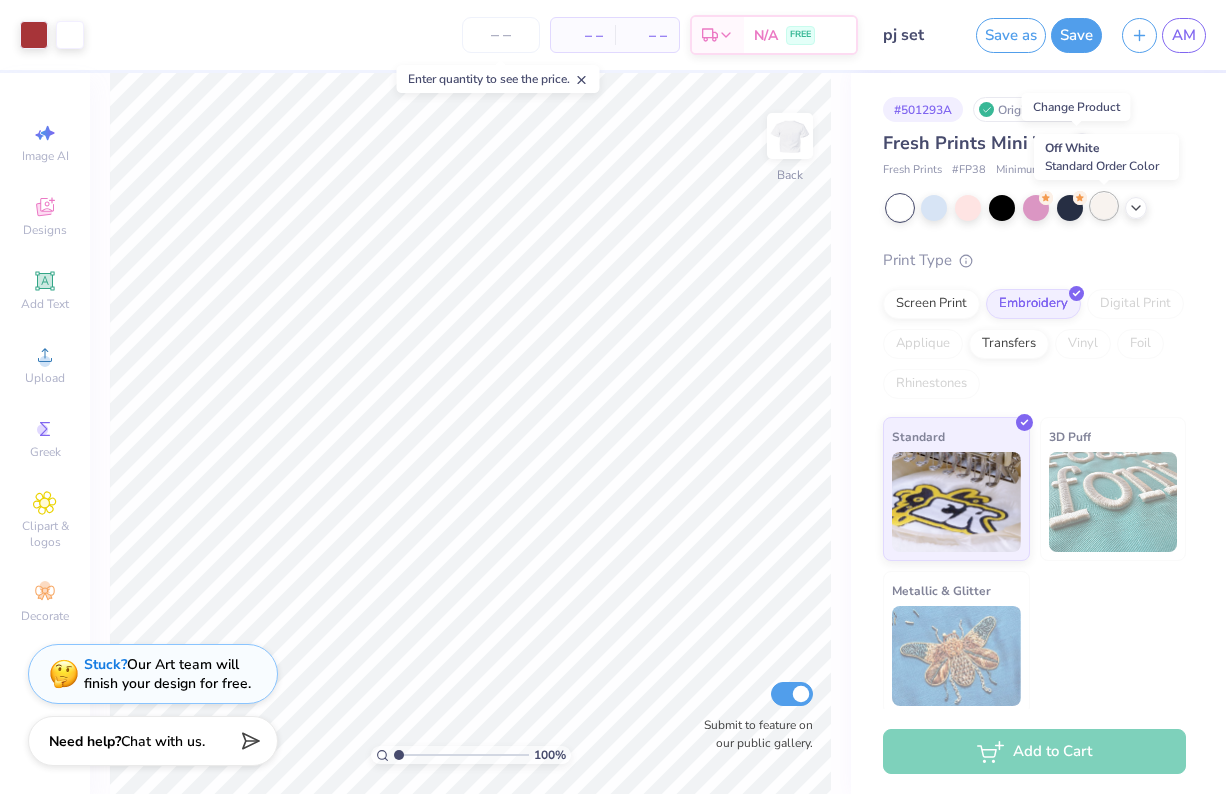 click at bounding box center (1104, 206) 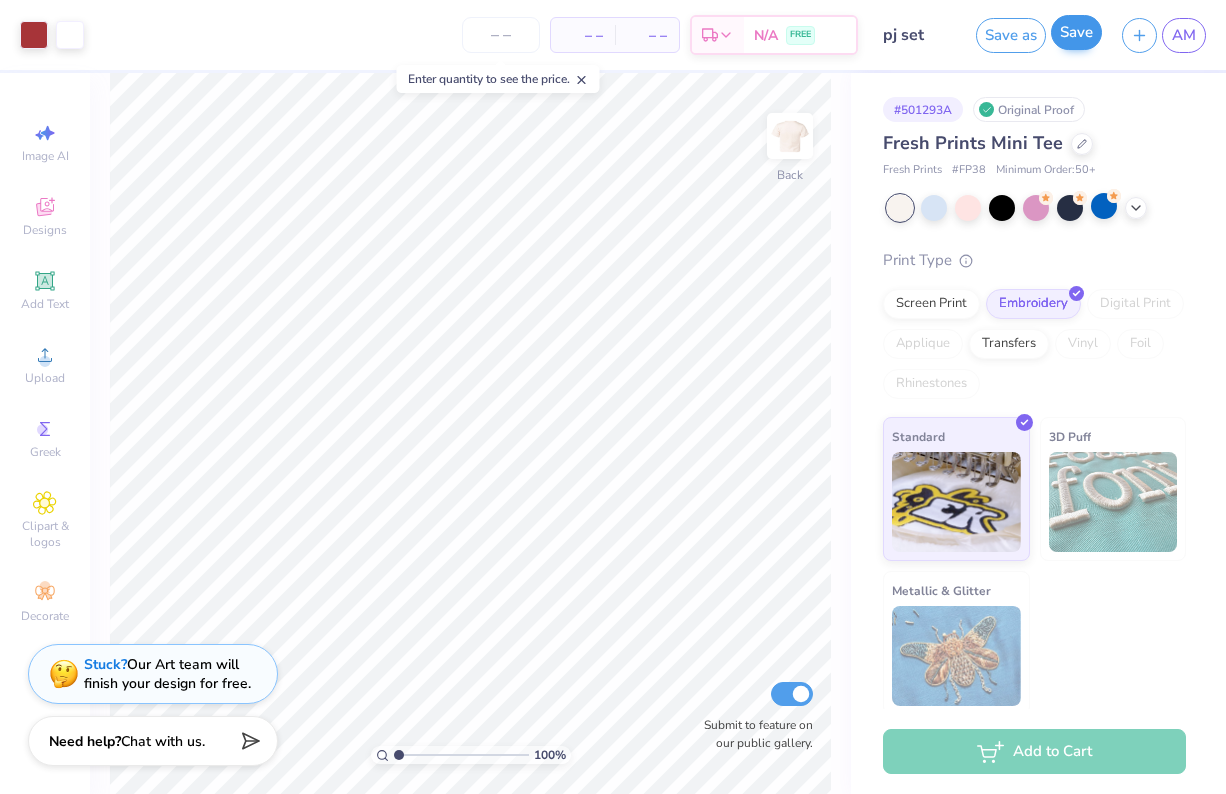 click on "Save" at bounding box center [1076, 32] 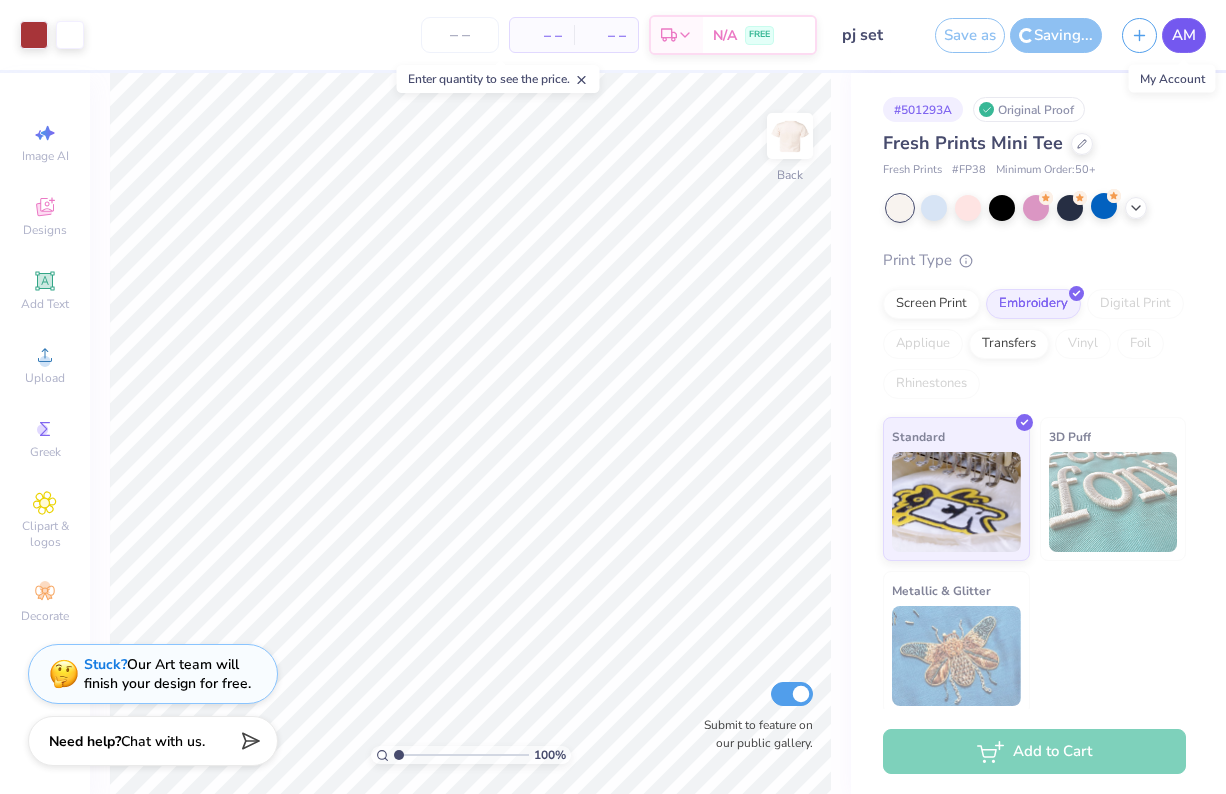 click on "AM" at bounding box center (1184, 35) 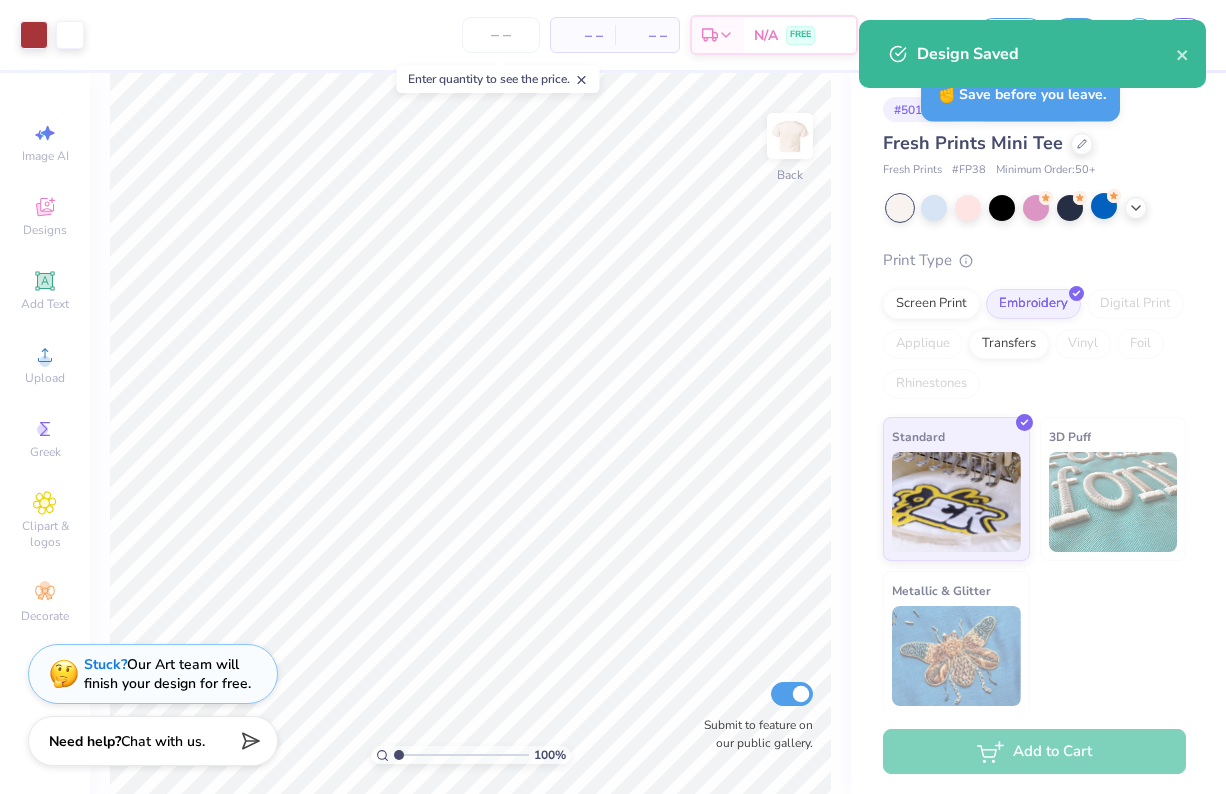 click on "Design Saved" at bounding box center [1032, 54] 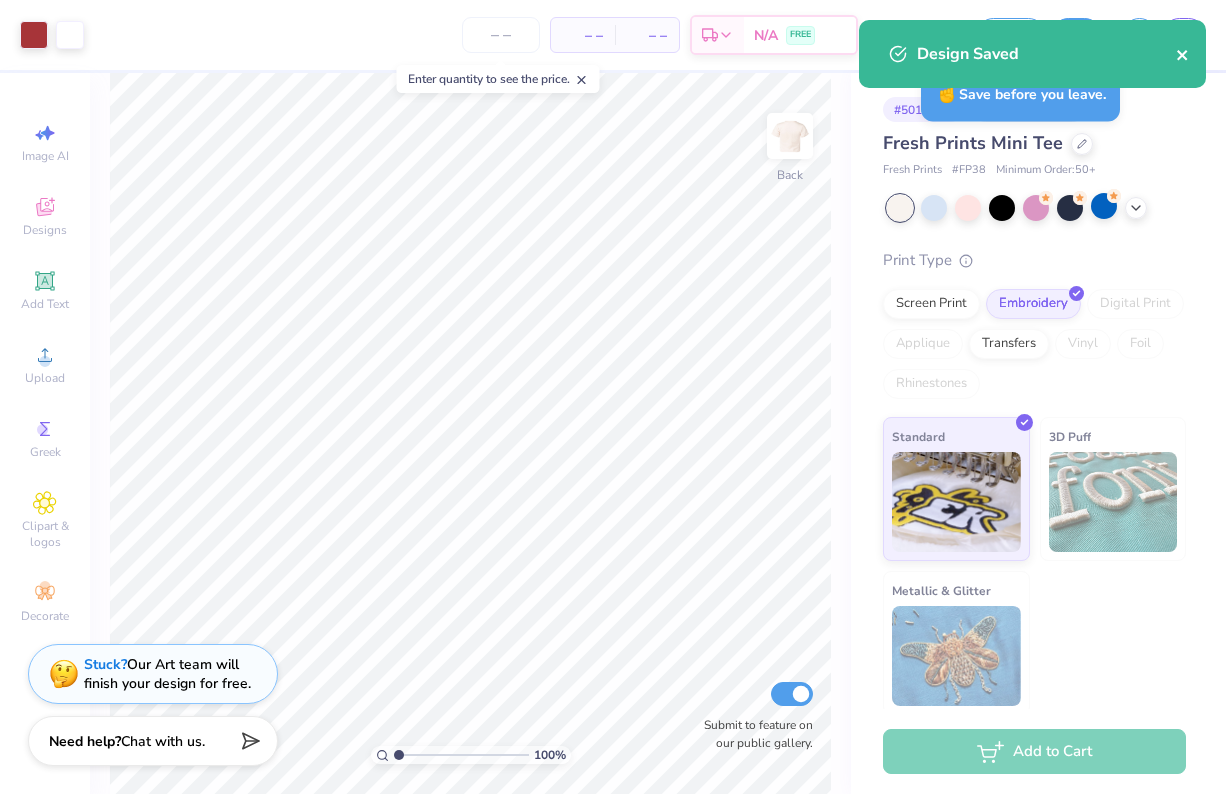 click 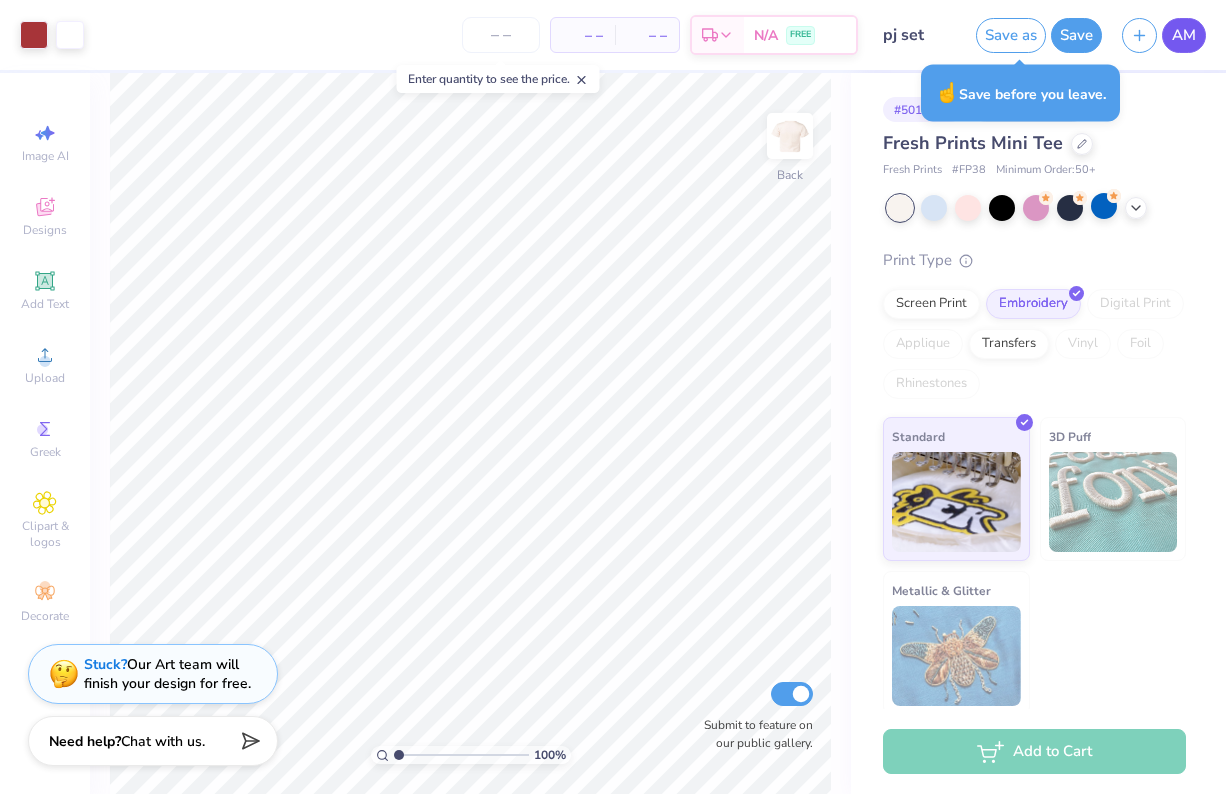 click on "AM" at bounding box center (1184, 35) 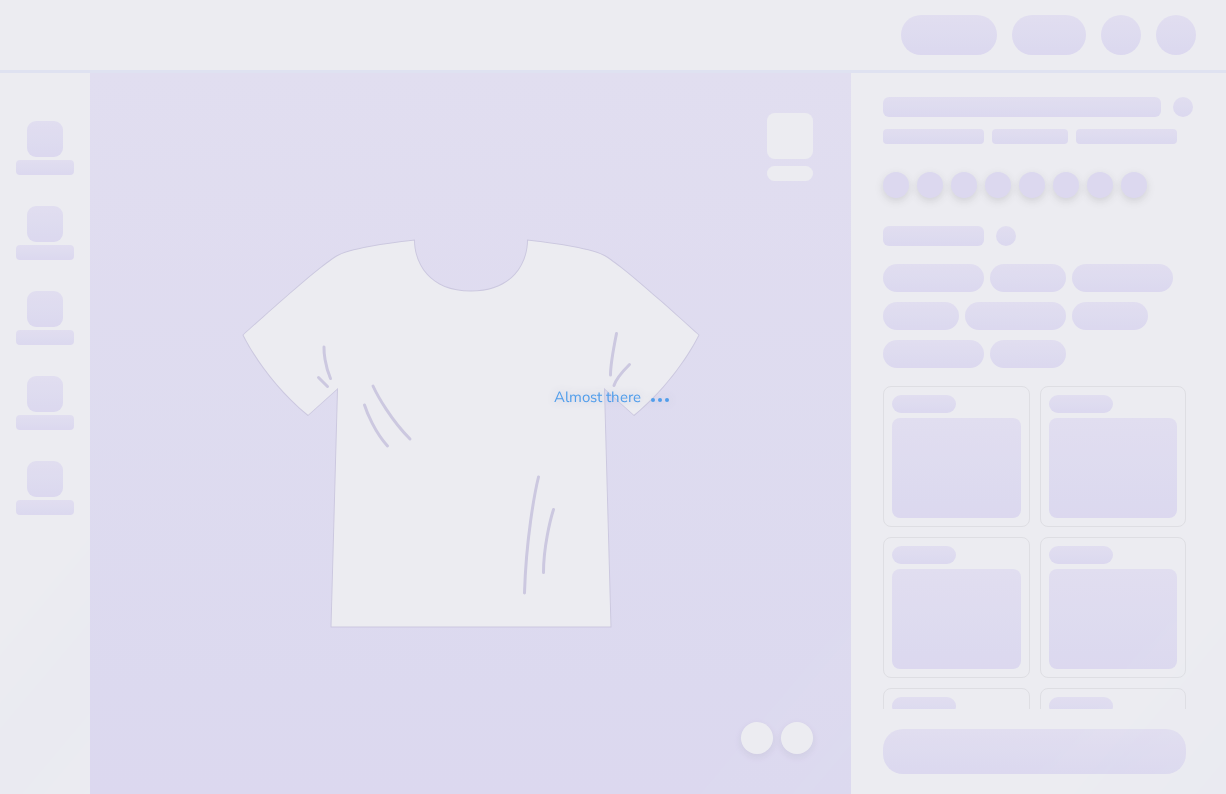 scroll, scrollTop: 0, scrollLeft: 0, axis: both 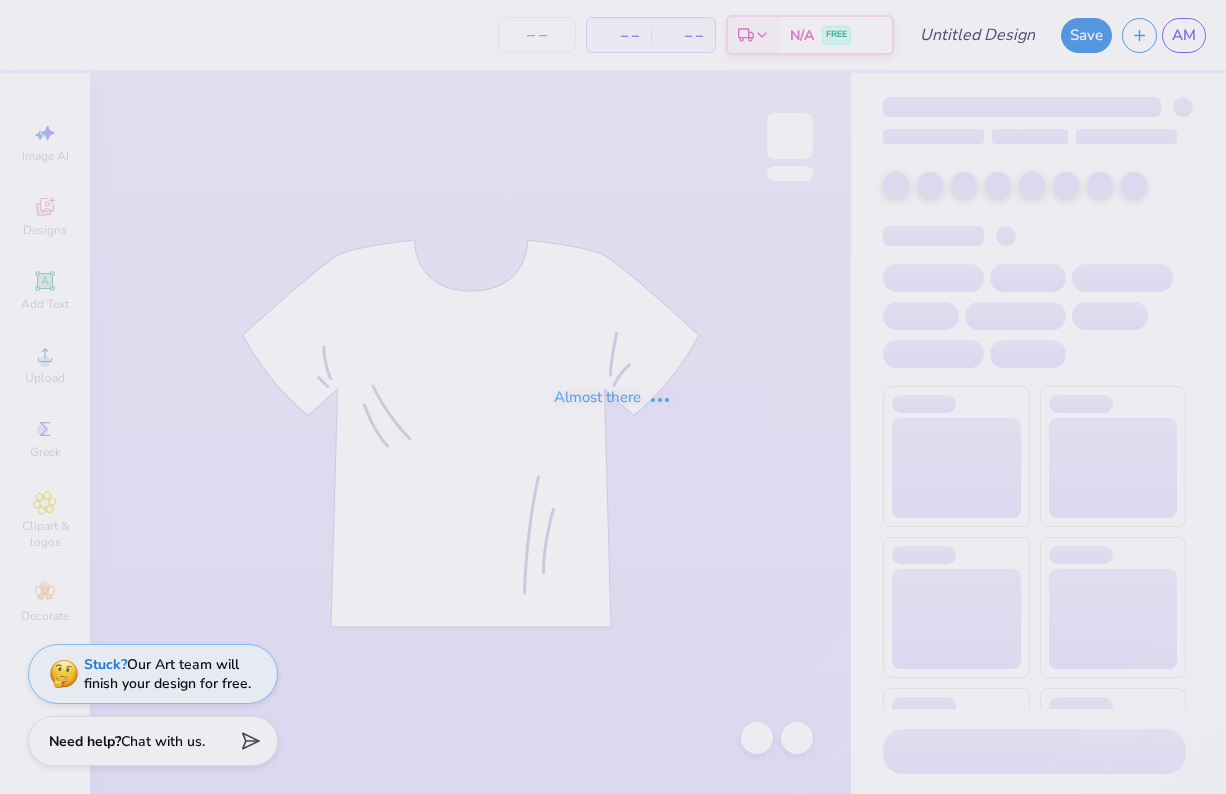 type on "Pj set 1" 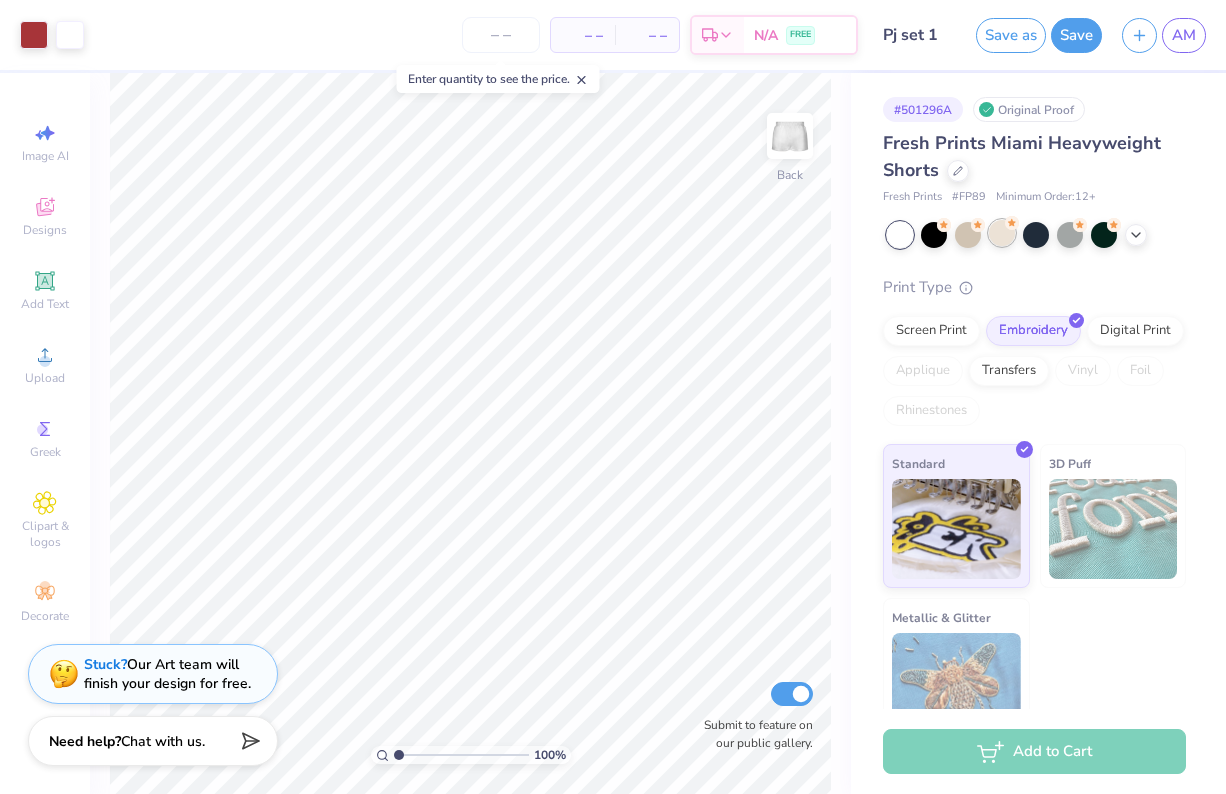 click at bounding box center (1002, 233) 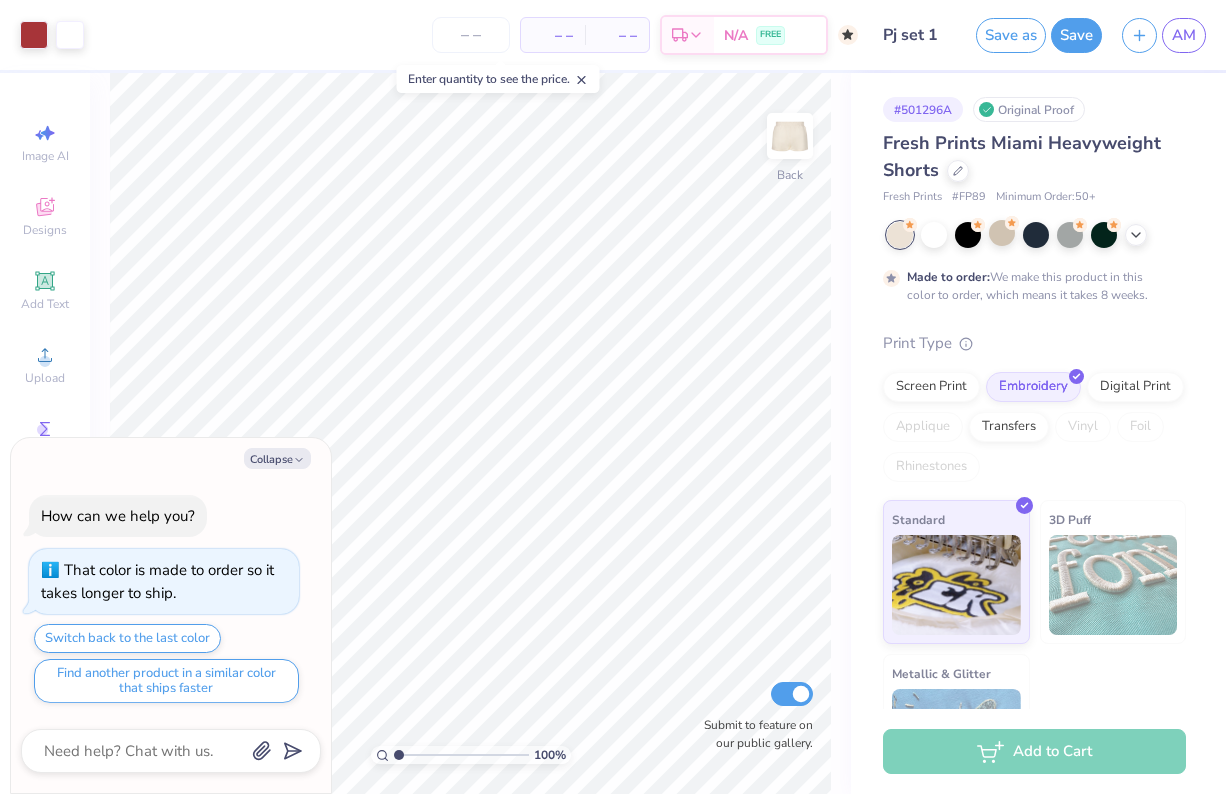scroll, scrollTop: 0, scrollLeft: 0, axis: both 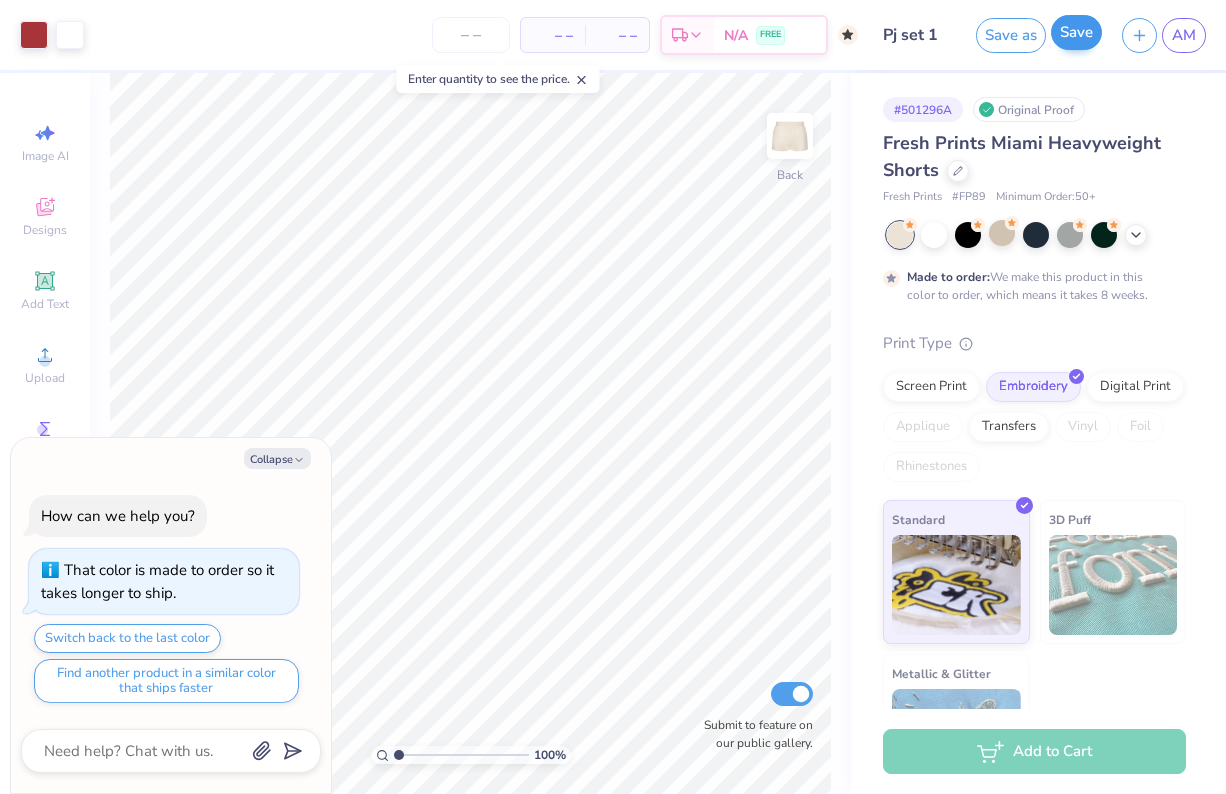click on "Save" at bounding box center (1076, 32) 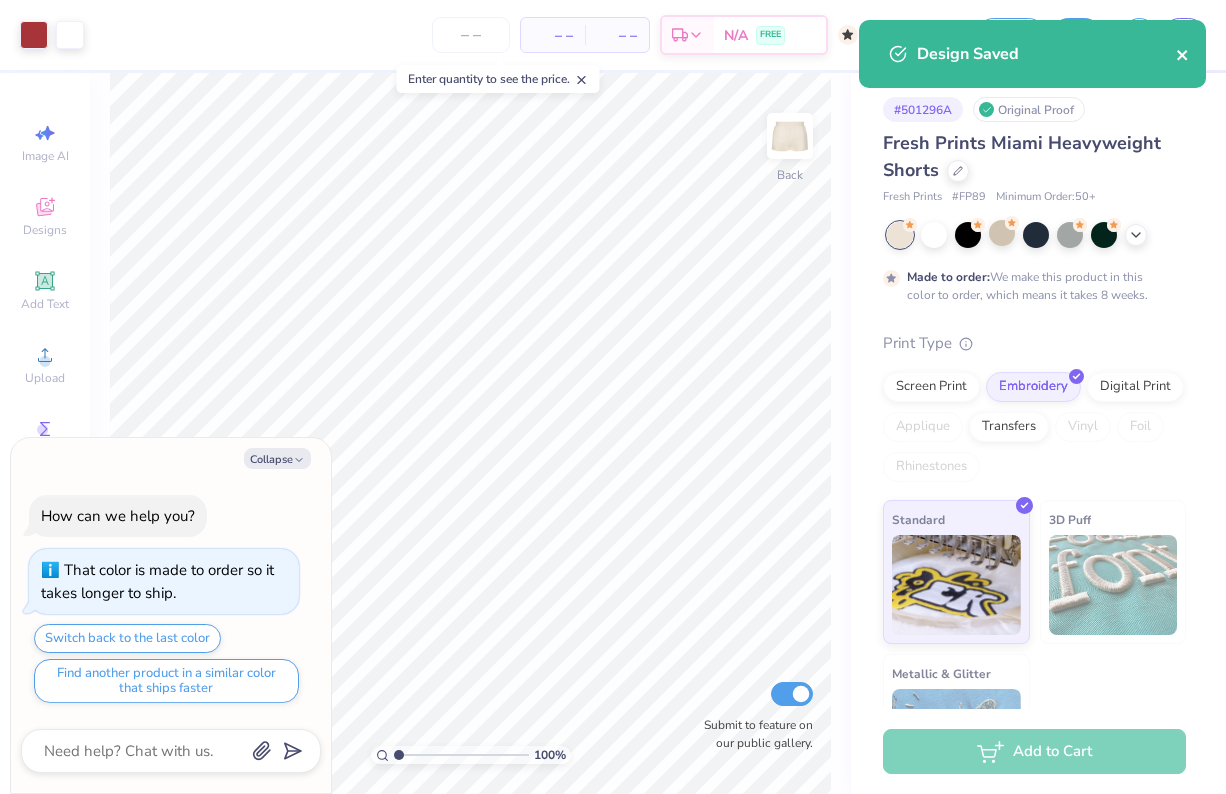 click 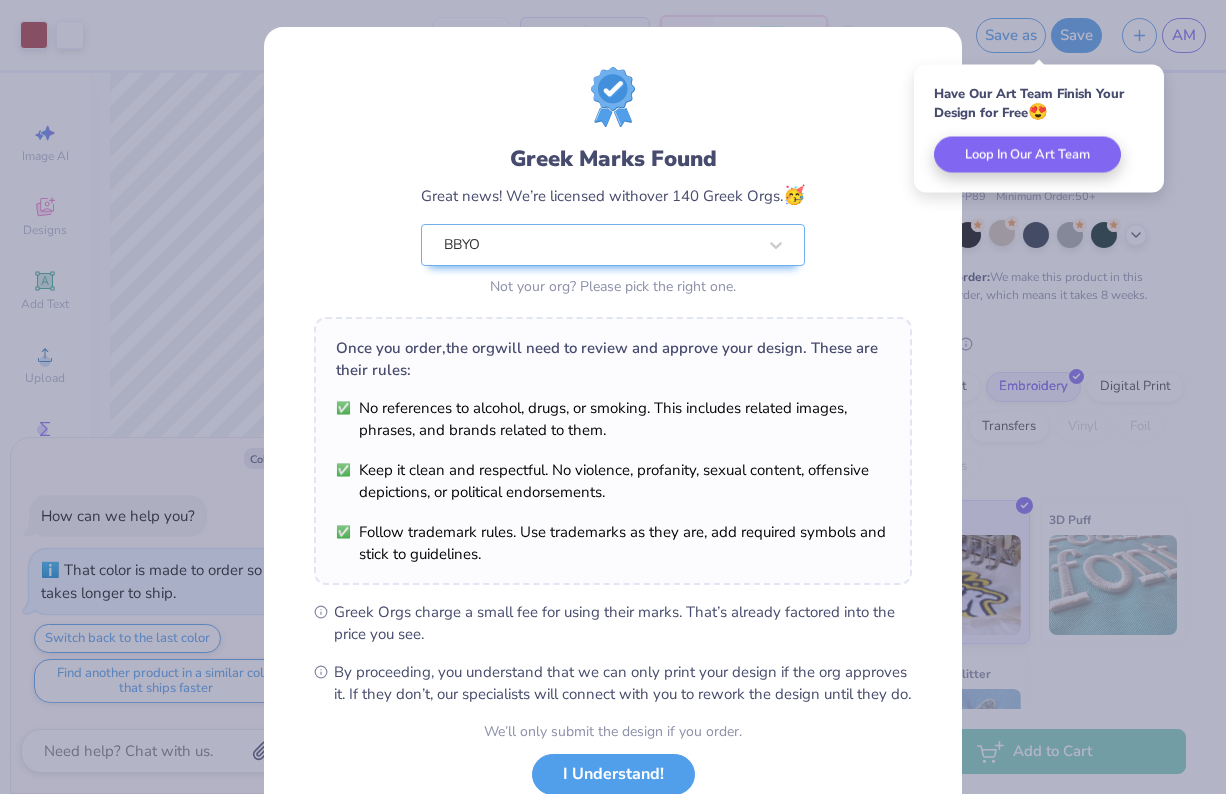 click on "Greek Marks Found Great news! We’re licensed with  over 140 Greek Orgs. 🥳 BBYO Not your org? Please pick the right one. Once you order,  the org  will need to review and approve your design. These are their rules: No references to alcohol, drugs, or smoking. This includes related images, phrases, and brands related to them. Keep it clean and respectful. No violence, profanity, sexual content, offensive depictions, or political endorsements. Follow trademark rules. Use trademarks as they are, add required symbols and stick to guidelines. Greek Orgs charge a small fee for using their marks. That’s already factored into the price you see. By proceeding, you understand that we can only print your design if the org approves it. If they don’t, our specialists will connect with you to rework the design until they do. We’ll only submit the design if you order. I Understand! No  Greek  marks in your design?" at bounding box center [613, 397] 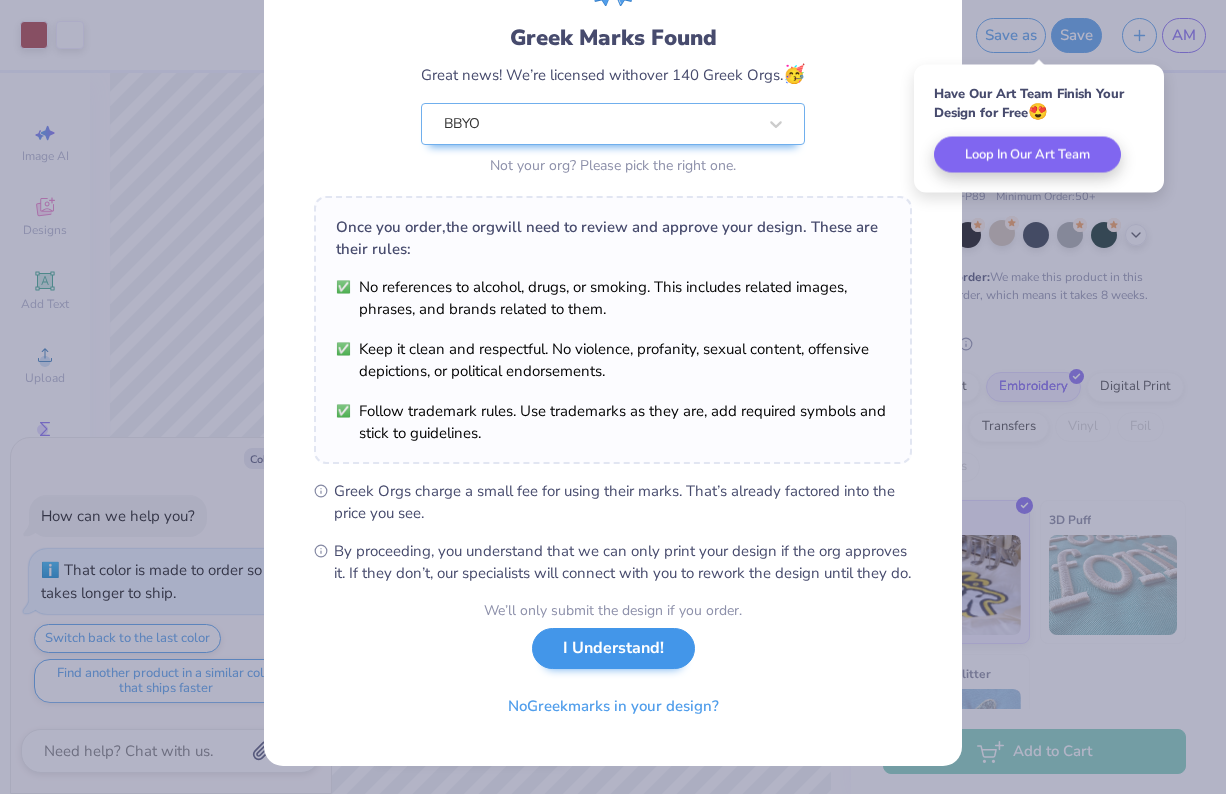 scroll, scrollTop: 142, scrollLeft: 0, axis: vertical 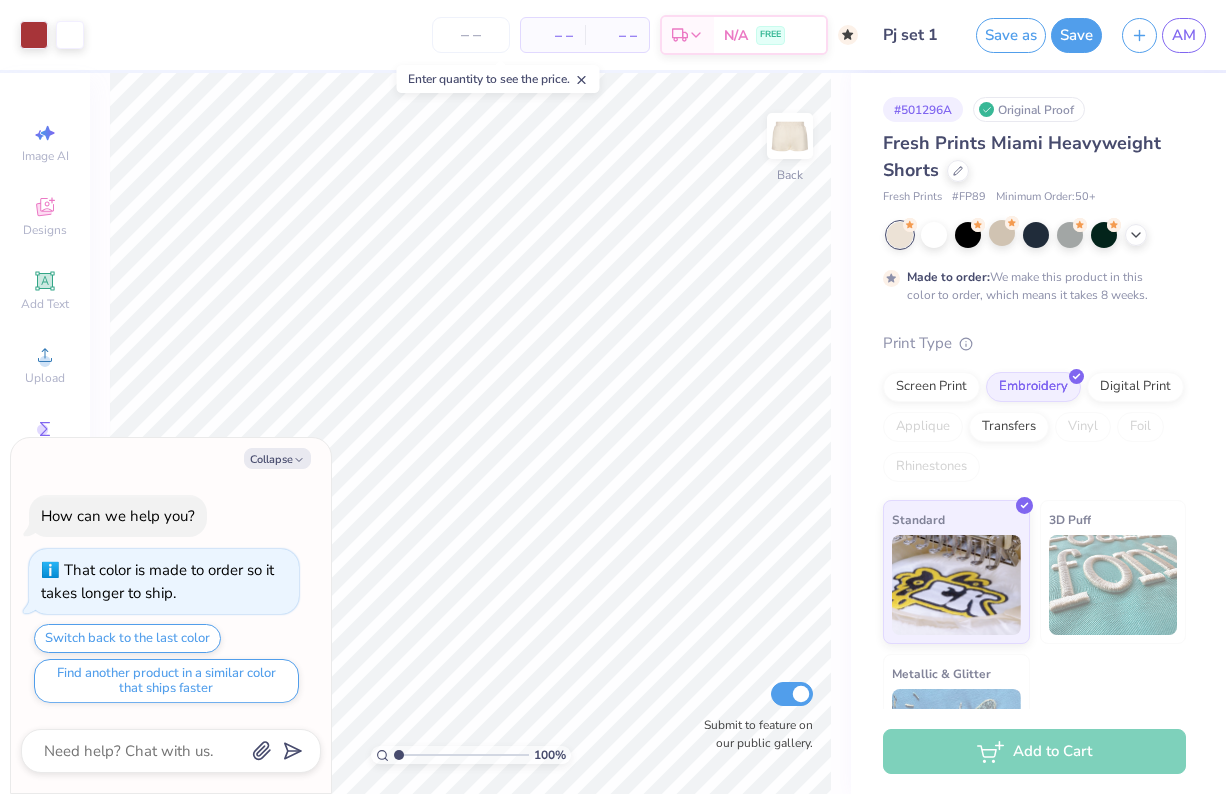 type on "x" 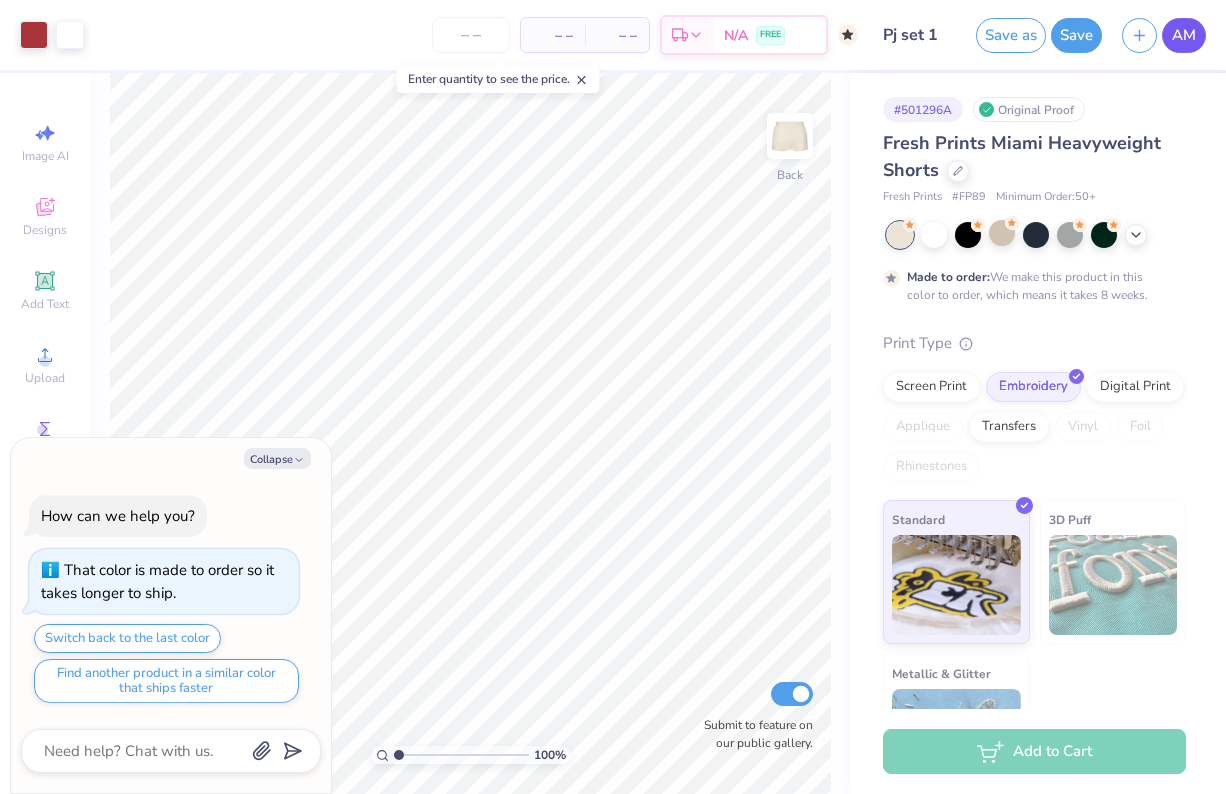 click on "AM" at bounding box center (1184, 35) 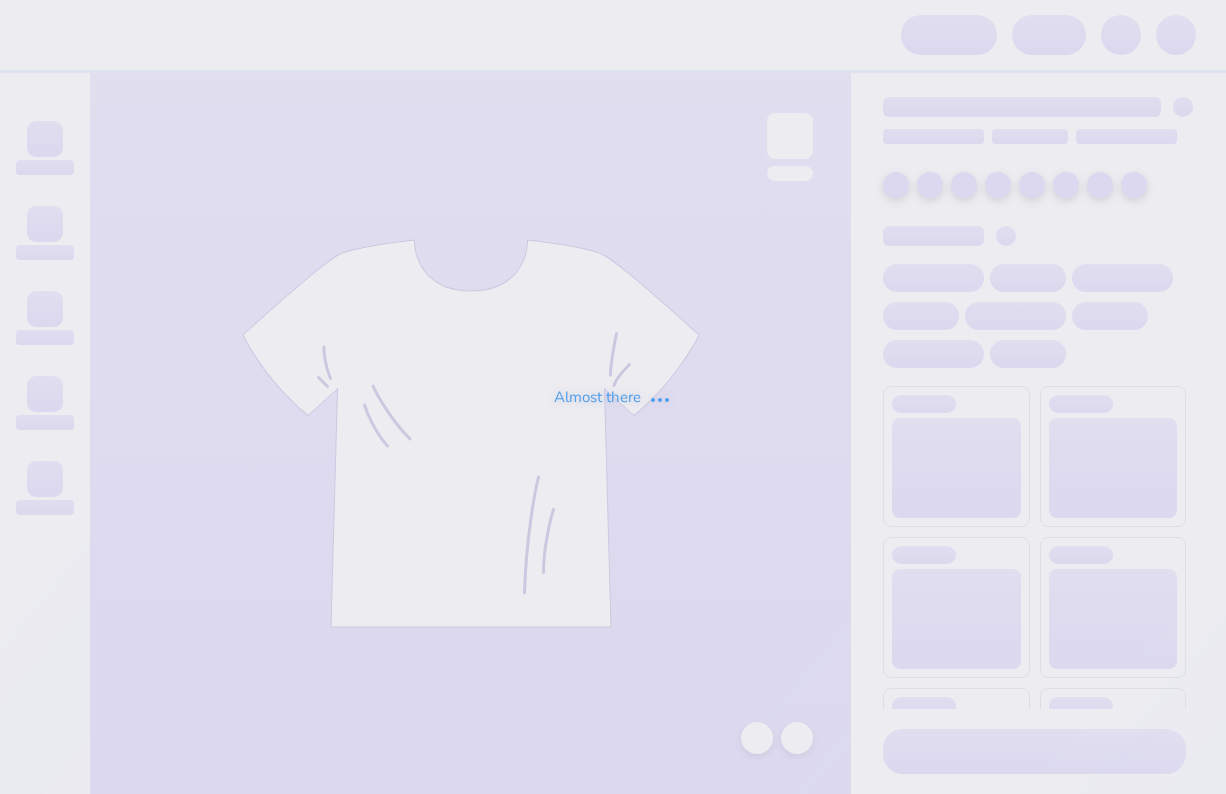 scroll, scrollTop: 0, scrollLeft: 0, axis: both 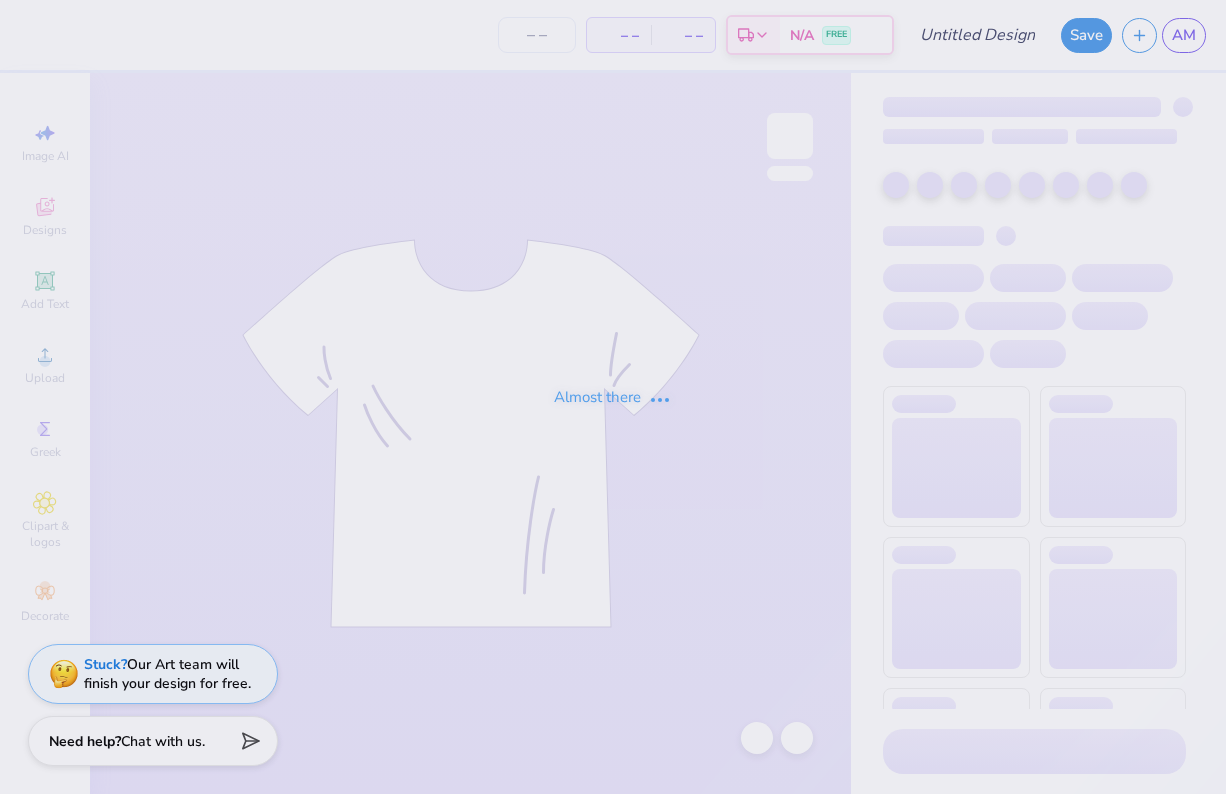 type on "pj set" 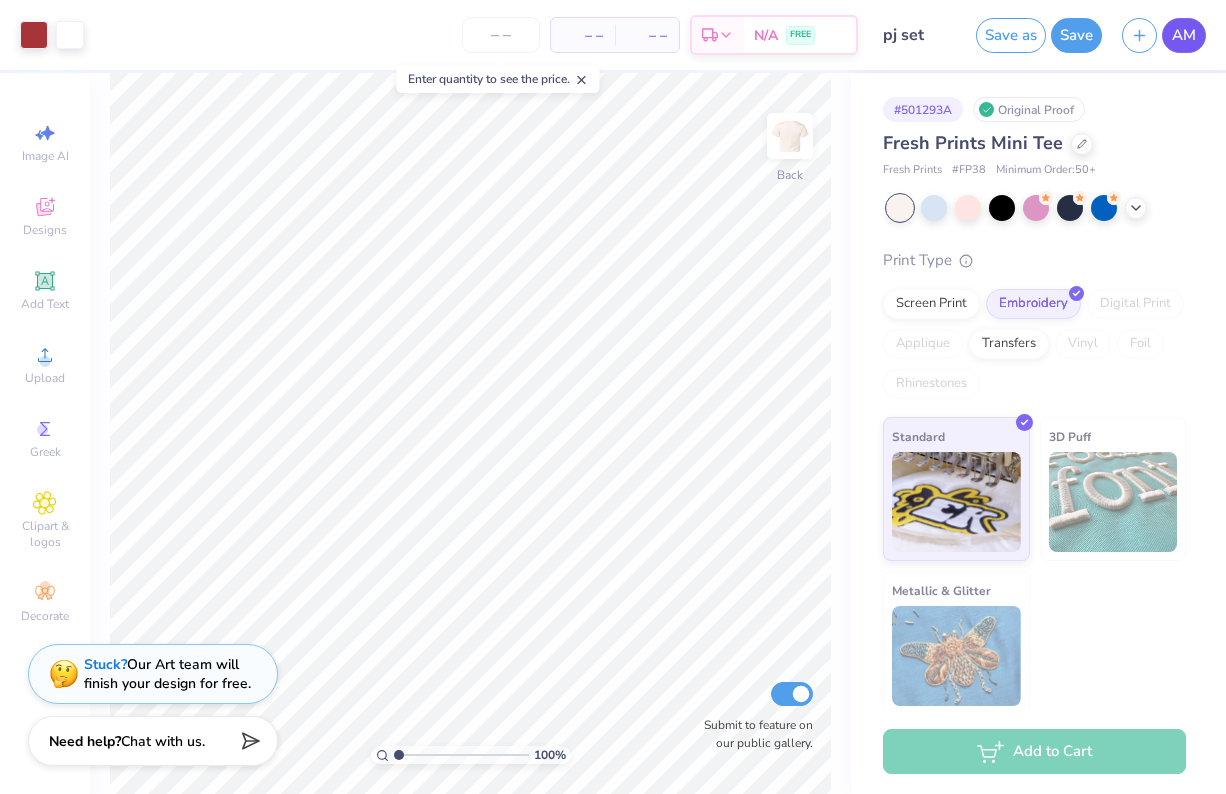 click on "AM" at bounding box center (1184, 35) 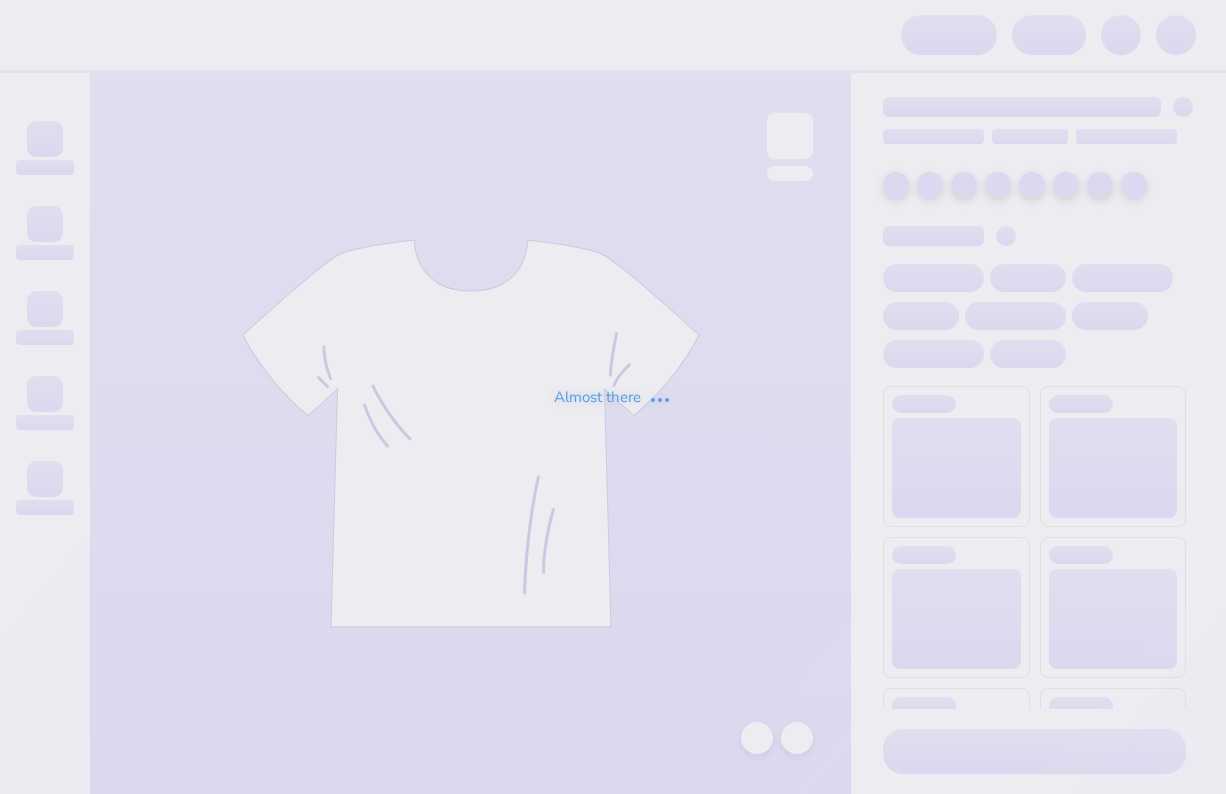 scroll, scrollTop: 0, scrollLeft: 0, axis: both 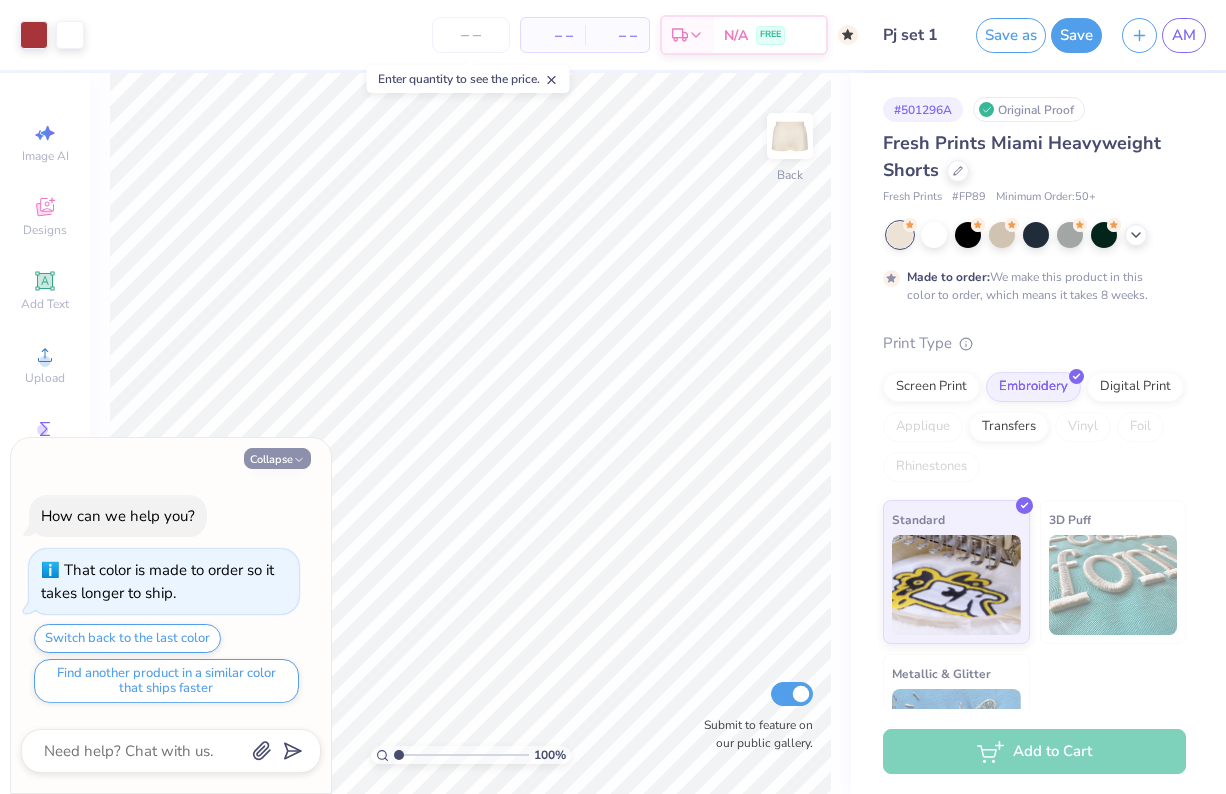 click on "Collapse" at bounding box center (277, 458) 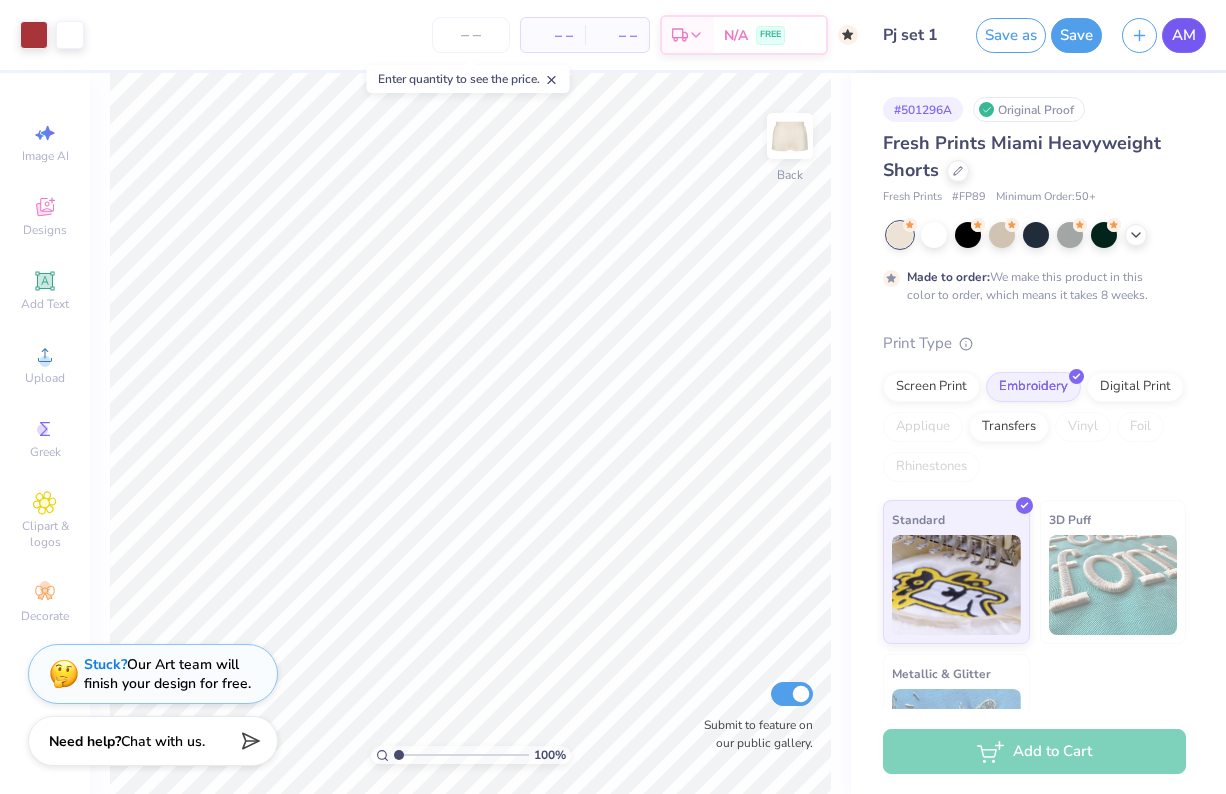 click on "AM" at bounding box center [1184, 35] 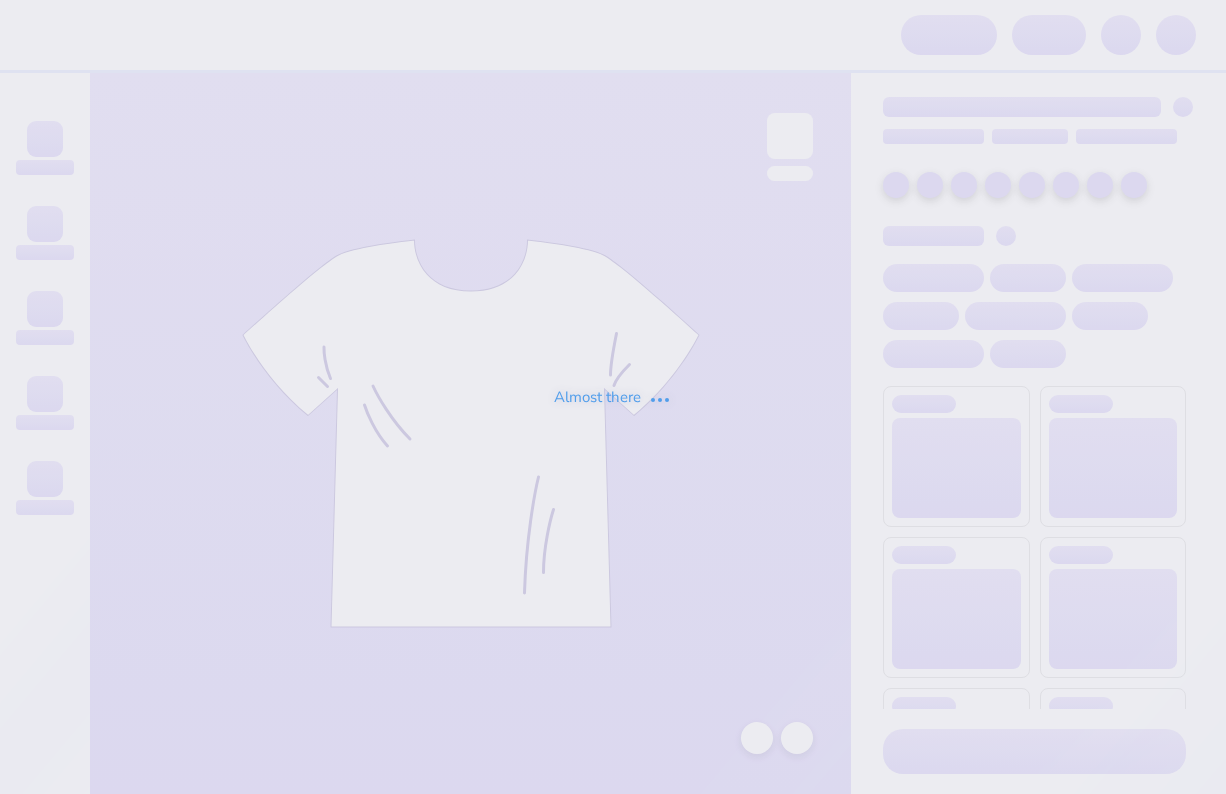 scroll, scrollTop: 0, scrollLeft: 0, axis: both 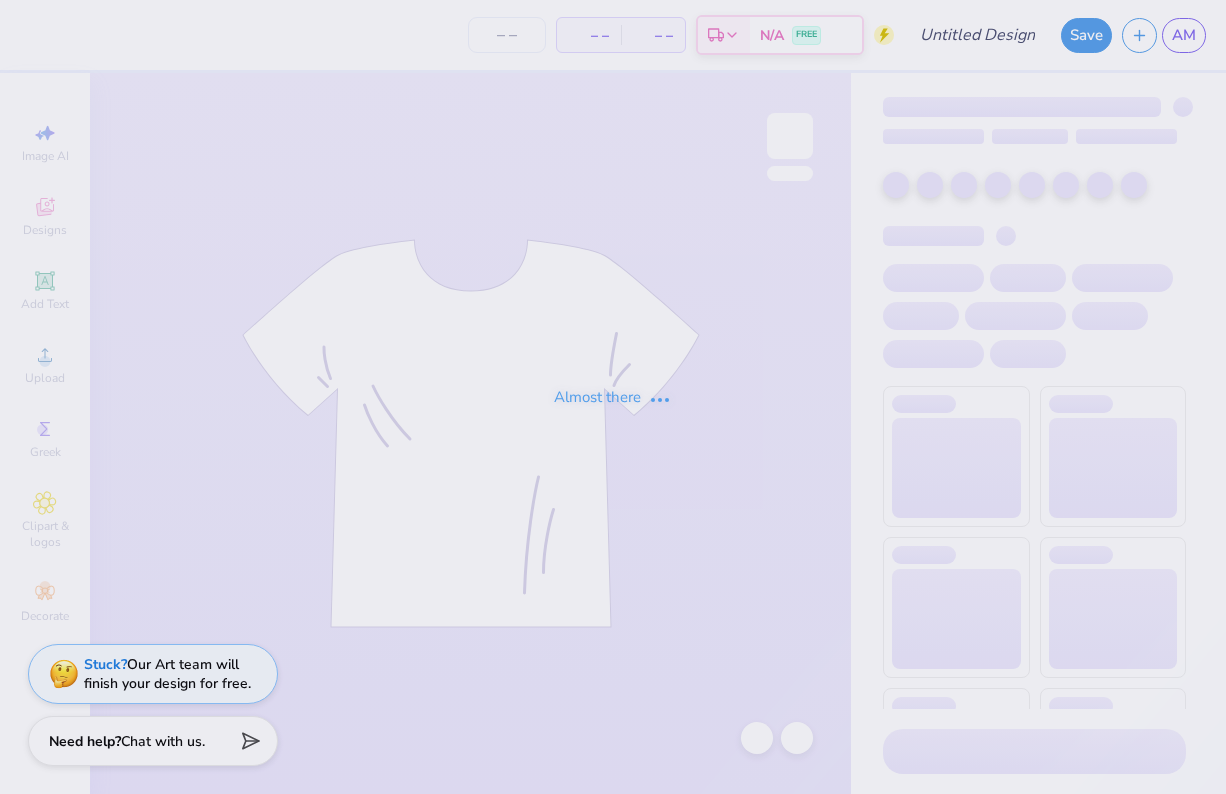 type on "[PERSON_NAME]?" 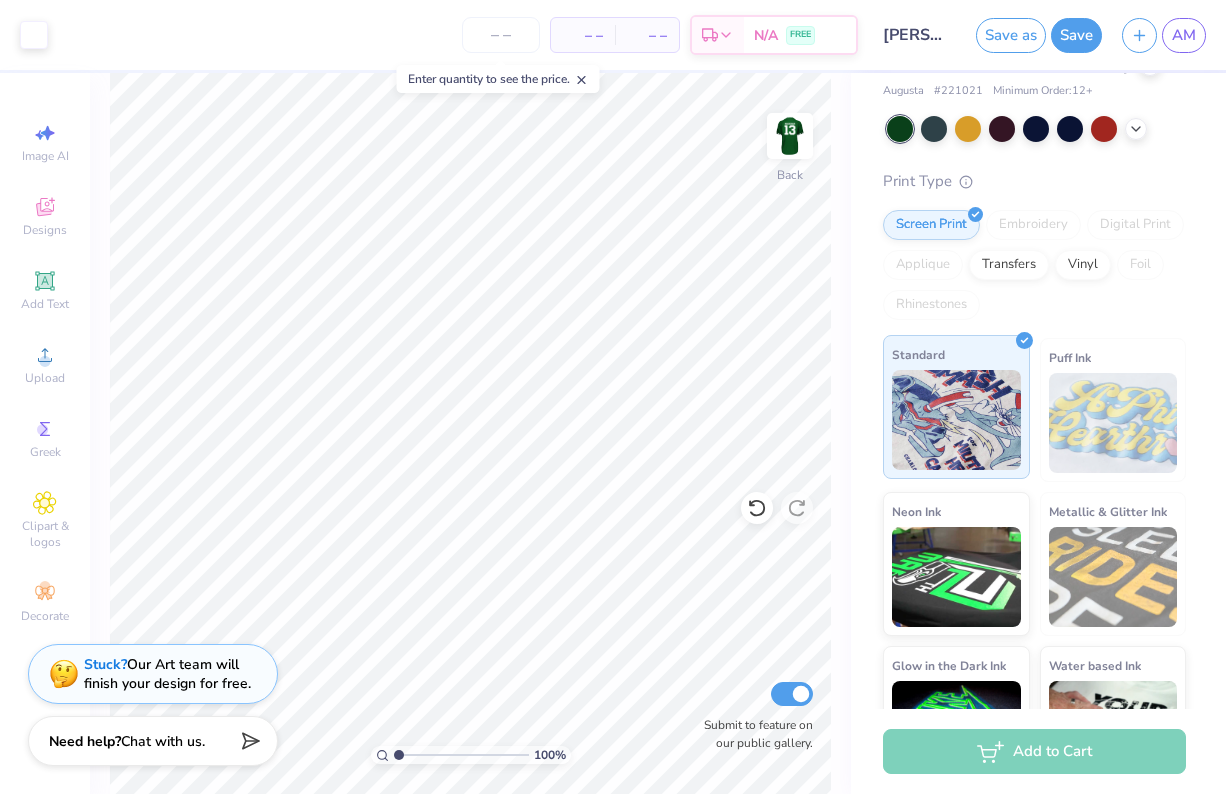 scroll, scrollTop: 87, scrollLeft: 0, axis: vertical 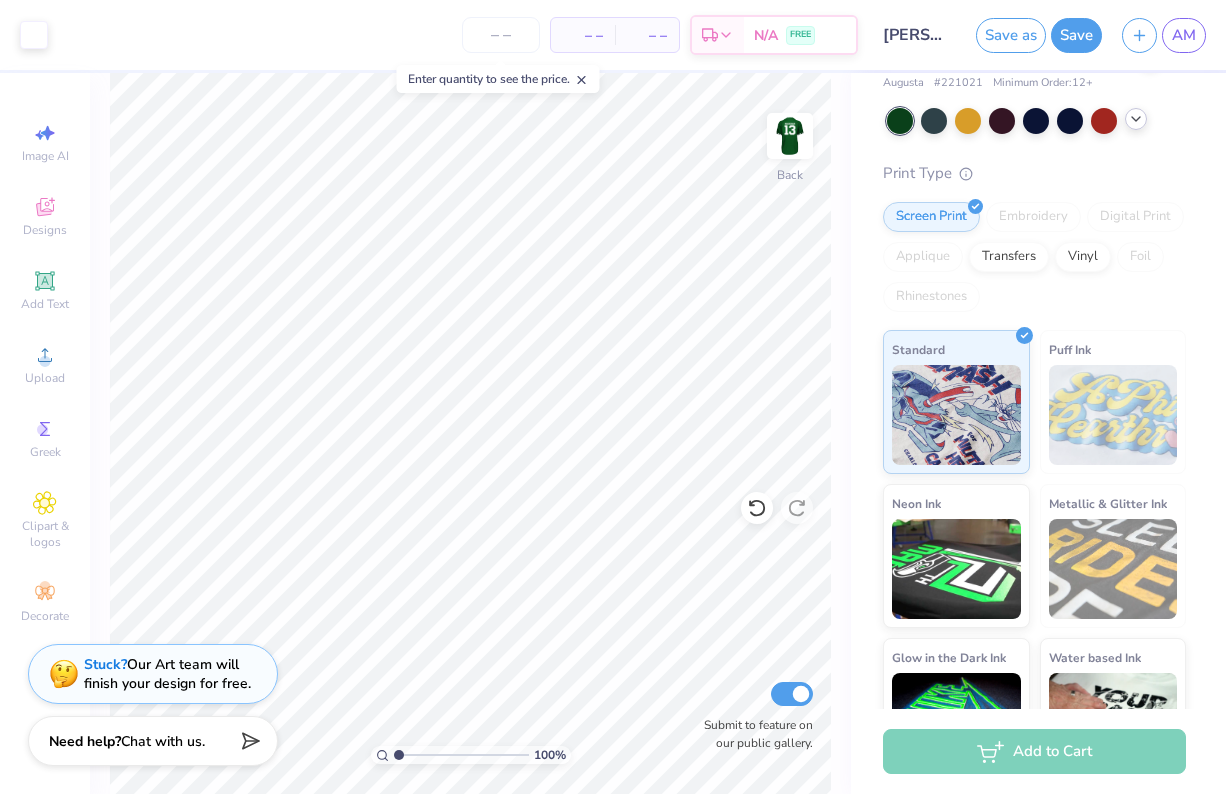 click at bounding box center (1136, 119) 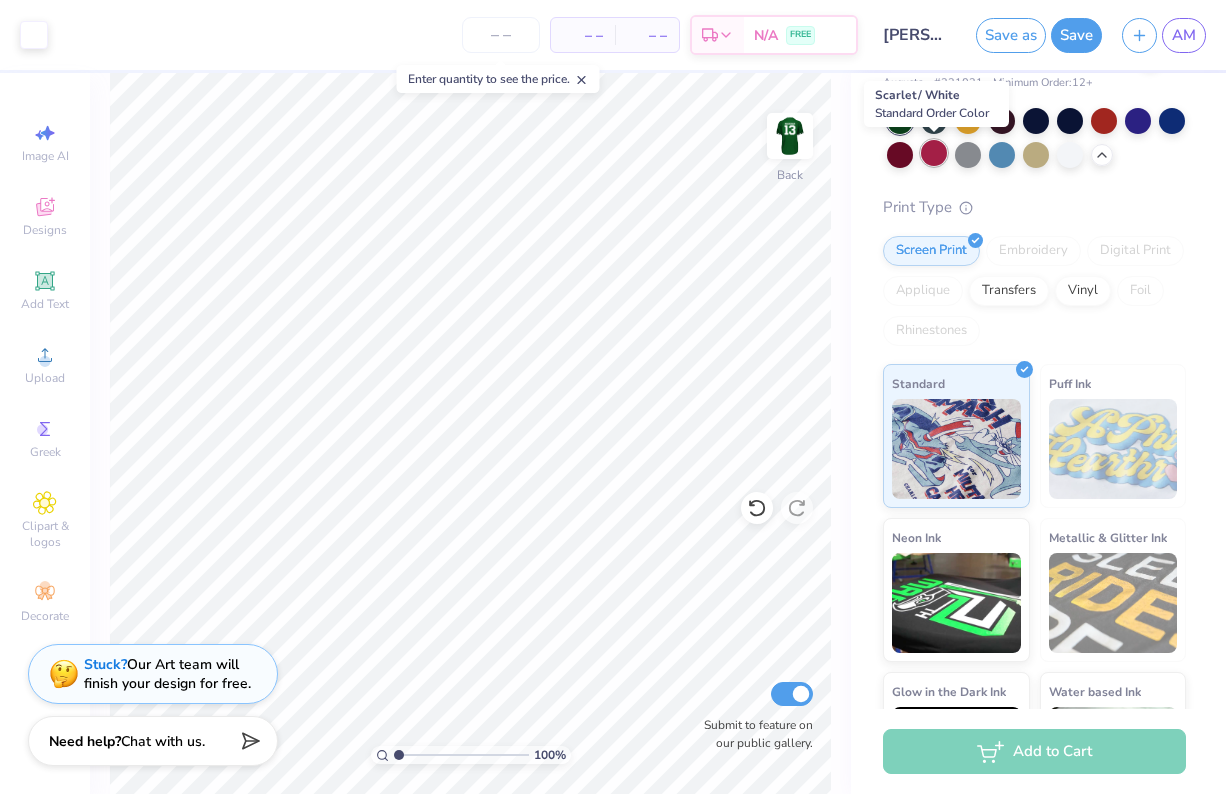 click at bounding box center (934, 153) 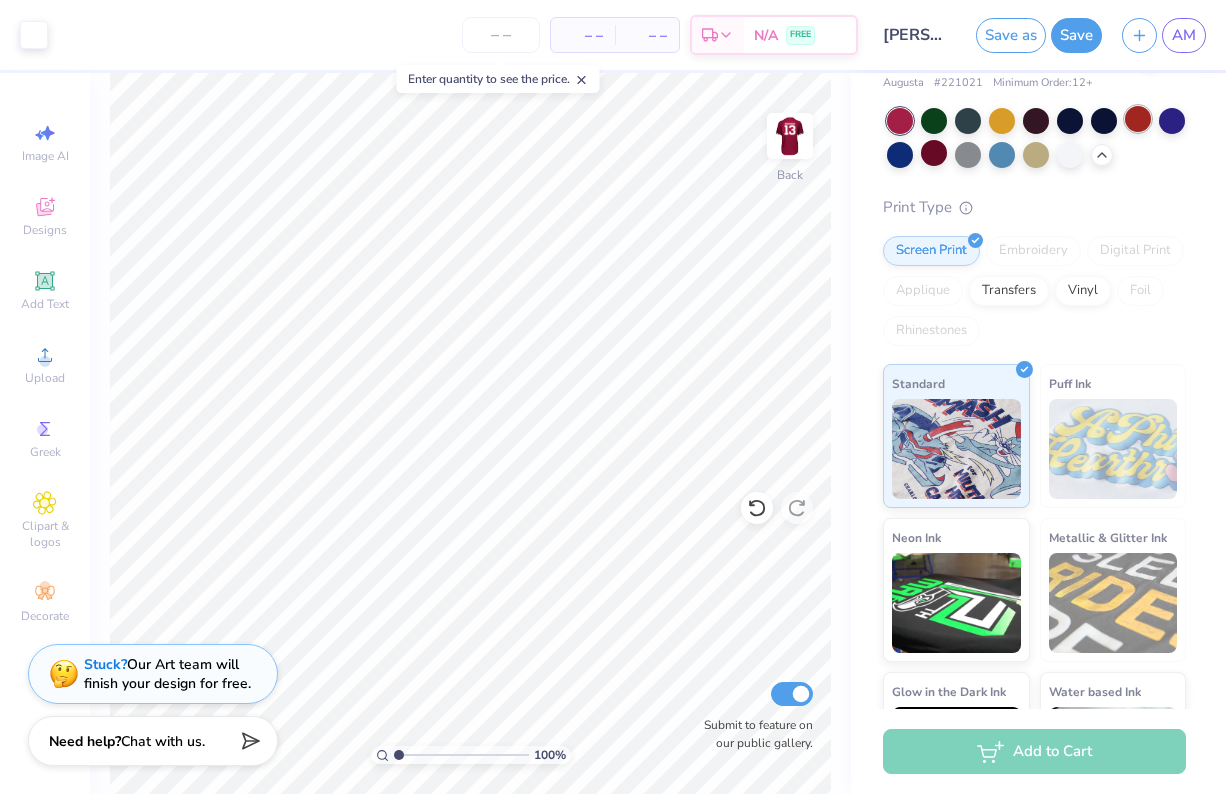 click at bounding box center [1138, 119] 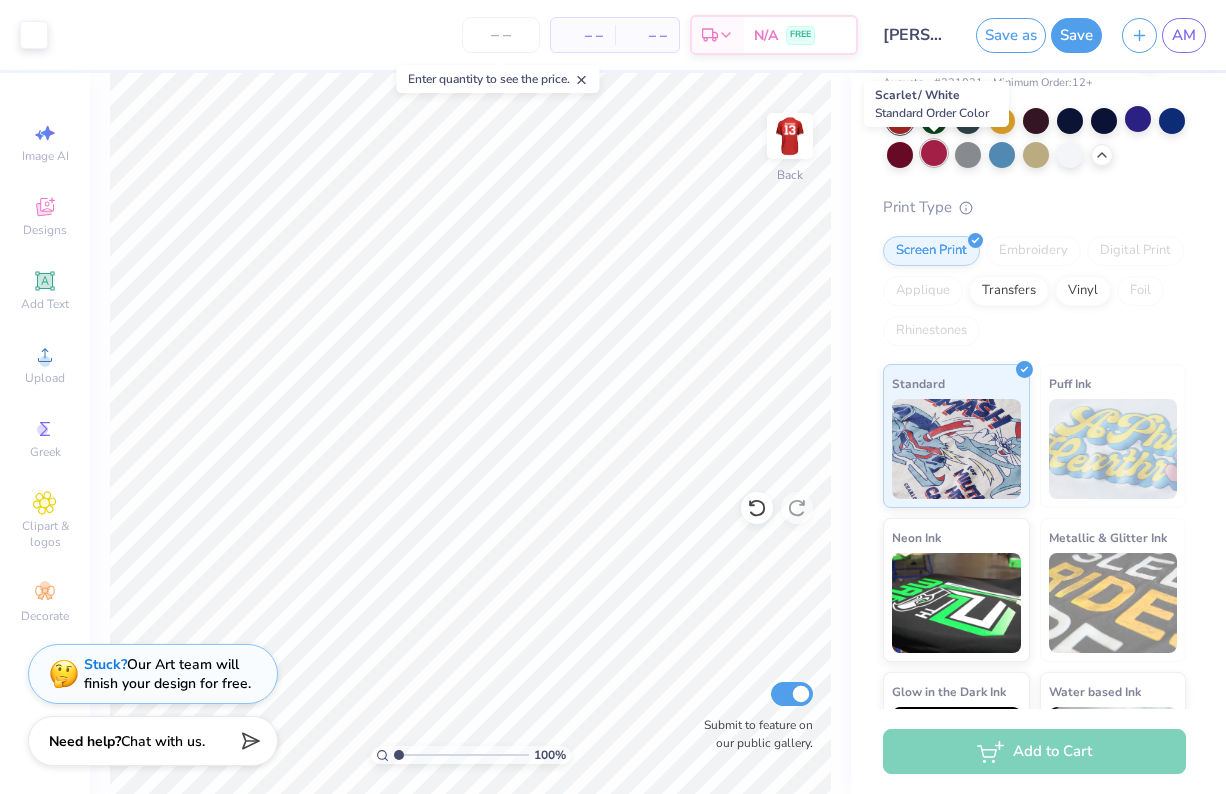 click at bounding box center (934, 153) 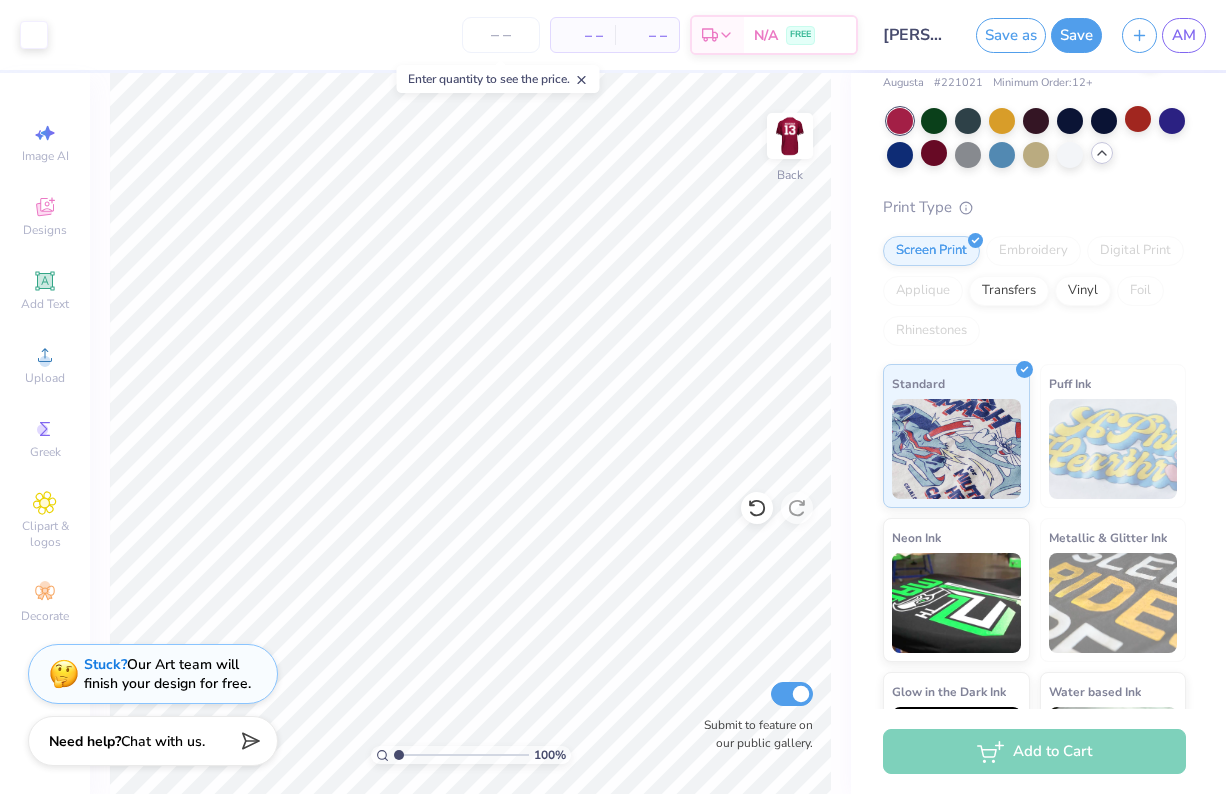 click at bounding box center (1102, 153) 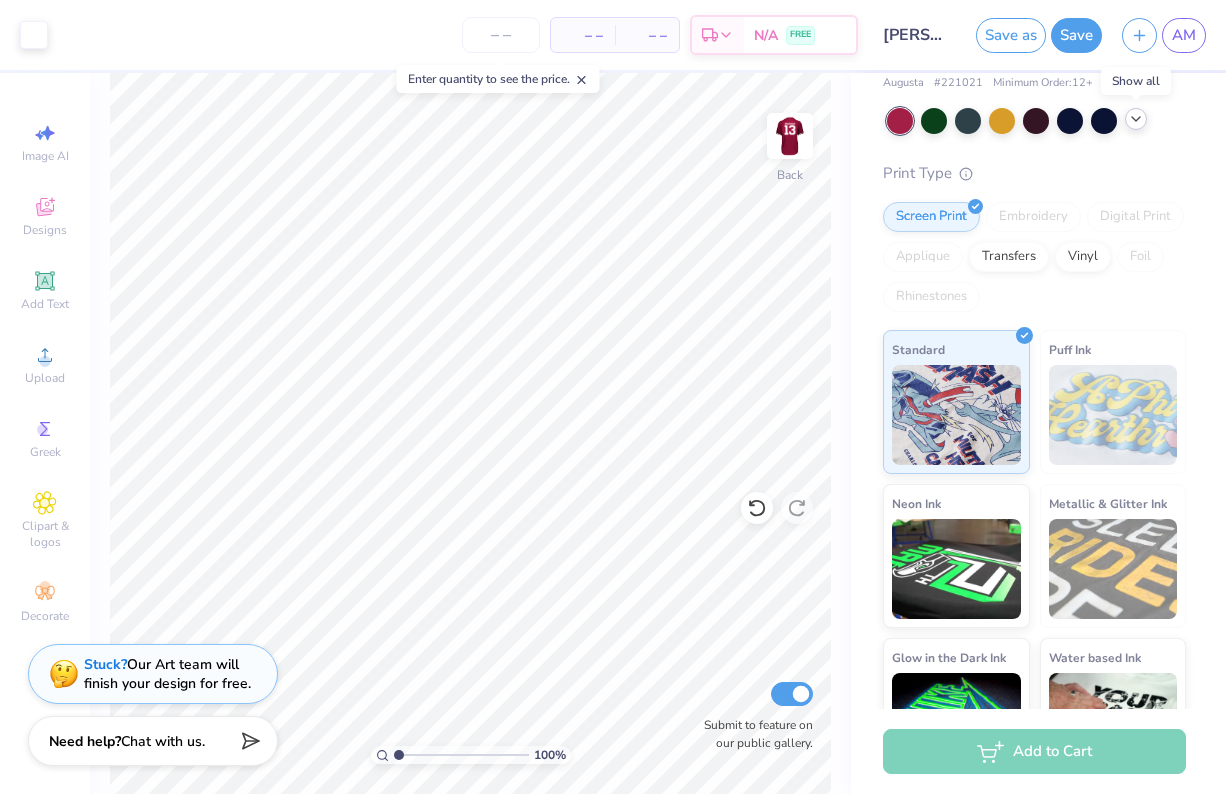 click at bounding box center [1136, 119] 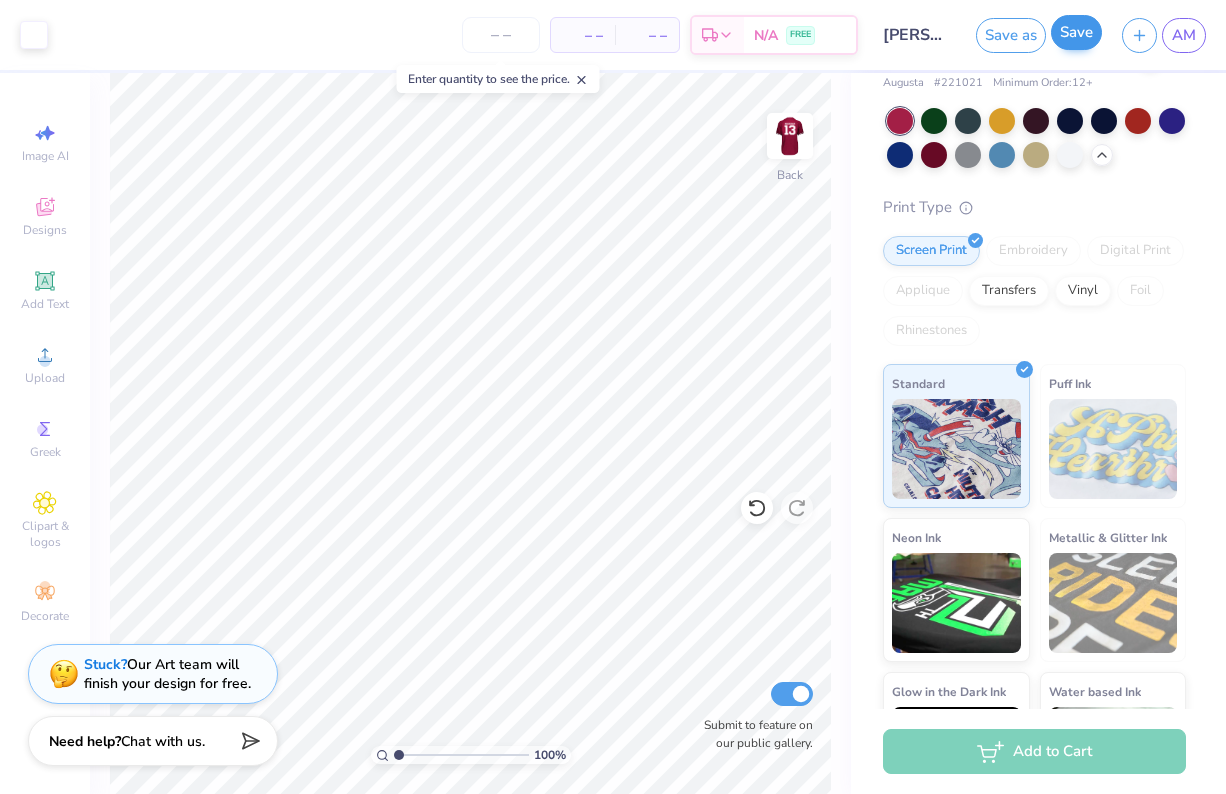 click on "Save" at bounding box center [1076, 32] 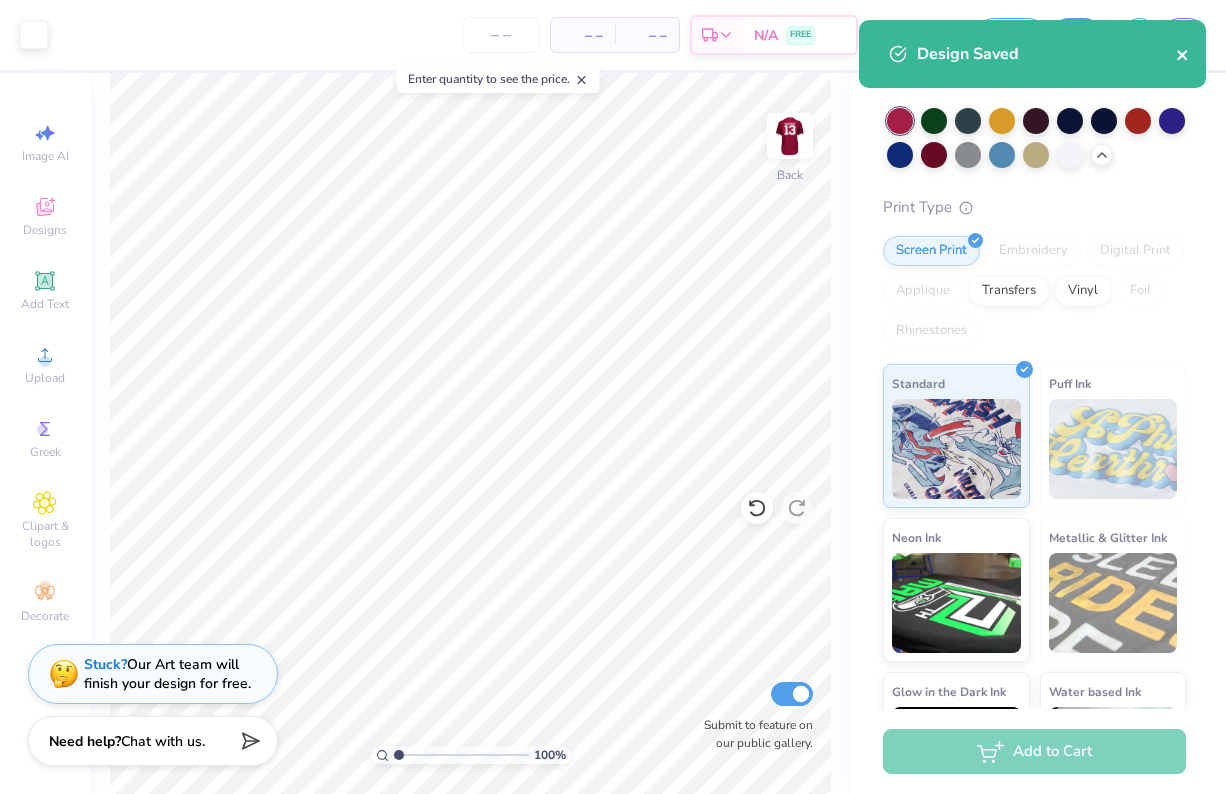 click 